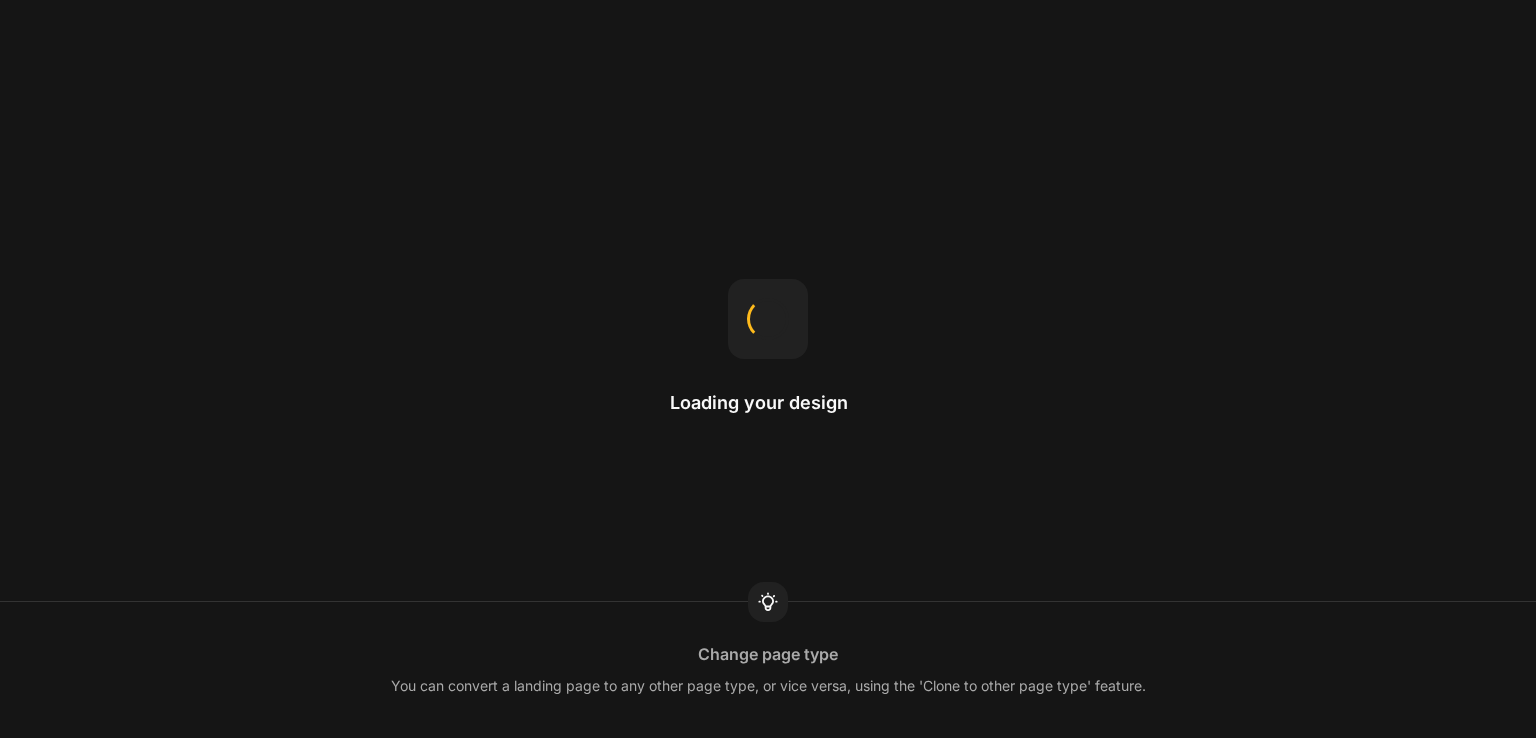scroll, scrollTop: 0, scrollLeft: 0, axis: both 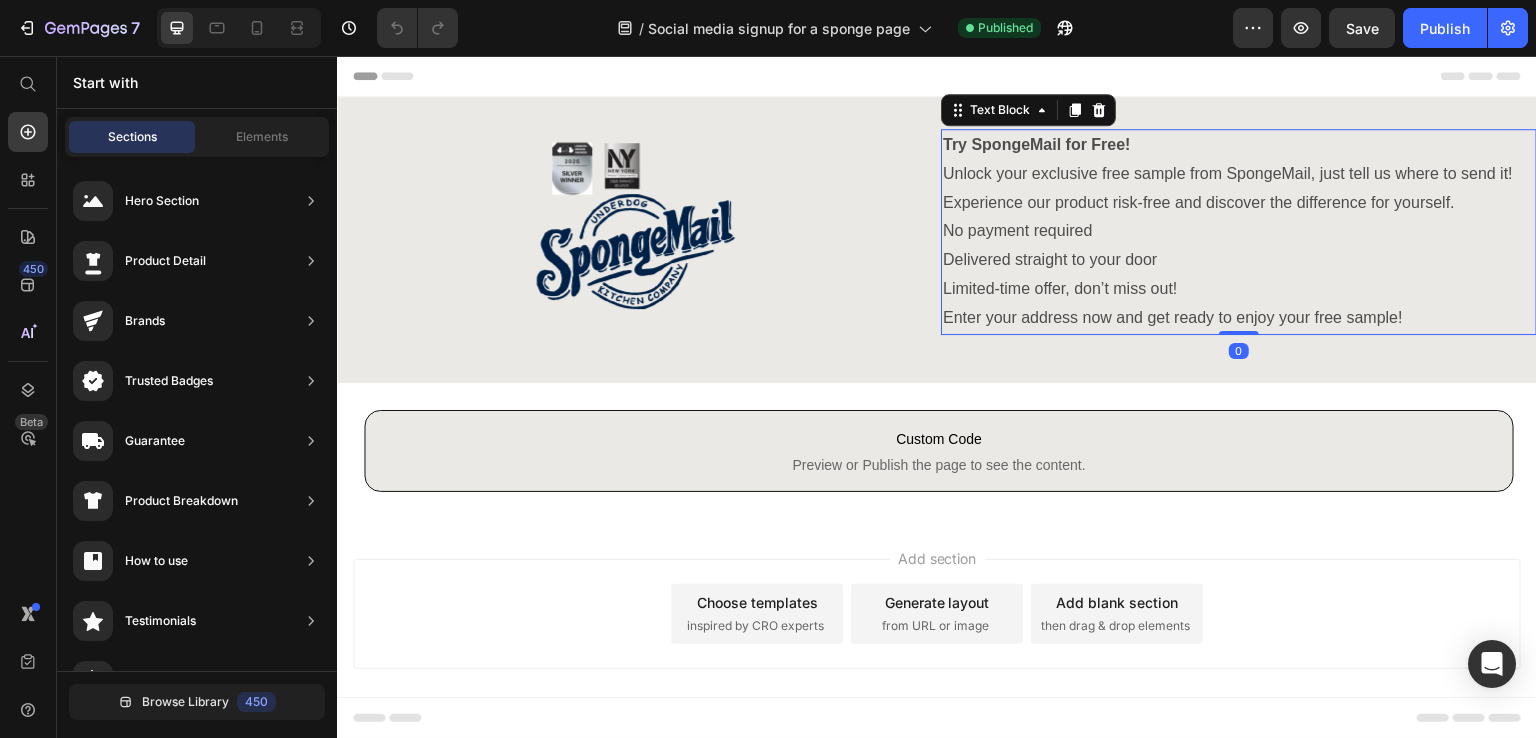 click on "Delivered straight to your door" at bounding box center (1239, 260) 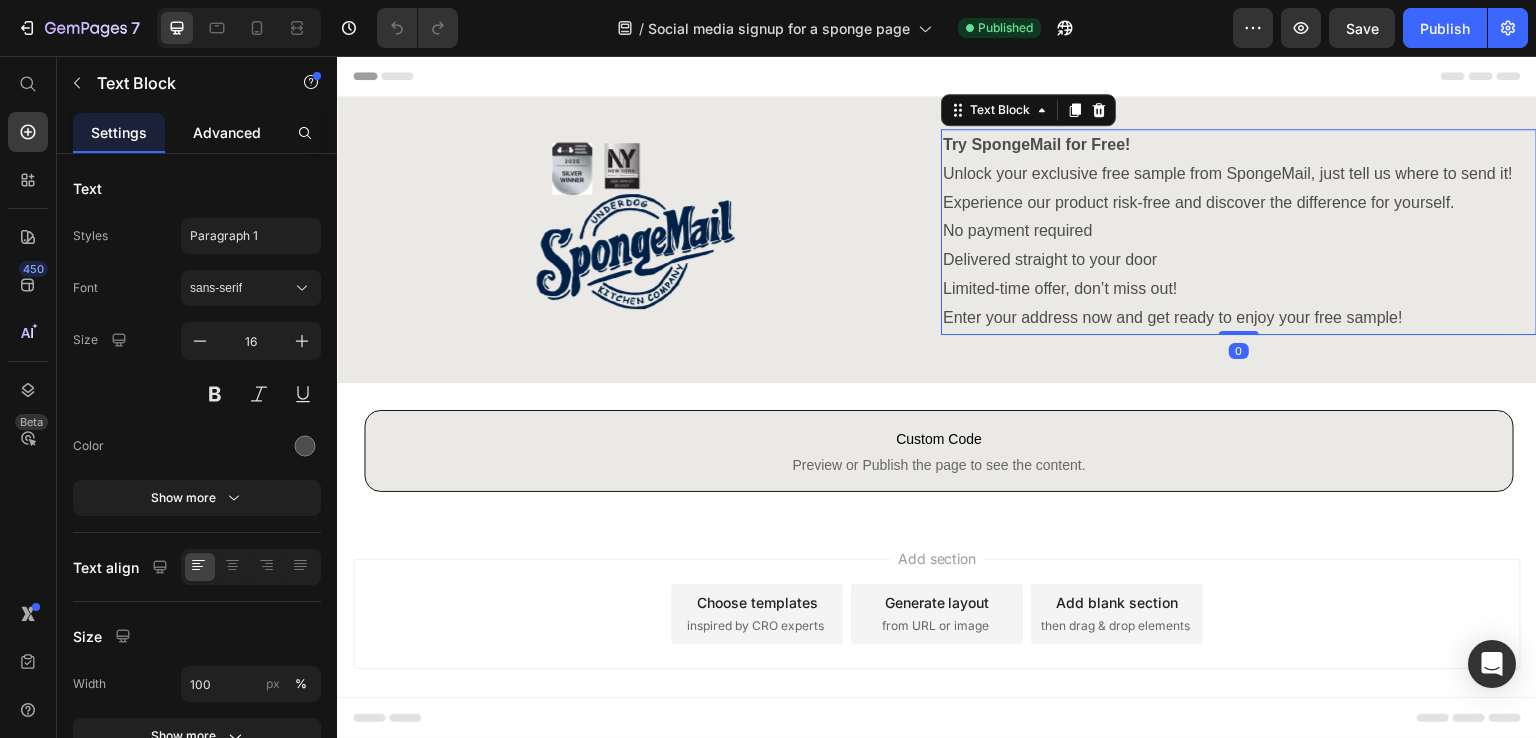 click on "Advanced" at bounding box center (227, 132) 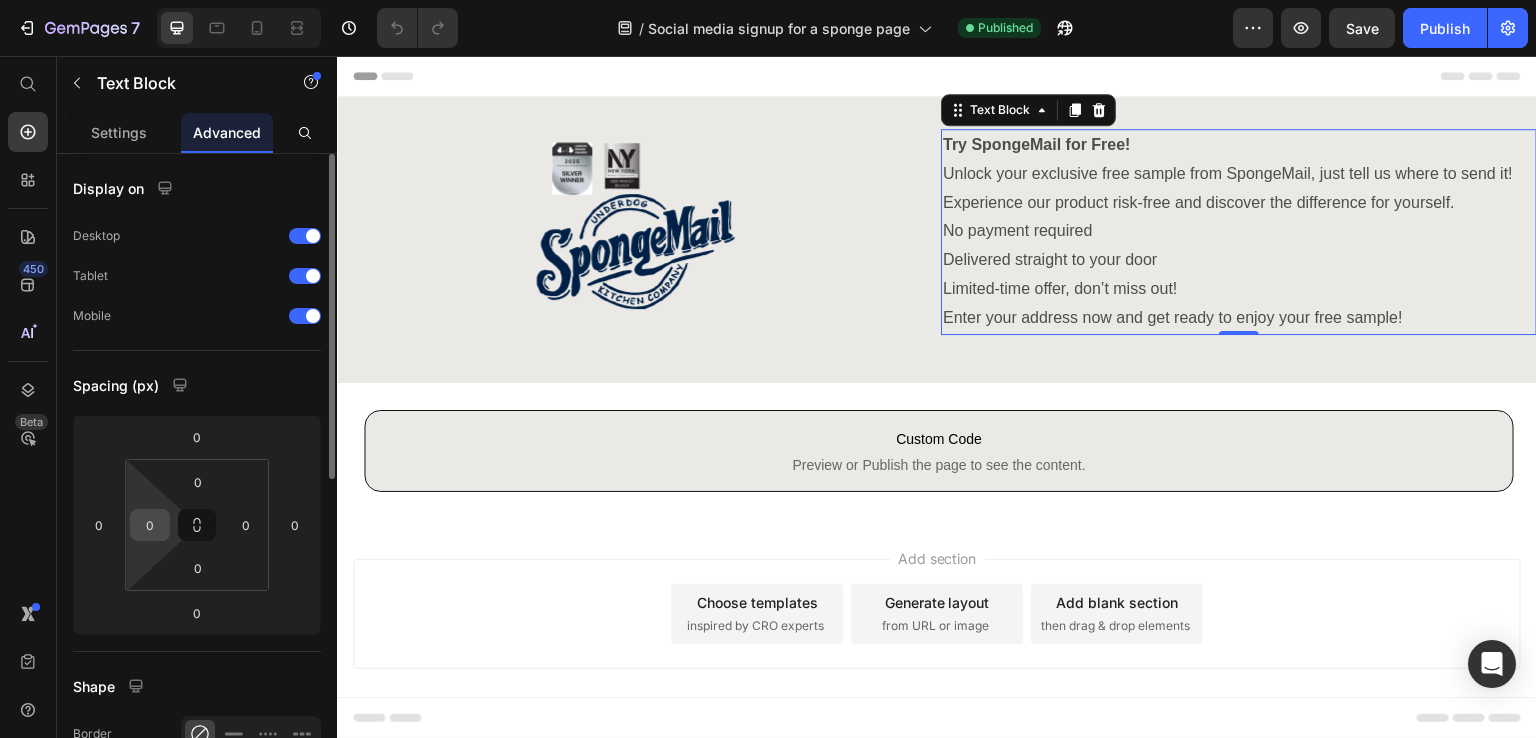 click on "0" at bounding box center (150, 525) 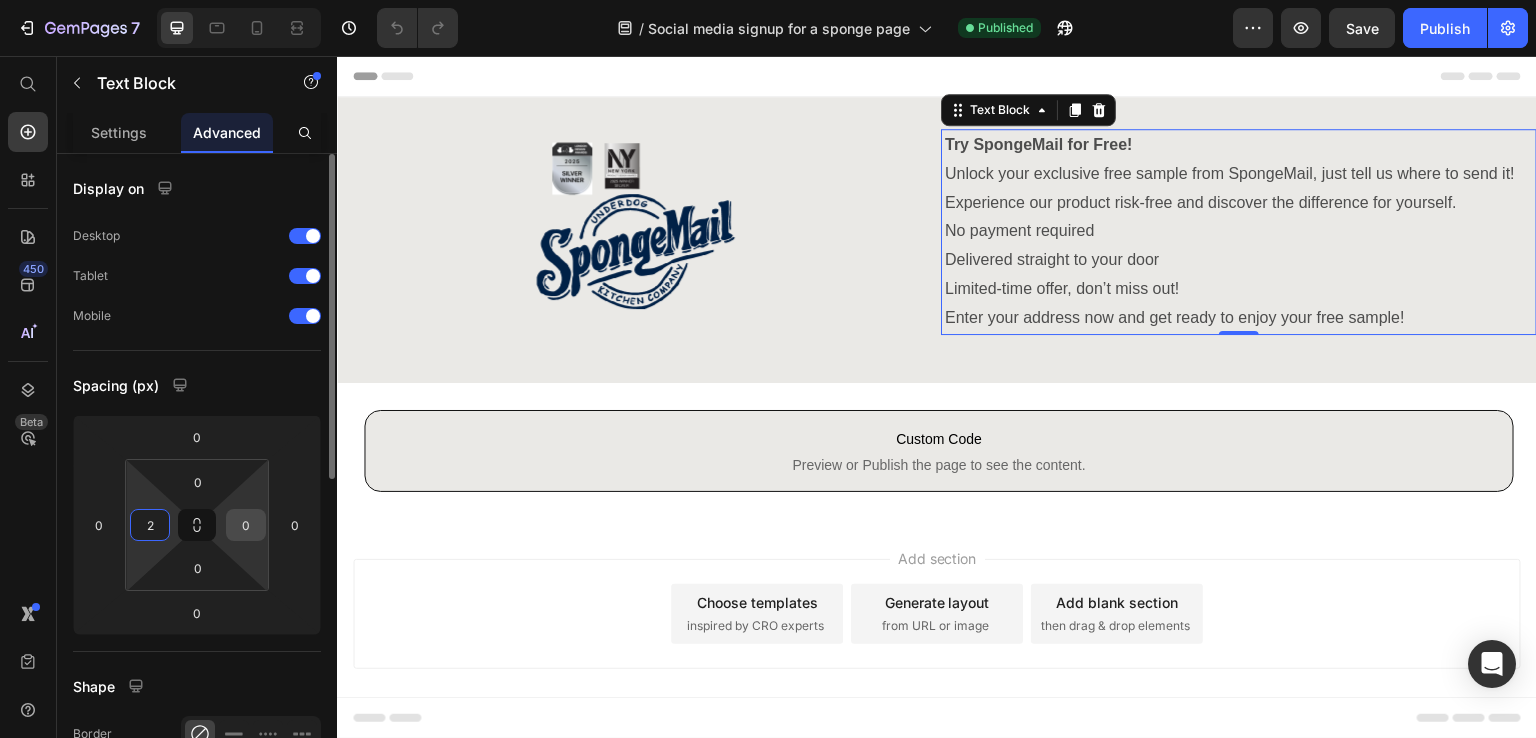 type on "2" 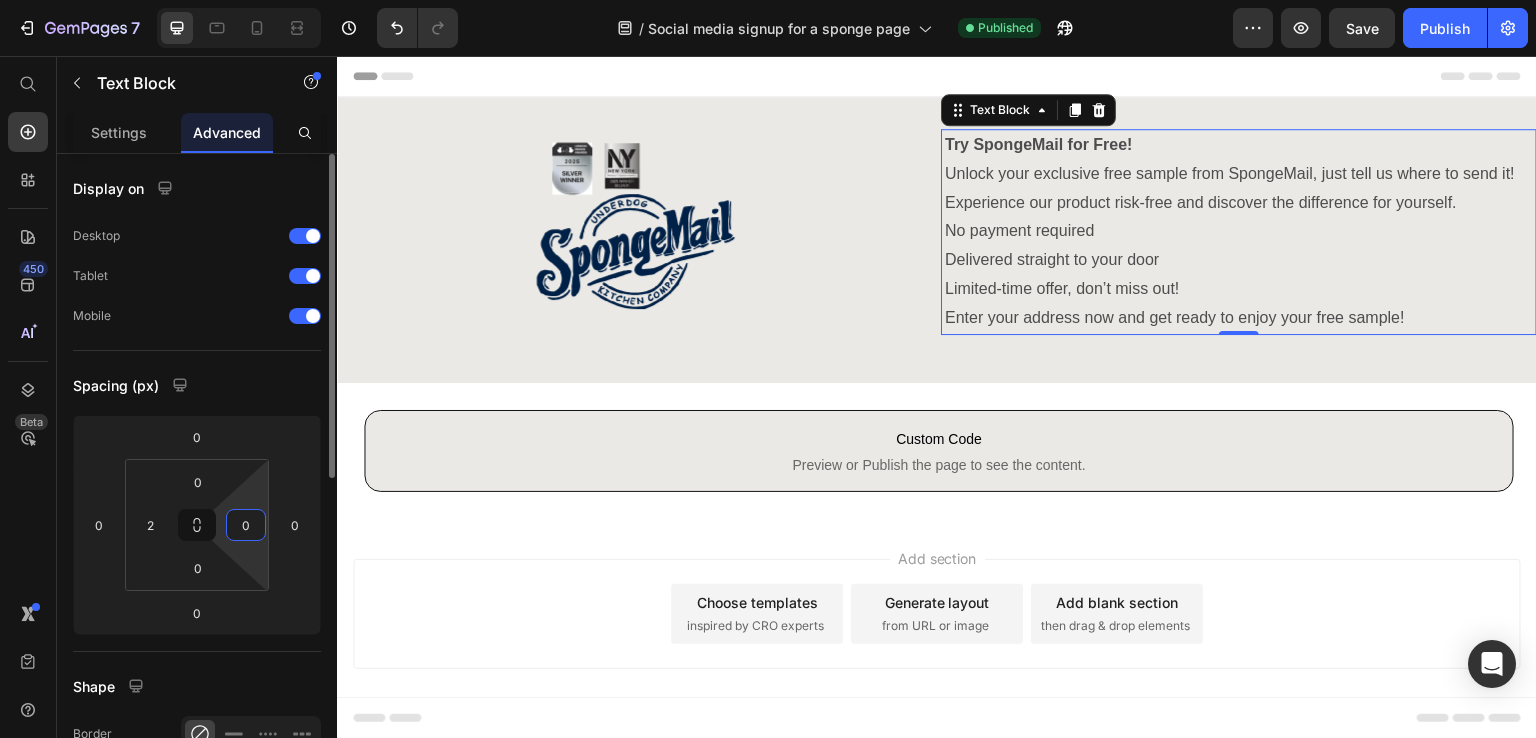 click on "0" at bounding box center (246, 525) 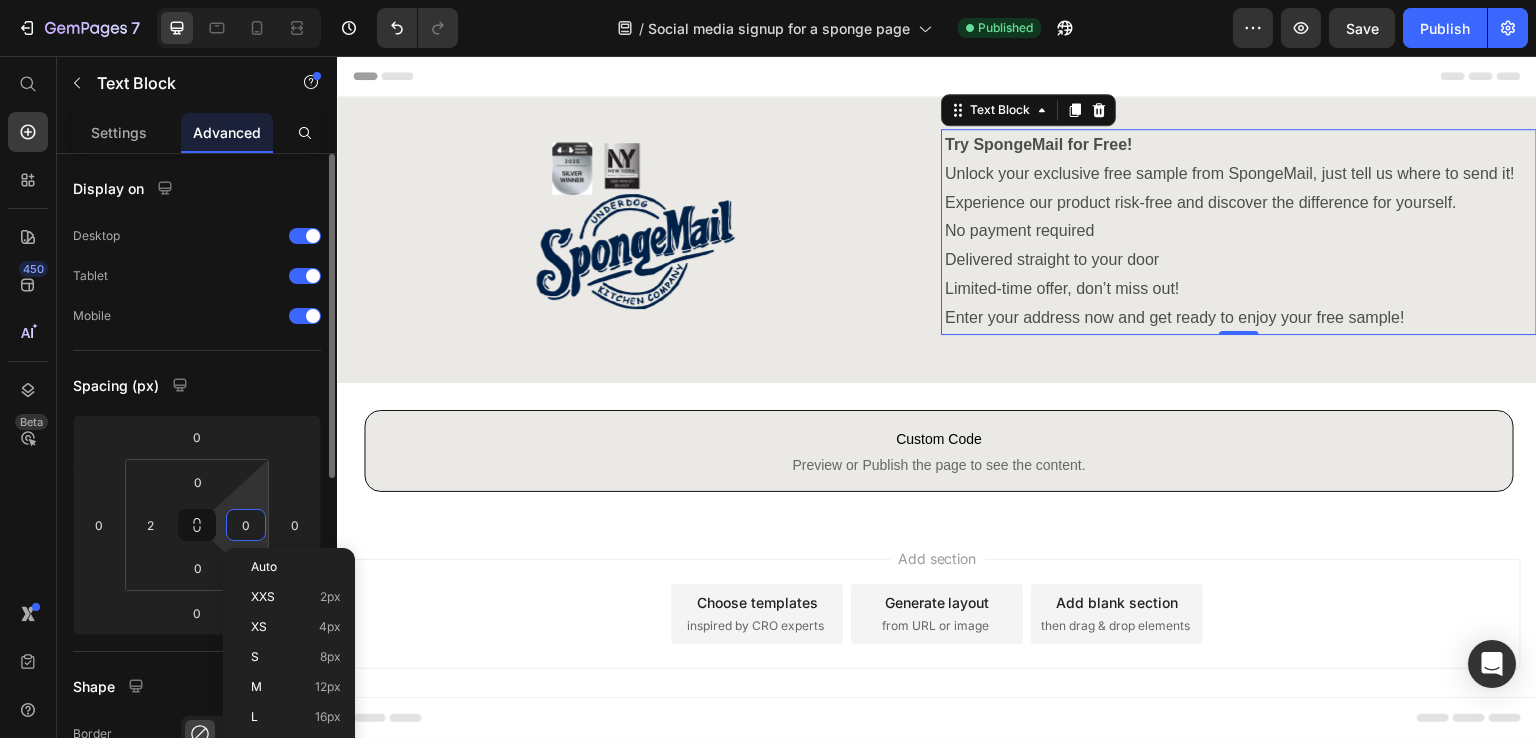 type on "2" 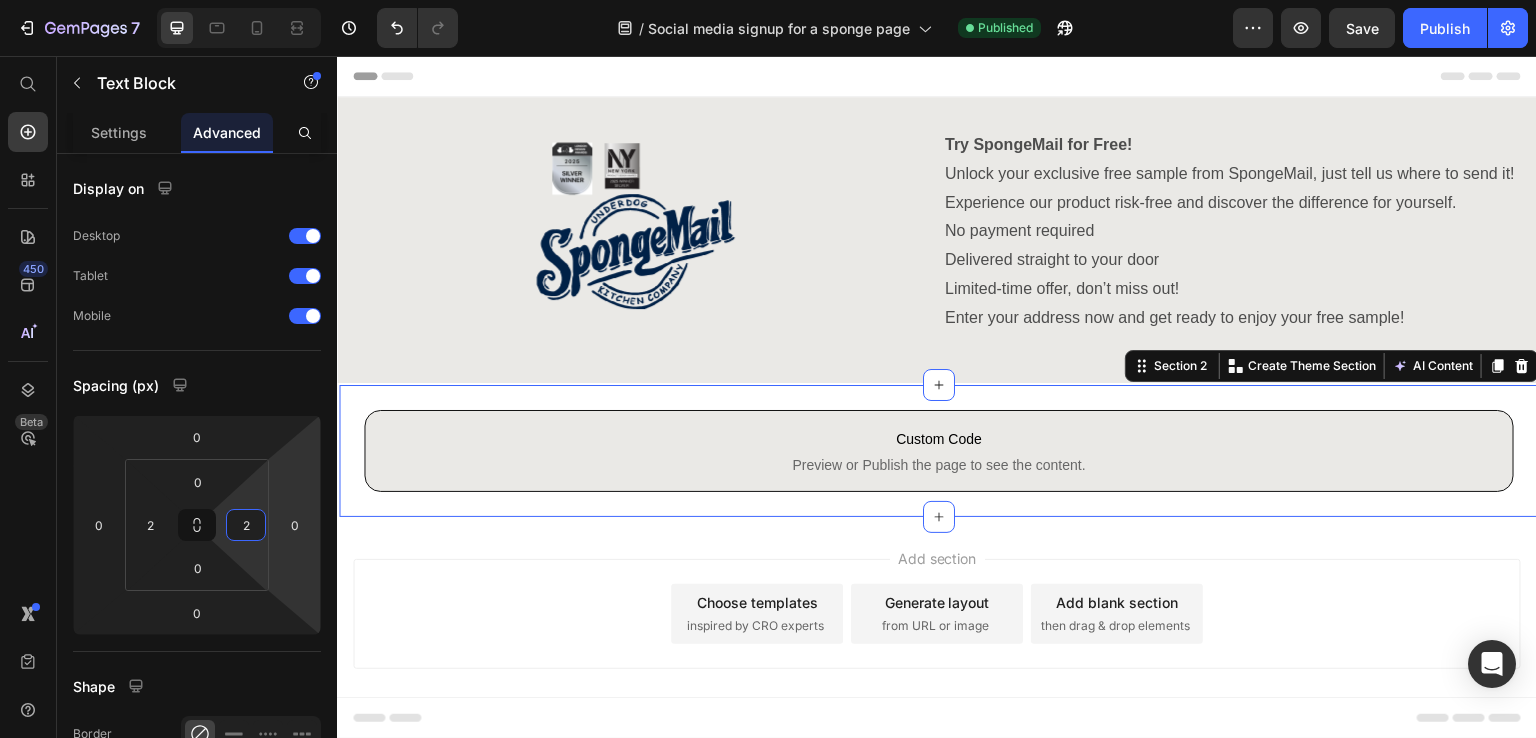 click on "Custom Code
Preview or Publish the page to see the content. Custom Code Row Section 2   You can create reusable sections Create Theme Section AI Content Write with GemAI What would you like to describe here? Tone and Voice Persuasive Product Getting products... Show more Generate" at bounding box center (939, 451) 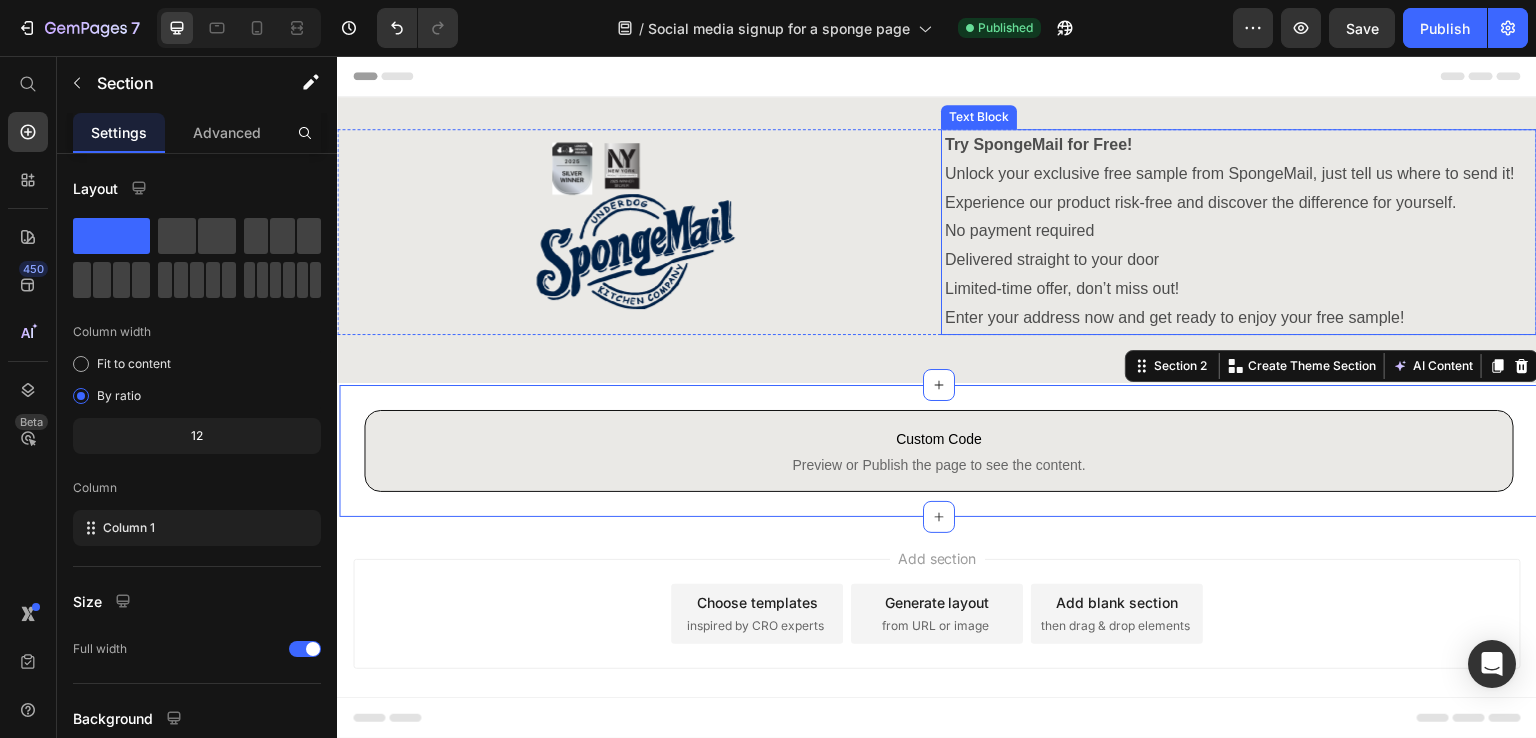 click on "Unlock your exclusive free sample from SpongeMail, just tell us where to send it! Experience our product risk-free and discover the difference for yourself." at bounding box center (1239, 189) 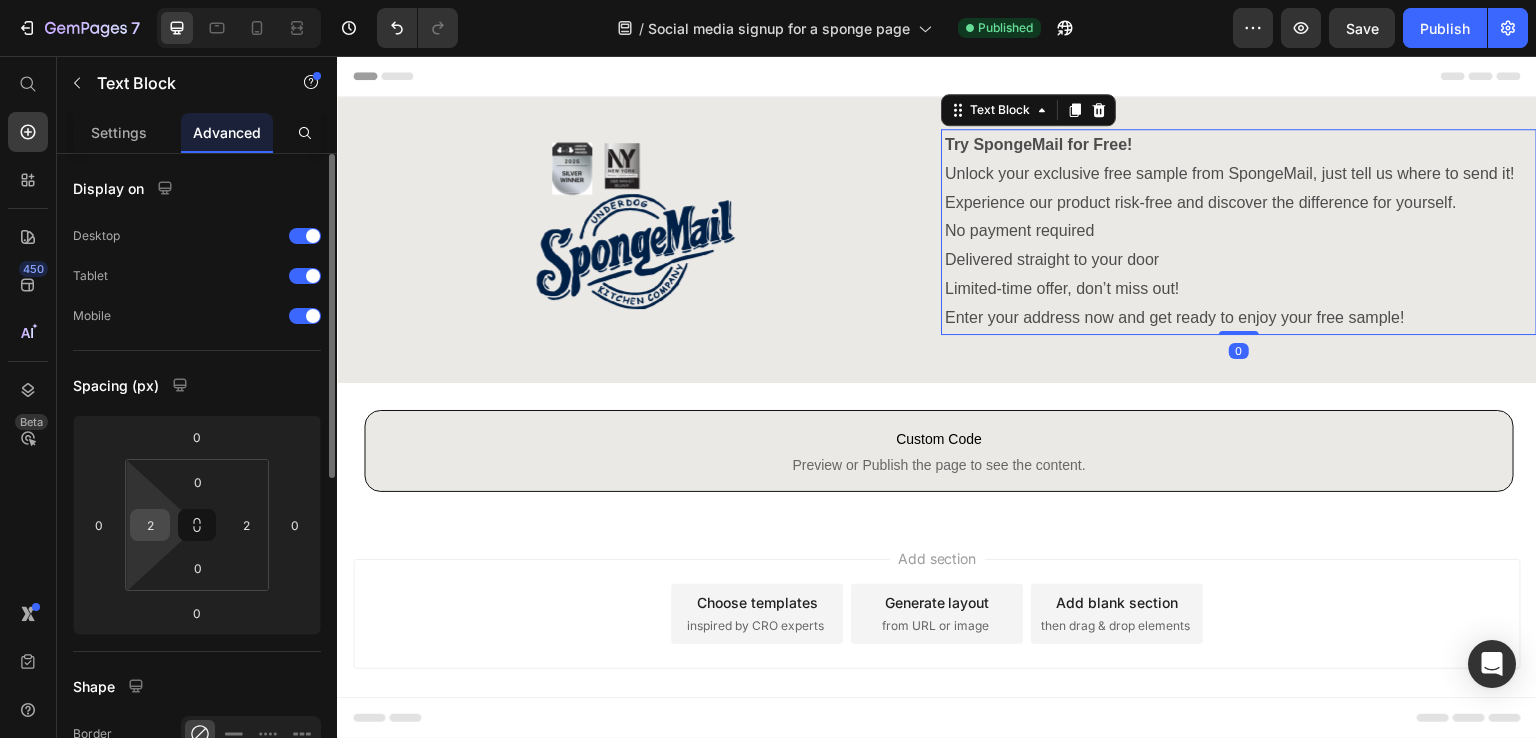 click on "2" at bounding box center (150, 525) 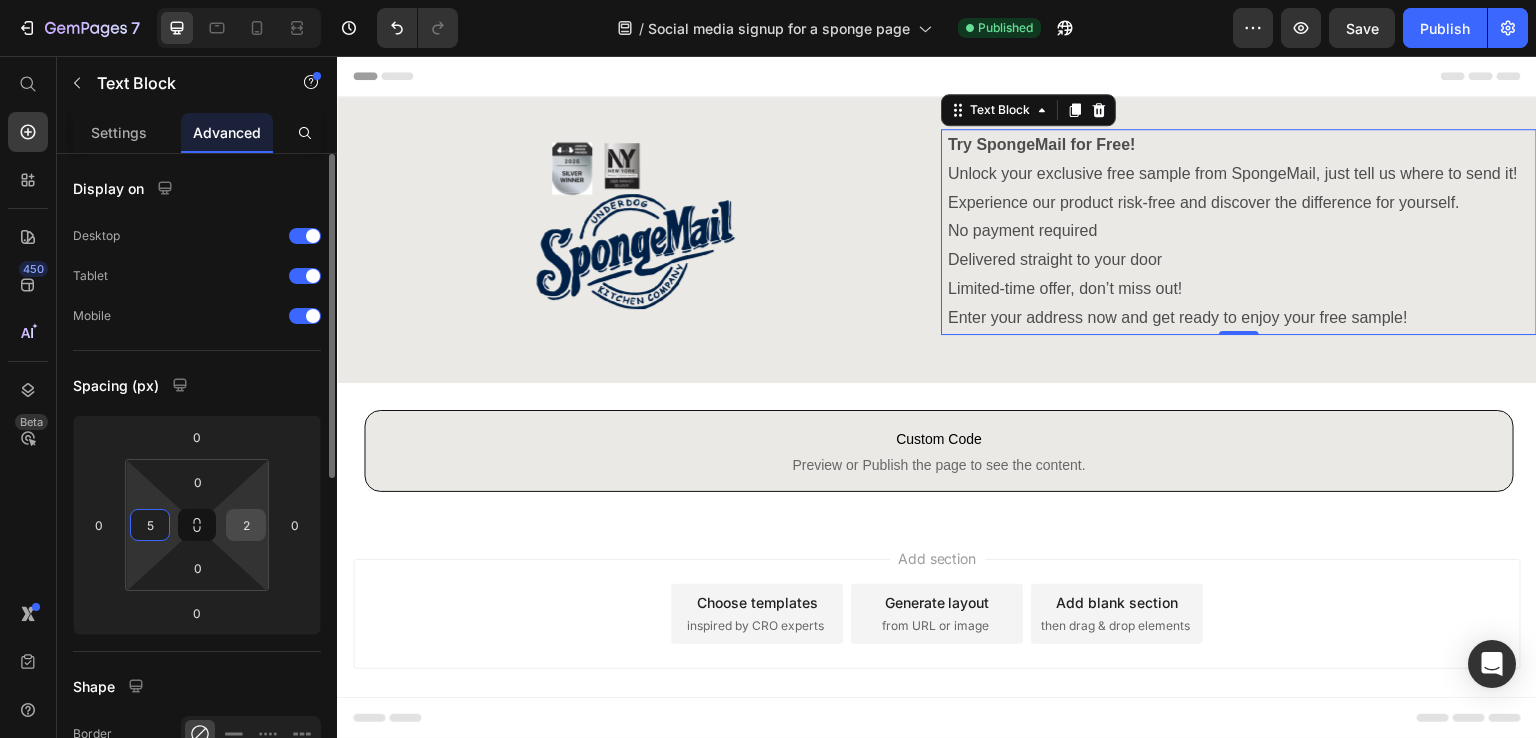 type on "5" 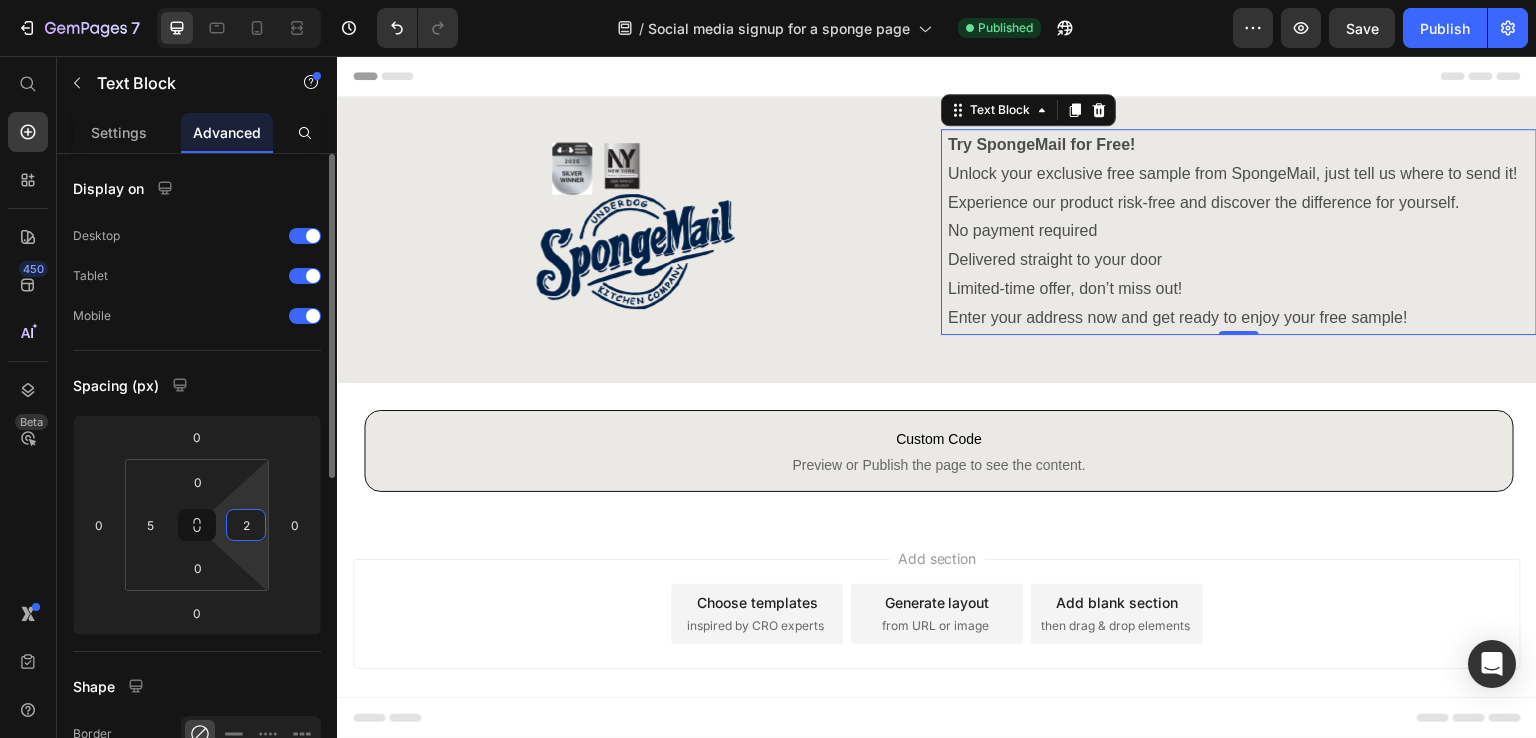 click on "2" at bounding box center (246, 525) 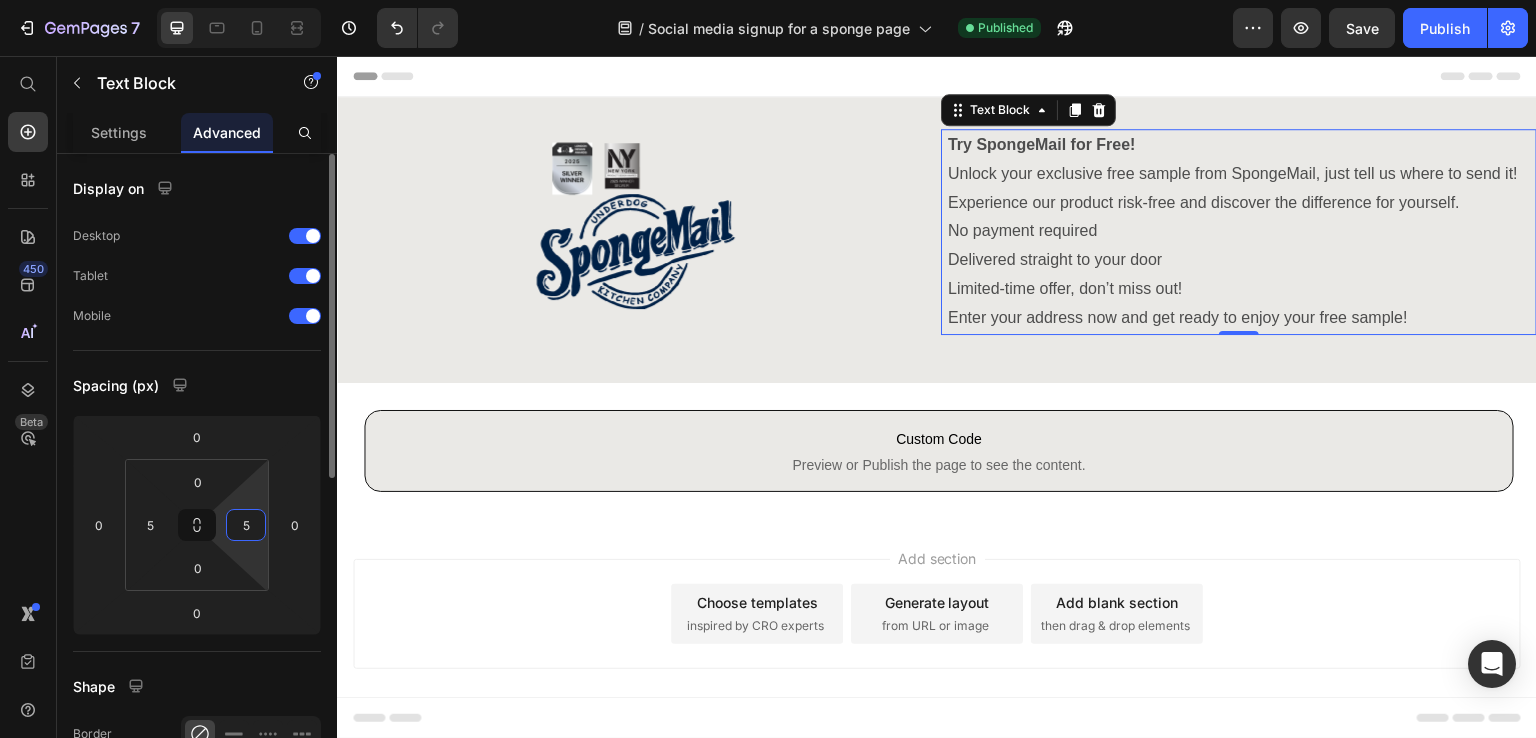 click on "5" at bounding box center [246, 525] 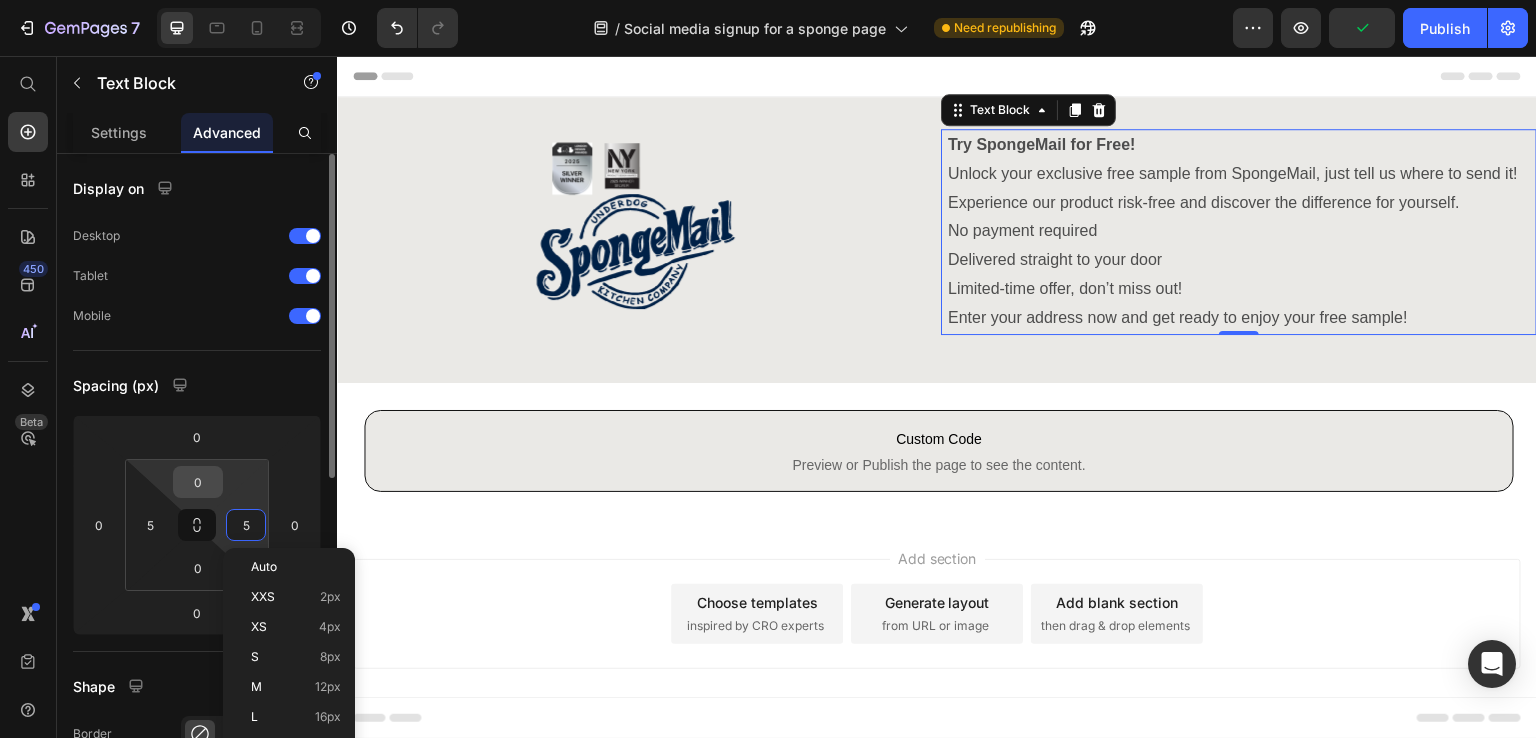 type on "5" 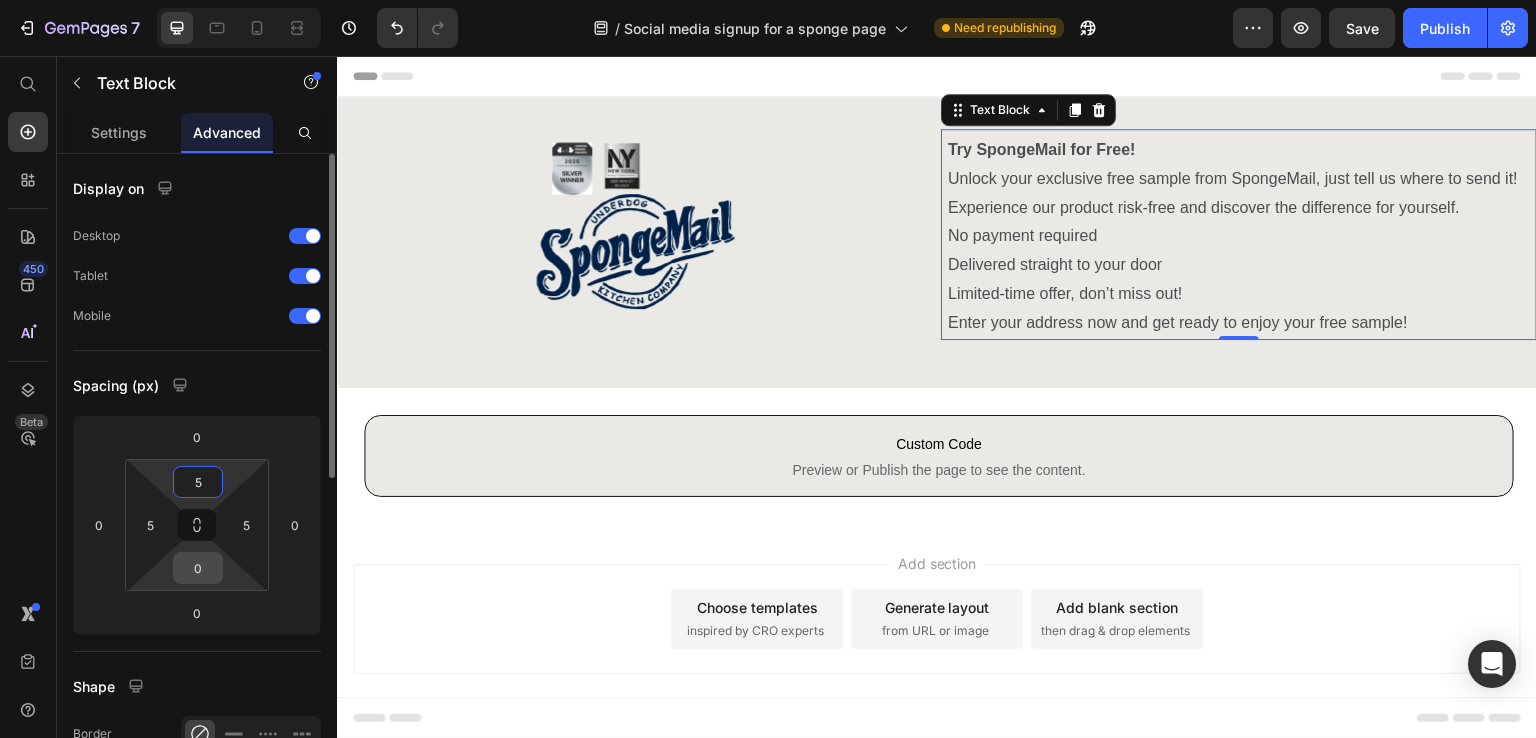 type on "5" 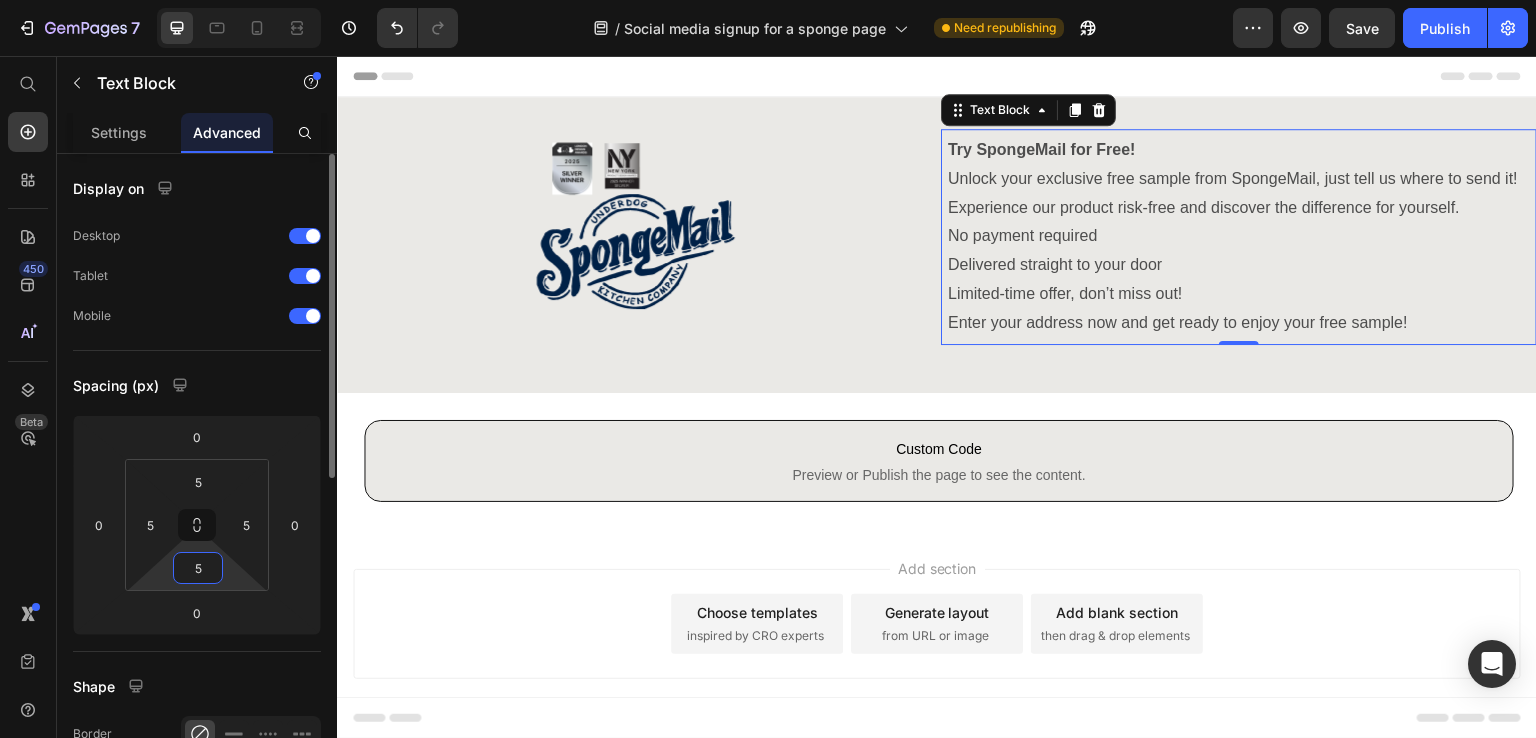 click on "5" at bounding box center [198, 568] 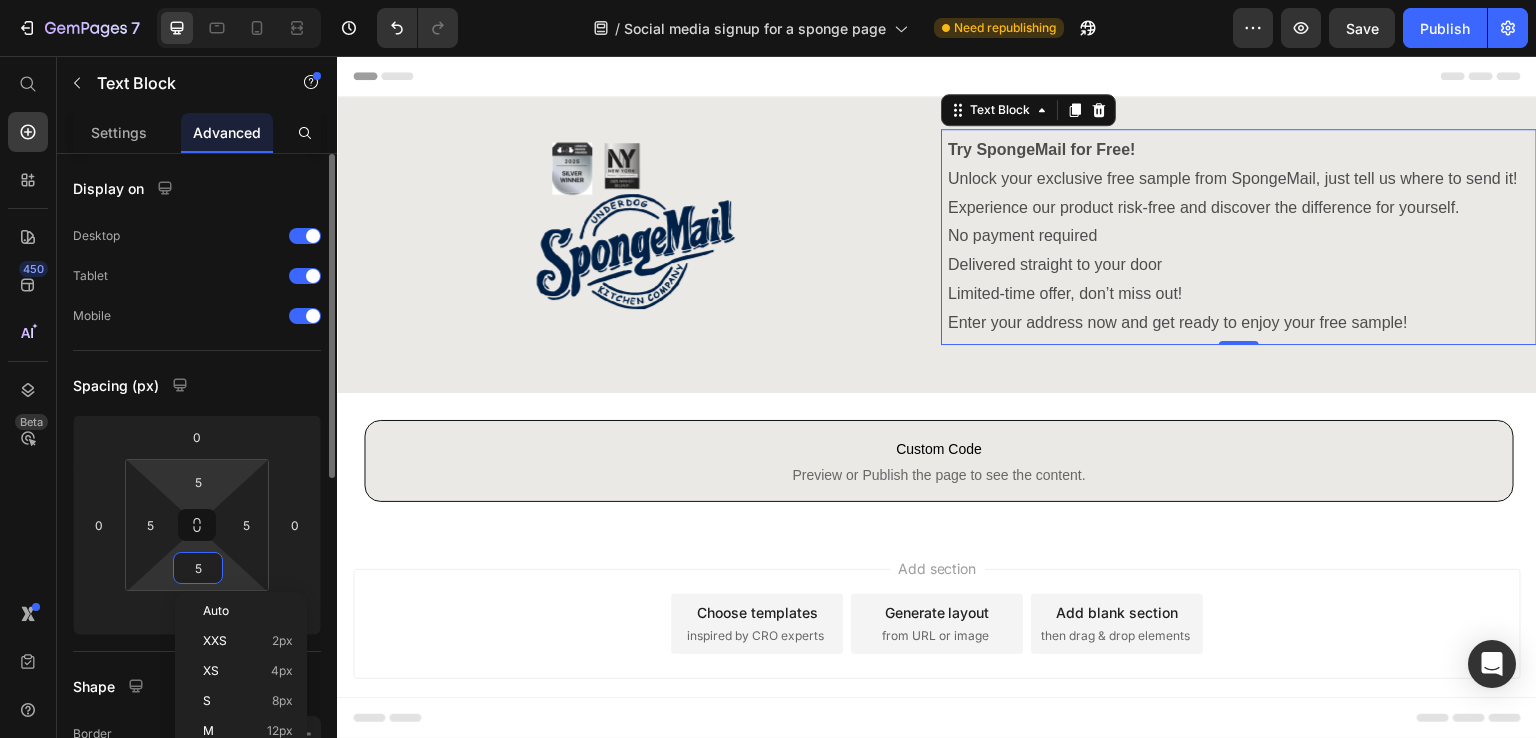 type on "0" 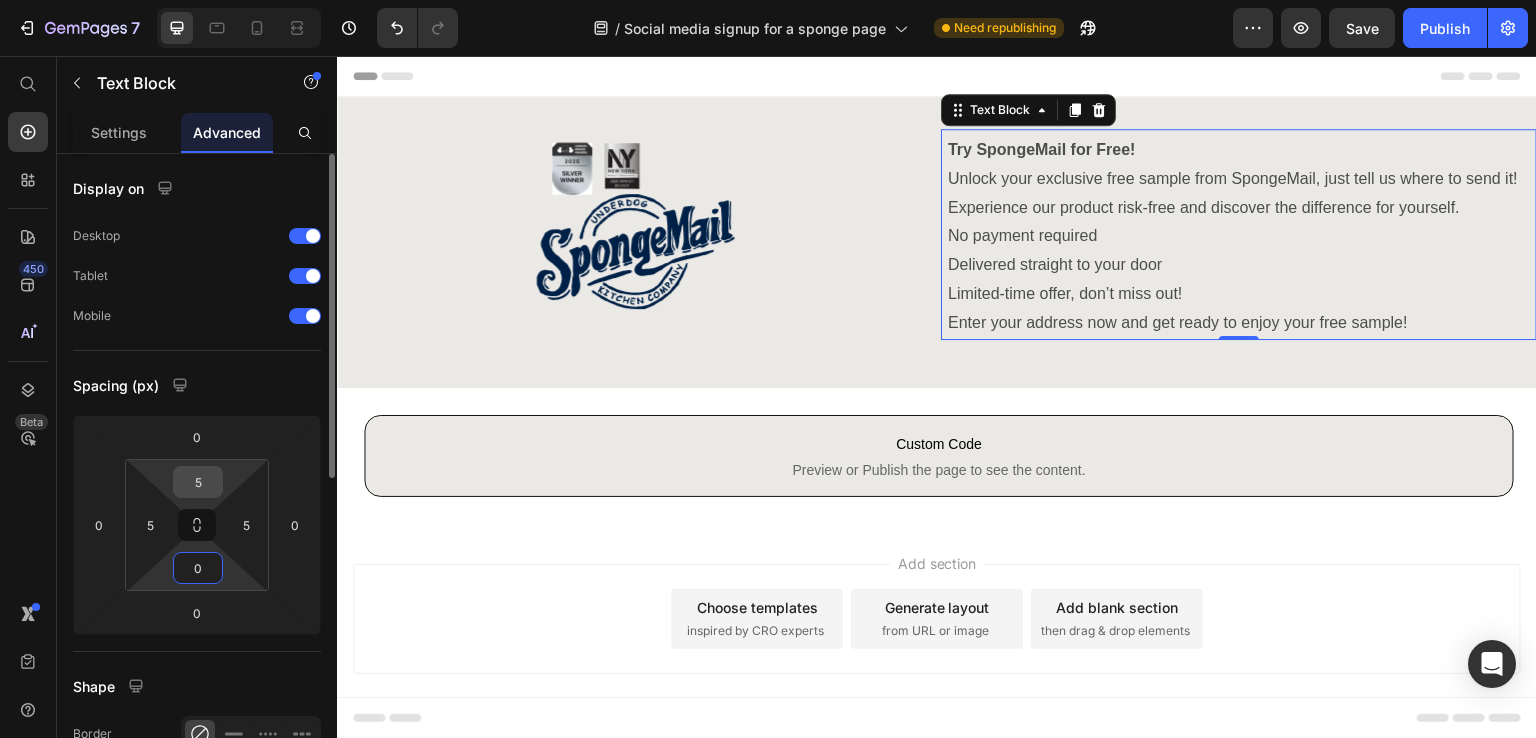 click on "5" at bounding box center (198, 482) 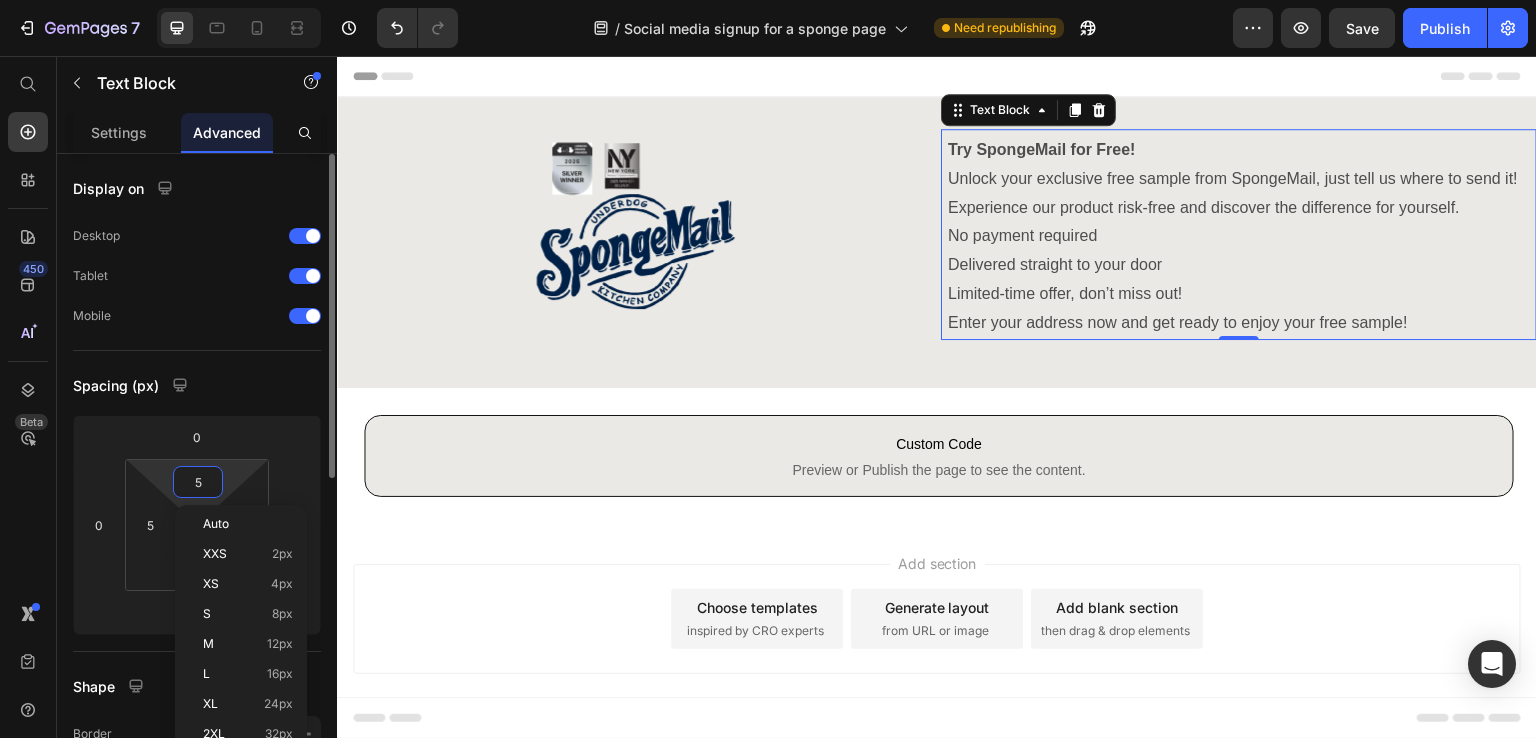 click on "5" at bounding box center (198, 482) 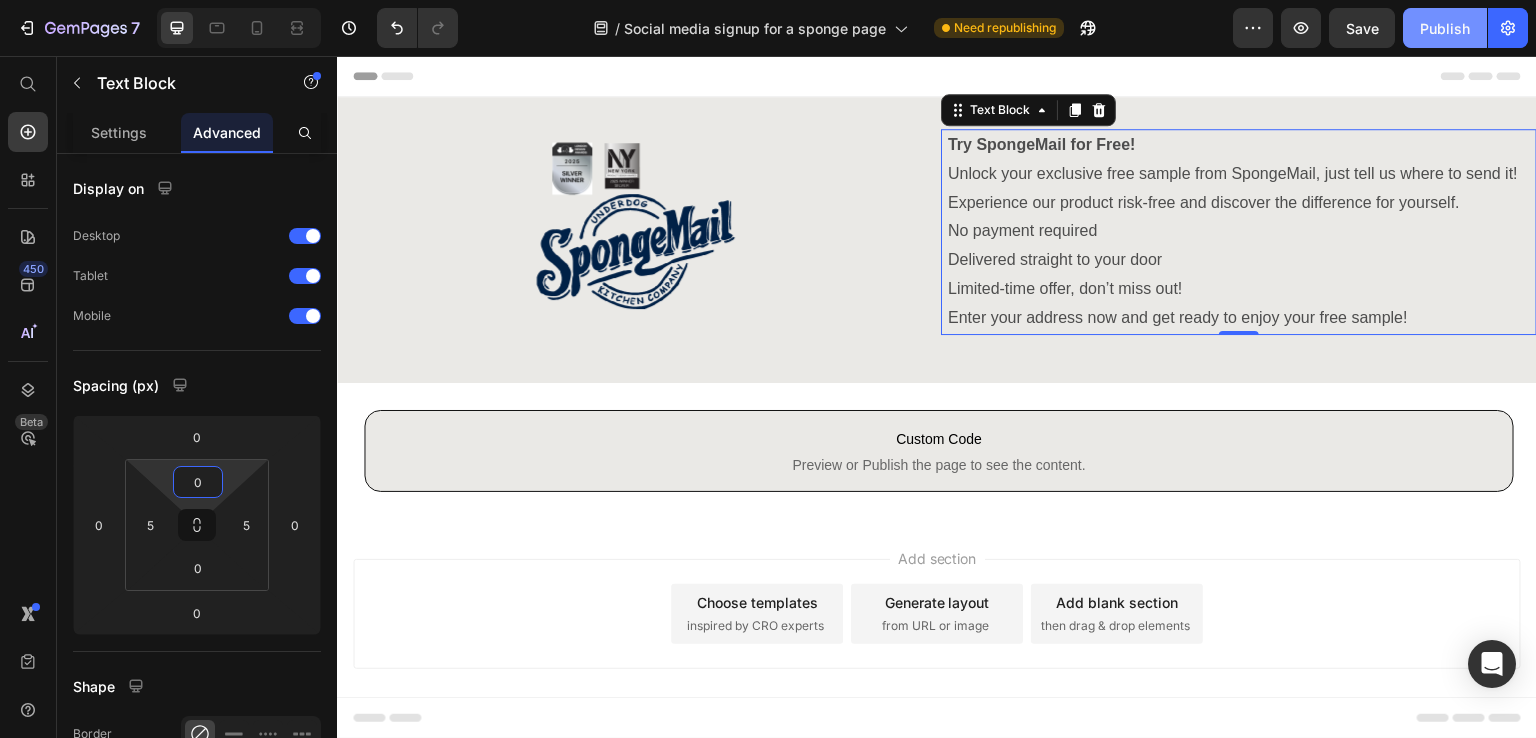 type on "0" 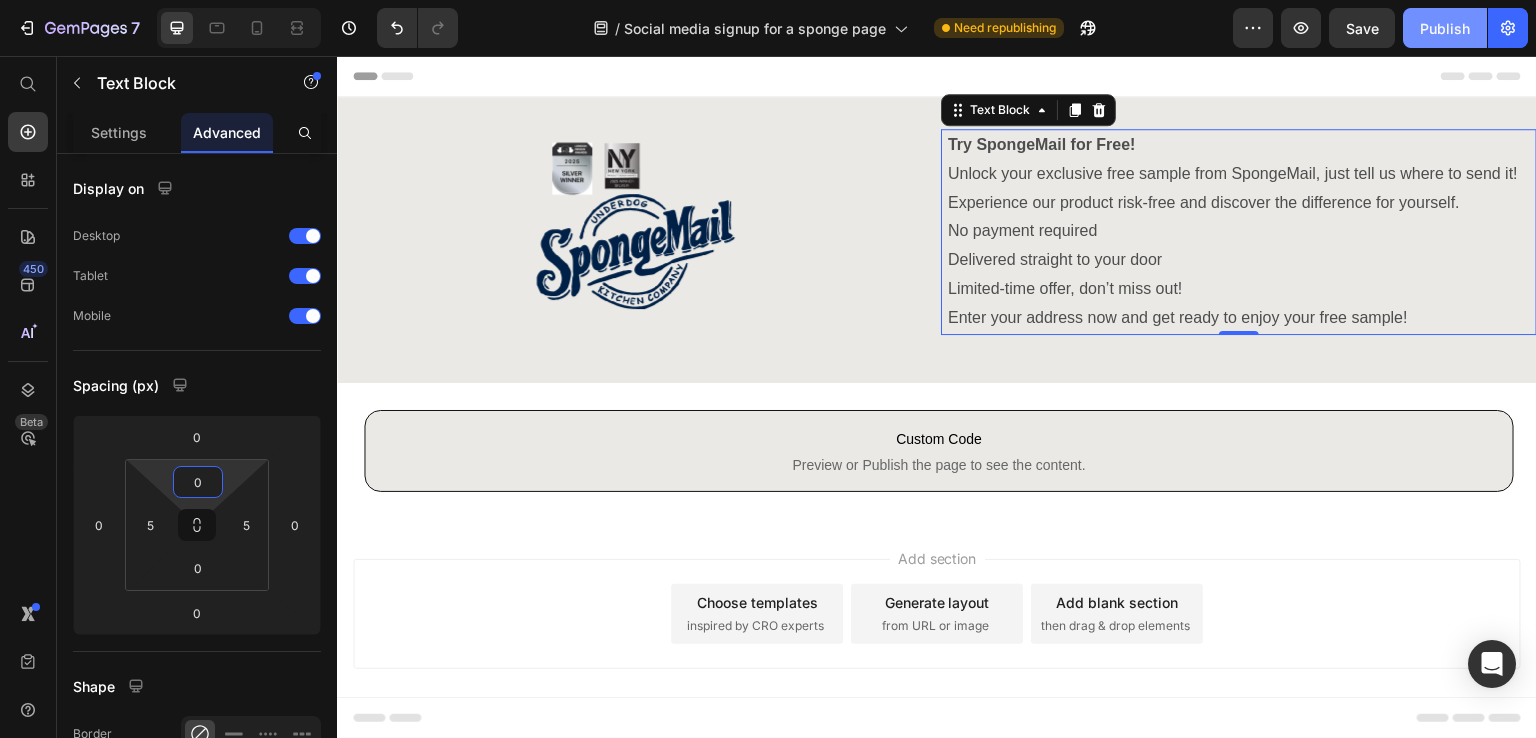 click on "Publish" 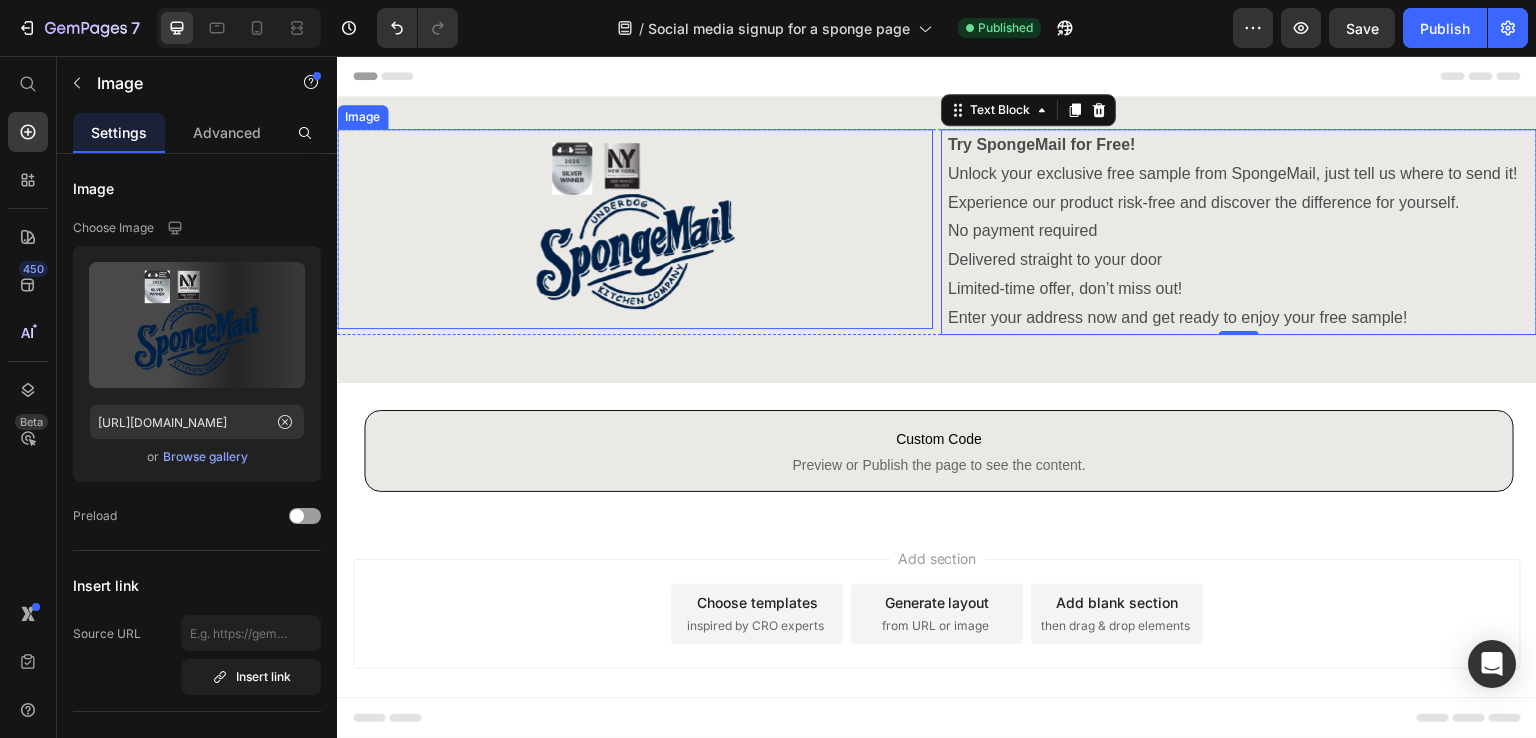 click at bounding box center [635, 229] 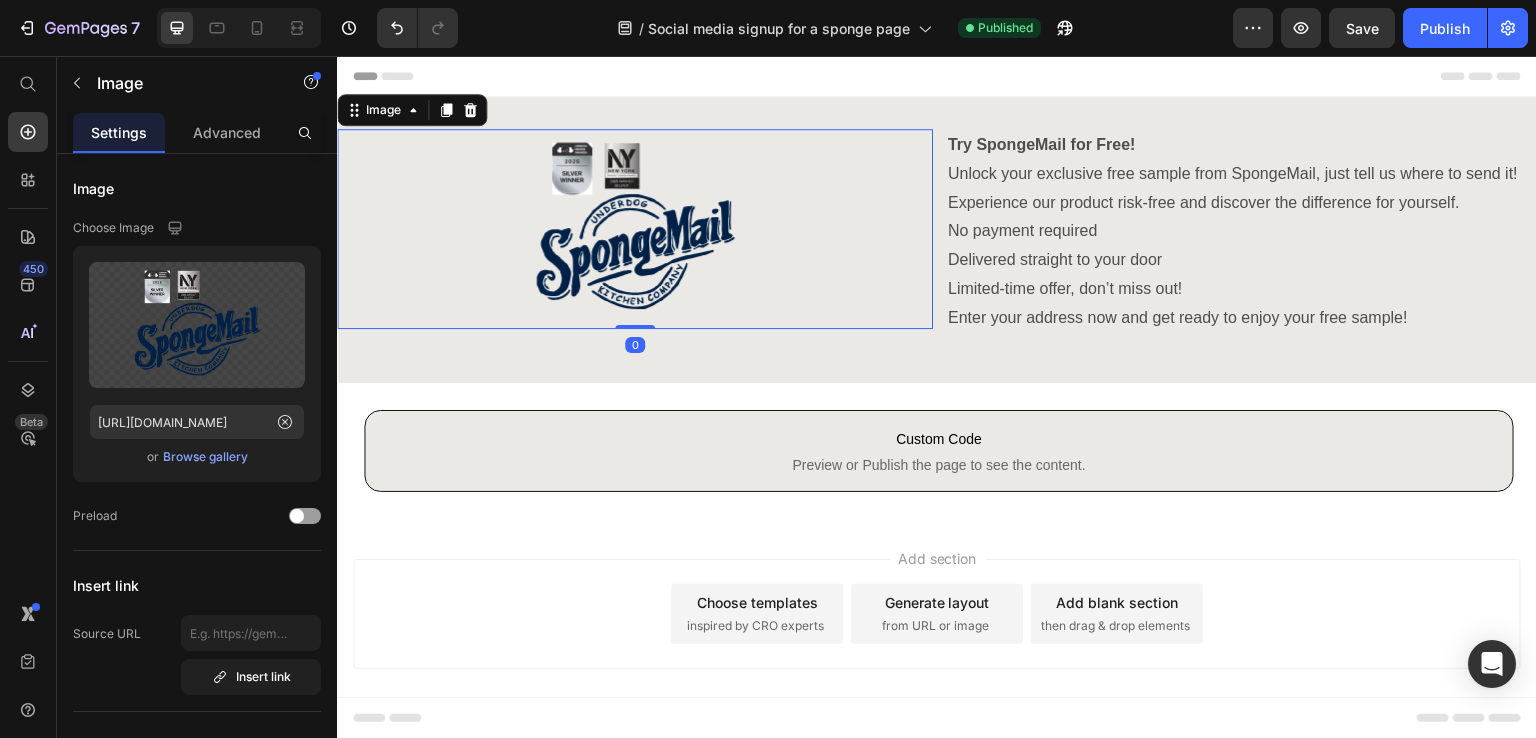 click on "Add section Choose templates inspired by CRO experts Generate layout from URL or image Add blank section then drag & drop elements" at bounding box center (937, 614) 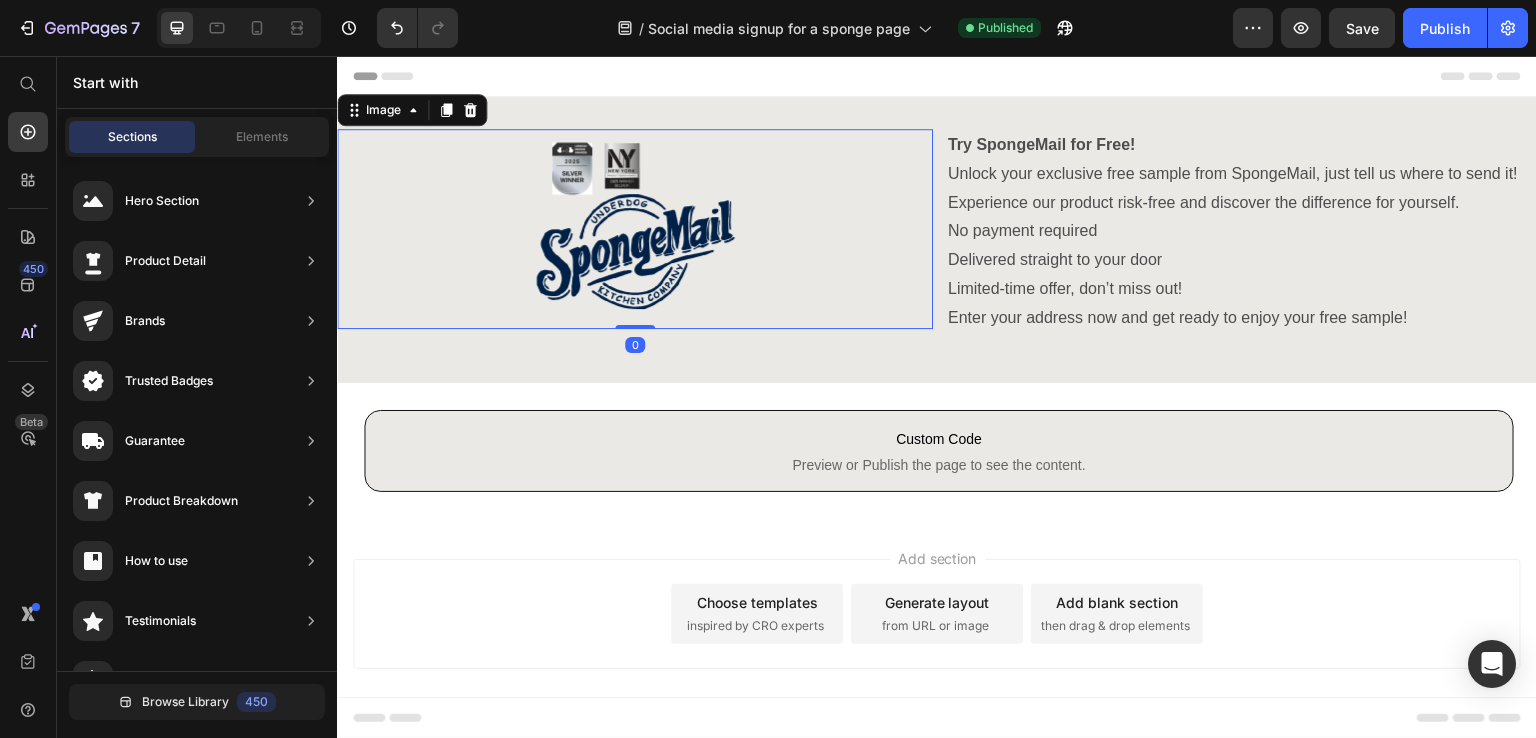 click at bounding box center [635, 229] 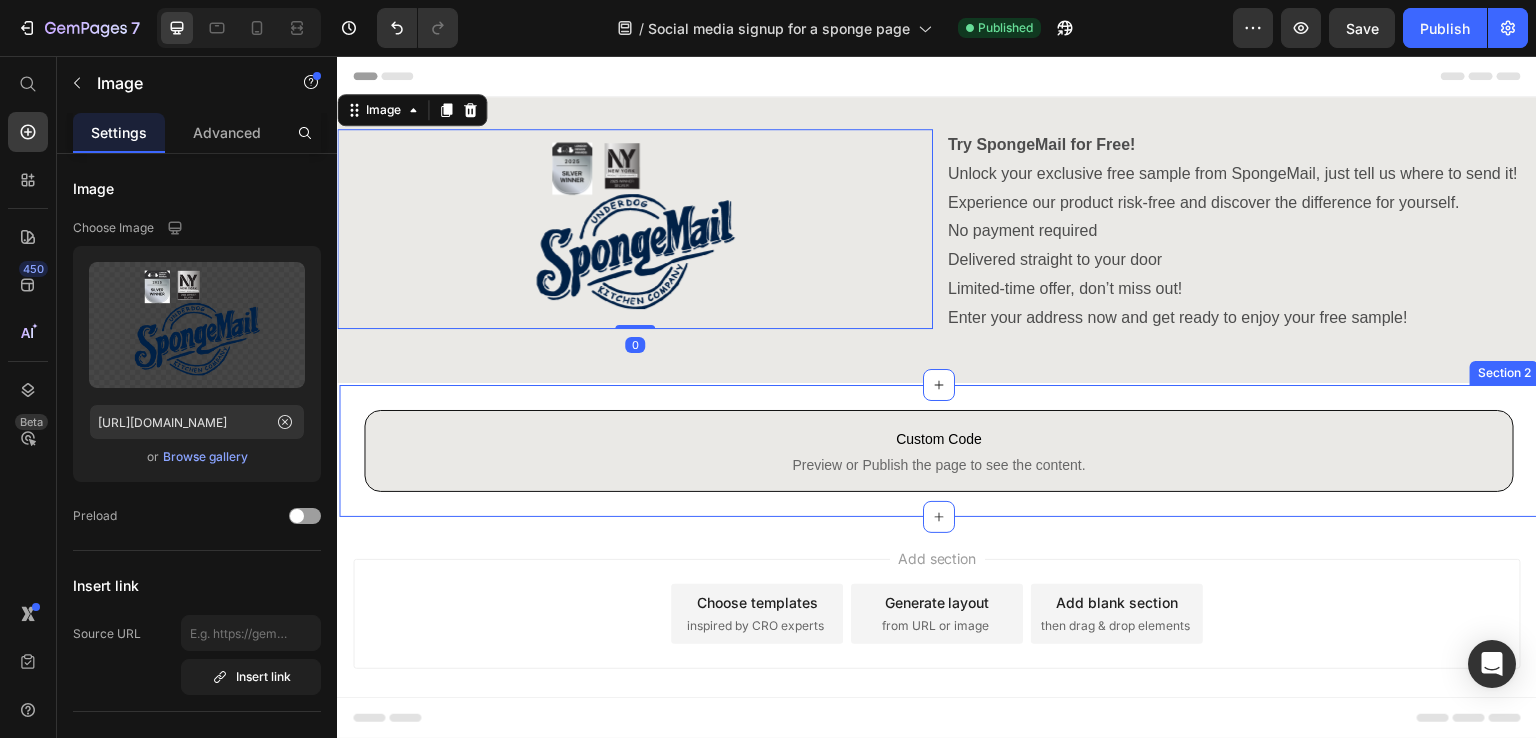 click on "Add section Choose templates inspired by CRO experts Generate layout from URL or image Add blank section then drag & drop elements" at bounding box center [937, 614] 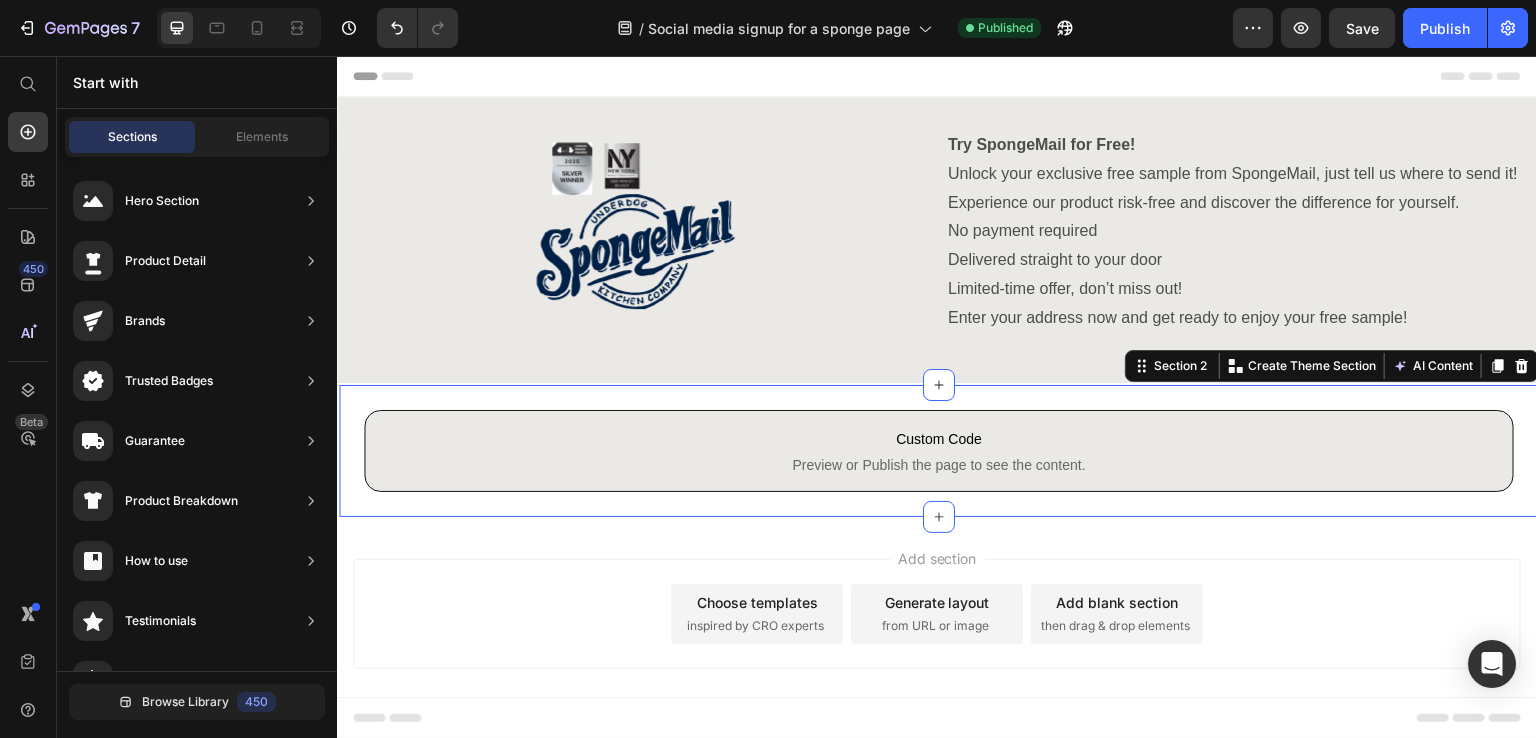 click on "Custom Code
Preview or Publish the page to see the content. Custom Code Row Section 2   You can create reusable sections Create Theme Section AI Content Write with GemAI What would you like to describe here? Tone and Voice Persuasive Product Show more Generate" at bounding box center (939, 451) 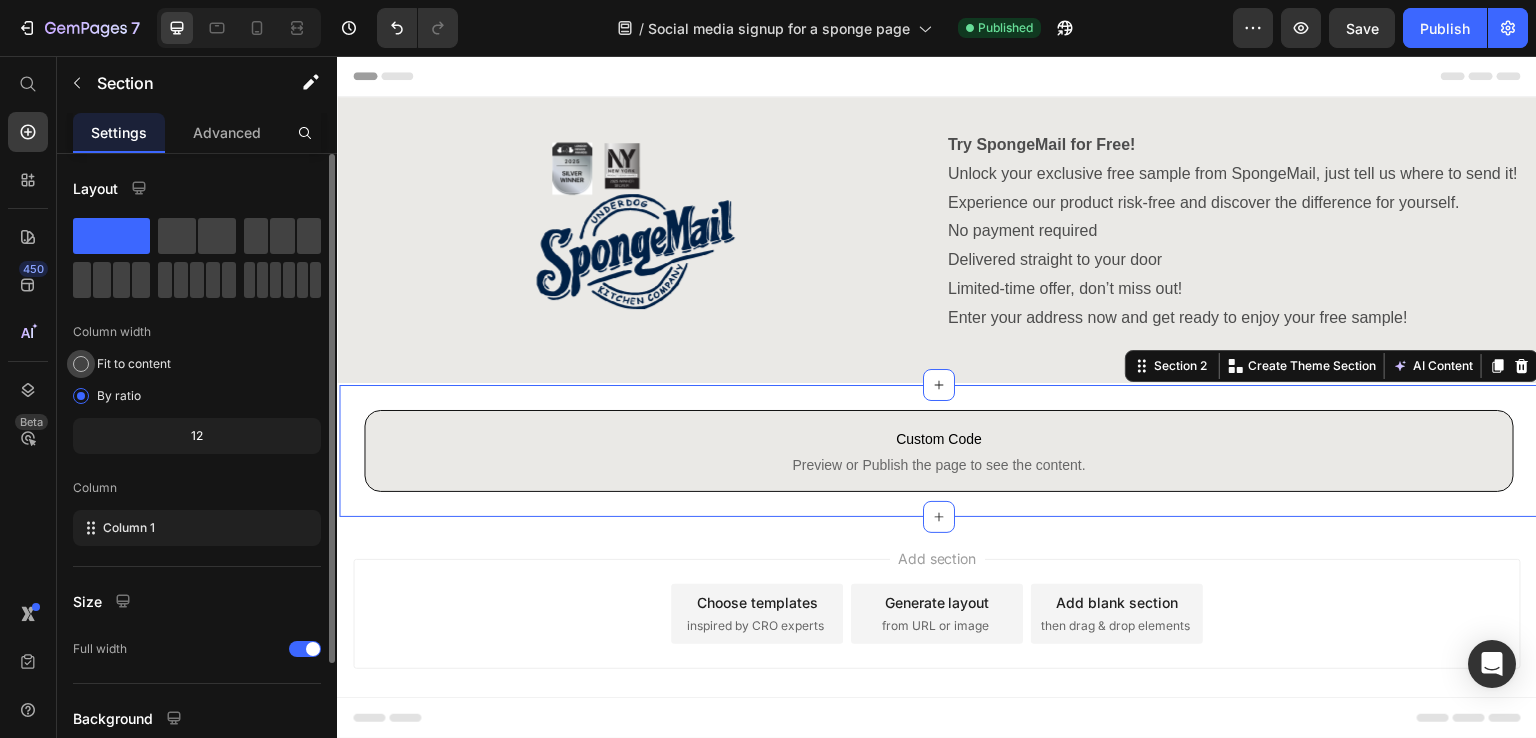 click on "Fit to content" at bounding box center [134, 364] 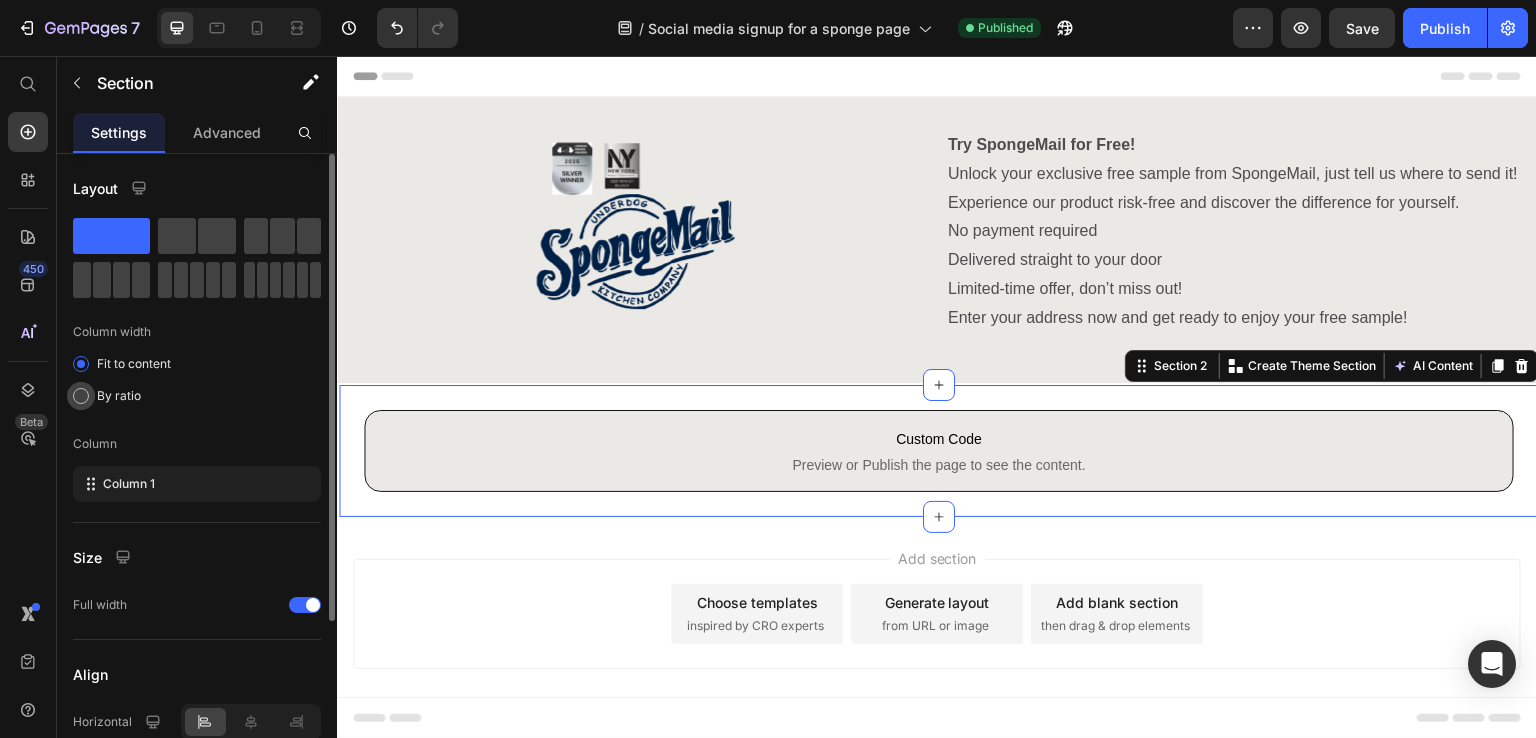 click on "By ratio" at bounding box center (119, 396) 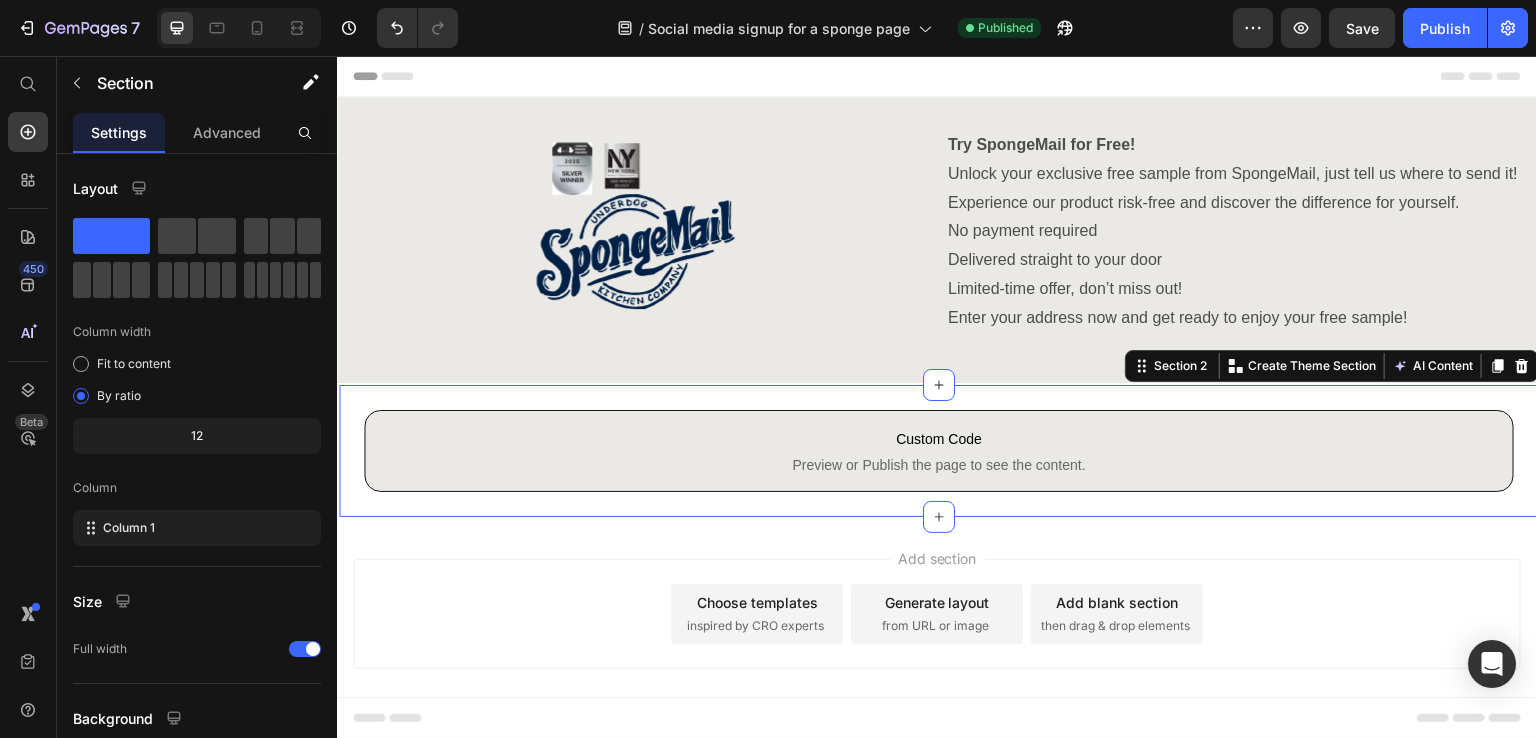 click on "Add section Choose templates inspired by CRO experts Generate layout from URL or image Add blank section then drag & drop elements" at bounding box center [937, 642] 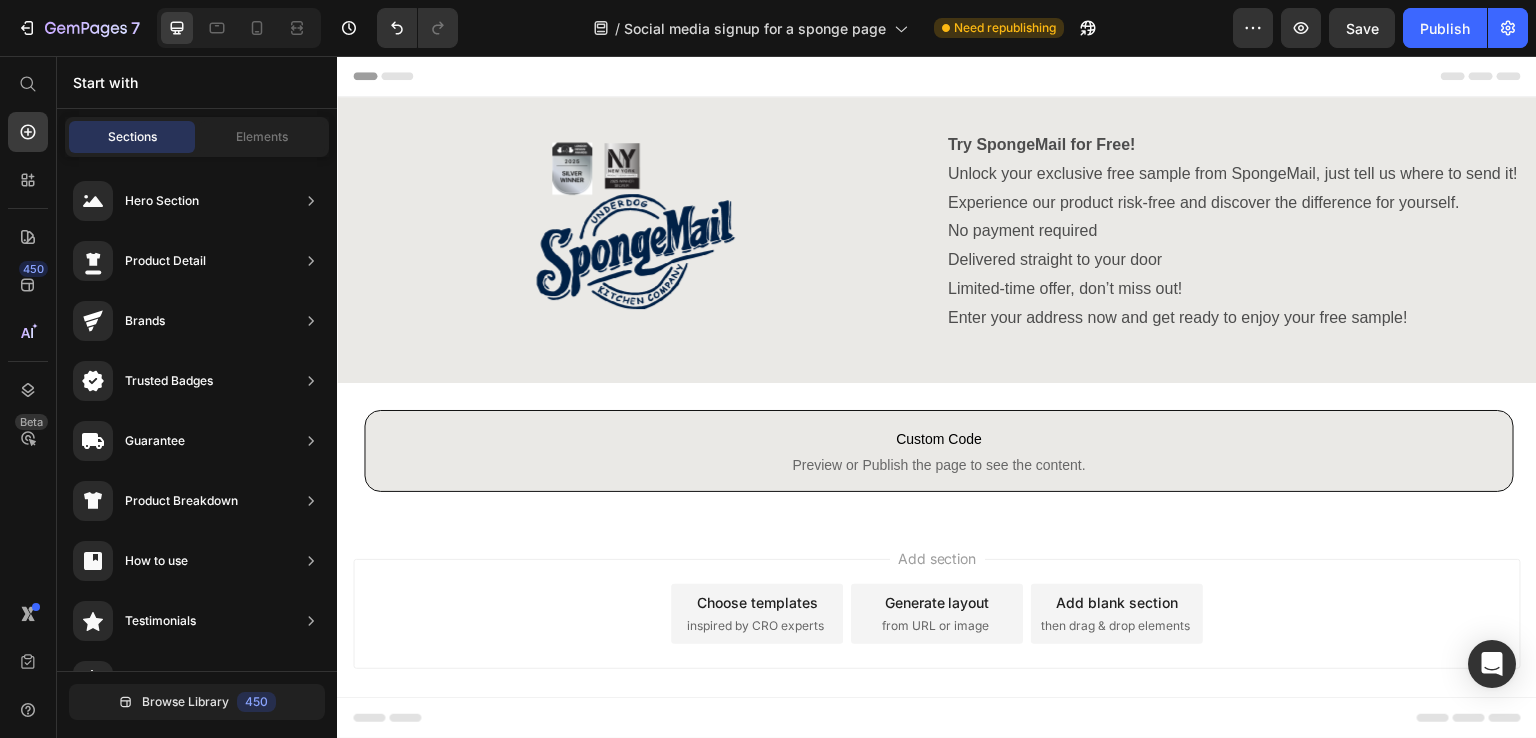 scroll, scrollTop: 0, scrollLeft: 0, axis: both 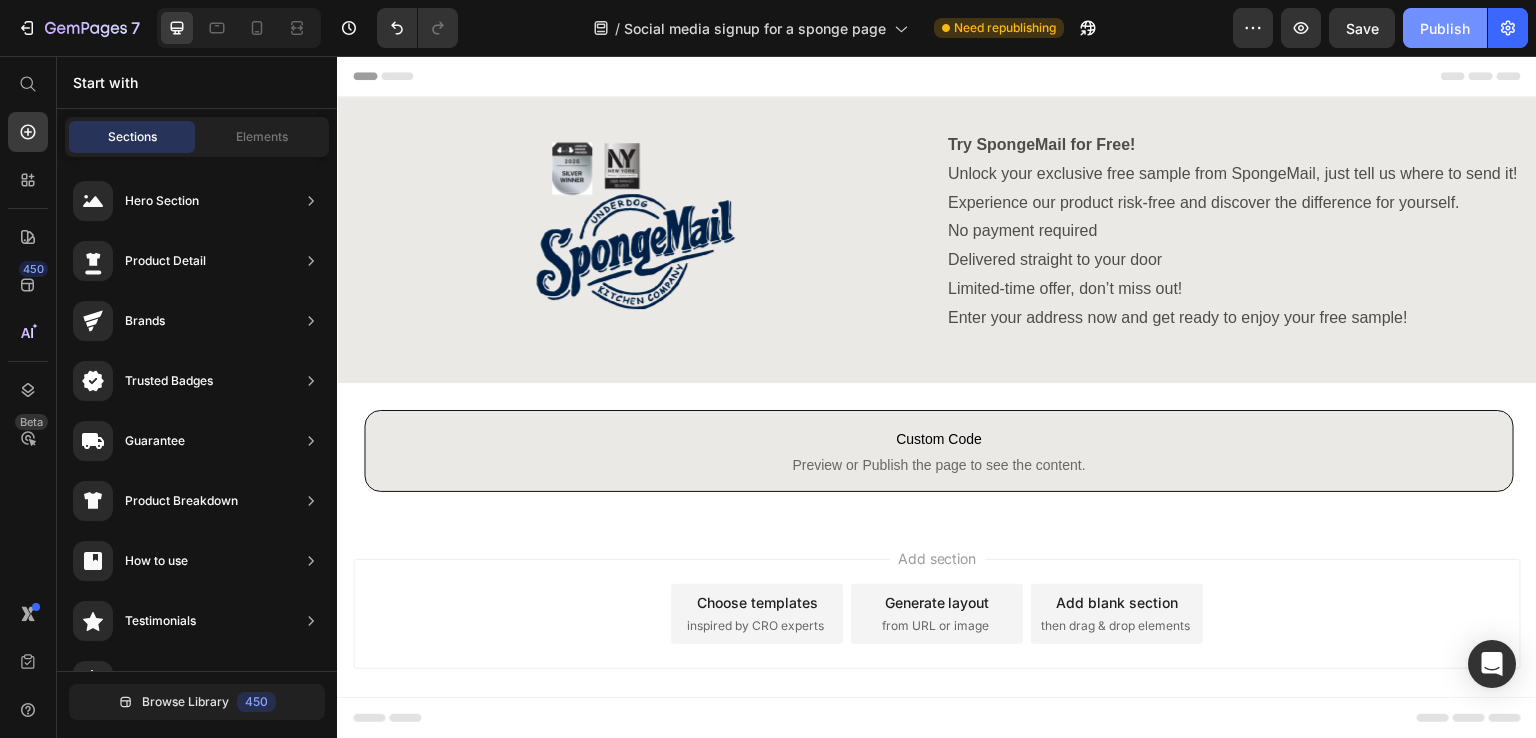 click on "Publish" 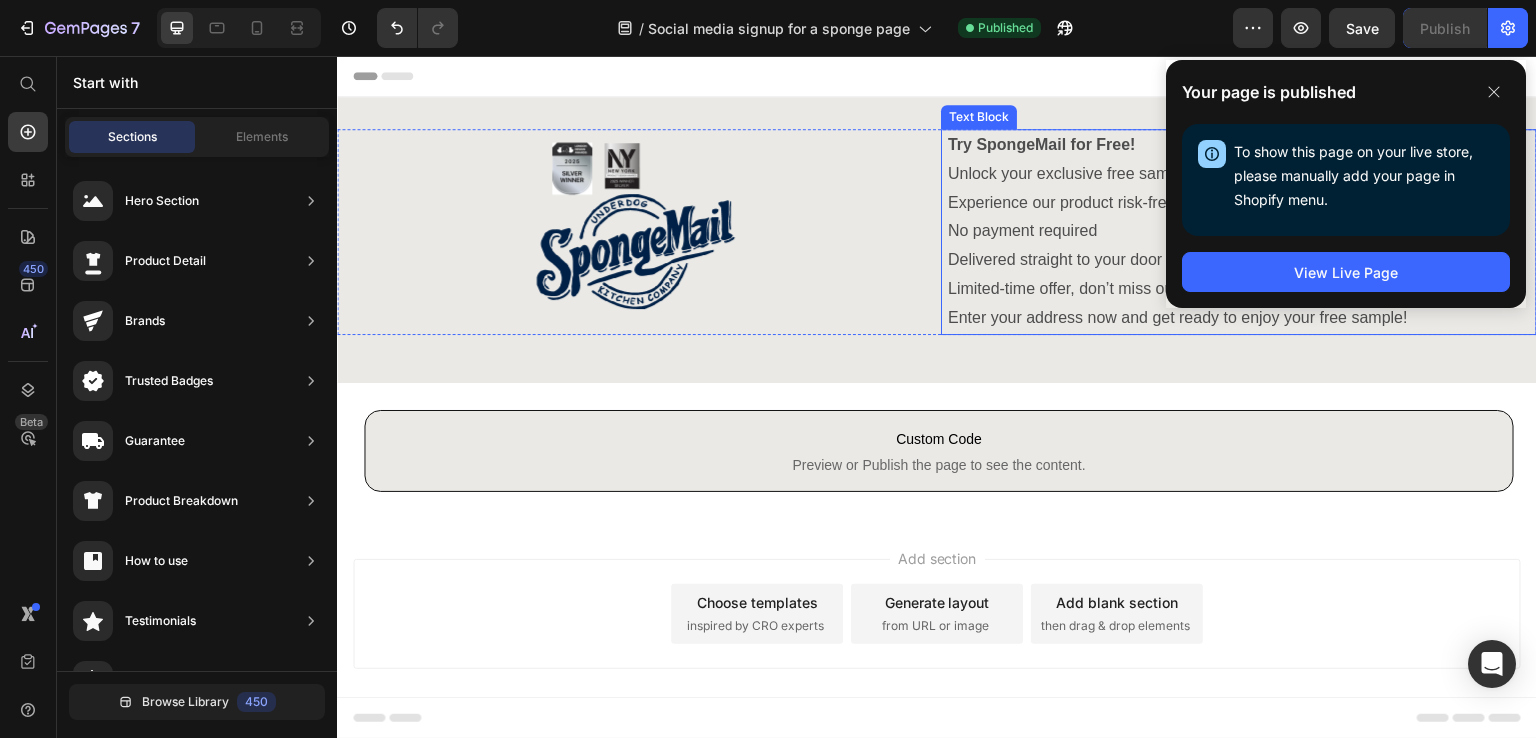 click on "Unlock your exclusive free sample from SpongeMail, just tell us where to send it! Experience our product risk-free and discover the difference for yourself." at bounding box center (1239, 189) 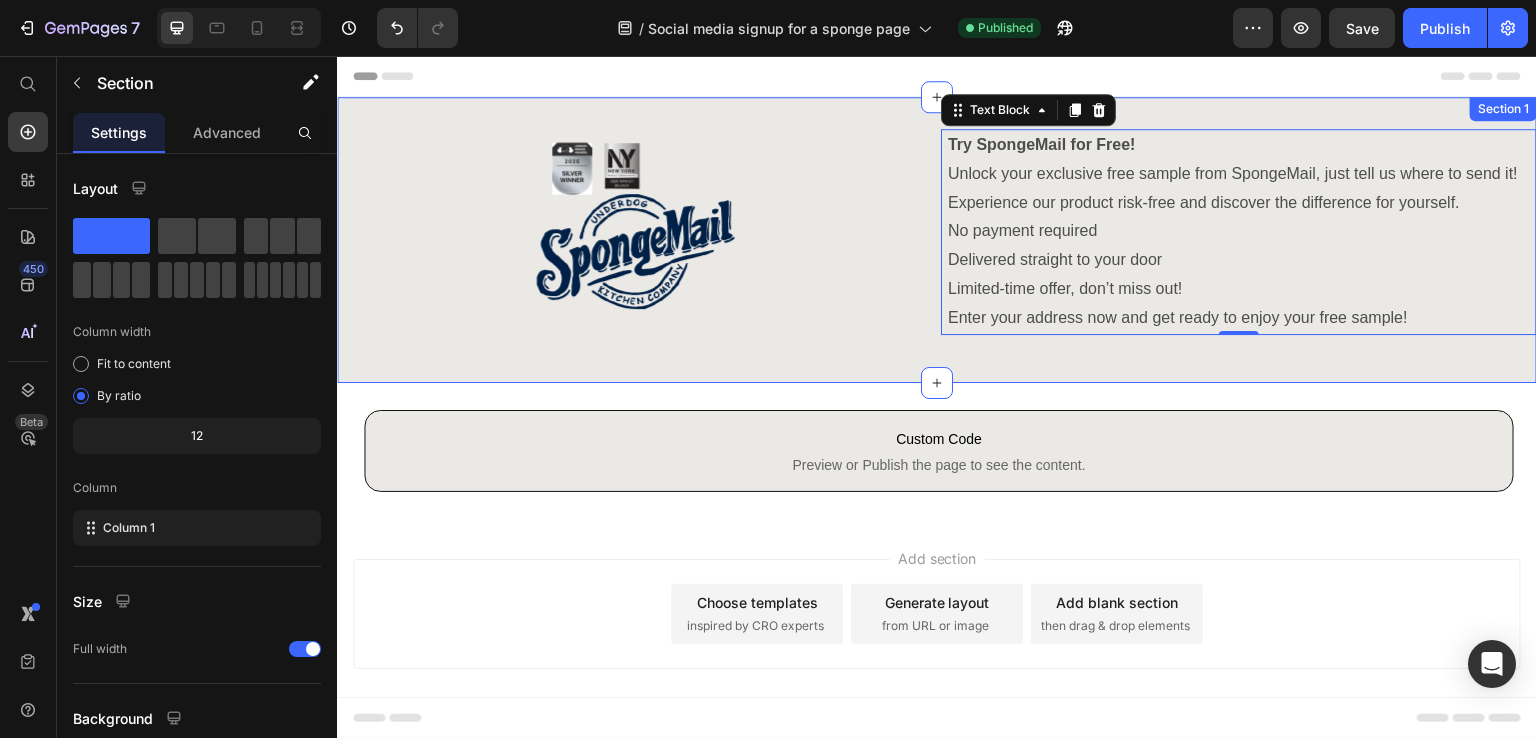 click on "Image Try SpongeMail for Free! Unlock your exclusive free sample from SpongeMail, just tell us where to send it! Experience our product risk-free and discover the difference for yourself. No payment required Delivered straight to your door Limited-time offer, don’t miss out! Enter your address now and get ready to enjoy your free sample! Text Block   0 Row" at bounding box center [937, 240] 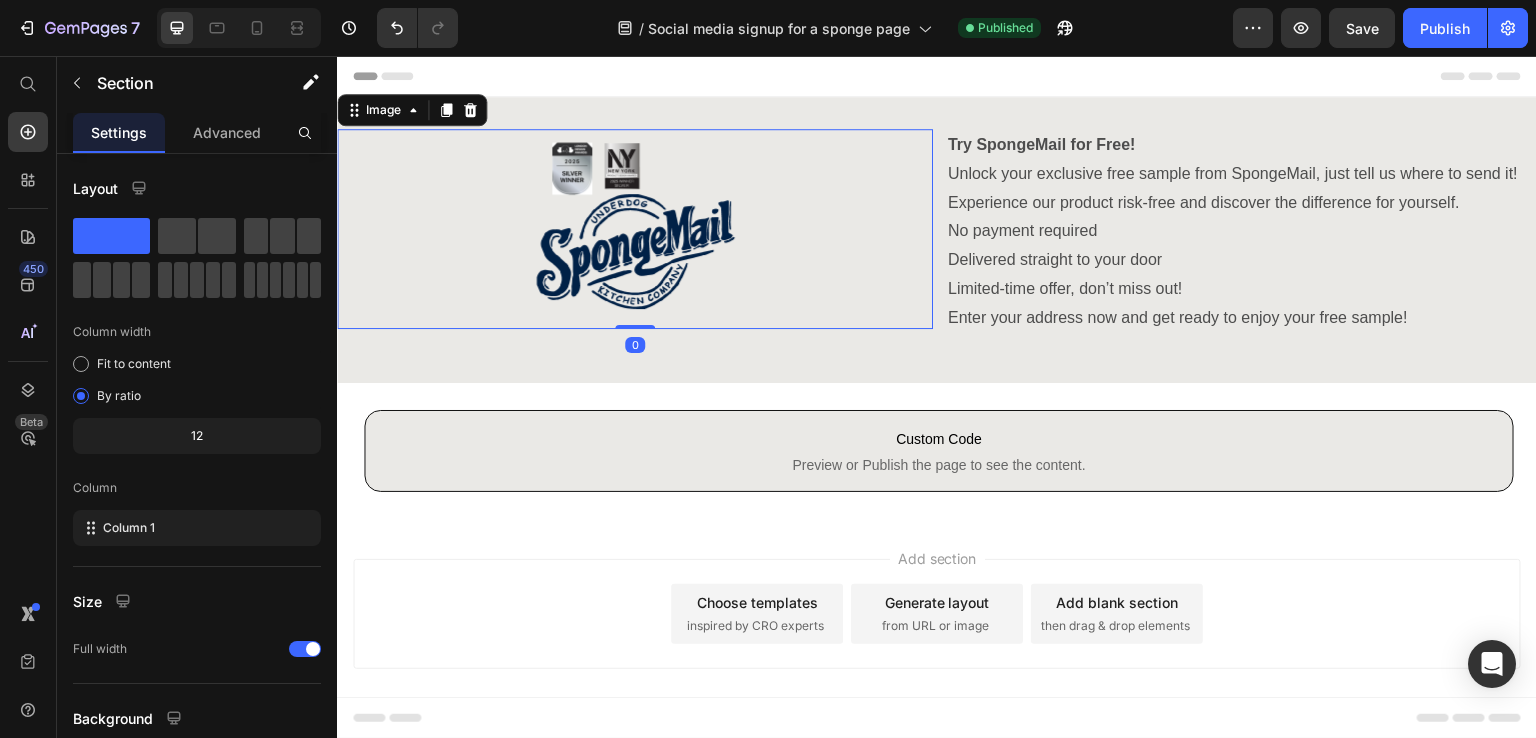 click at bounding box center [635, 229] 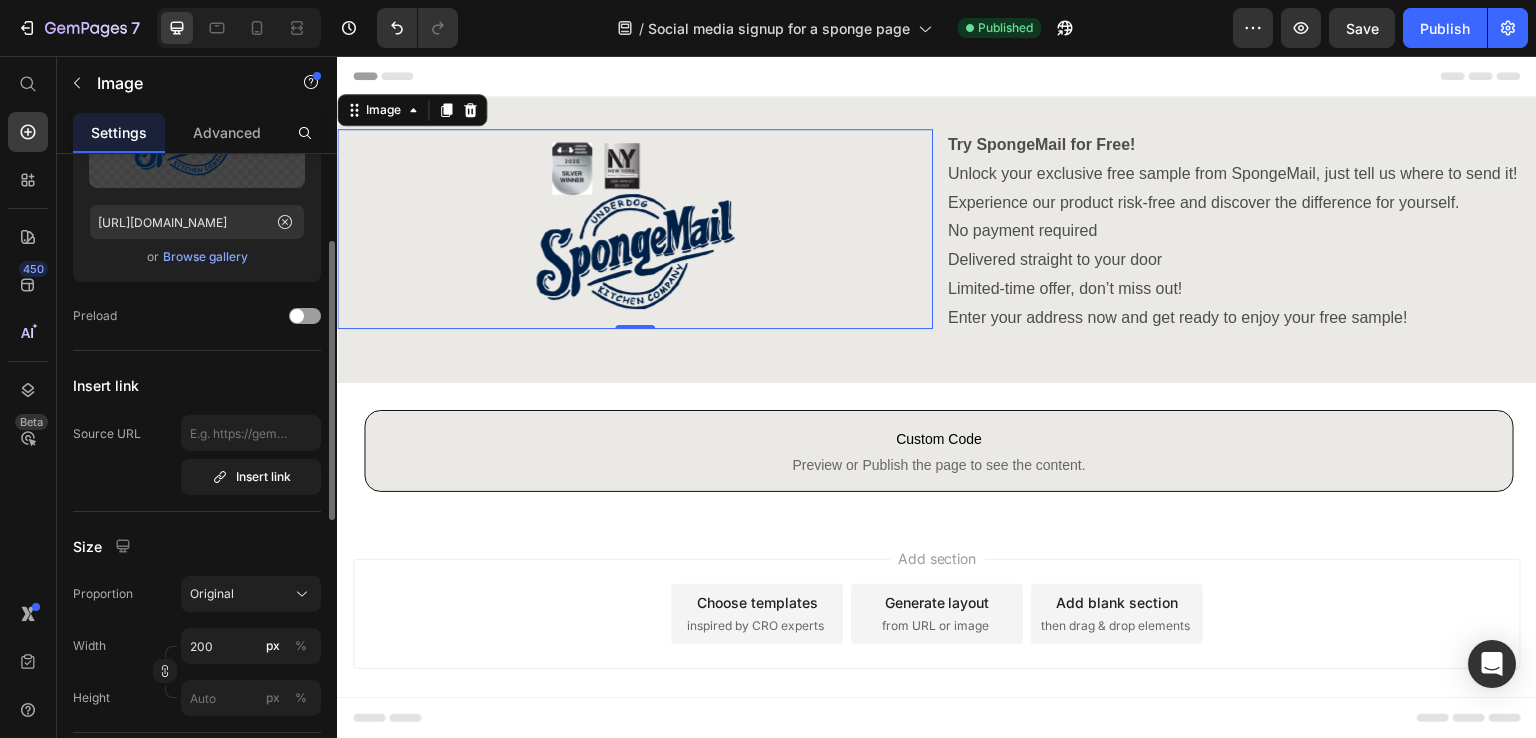 scroll, scrollTop: 400, scrollLeft: 0, axis: vertical 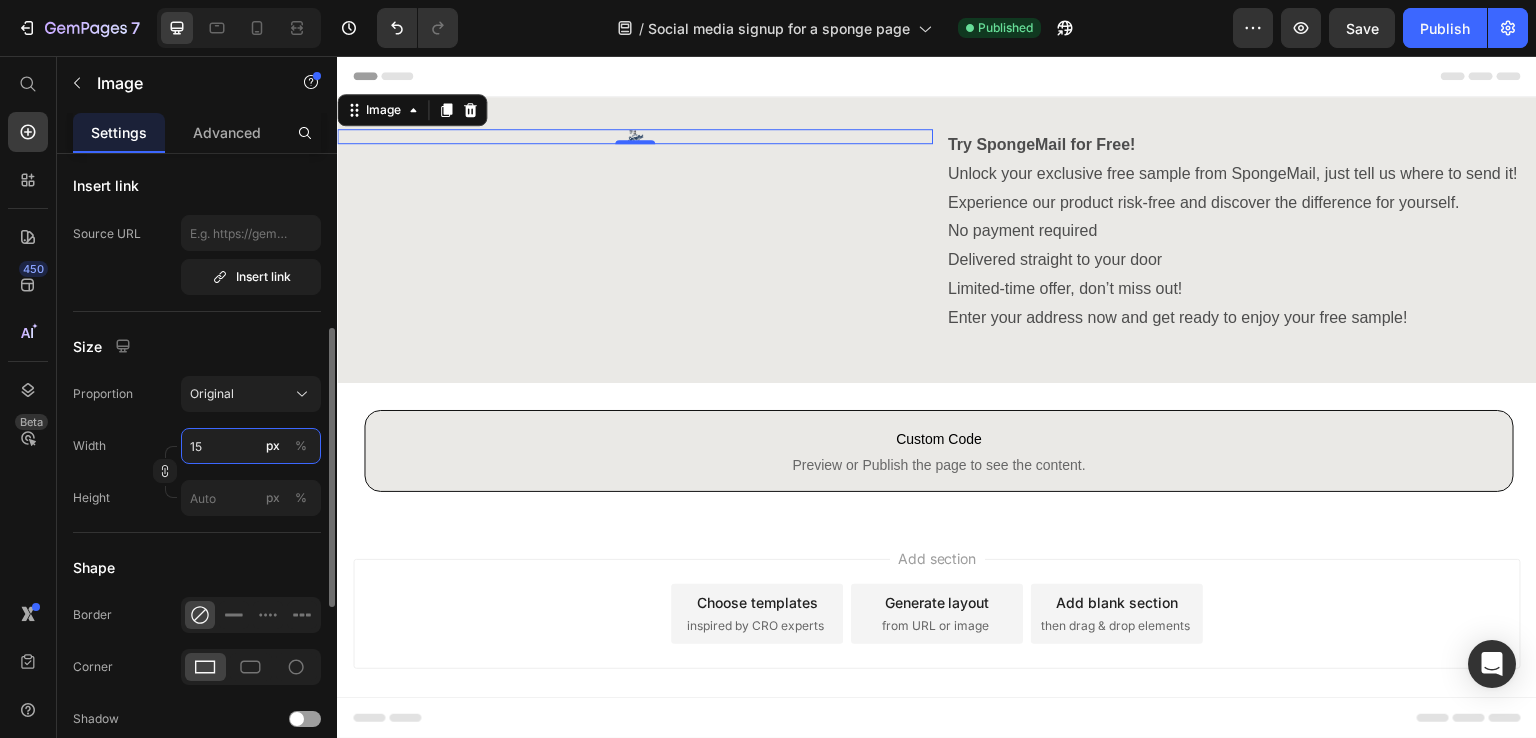 type on "150" 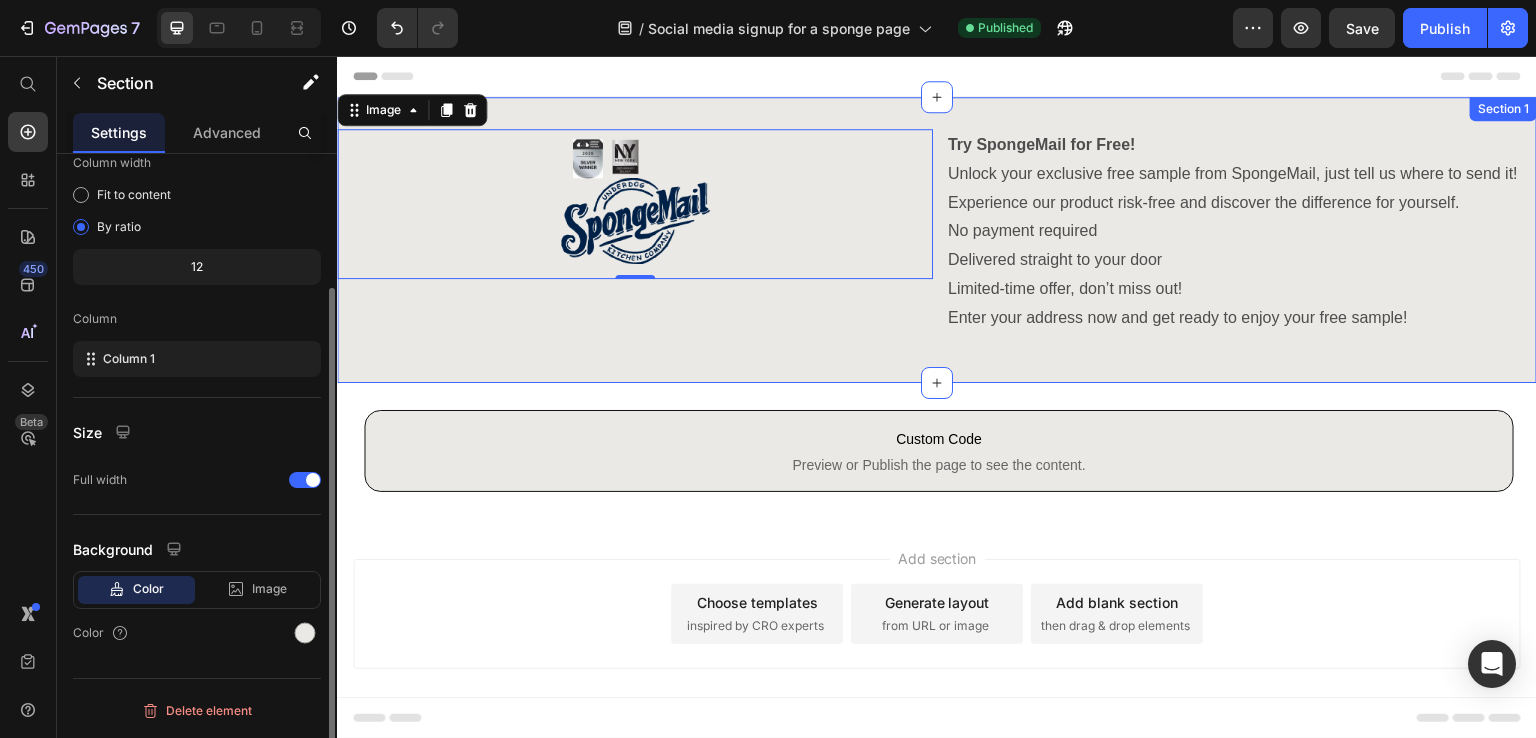 click on "Image   0 Try SpongeMail for Free! Unlock your exclusive free sample from SpongeMail, just tell us where to send it! Experience our product risk-free and discover the difference for yourself. No payment required Delivered straight to your door Limited-time offer, don’t miss out! Enter your address now and get ready to enjoy your free sample! Text Block Row" at bounding box center [937, 240] 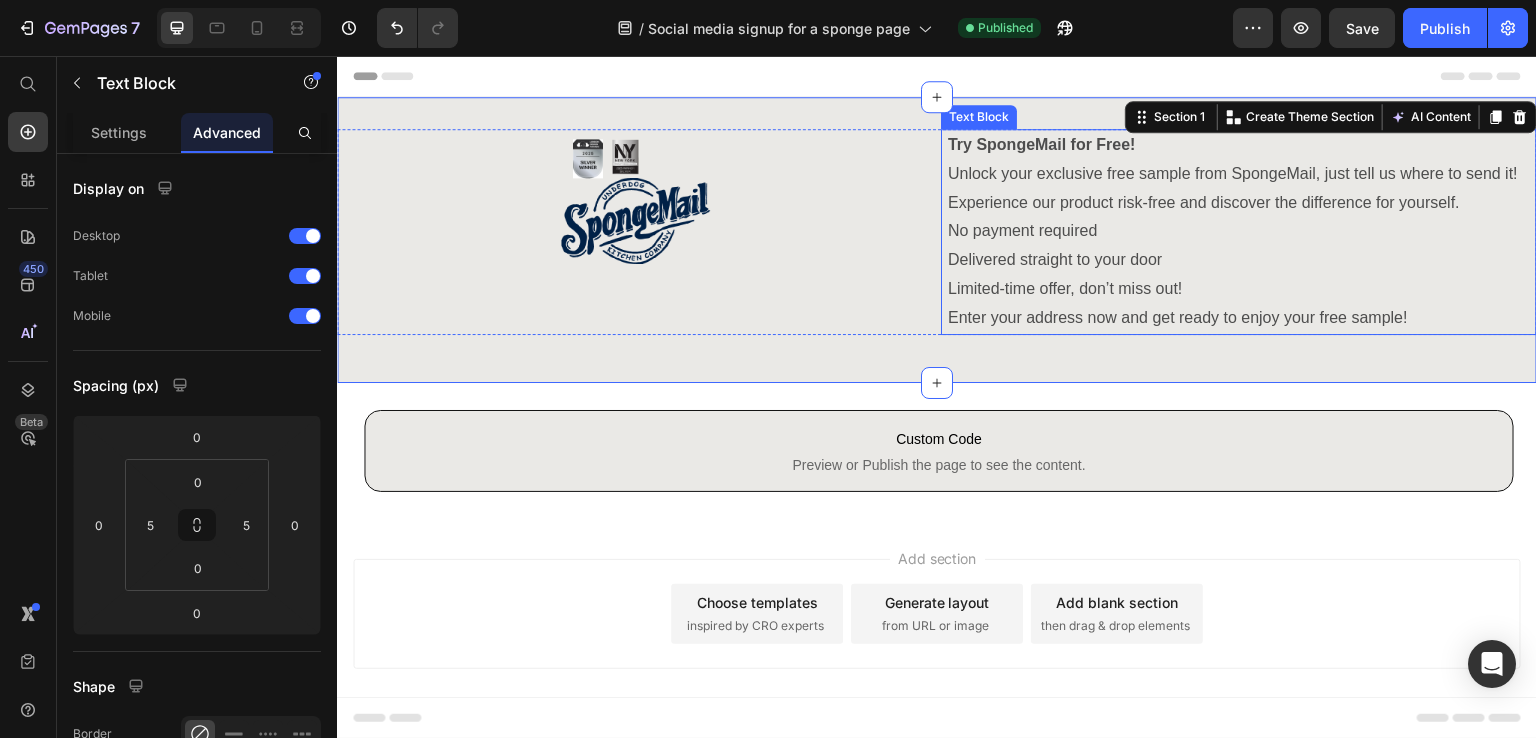 click on "Enter your address now and get ready to enjoy your free sample!" at bounding box center [1239, 318] 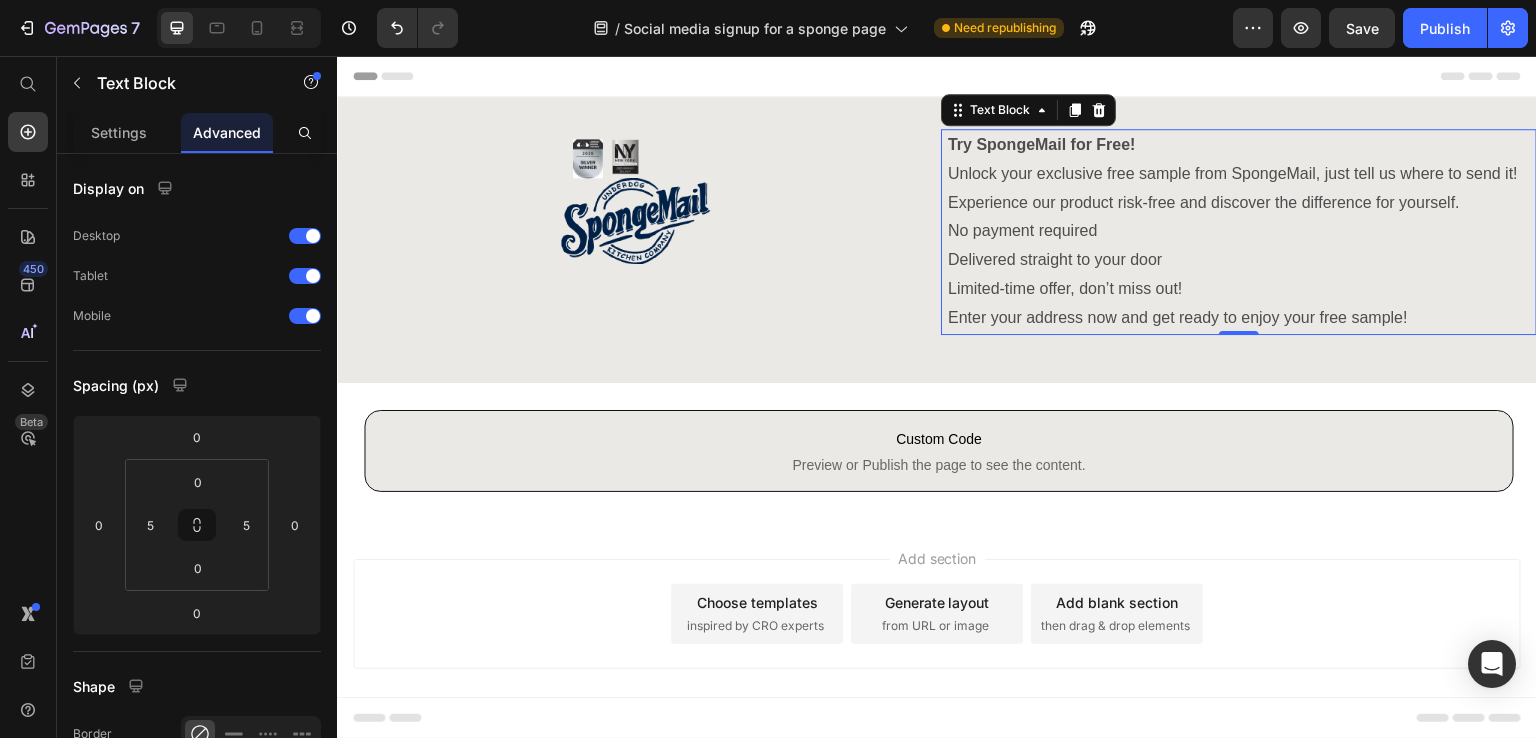 click on "Unlock your exclusive free sample from SpongeMail, just tell us where to send it! Experience our product risk-free and discover the difference for yourself." at bounding box center (1239, 189) 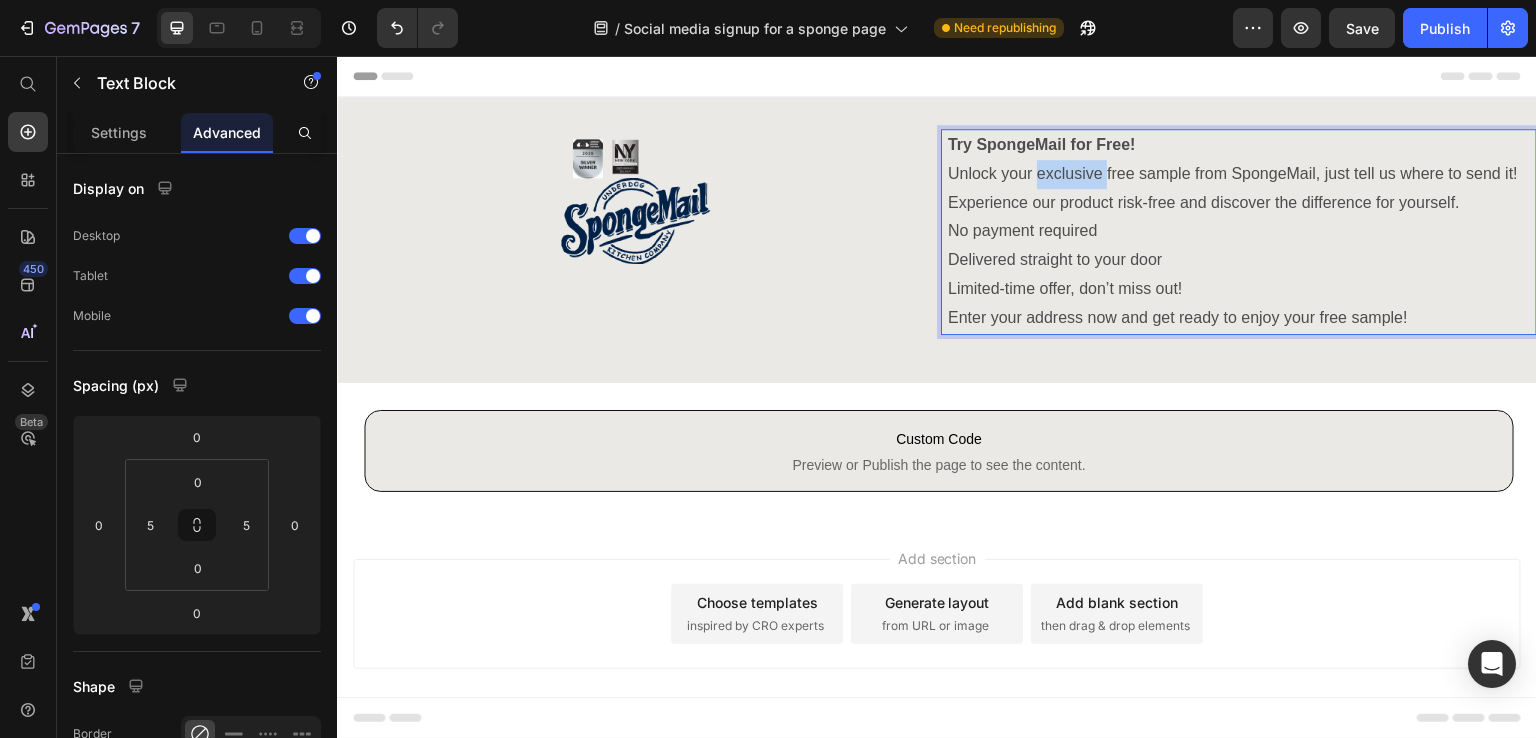 click on "Unlock your exclusive free sample from SpongeMail, just tell us where to send it! Experience our product risk-free and discover the difference for yourself." at bounding box center [1239, 189] 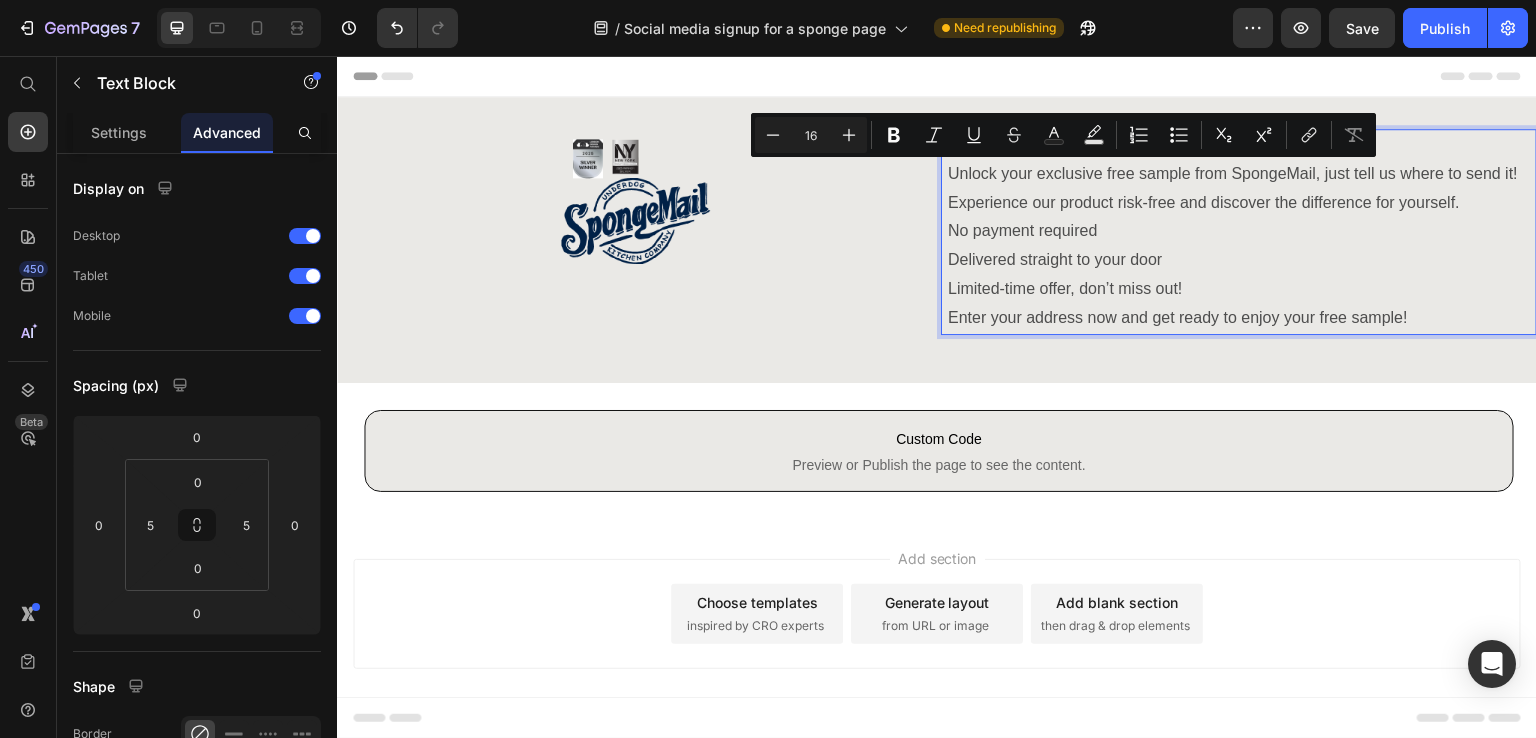 click on "Unlock your exclusive free sample from SpongeMail, just tell us where to send it! Experience our product risk-free and discover the difference for yourself." at bounding box center (1239, 189) 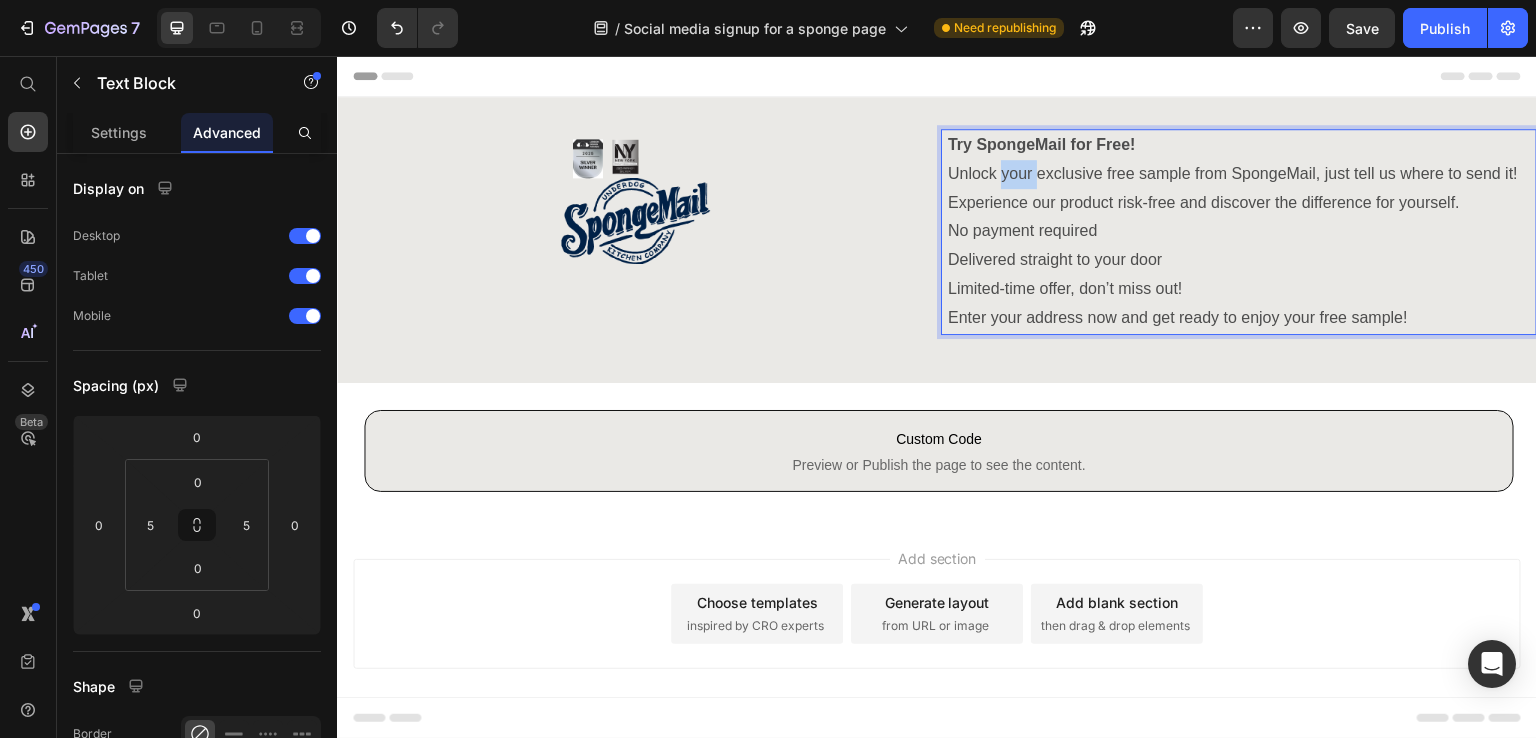 click on "Unlock your exclusive free sample from SpongeMail, just tell us where to send it! Experience our product risk-free and discover the difference for yourself." at bounding box center [1239, 189] 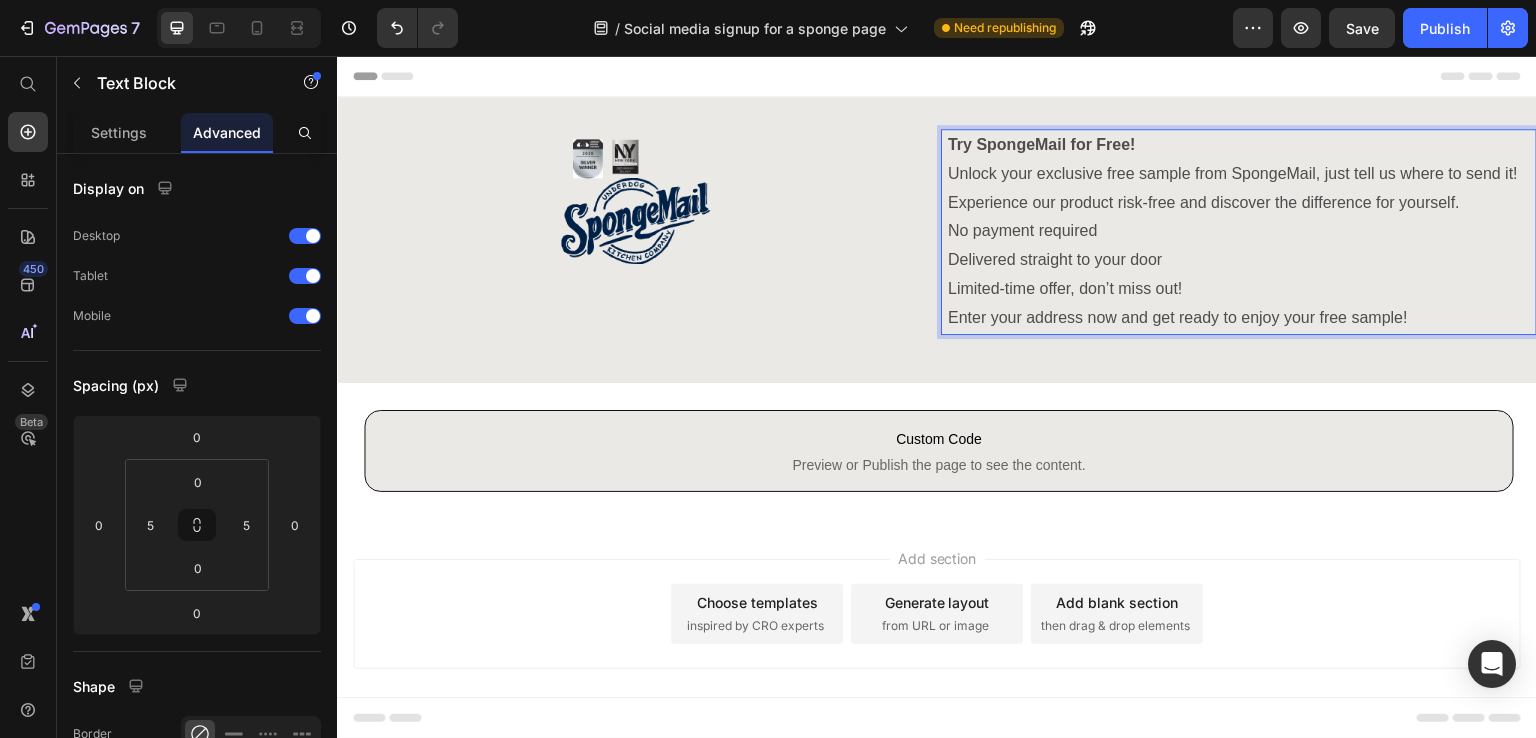 click on "Unlock your exclusive free sample from SpongeMail, just tell us where to send it! Experience our product risk-free and discover the difference for yourself." at bounding box center [1239, 189] 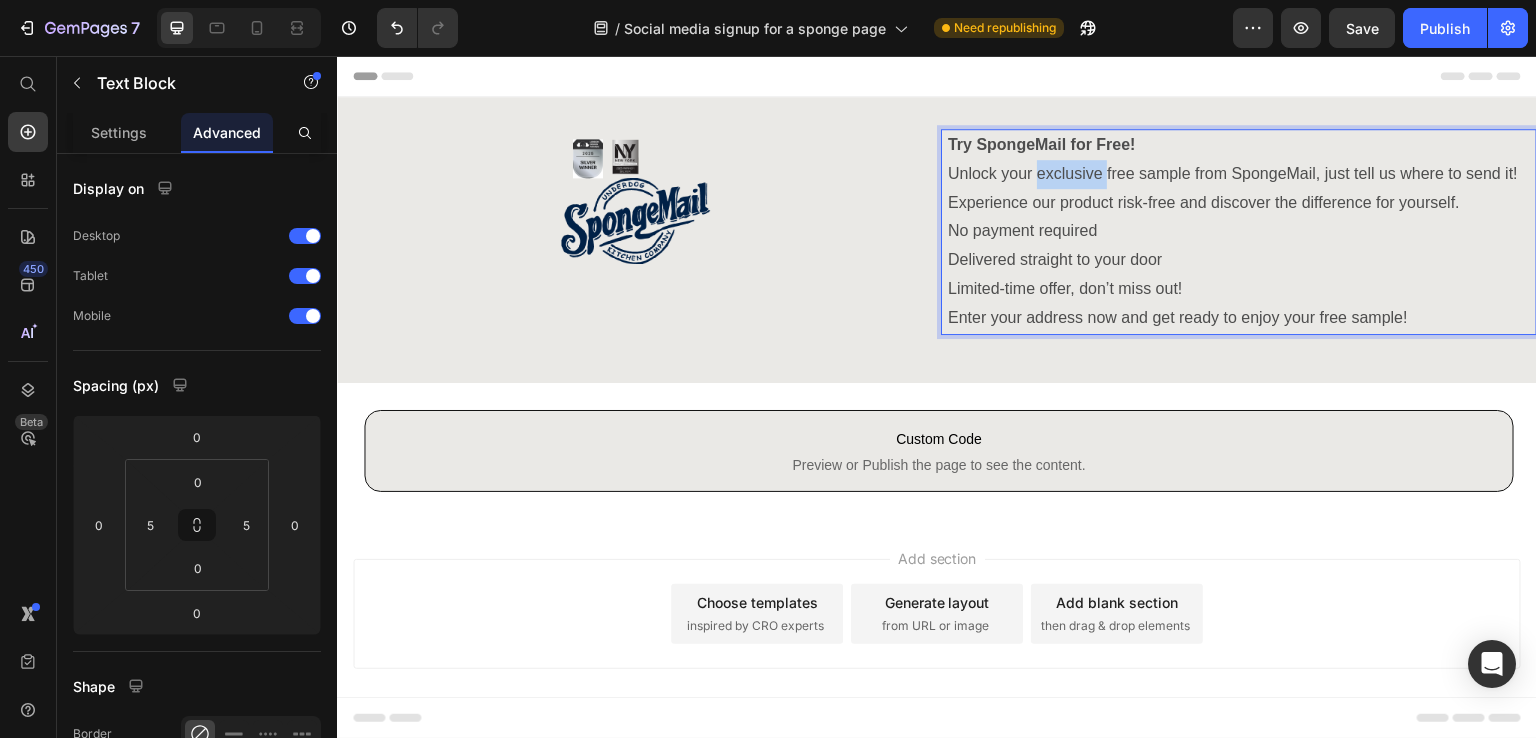 click on "Unlock your exclusive free sample from SpongeMail, just tell us where to send it! Experience our product risk-free and discover the difference for yourself." at bounding box center [1239, 189] 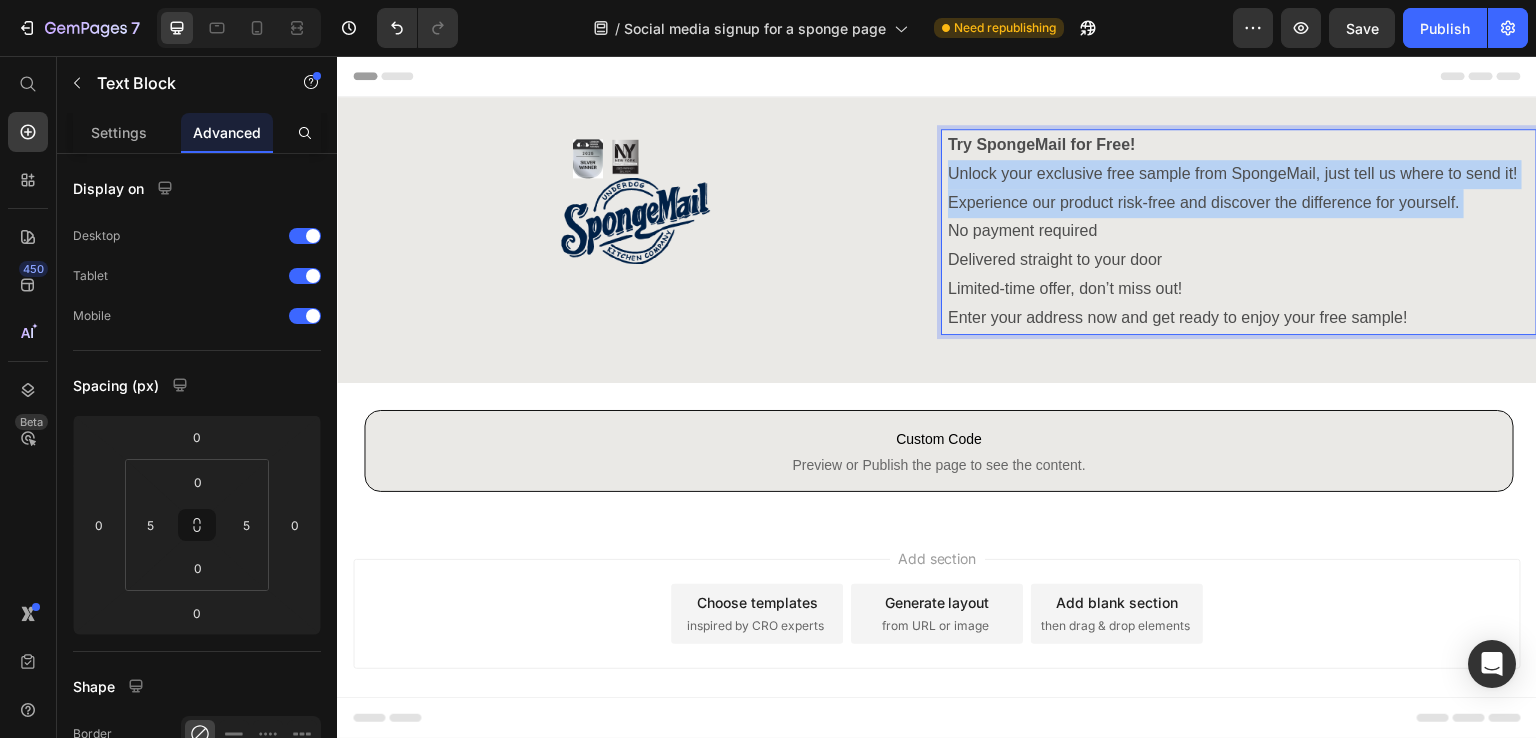 click on "Unlock your exclusive free sample from SpongeMail, just tell us where to send it! Experience our product risk-free and discover the difference for yourself." at bounding box center (1239, 189) 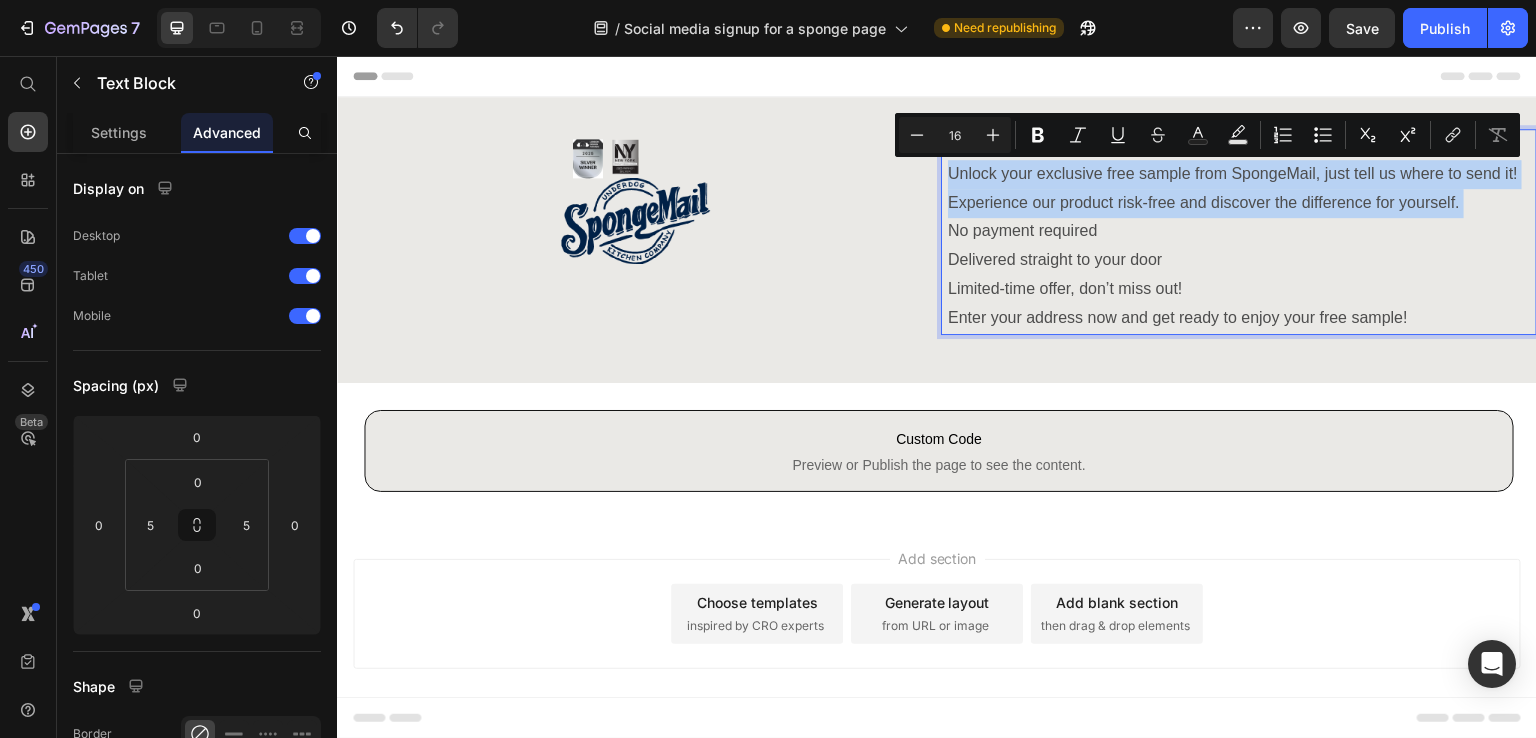 click on "Unlock your exclusive free sample from SpongeMail, just tell us where to send it! Experience our product risk-free and discover the difference for yourself." at bounding box center [1239, 189] 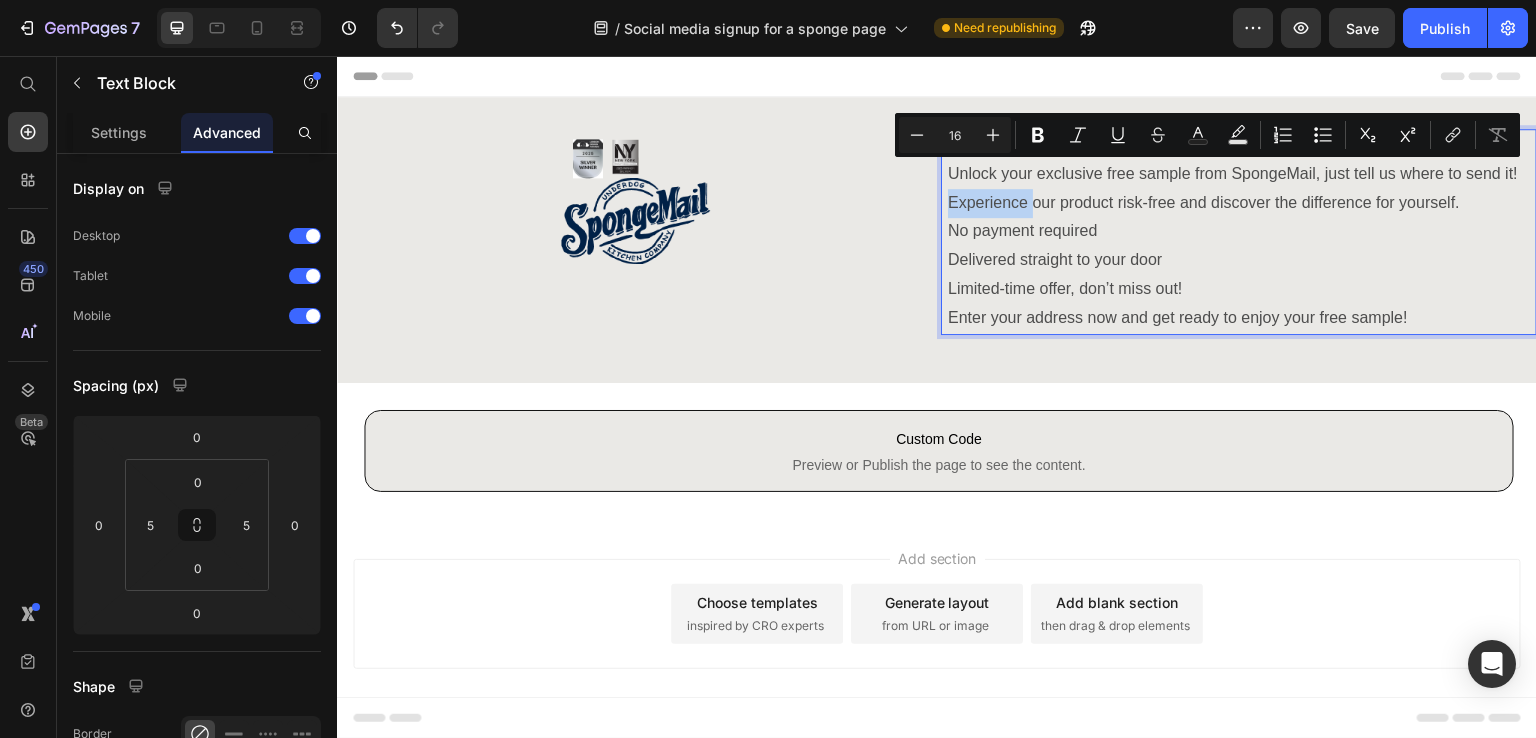 click on "Unlock your exclusive free sample from SpongeMail, just tell us where to send it! Experience our product risk-free and discover the difference for yourself." at bounding box center (1239, 189) 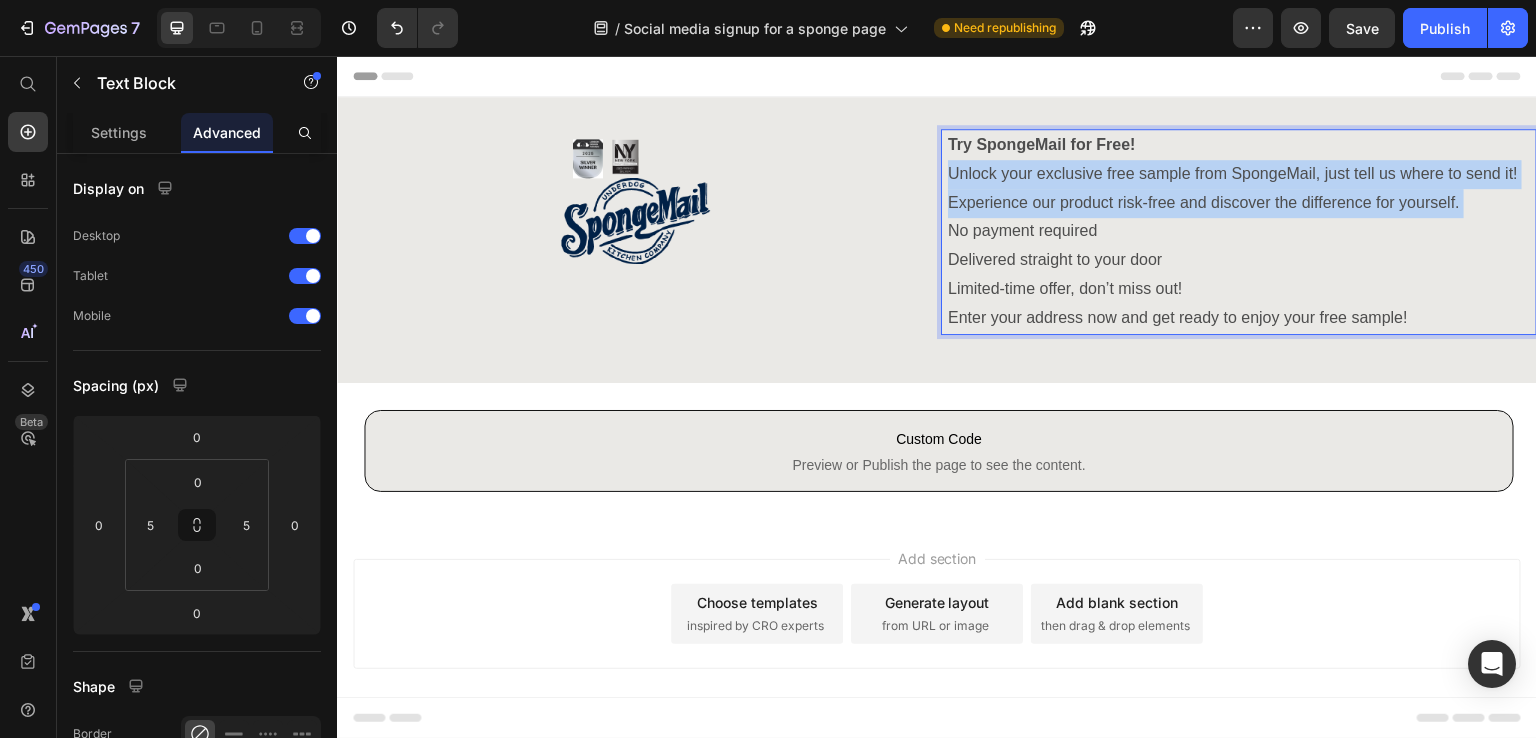click on "Unlock your exclusive free sample from SpongeMail, just tell us where to send it! Experience our product risk-free and discover the difference for yourself." at bounding box center (1239, 189) 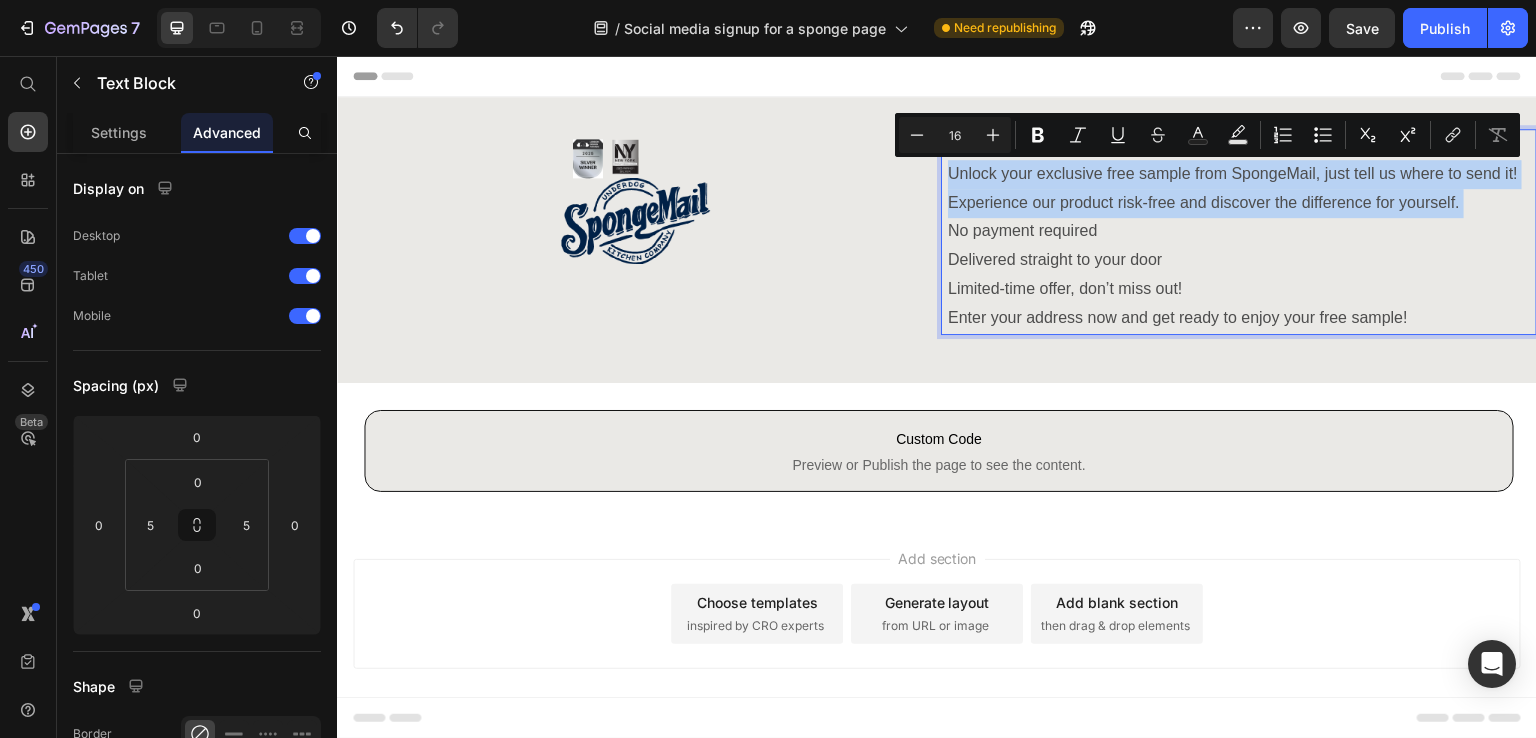 click on "Unlock your exclusive free sample from SpongeMail, just tell us where to send it! Experience our product risk-free and discover the difference for yourself." at bounding box center (1239, 189) 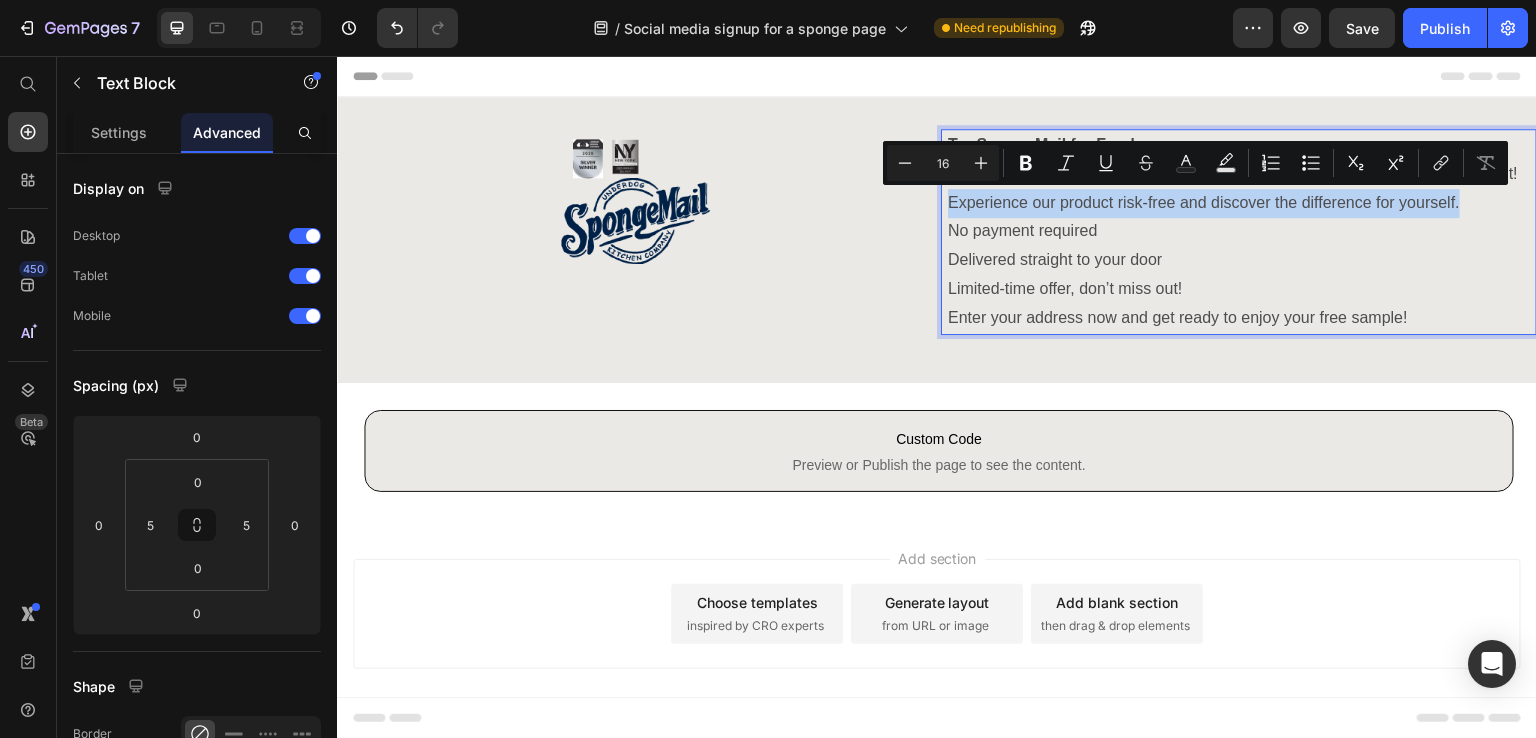drag, startPoint x: 1456, startPoint y: 203, endPoint x: 940, endPoint y: 193, distance: 516.09686 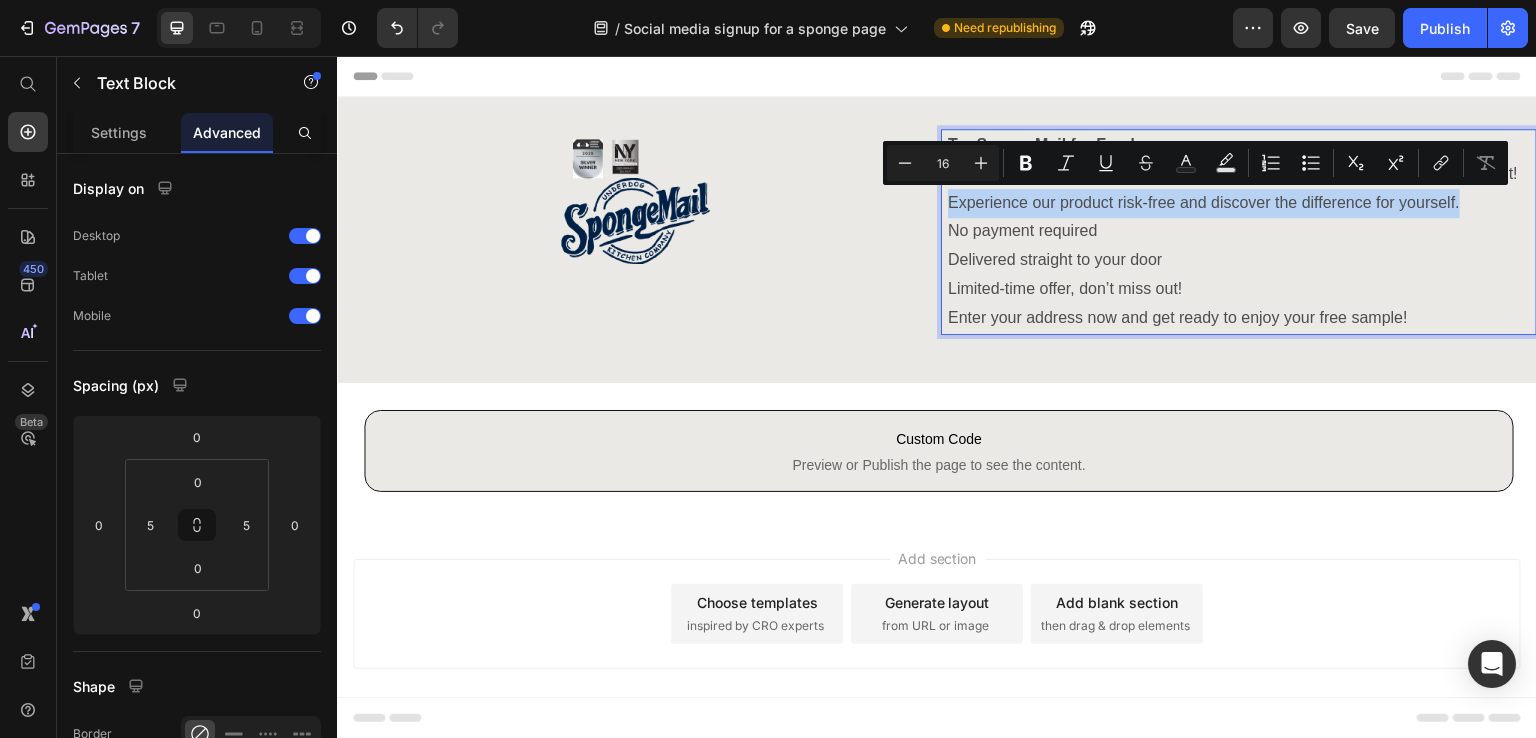 click on "Unlock your exclusive free sample from SpongeMail, just tell us where to send it! Experience our product risk-free and discover the difference for yourself." at bounding box center (1239, 189) 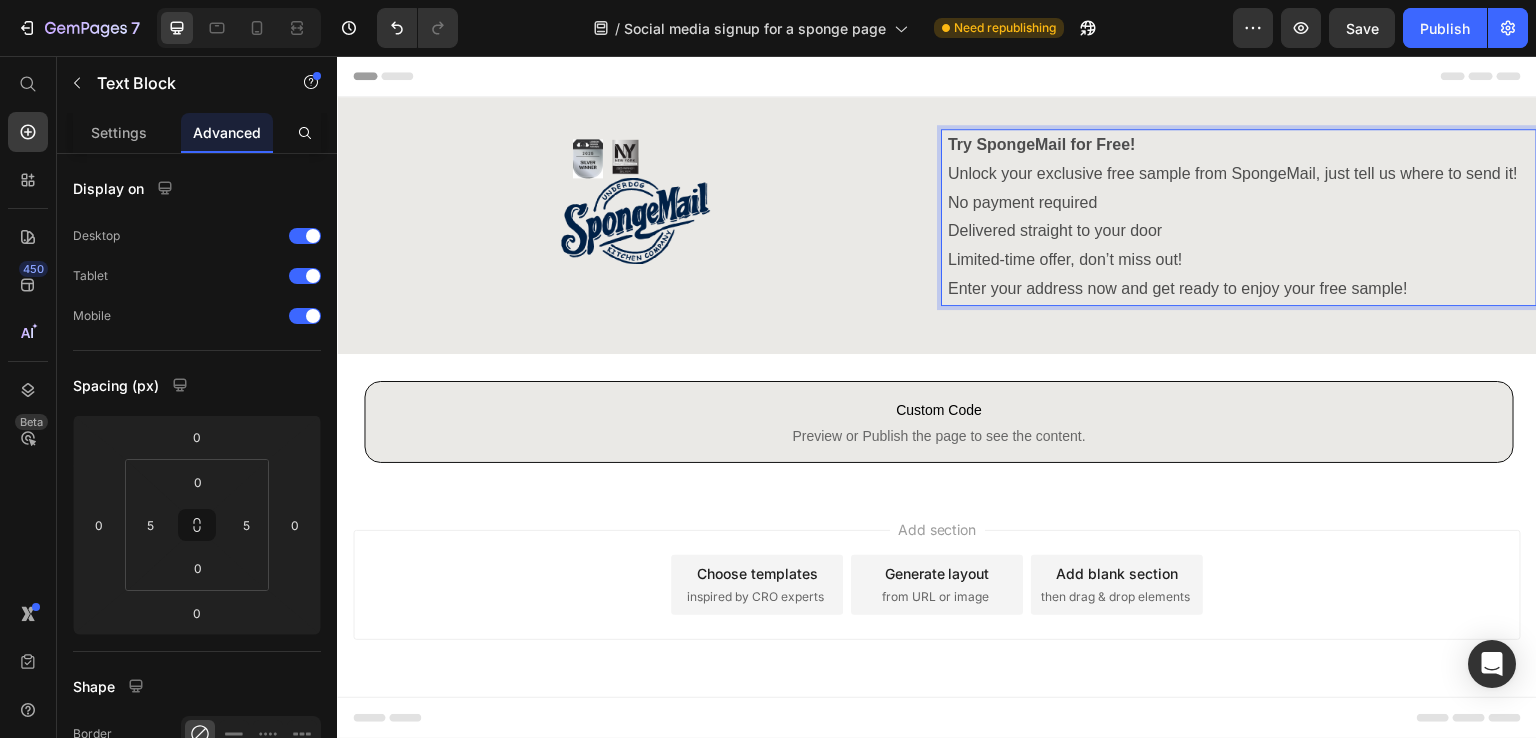 click on "No payment required" at bounding box center (1239, 203) 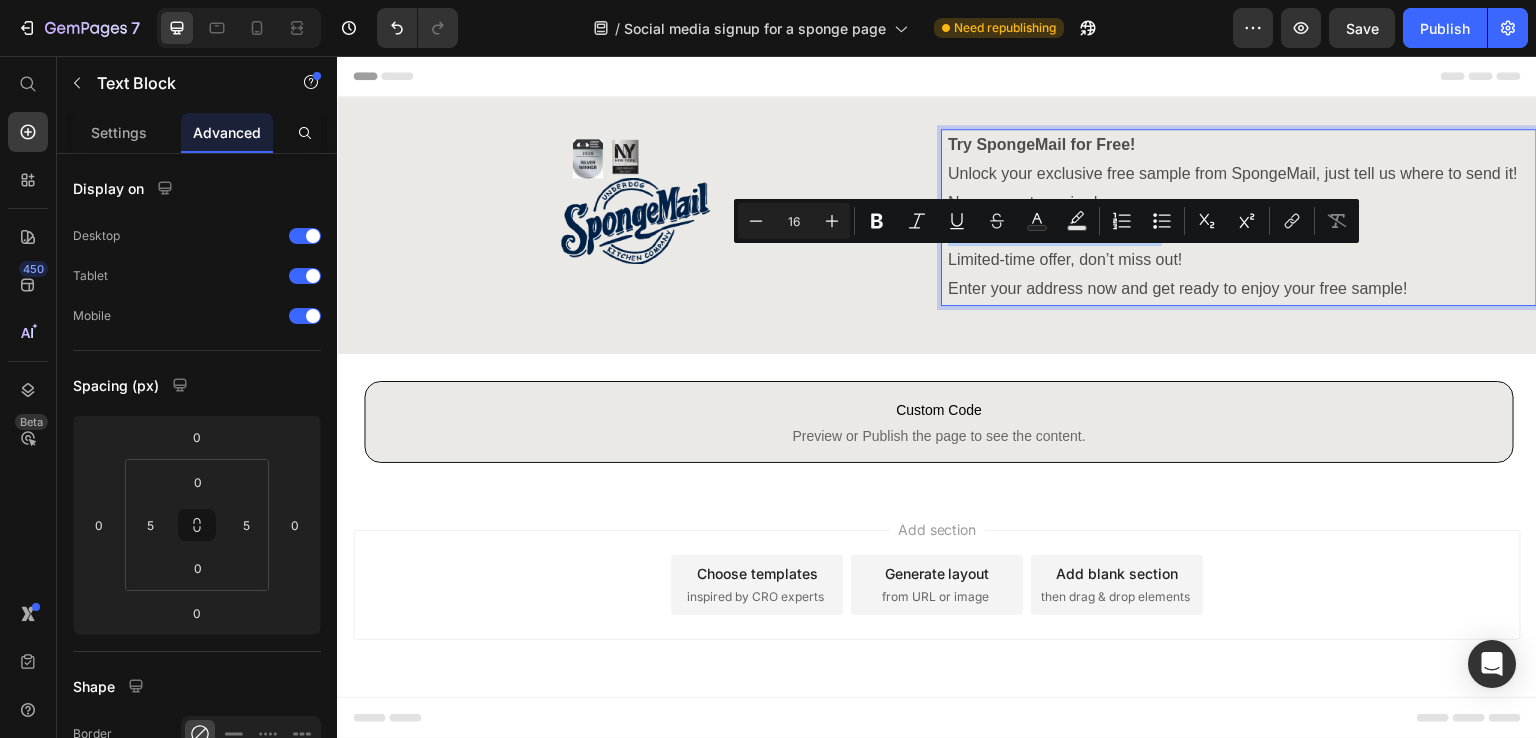 drag, startPoint x: 1177, startPoint y: 263, endPoint x: 942, endPoint y: 259, distance: 235.03404 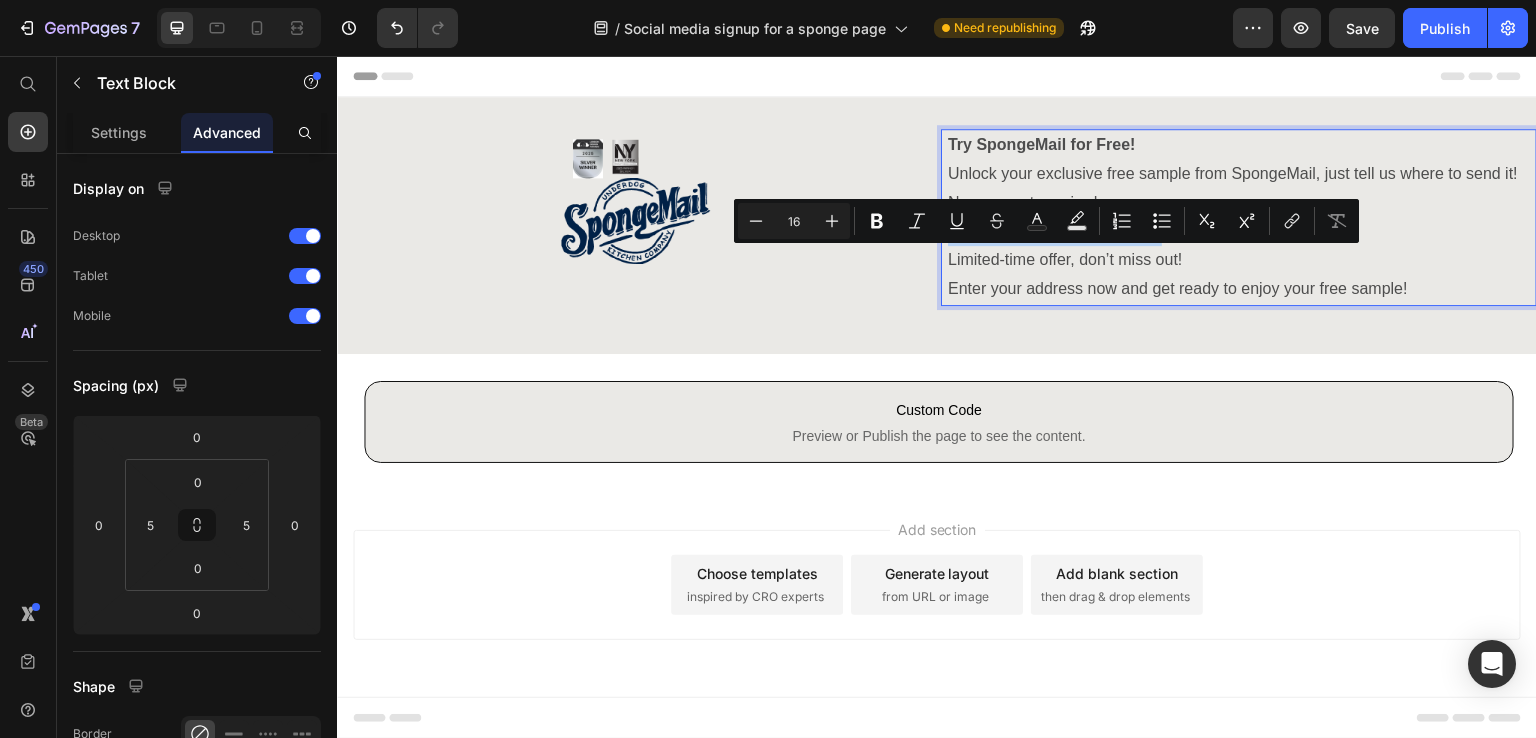 click on "Delivered straight to your door" at bounding box center [1239, 231] 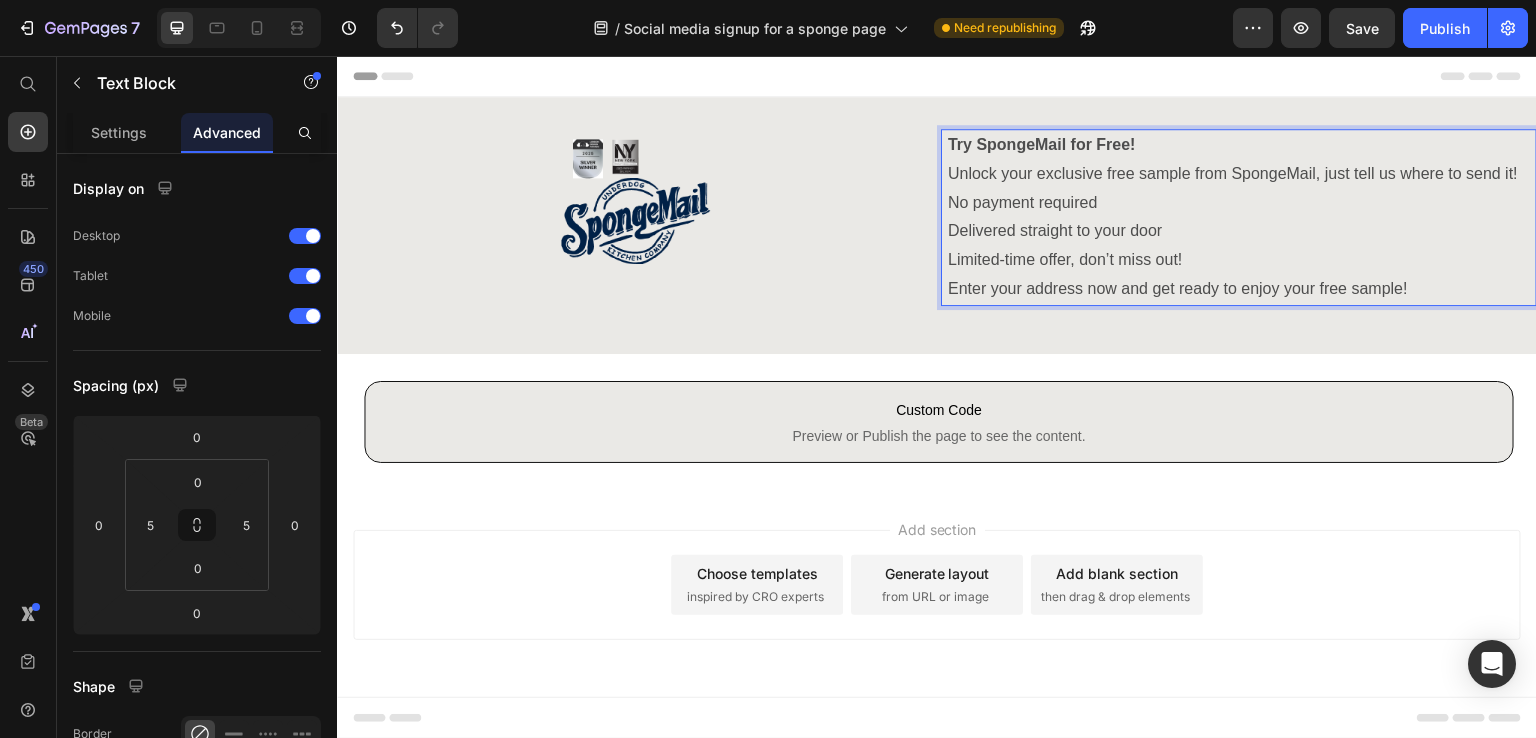 click on "Limited-time offer, don’t miss out!" at bounding box center (1239, 260) 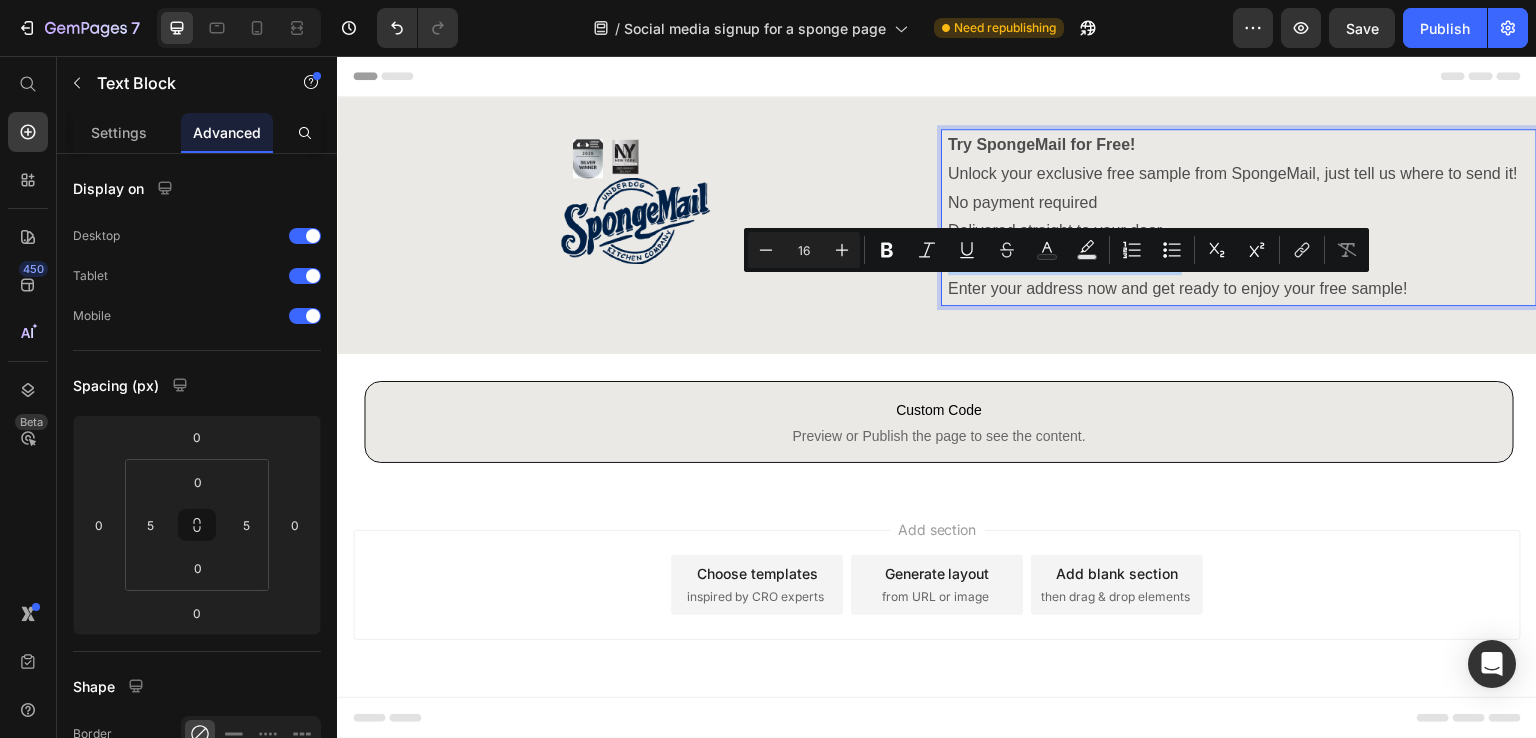 drag, startPoint x: 1127, startPoint y: 289, endPoint x: 935, endPoint y: 297, distance: 192.1666 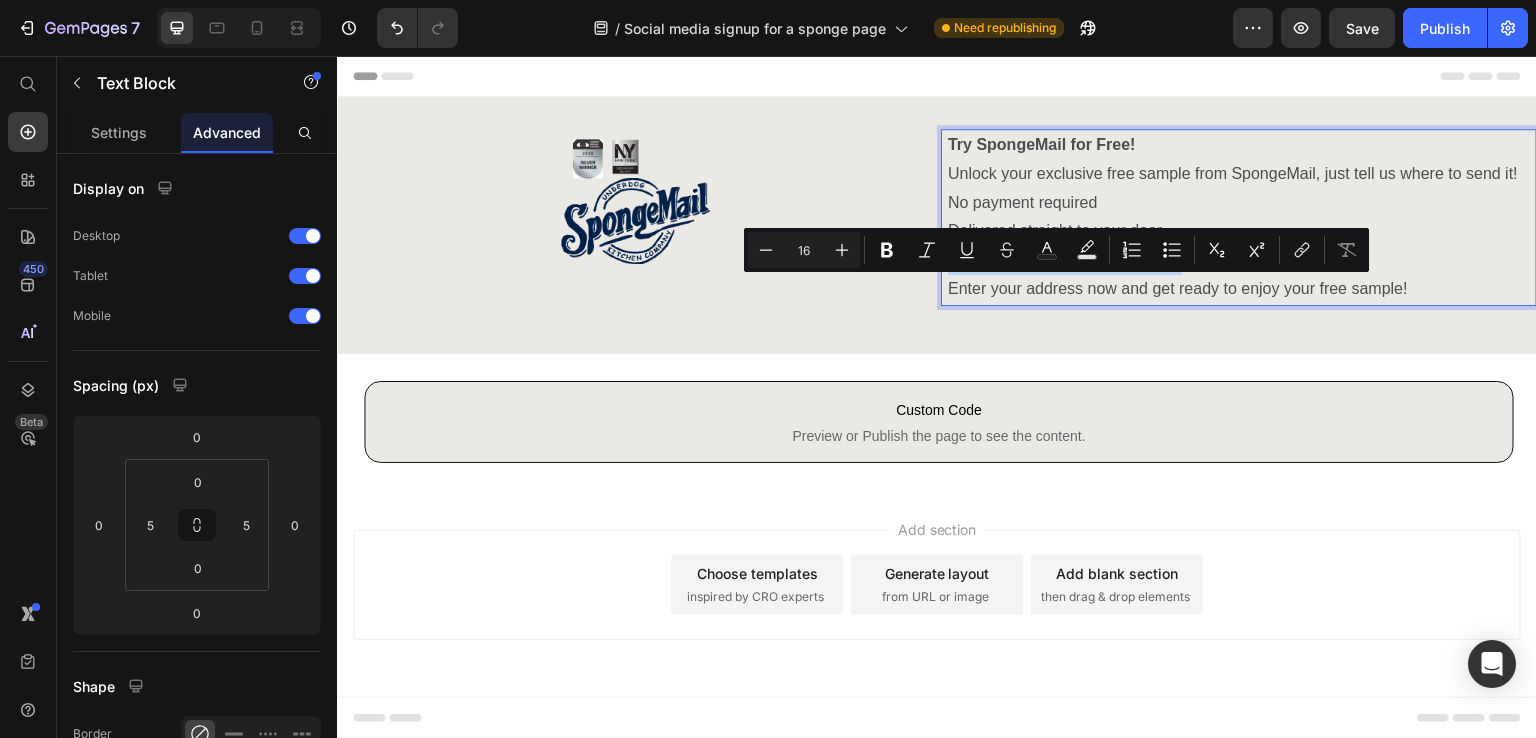 click on "Try SpongeMail for Free! Unlock your exclusive free sample from SpongeMail, just tell us where to send it!  No payment required Delivered straight to your door Limited-time offer, don’t miss out! Enter your address now and get ready to enjoy your free sample! Text Block   0" at bounding box center [1239, 217] 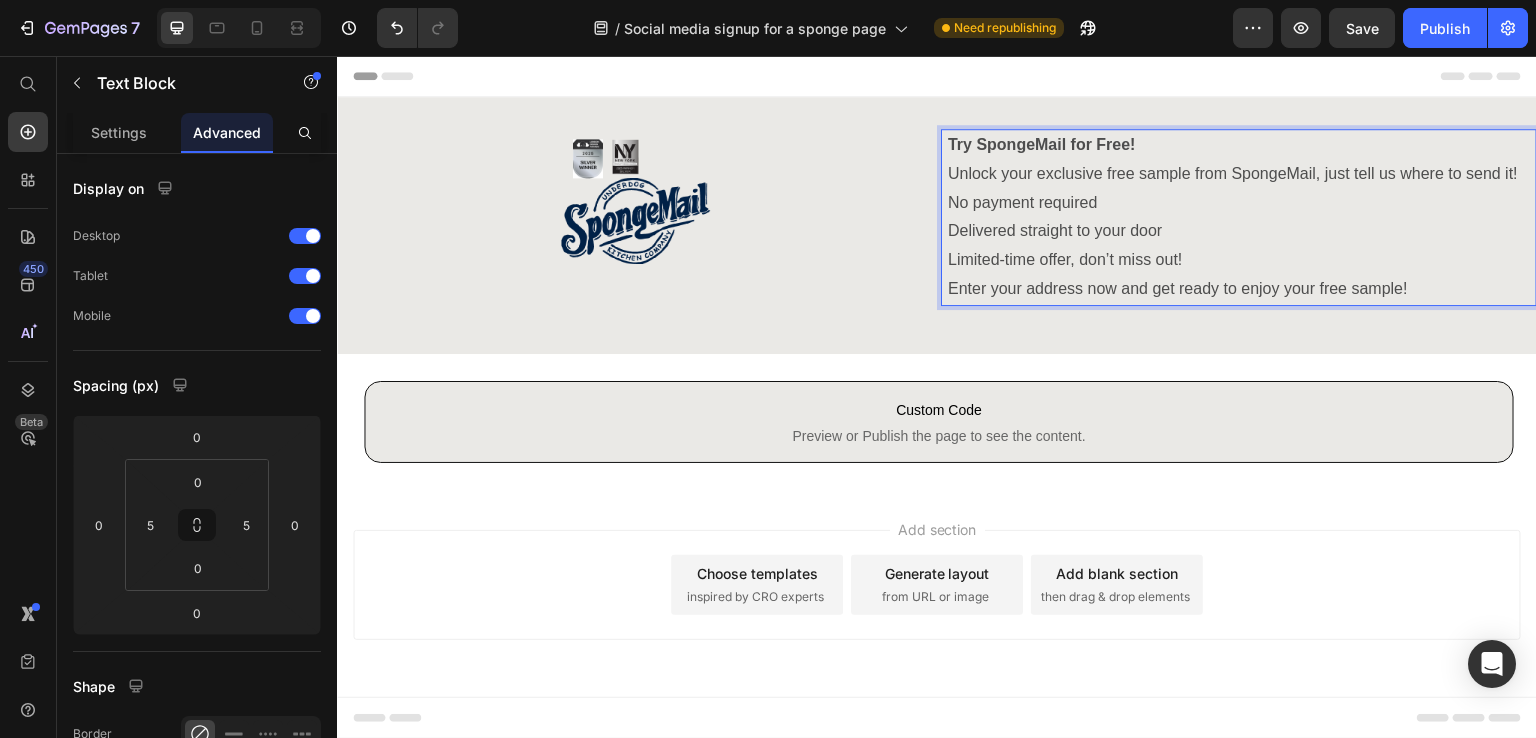 click on "Enter your address now and get ready to enjoy your free sample!" at bounding box center (1239, 289) 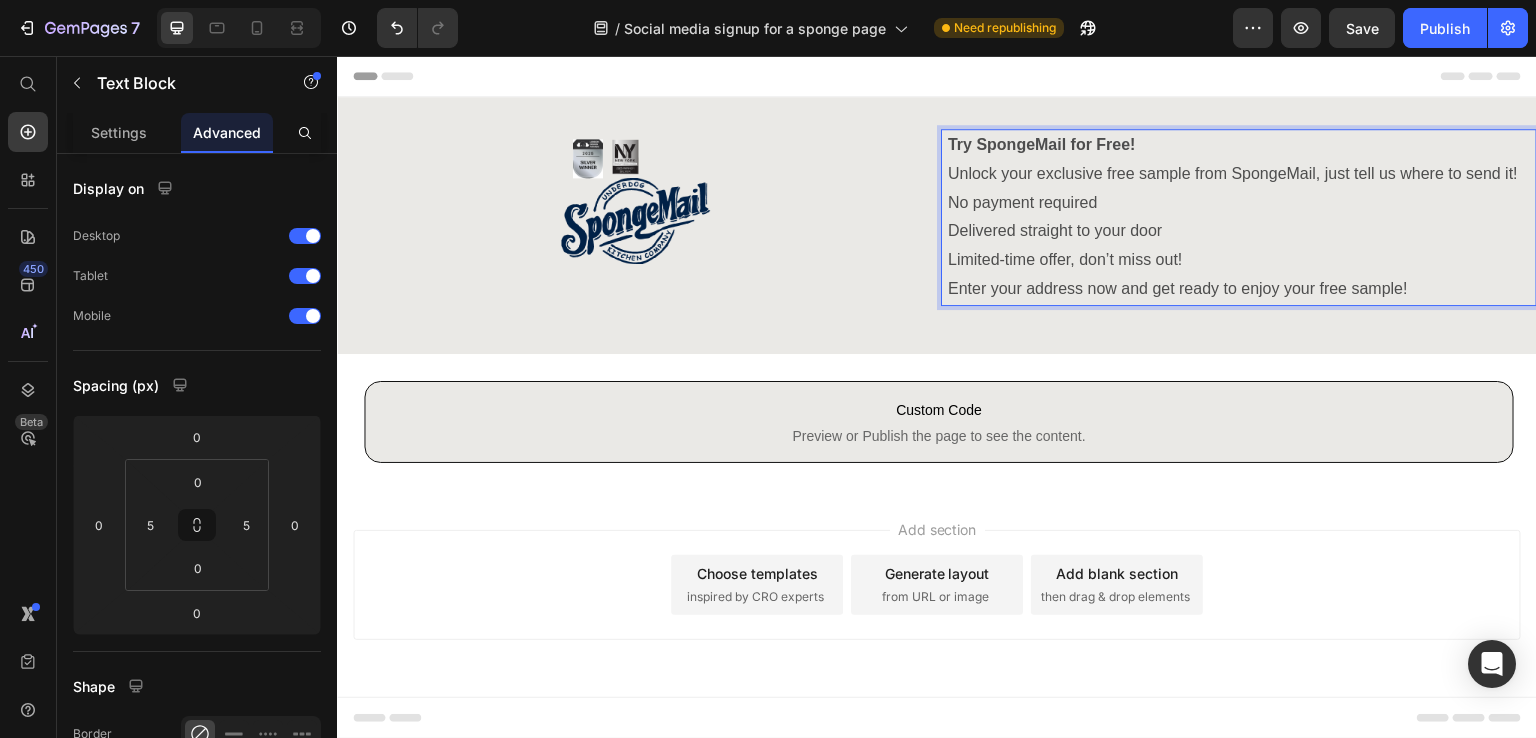 click on "Enter your address now and get ready to enjoy your free sample!" at bounding box center [1239, 289] 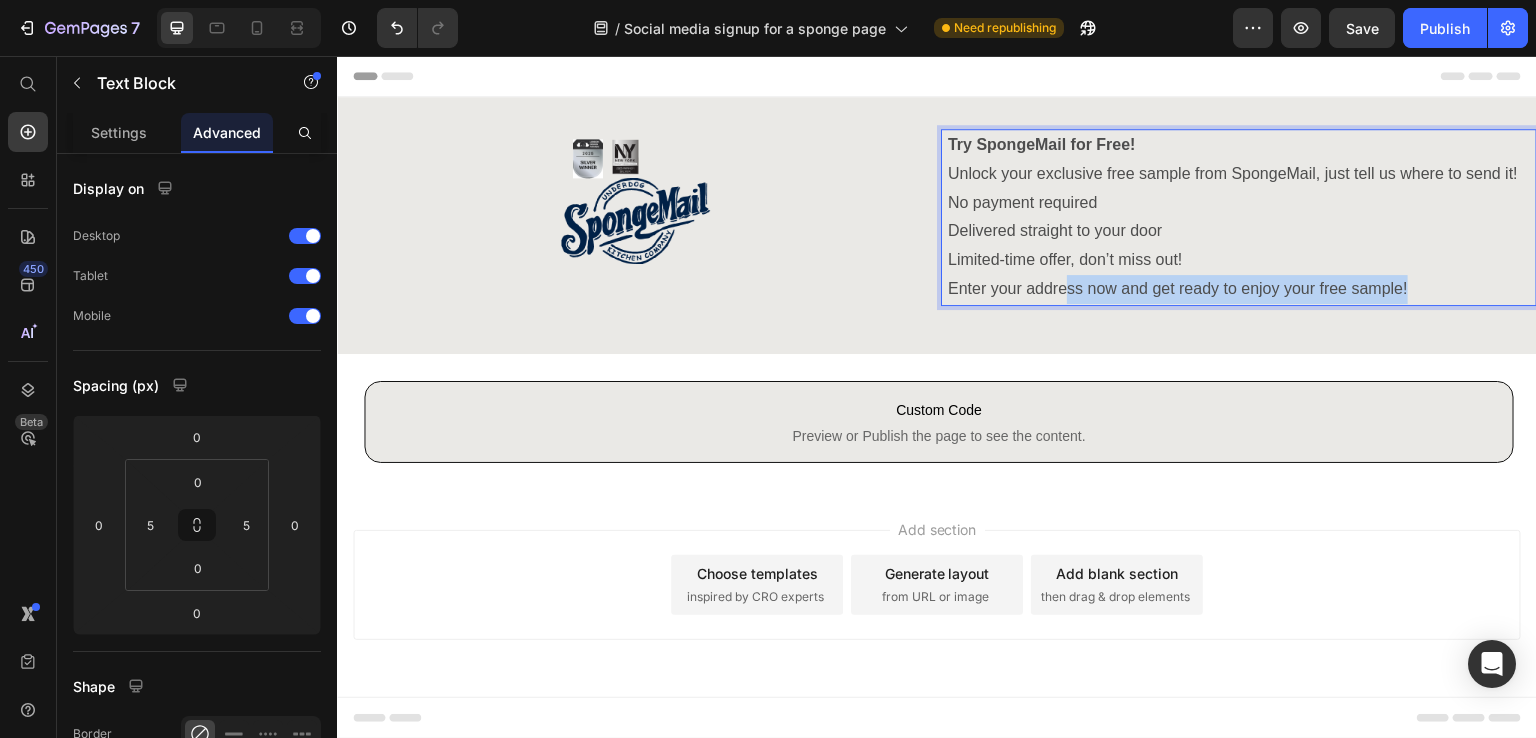 drag, startPoint x: 1420, startPoint y: 312, endPoint x: 1059, endPoint y: 328, distance: 361.3544 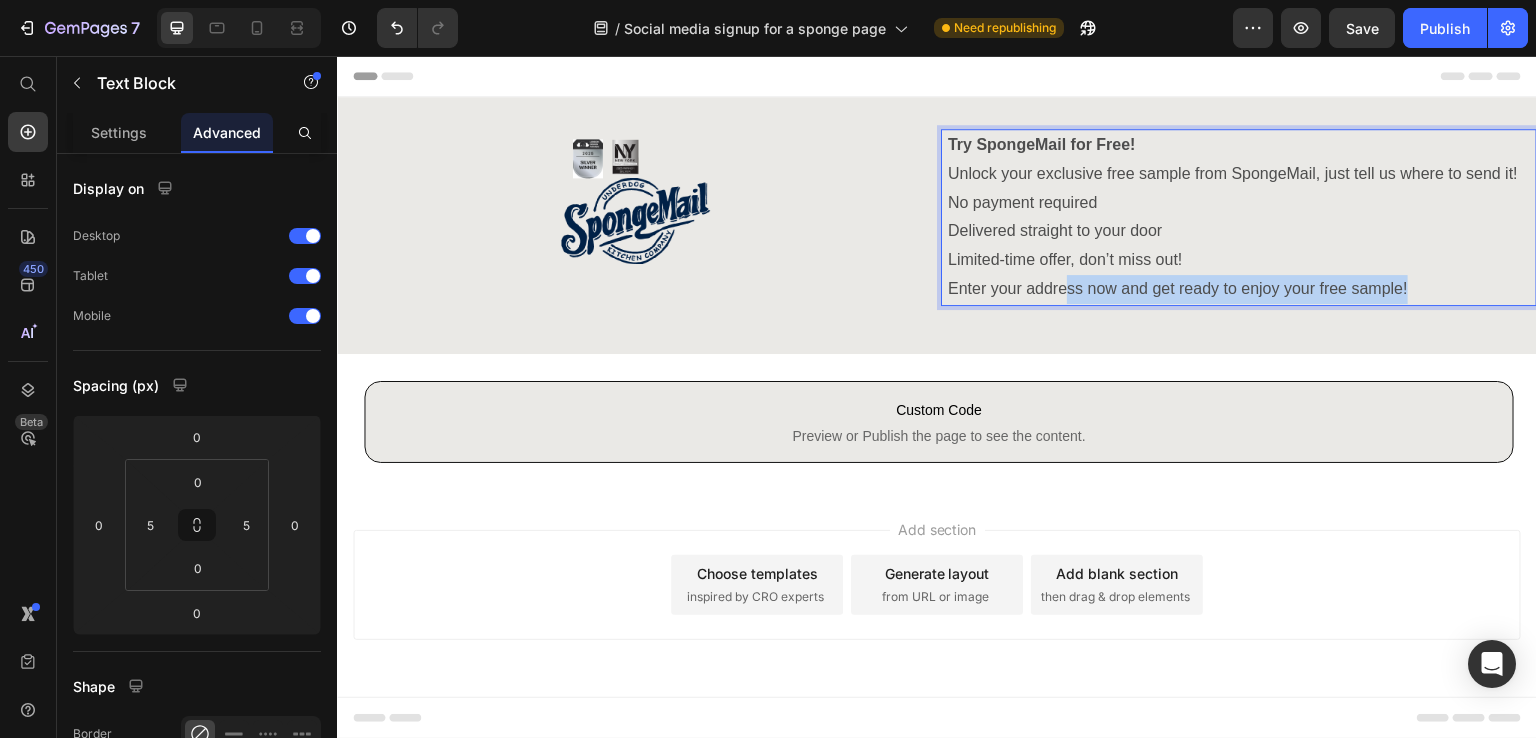 click on "Enter your address now and get ready to enjoy your free sample!" at bounding box center [1239, 289] 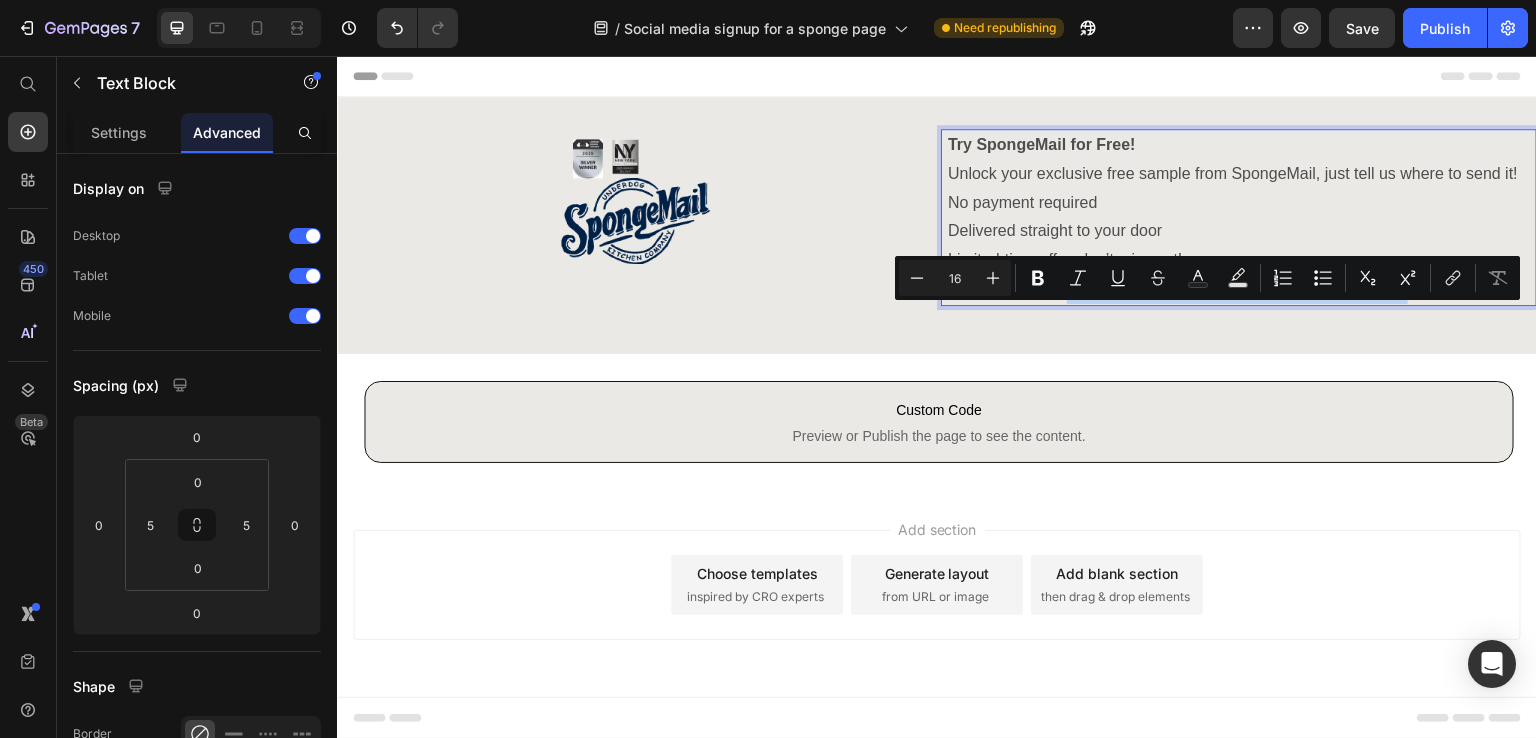 click on "Enter your address now and get ready to enjoy your free sample!" at bounding box center (1239, 289) 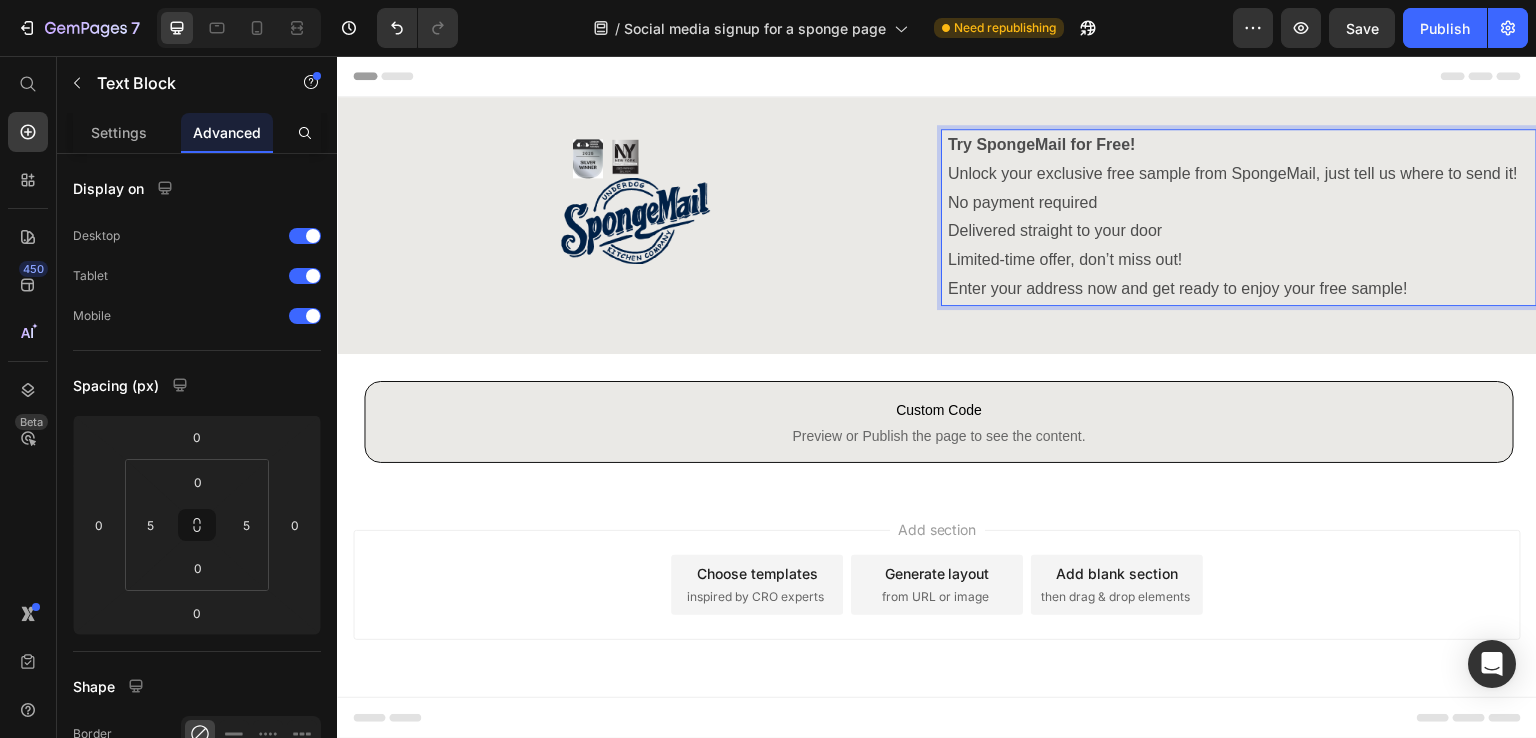 click on "Unlock your exclusive free sample from SpongeMail, just tell us where to send it!" at bounding box center (1239, 174) 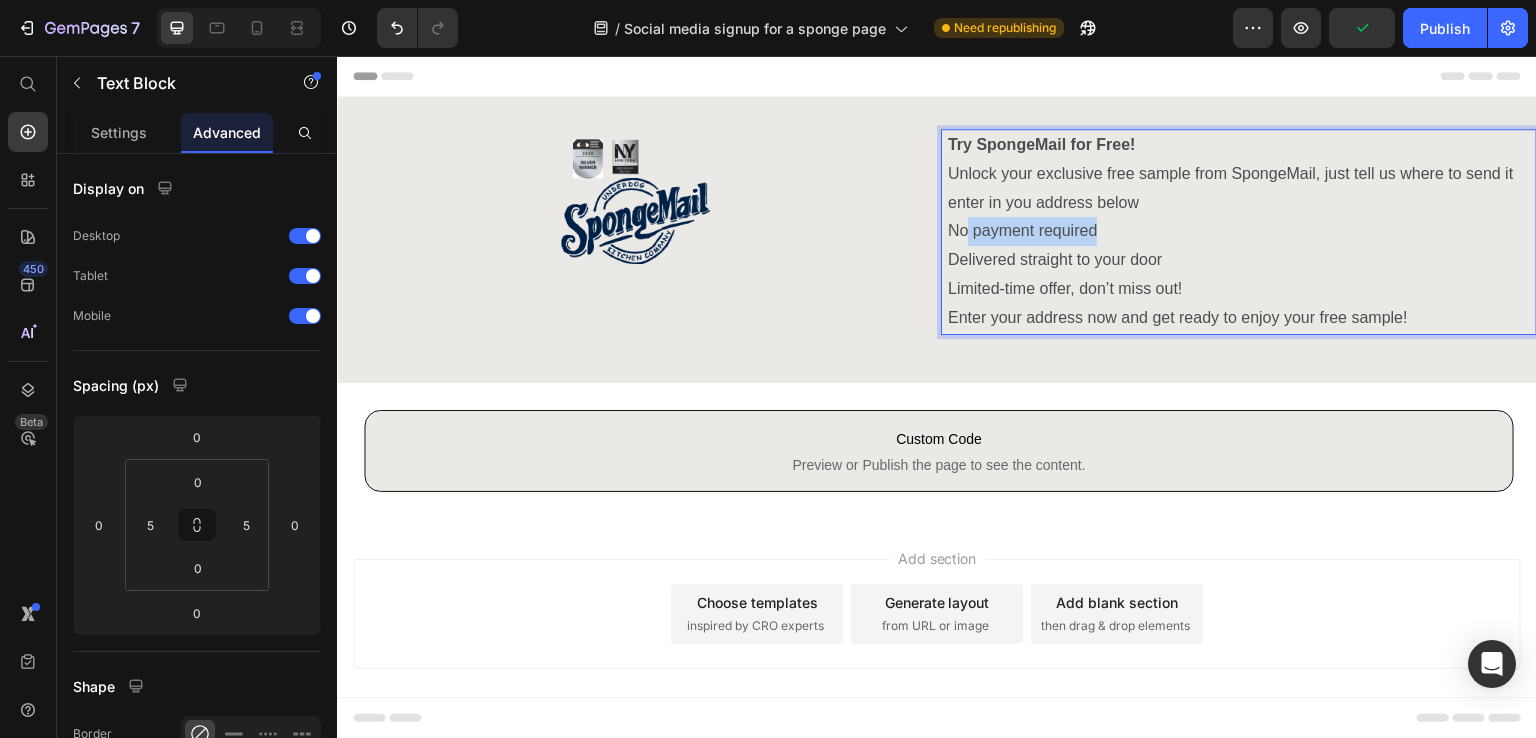 drag, startPoint x: 1134, startPoint y: 233, endPoint x: 962, endPoint y: 233, distance: 172 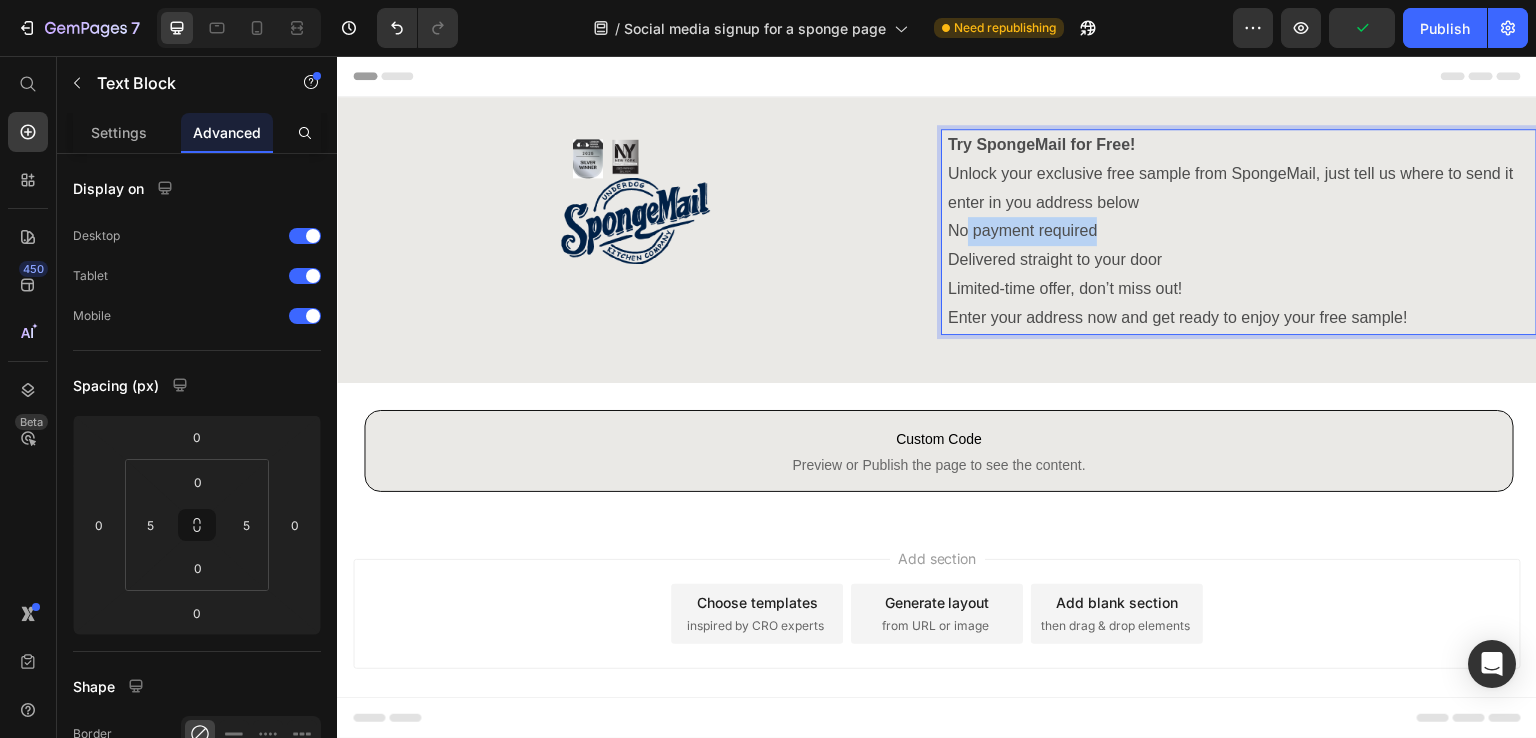 click on "No payment required" at bounding box center (1239, 231) 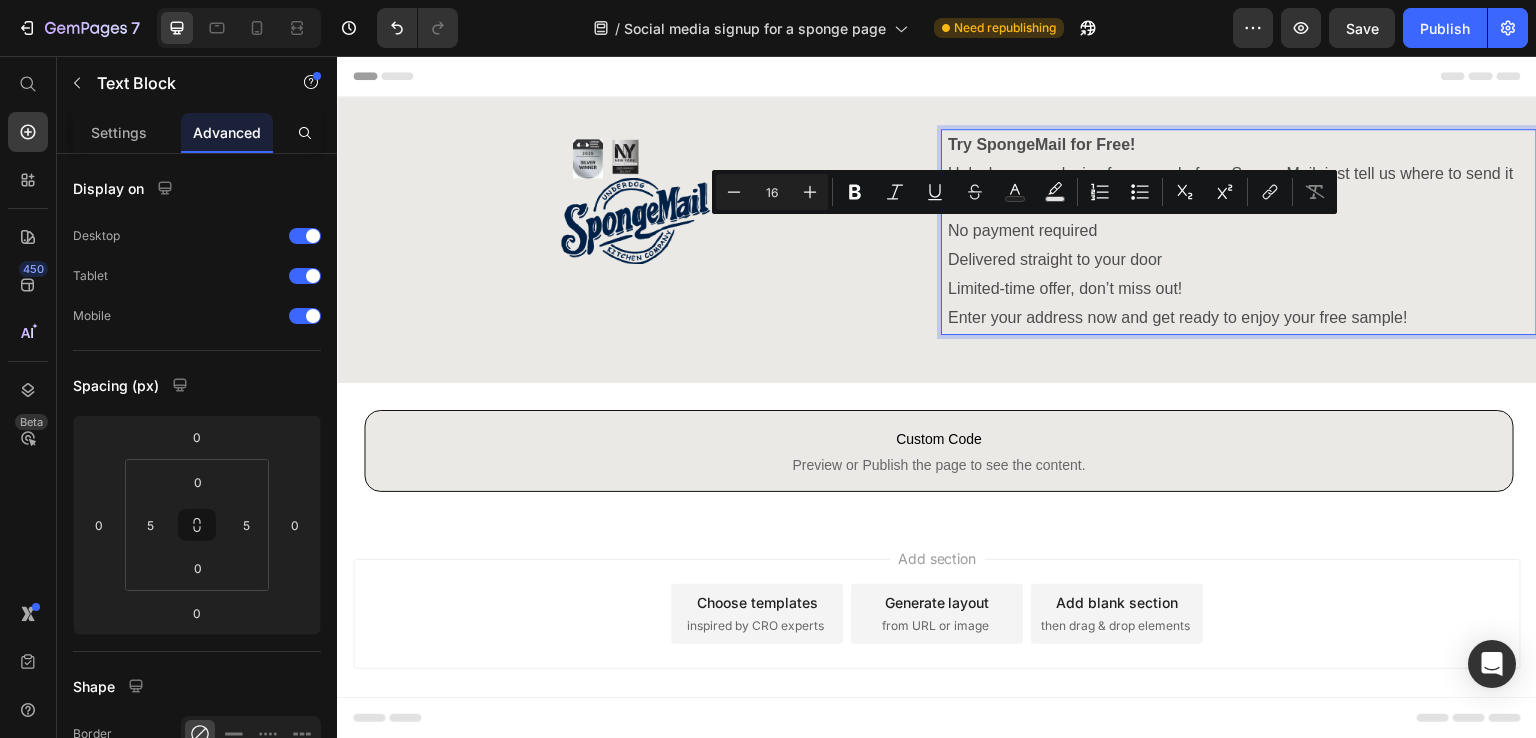 click on "Delivered straight to your door" at bounding box center (1239, 260) 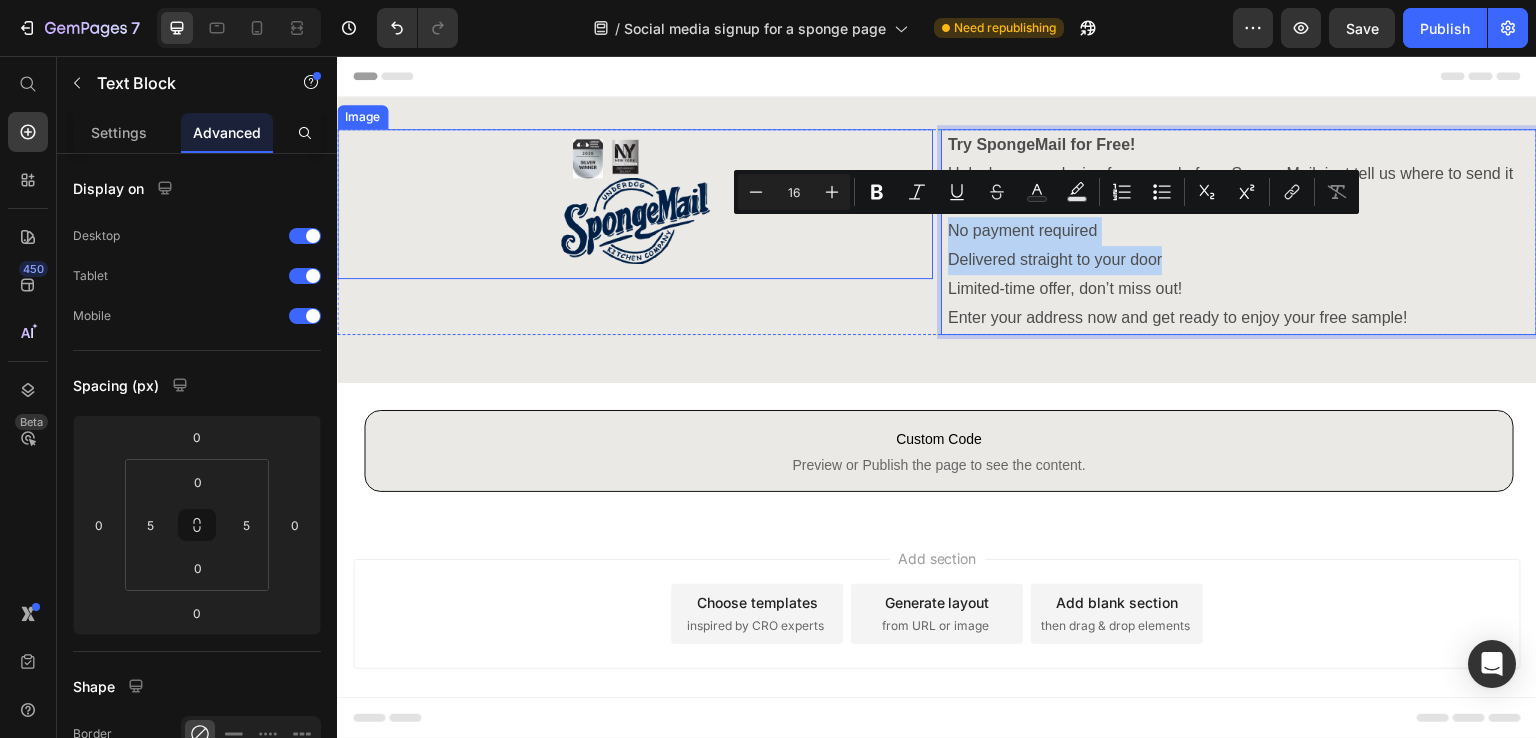 drag, startPoint x: 1145, startPoint y: 261, endPoint x: 902, endPoint y: 233, distance: 244.60785 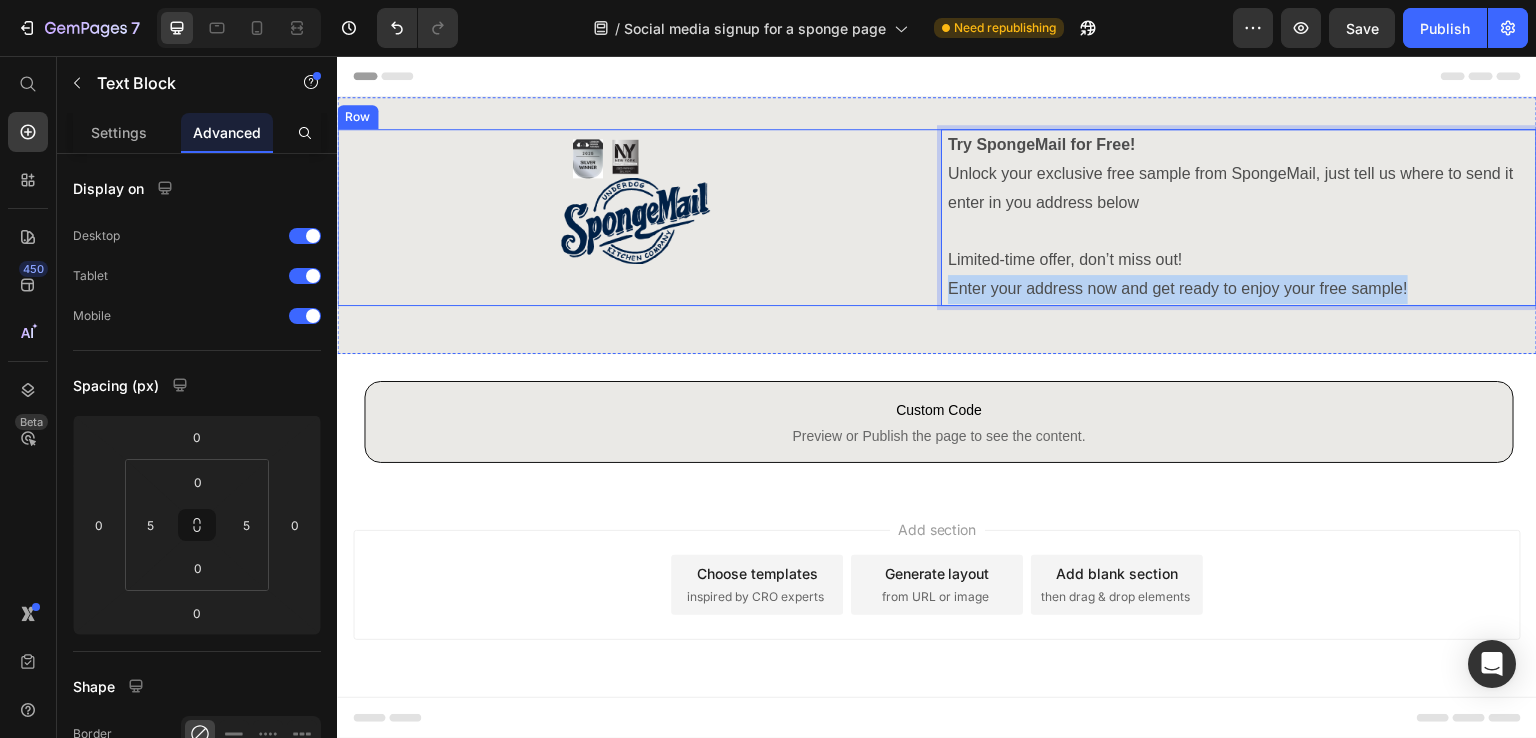 drag, startPoint x: 1437, startPoint y: 281, endPoint x: 914, endPoint y: 292, distance: 523.11566 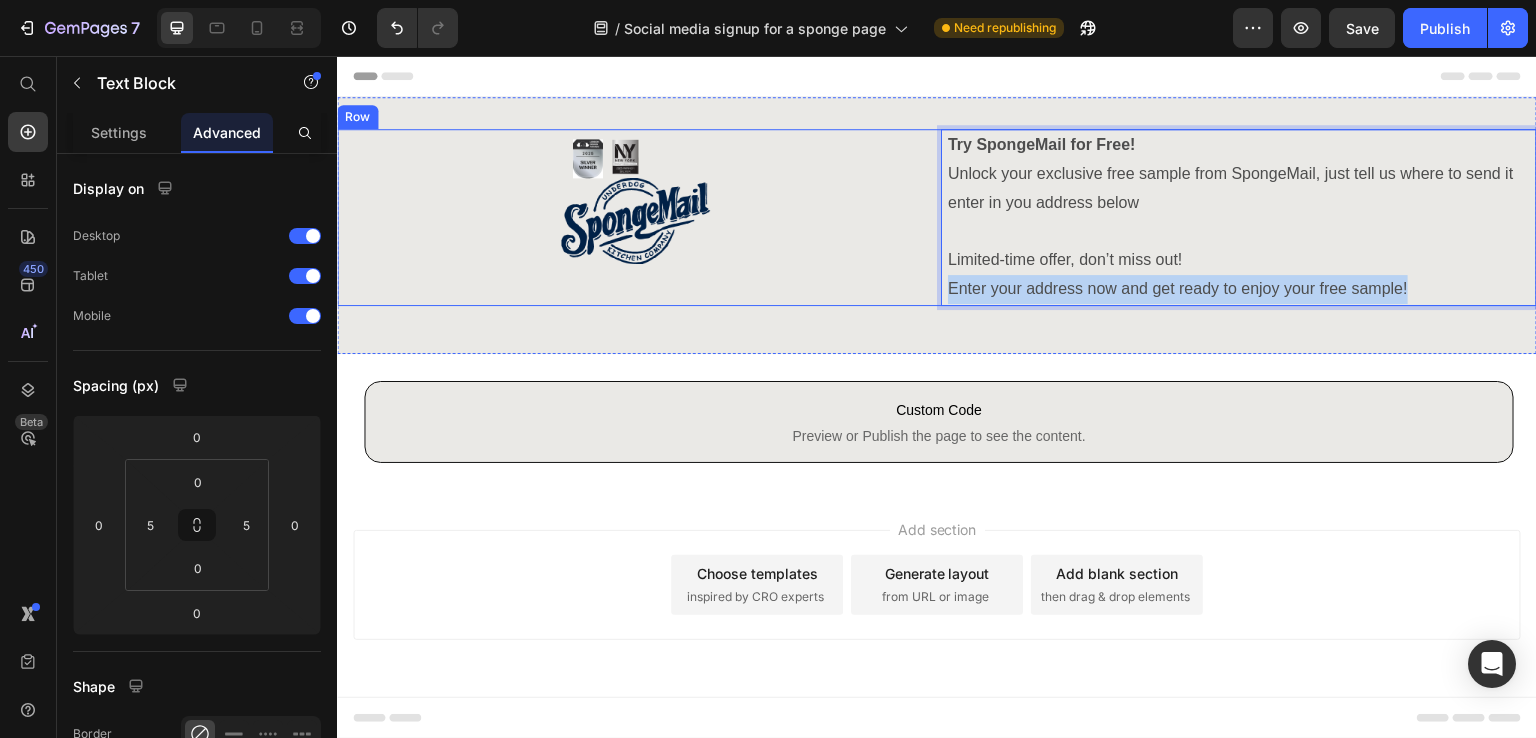 click on "Image Try SpongeMail for Free! Unlock your exclusive free sample from SpongeMail, just tell us where to send it enter in you address below  Limited-time offer, don’t miss out! Enter your address now and get ready to enjoy your free sample! Text Block   0 Row" at bounding box center (937, 217) 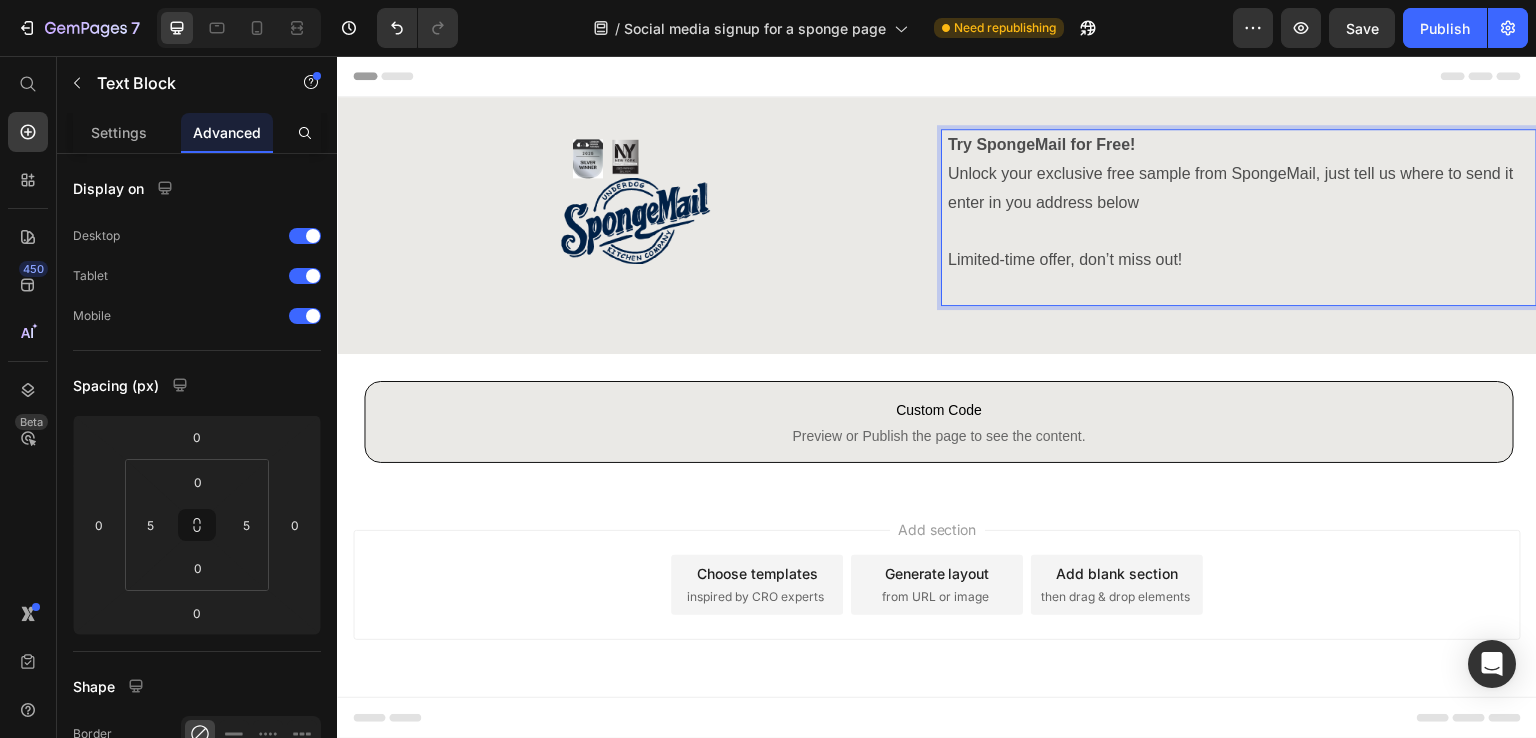 click at bounding box center (1239, 231) 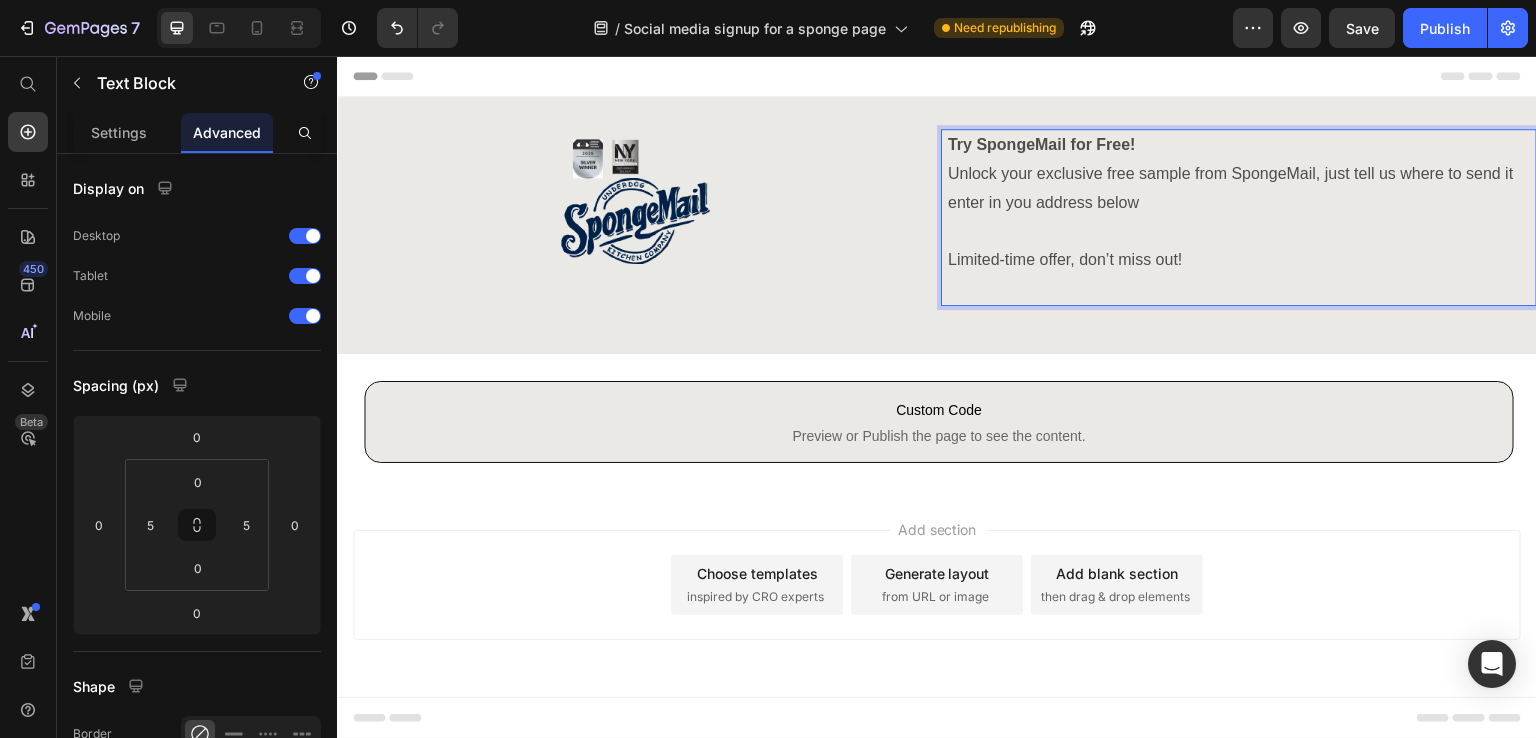 click on "Unlock your exclusive free sample from SpongeMail, just tell us where to send it enter in you address below" at bounding box center [1239, 189] 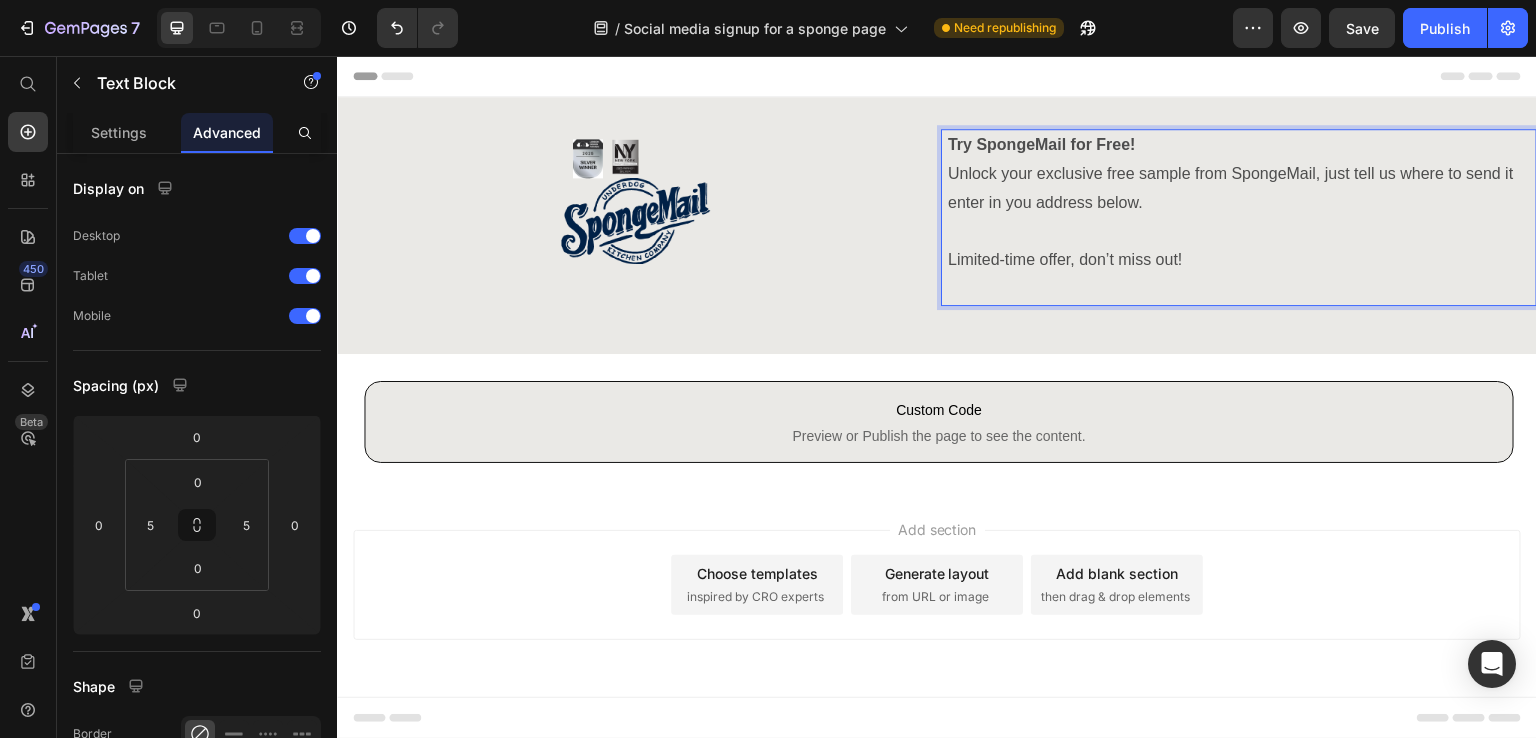 click on "Limited-time offer, don’t miss out!" at bounding box center (1239, 260) 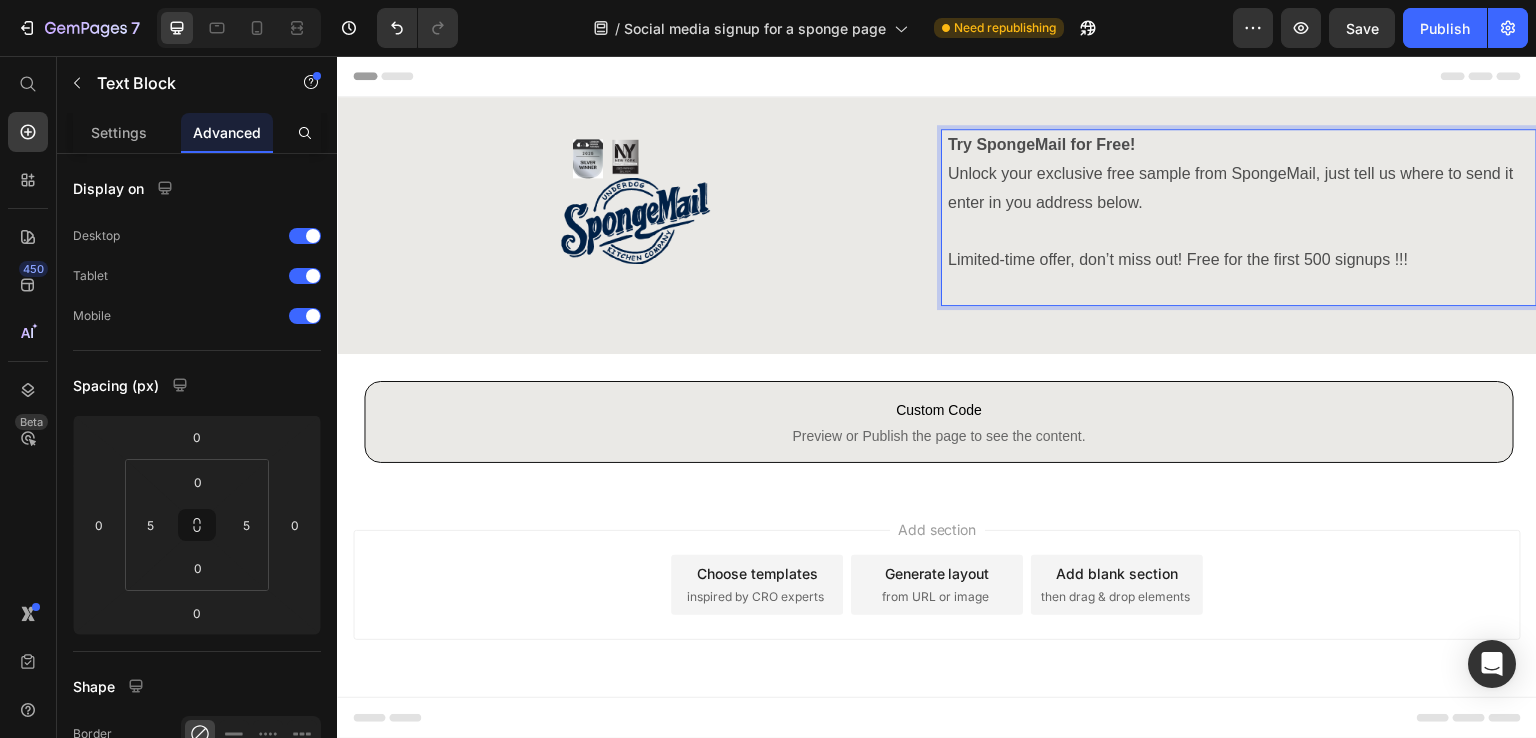 click at bounding box center [1239, 231] 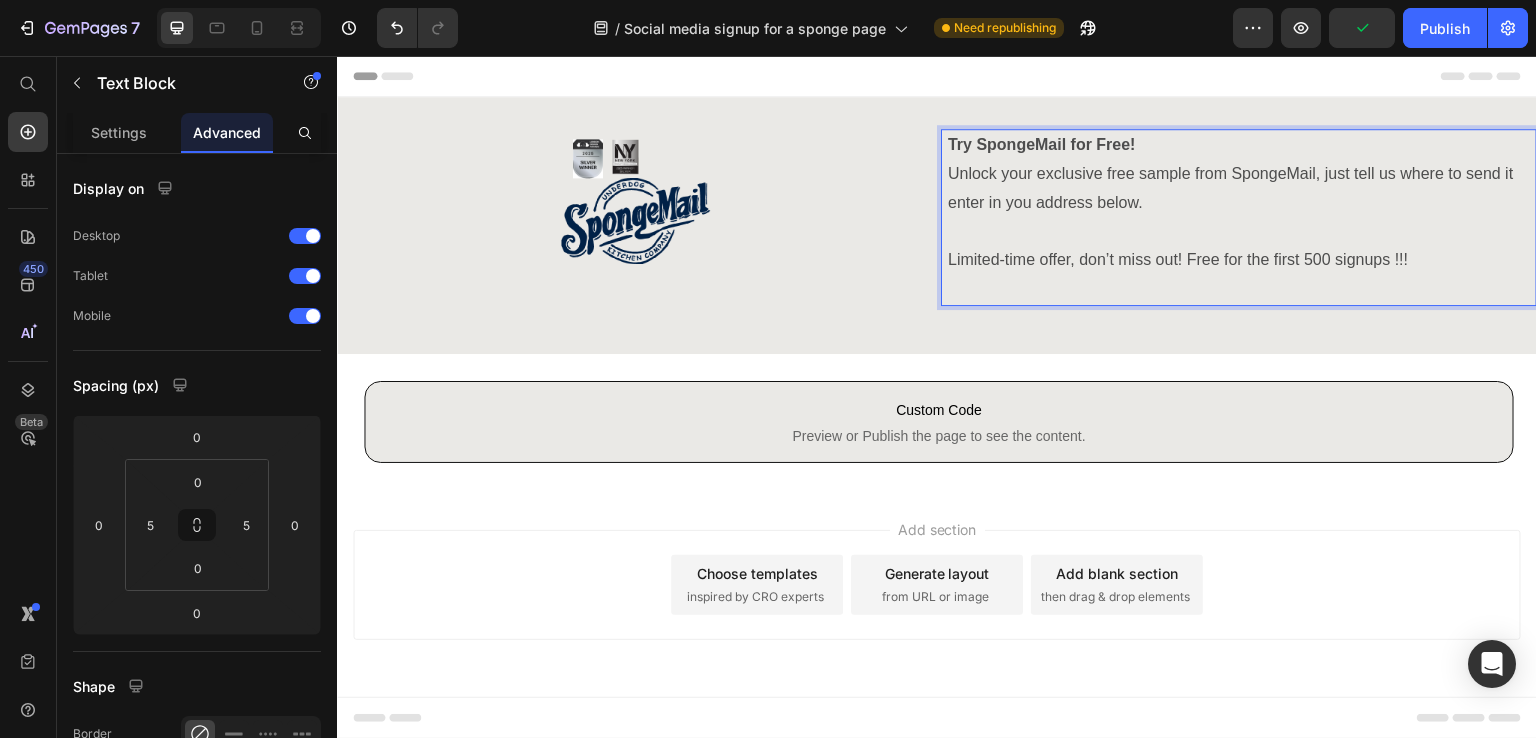 click on "Unlock your exclusive free sample from SpongeMail, just tell us where to send it enter in you address below." at bounding box center (1239, 189) 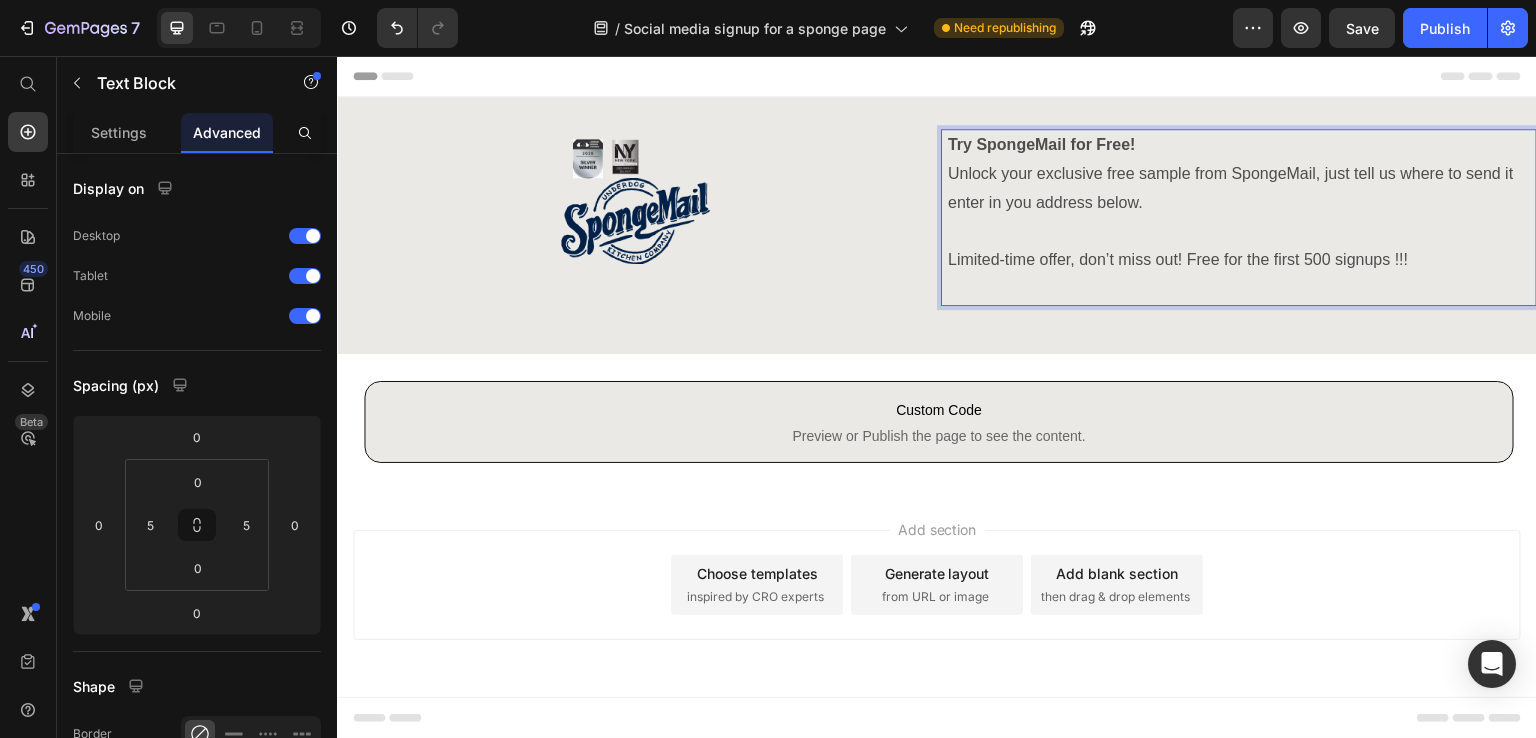 click on "Unlock your exclusive free sample from SpongeMail, just tell us where to send it enter in you address below." at bounding box center [1239, 189] 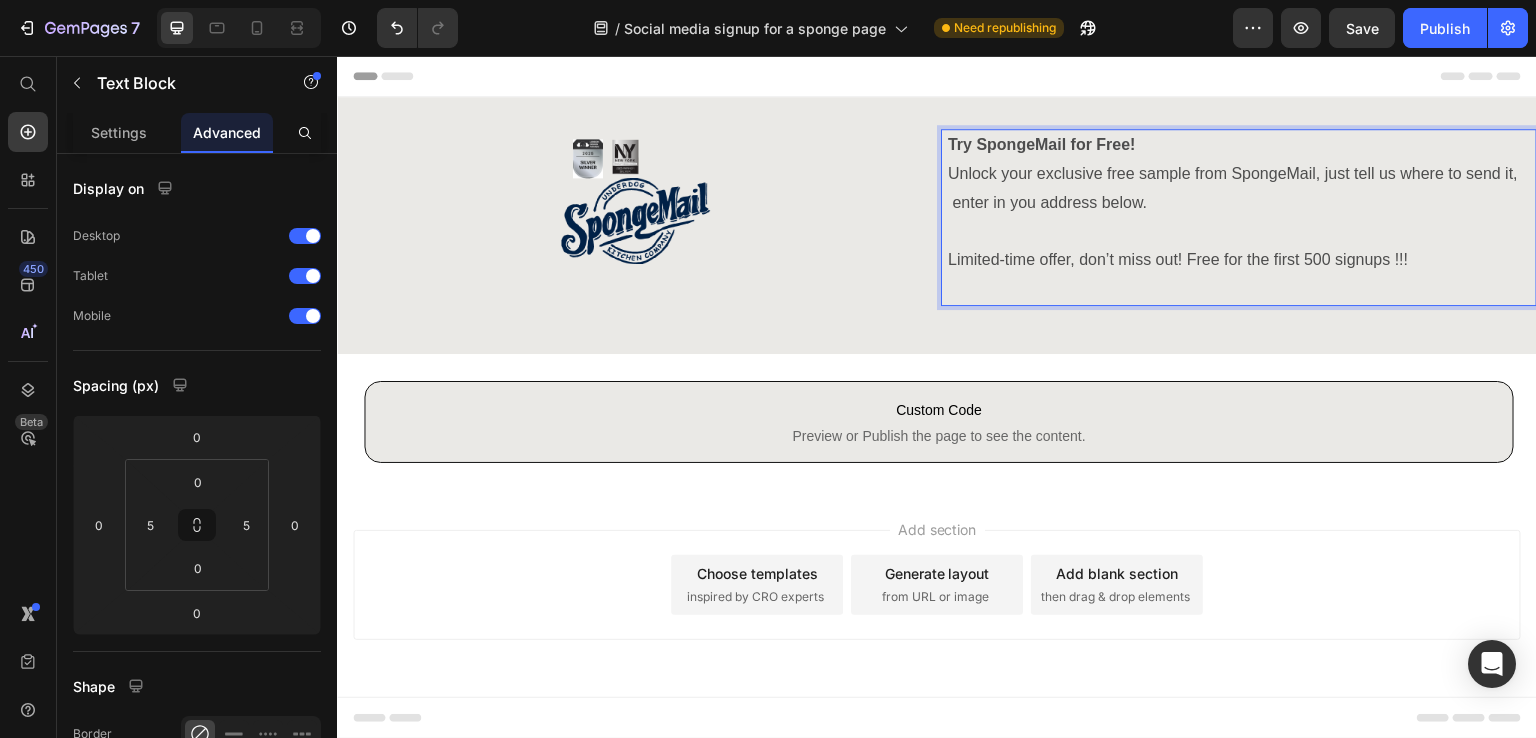 click on "Unlock your exclusive free sample from SpongeMail, just tell us where to send it,  enter in you address below." at bounding box center [1239, 189] 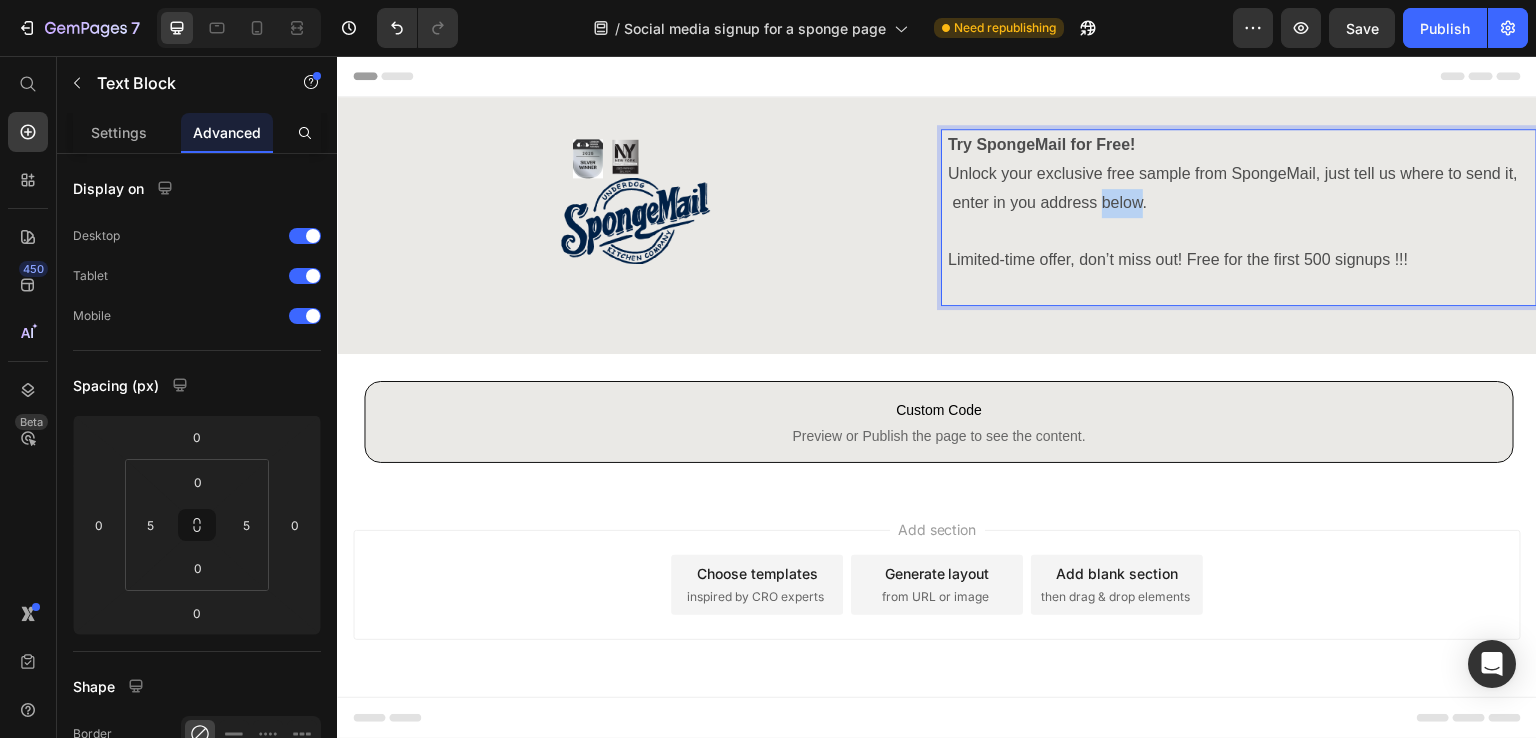 click on "Unlock your exclusive free sample from SpongeMail, just tell us where to send it,  enter in you address below." at bounding box center (1239, 189) 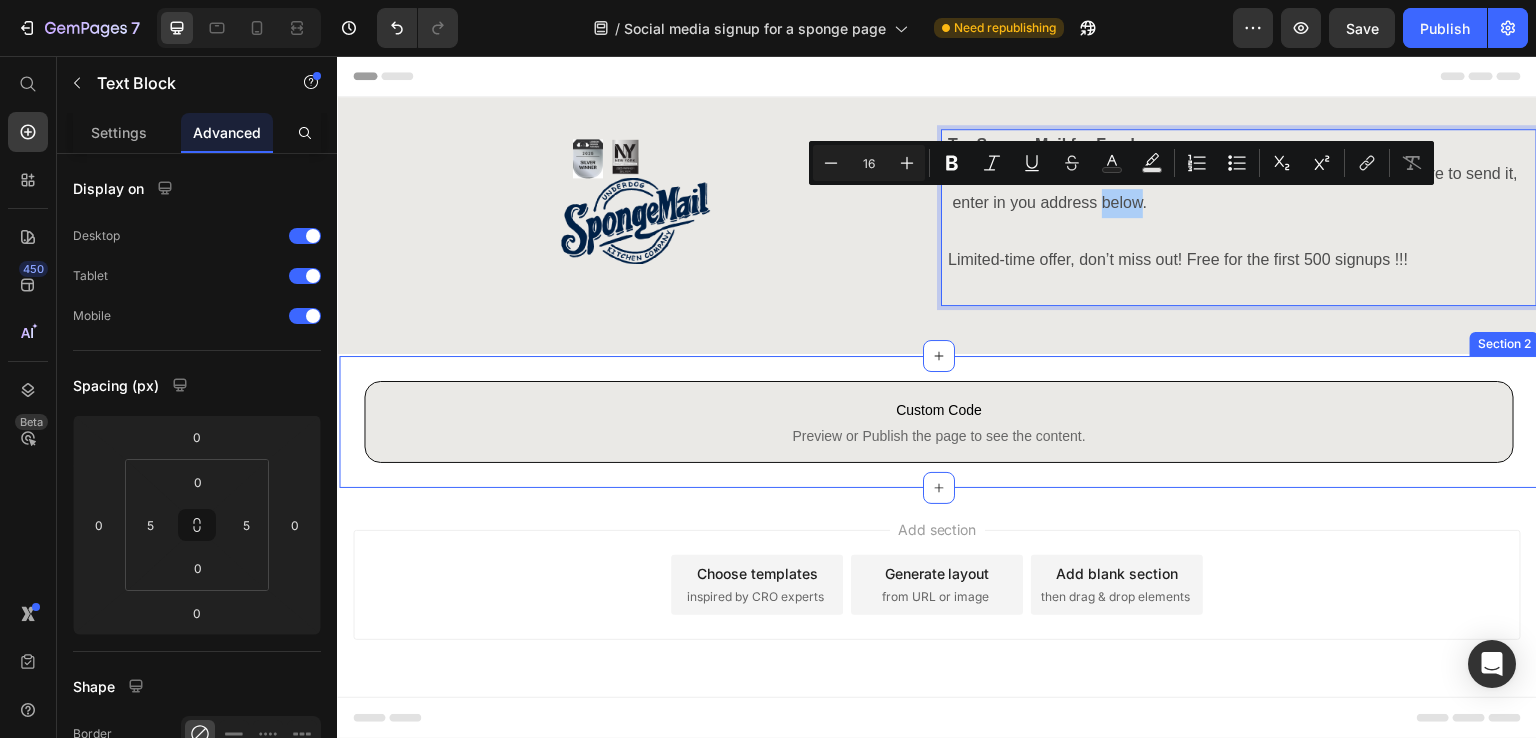 click on "Custom Code
Preview or Publish the page to see the content. Custom Code Row Section 2" at bounding box center [939, 422] 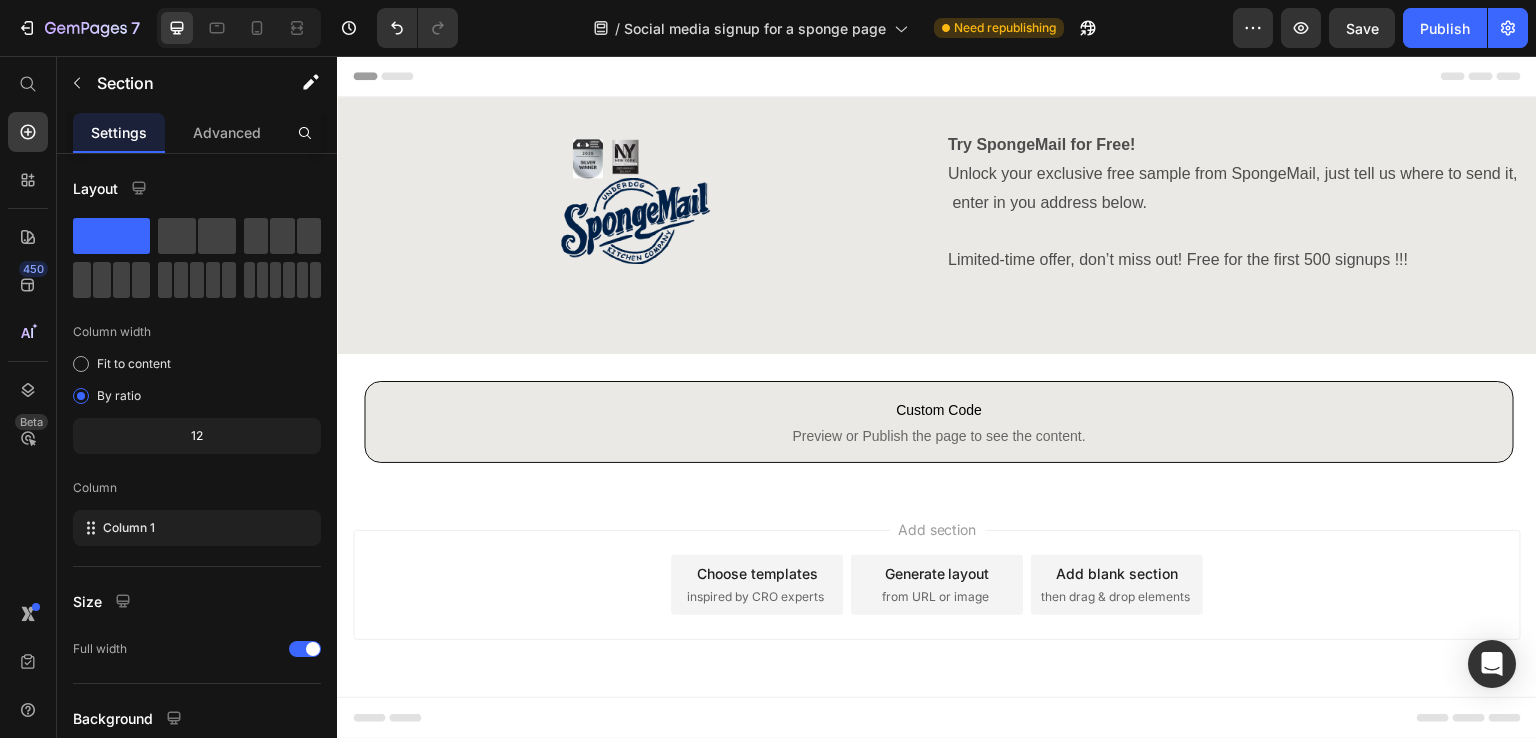 click on "Add section Choose templates inspired by CRO experts Generate layout from URL or image Add blank section then drag & drop elements" at bounding box center (937, 585) 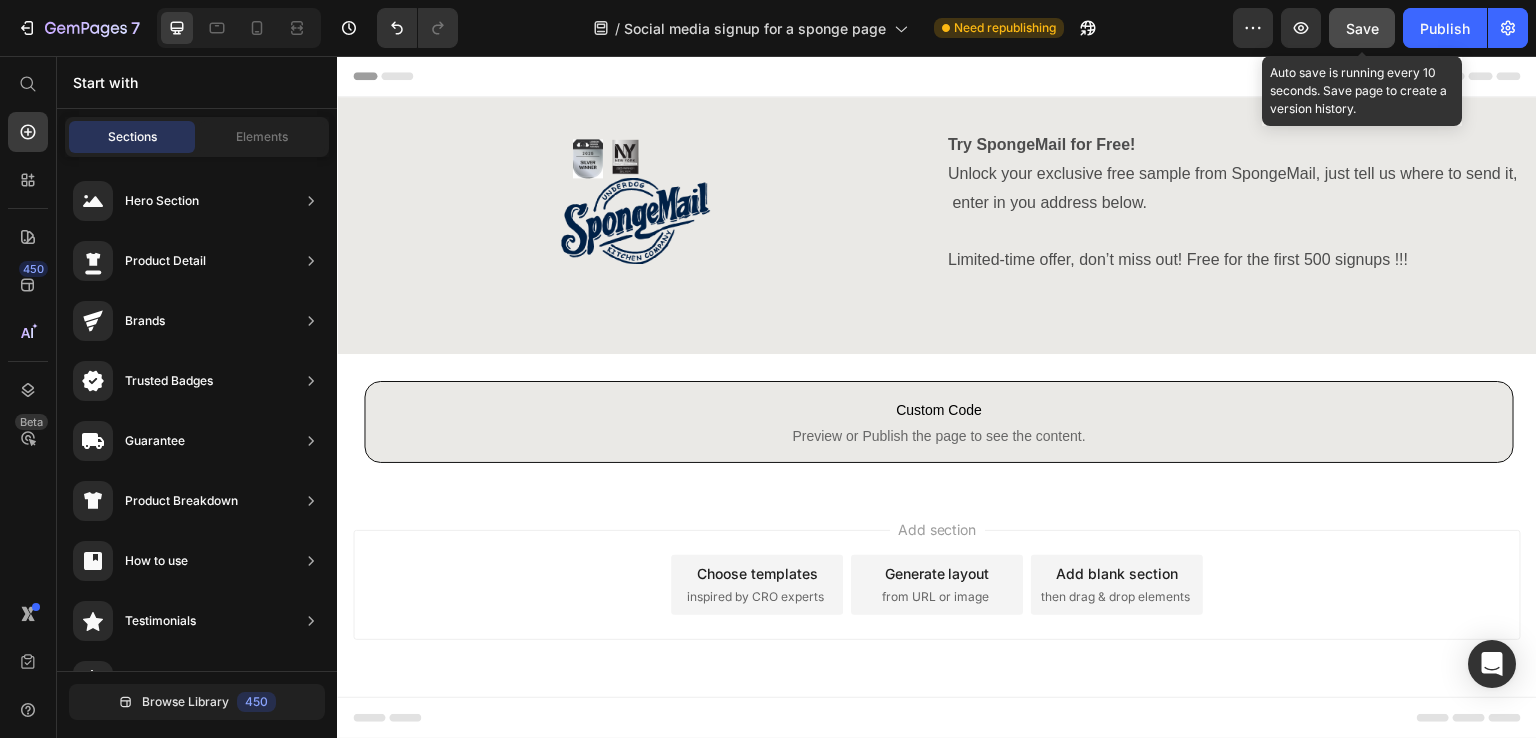 click on "Save" at bounding box center (1362, 28) 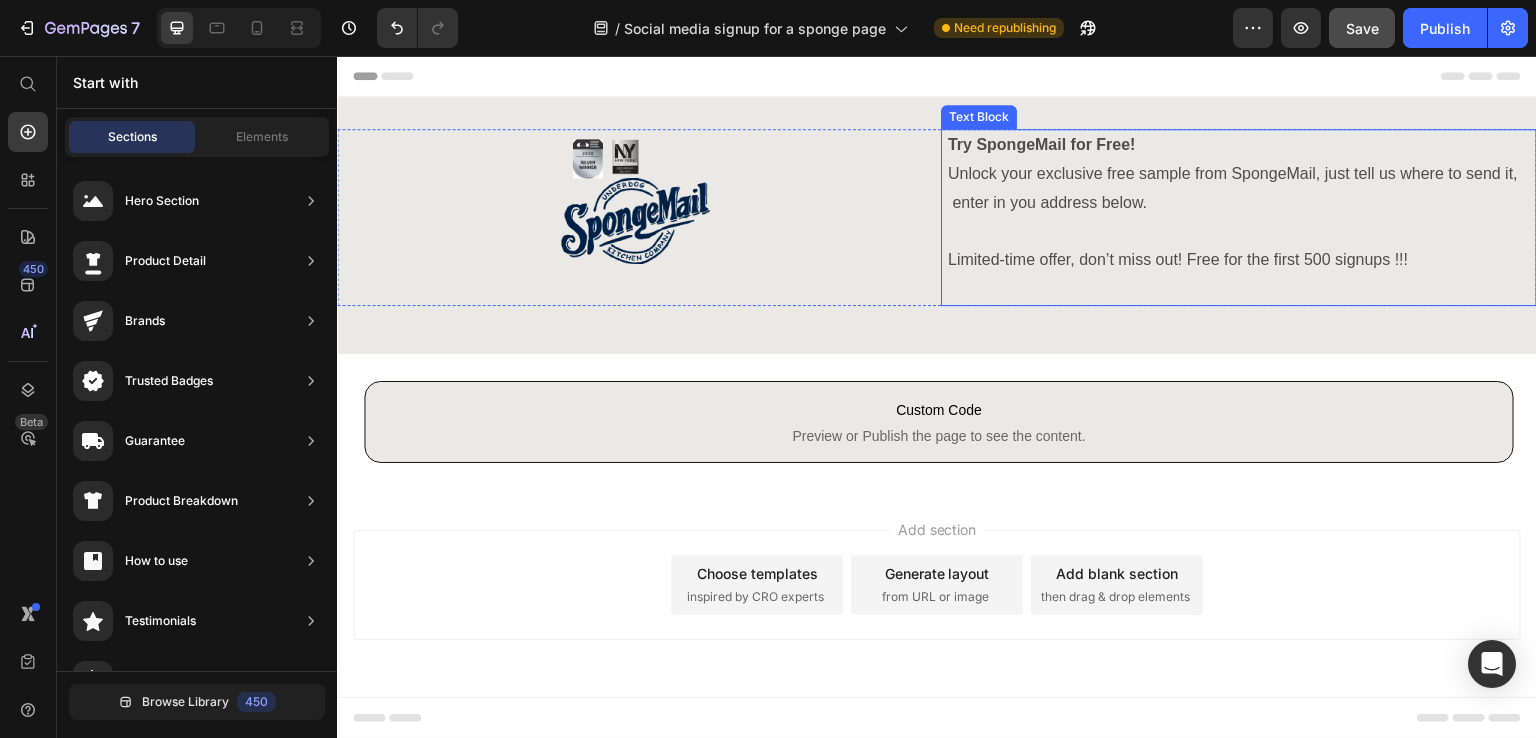 click on "Limited-time offer, don’t miss out! Free for the first 500 signups !!!" at bounding box center (1239, 260) 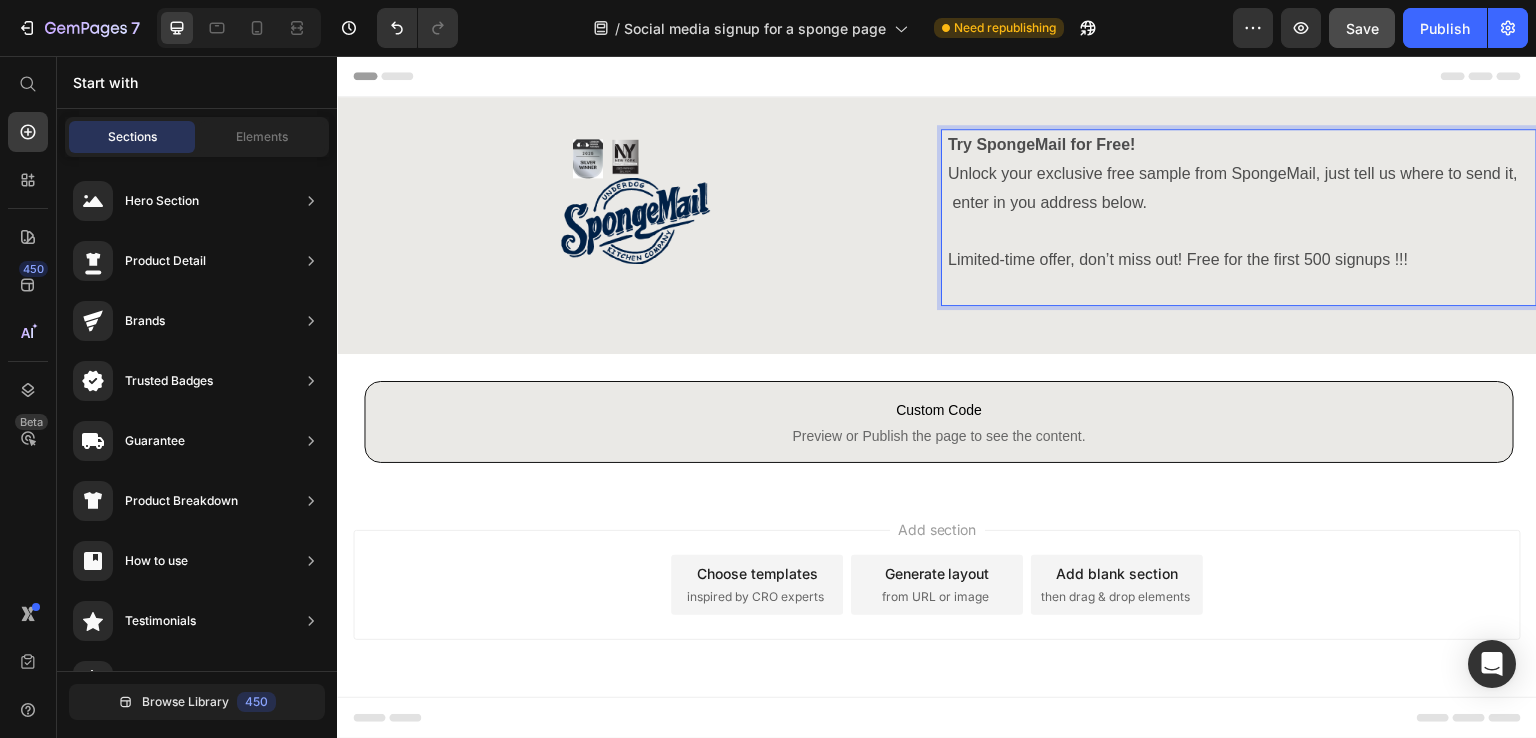 click on "Add section Choose templates inspired by CRO experts Generate layout from URL or image Add blank section then drag & drop elements" at bounding box center [937, 613] 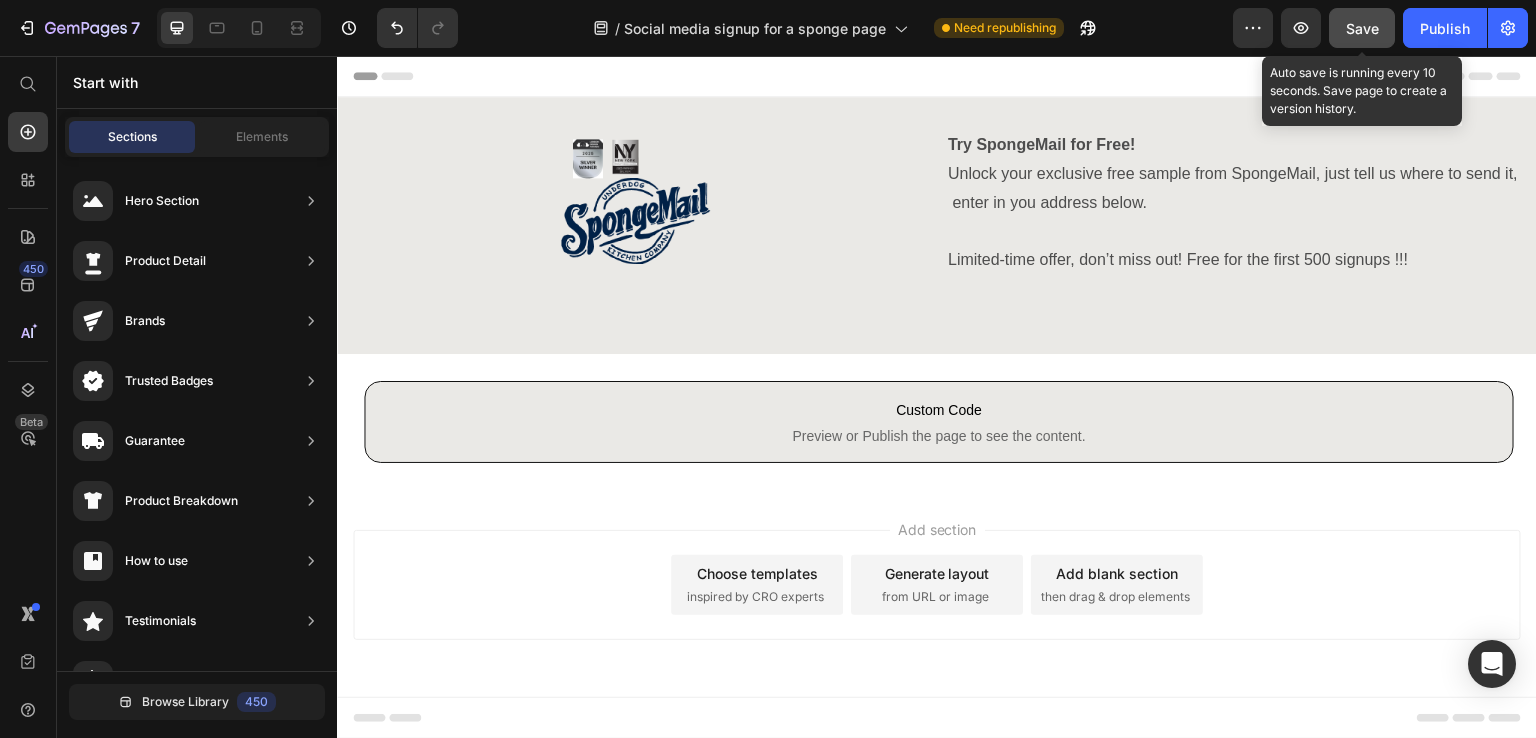 click on "Save" at bounding box center (1362, 28) 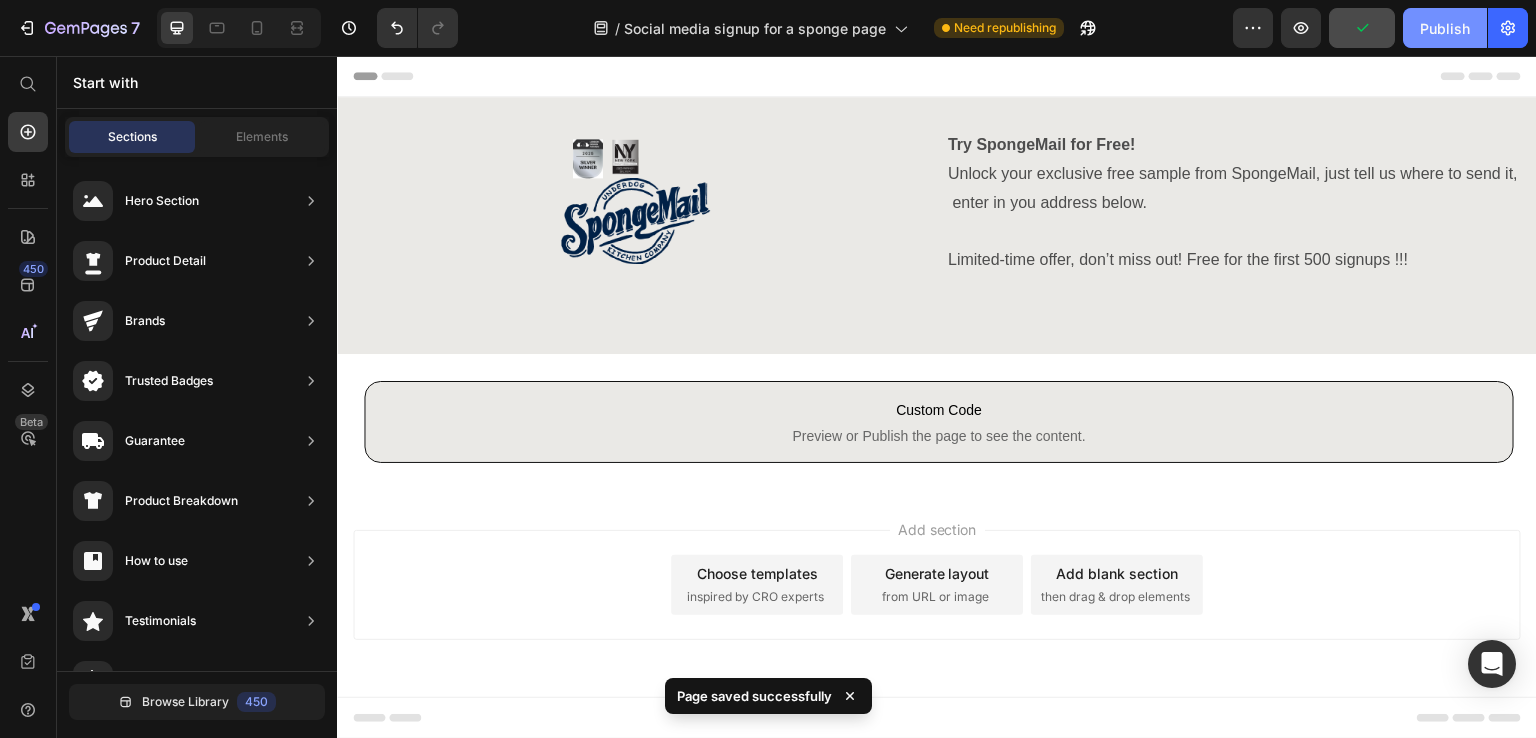 click on "Publish" 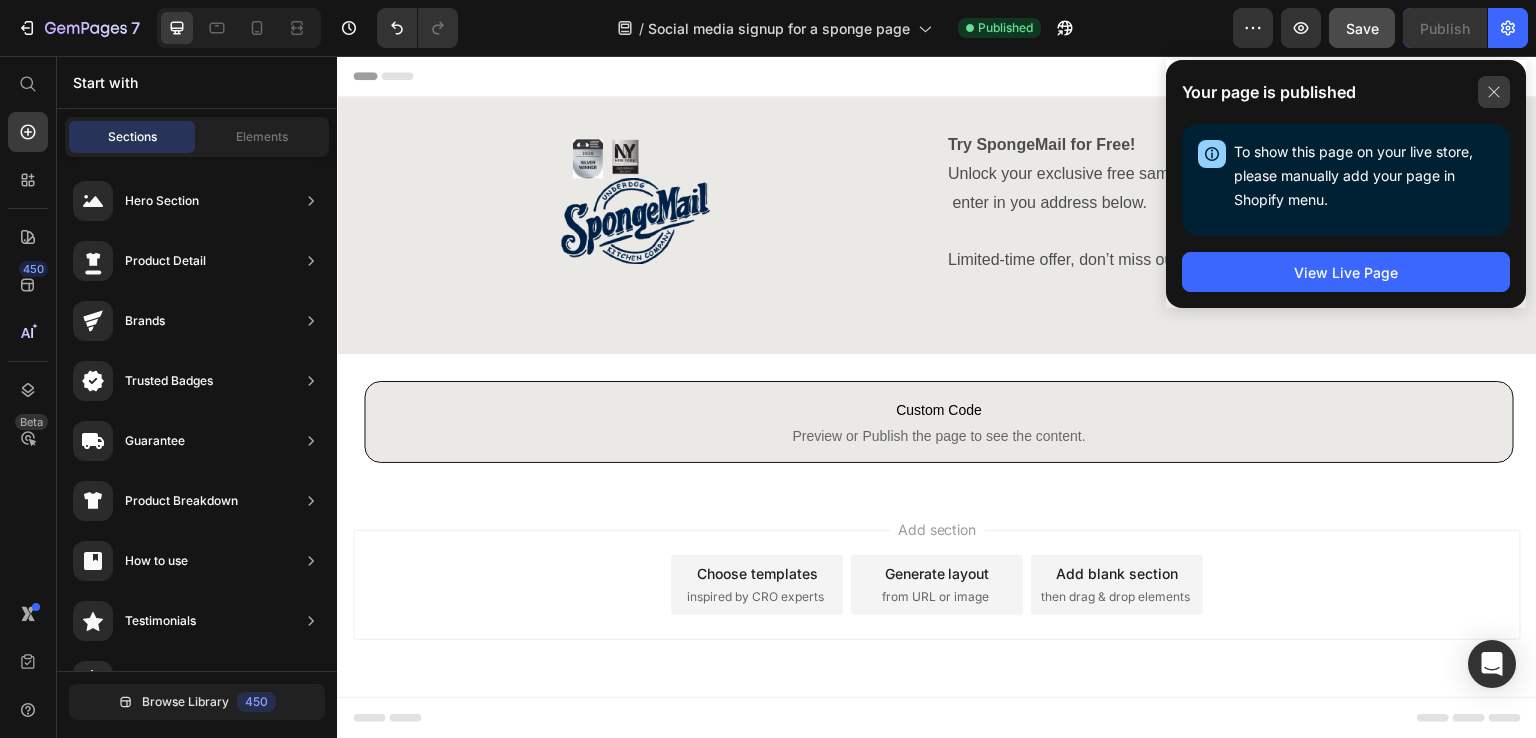 click 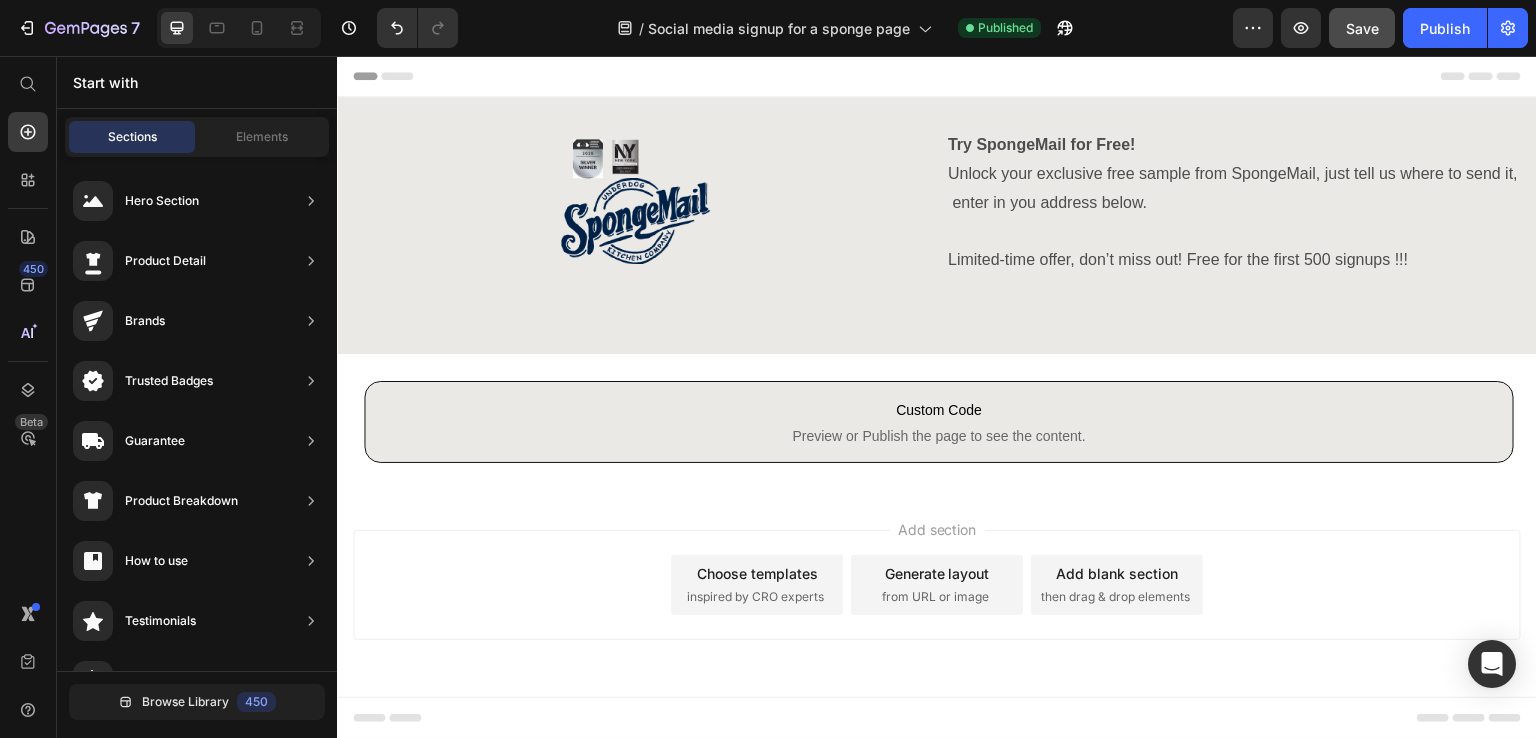 click on "Add section Choose templates inspired by CRO experts Generate layout from URL or image Add blank section then drag & drop elements" at bounding box center (937, 613) 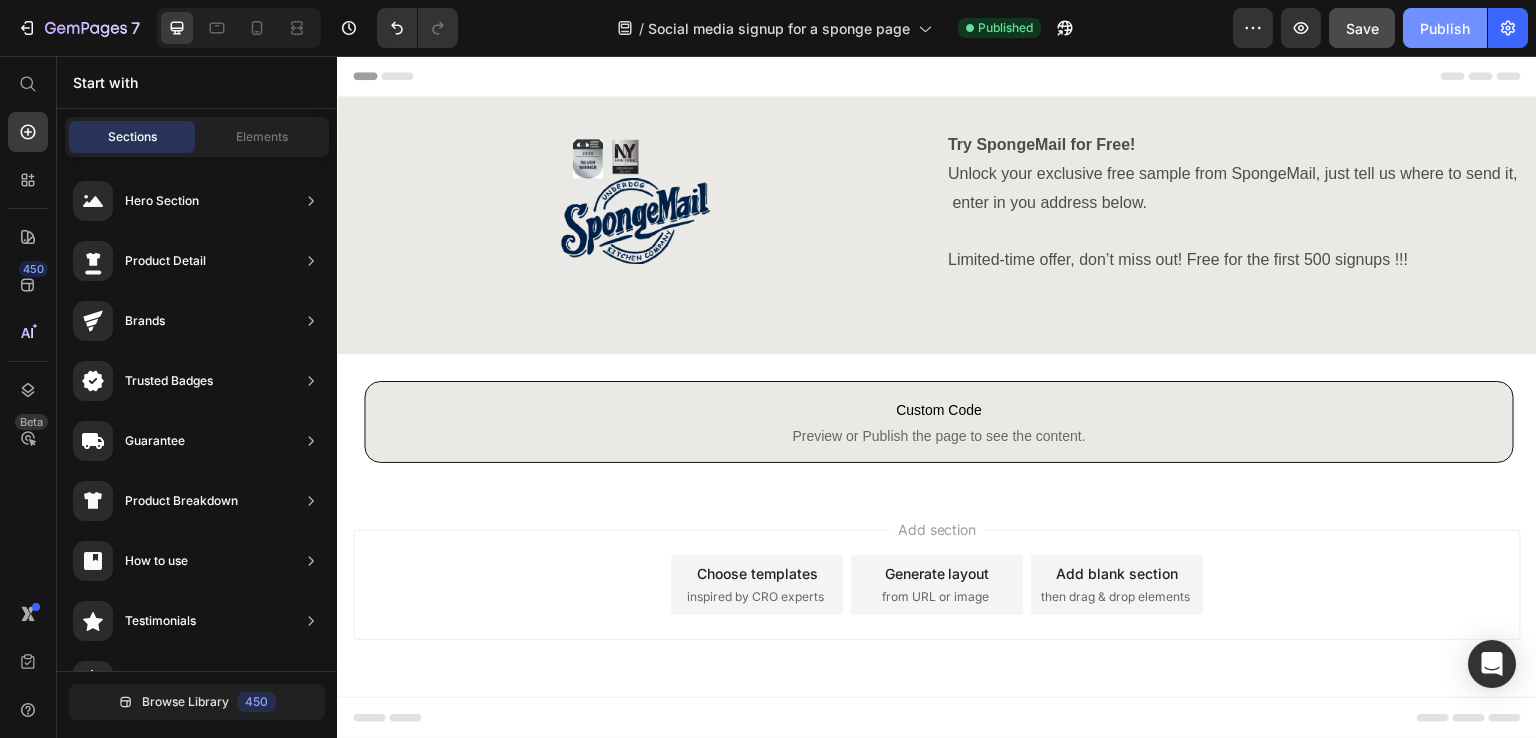 click on "Publish" at bounding box center [1445, 28] 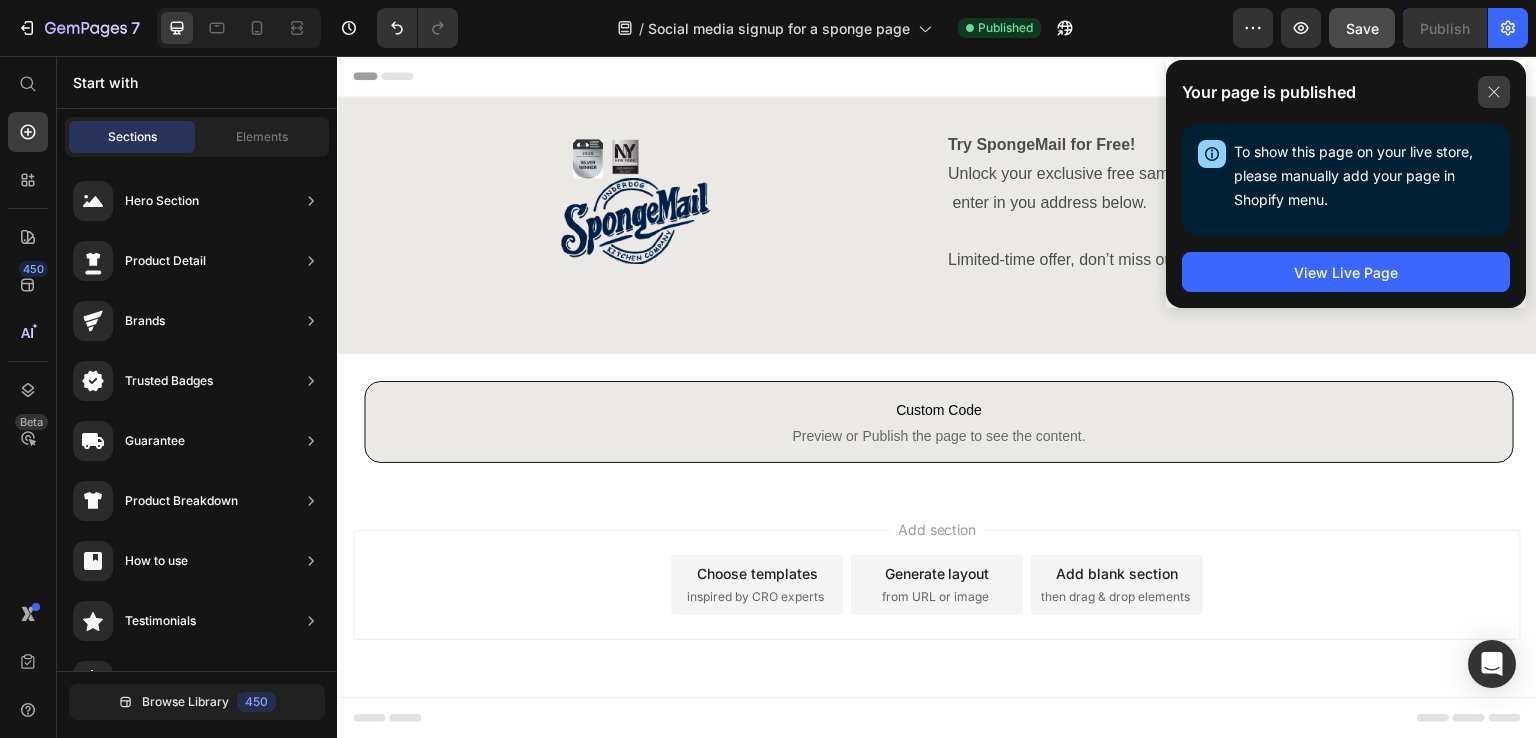 click 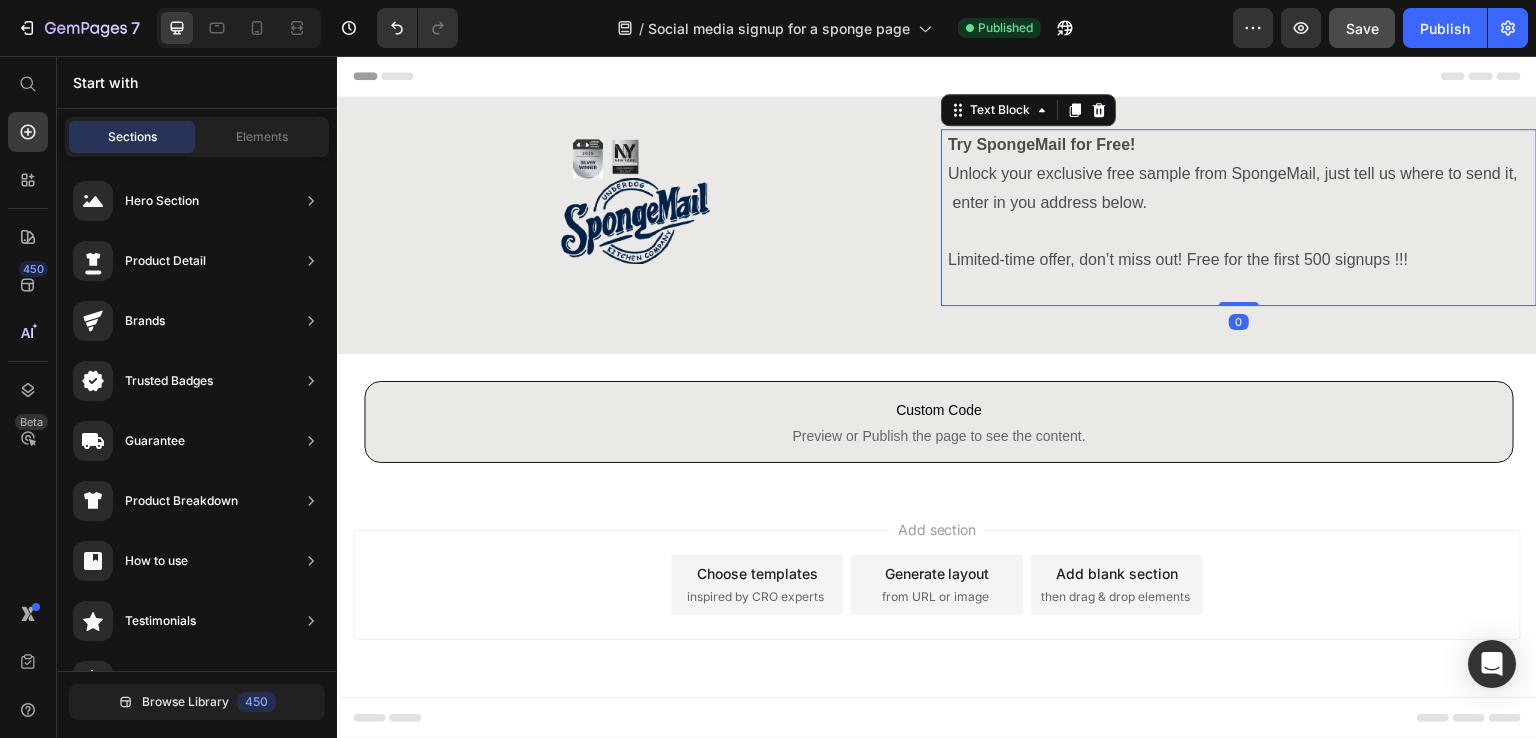 click at bounding box center (1239, 231) 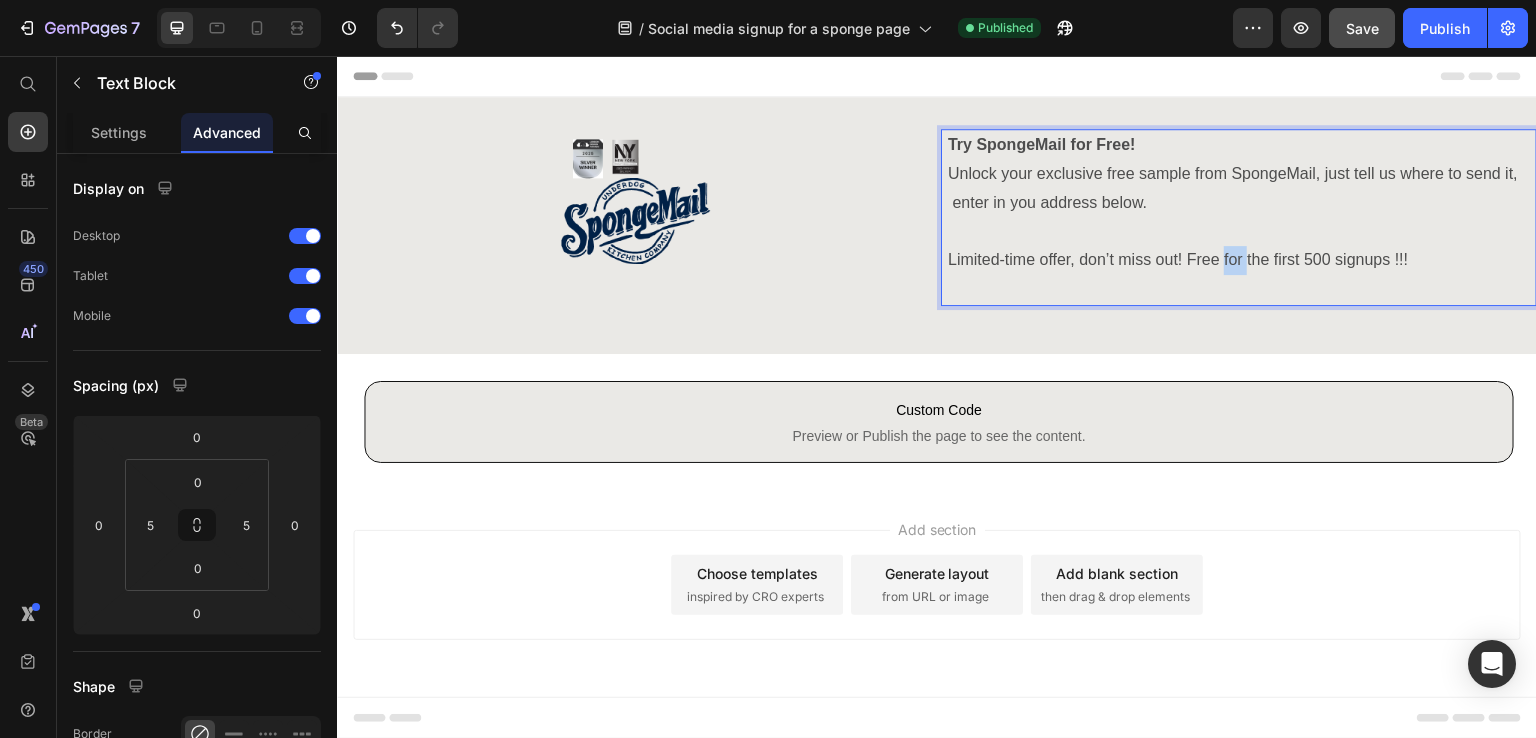 click on "Limited-time offer, don’t miss out! Free for the first 500 signups !!!" at bounding box center (1239, 260) 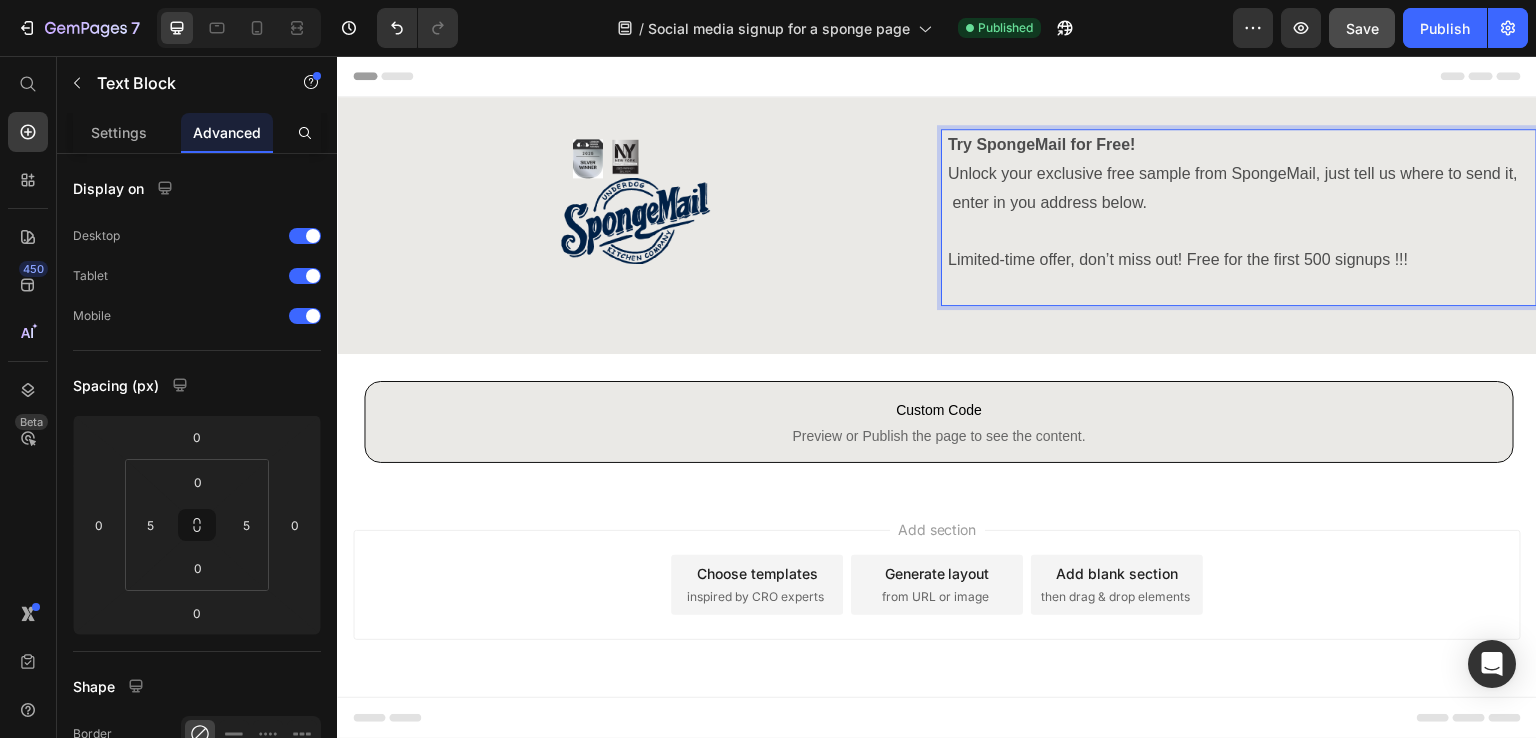 click on "Limited-time offer, don’t miss out! Free for the first 500 signups !!!" at bounding box center (1239, 260) 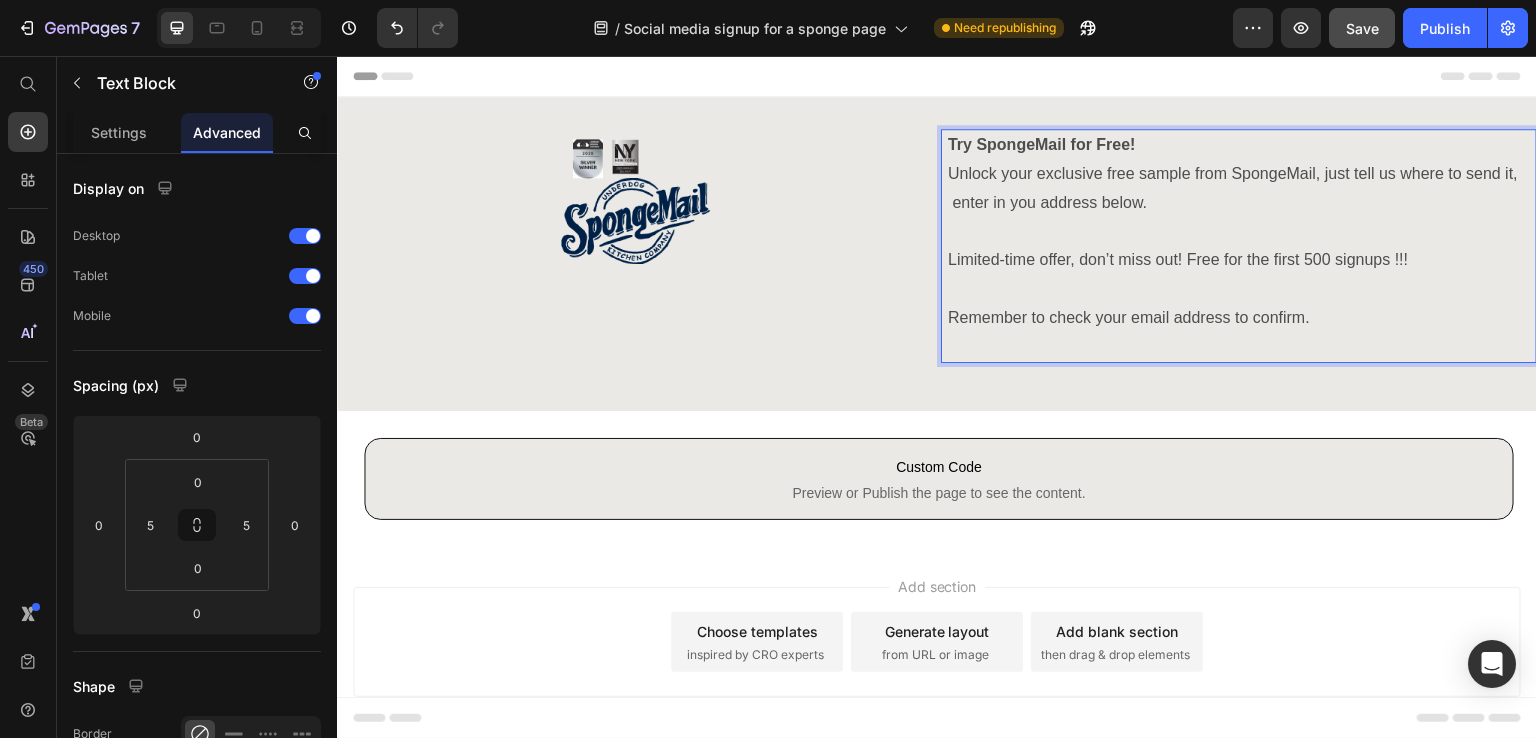 click on "Limited-time offer, don’t miss out! Free for the first 500 signups !!! Remember to check your email address to confirm." at bounding box center [1239, 289] 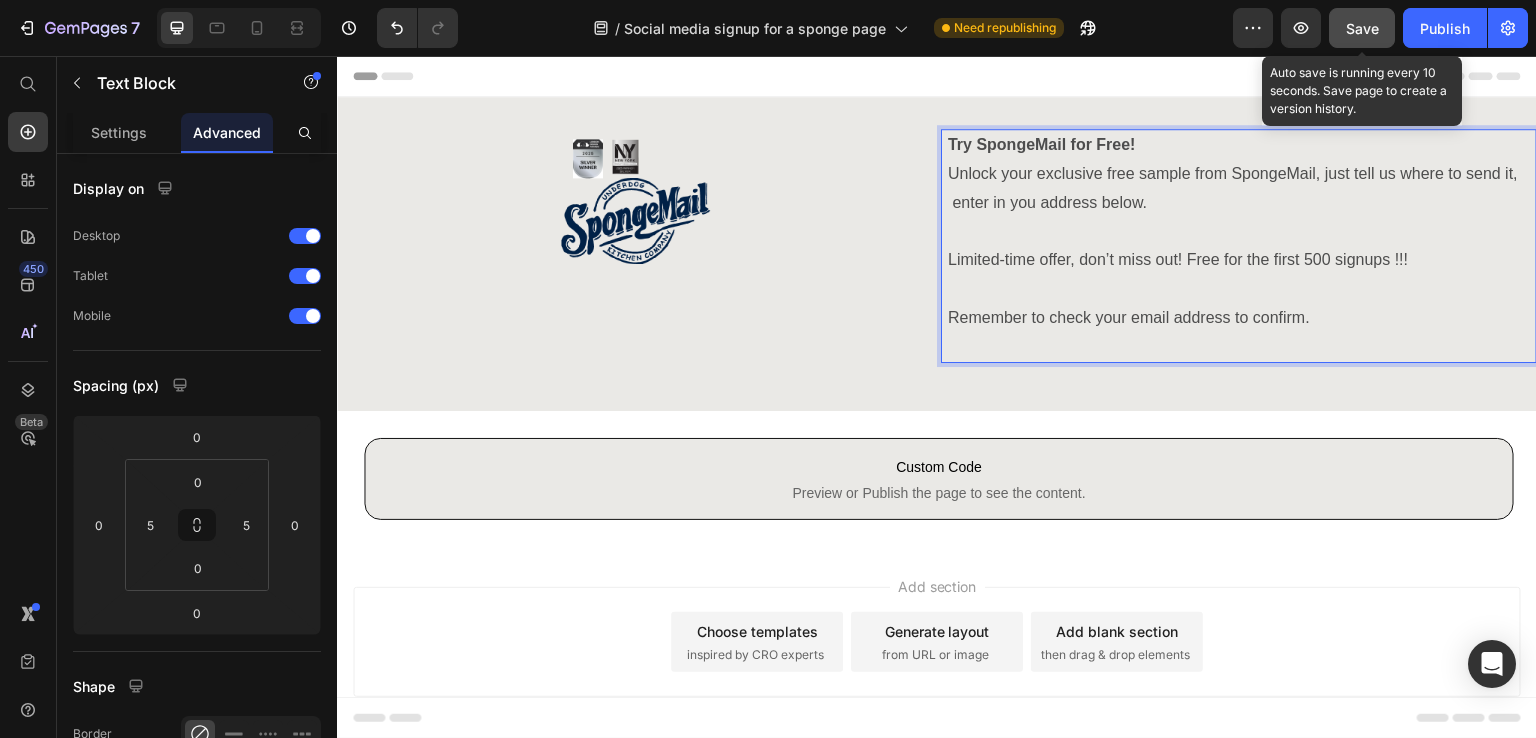 click on "Save" at bounding box center [1362, 28] 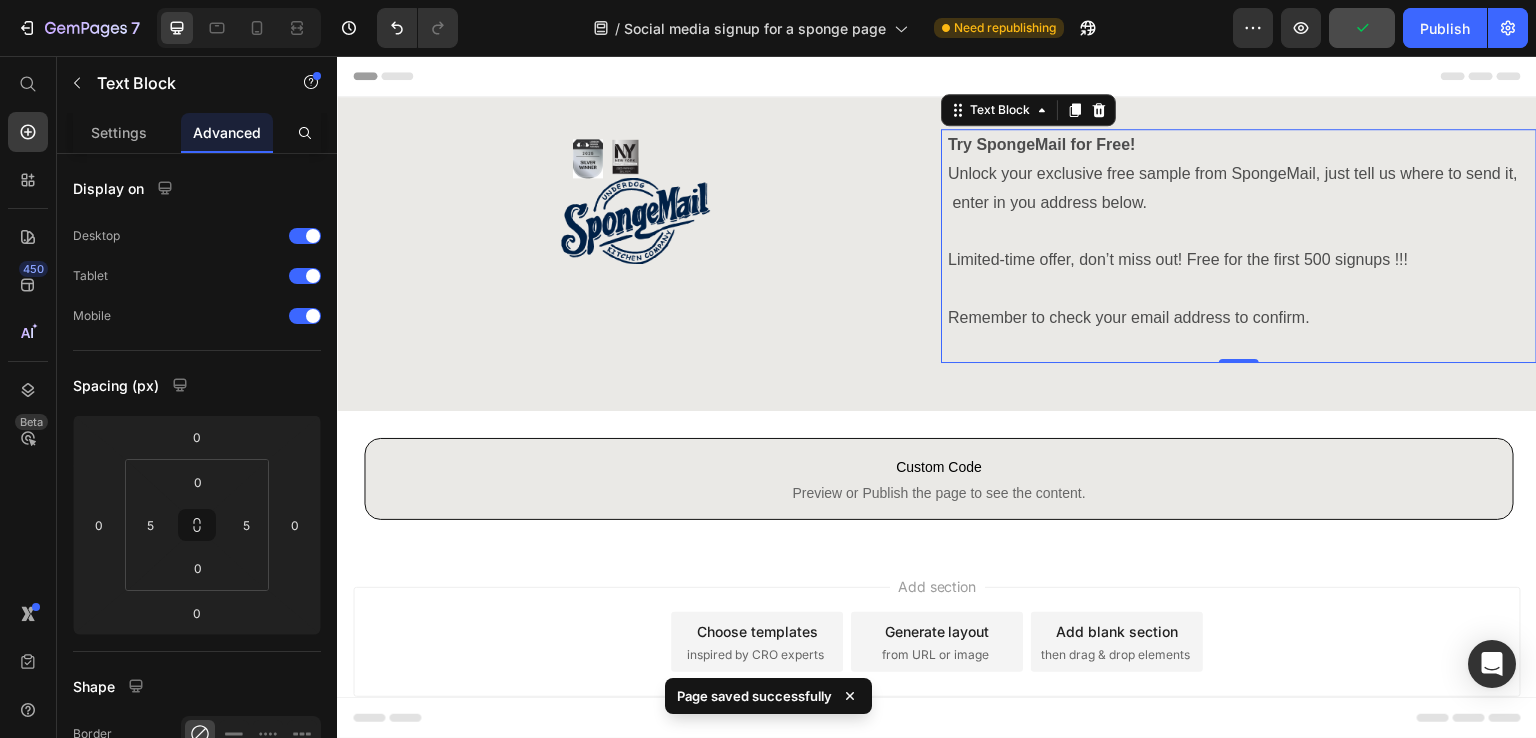 click on "Limited-time offer, don’t miss out! Free for the first 500 signups !!! Remember to check your email address to confirm." at bounding box center (1239, 289) 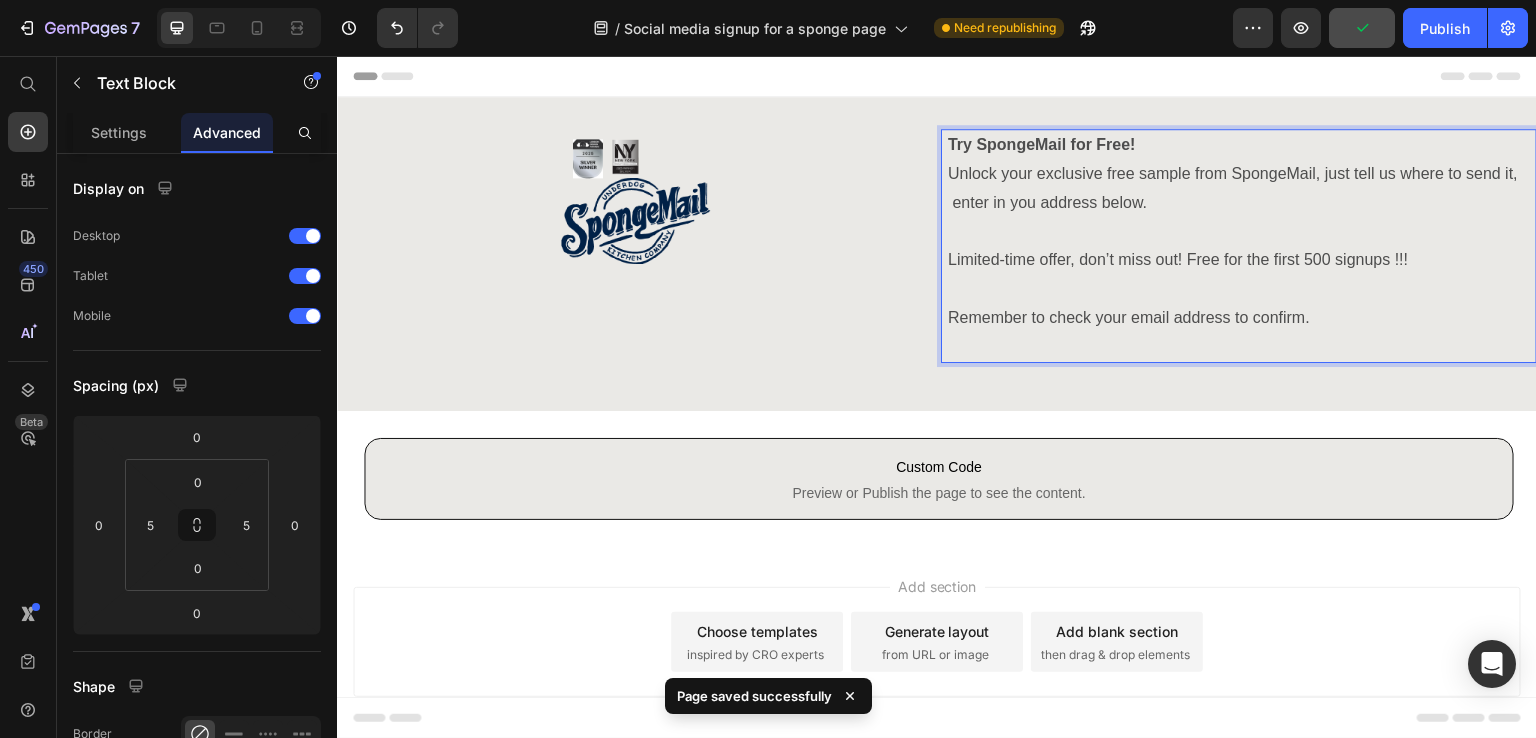 click on "Limited-time offer, don’t miss out! Free for the first 500 signups !!! Remember to check your email address to confirm." at bounding box center [1239, 289] 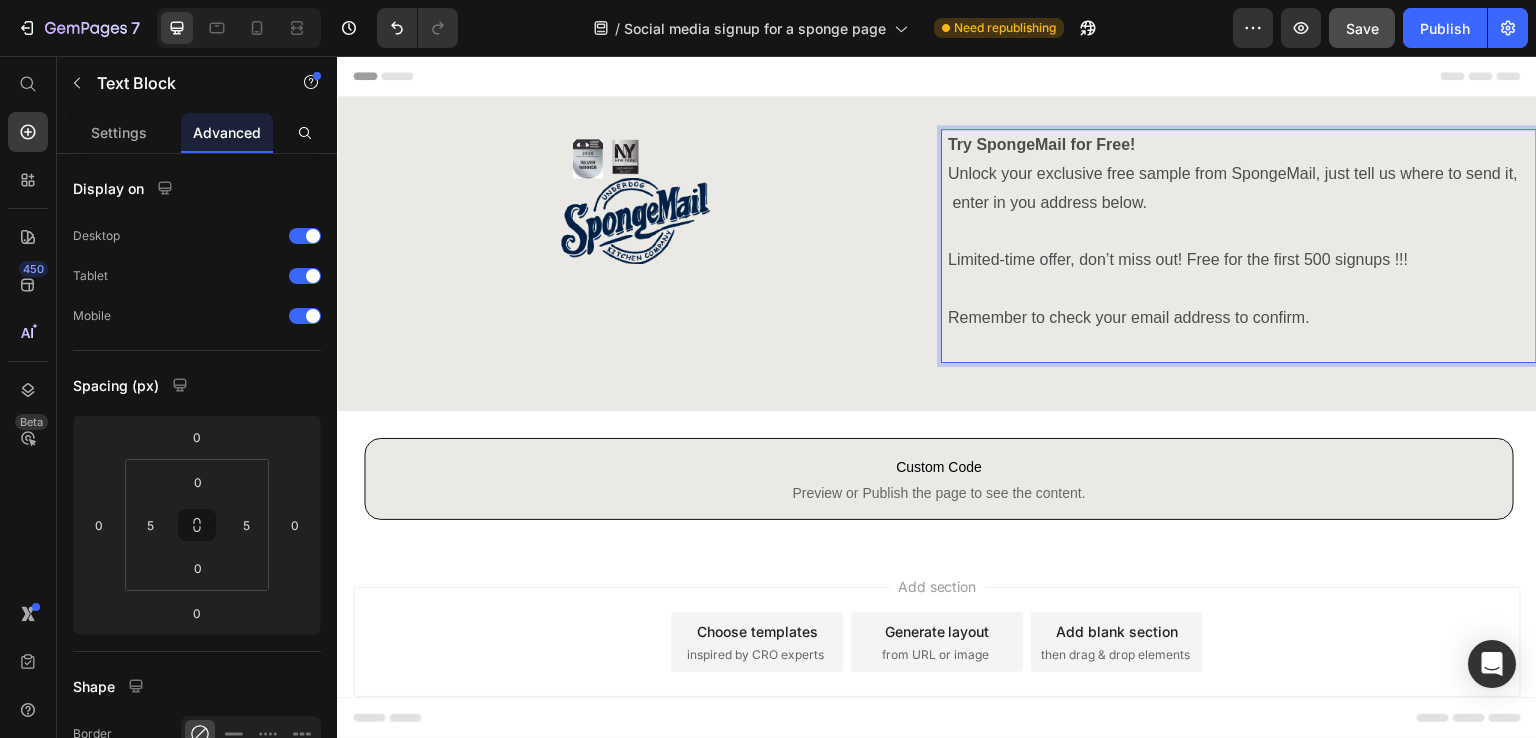 click on "Limited-time offer, don’t miss out! Free for the first 500 signups !!! Remember to check your email address to confirm." at bounding box center [1239, 289] 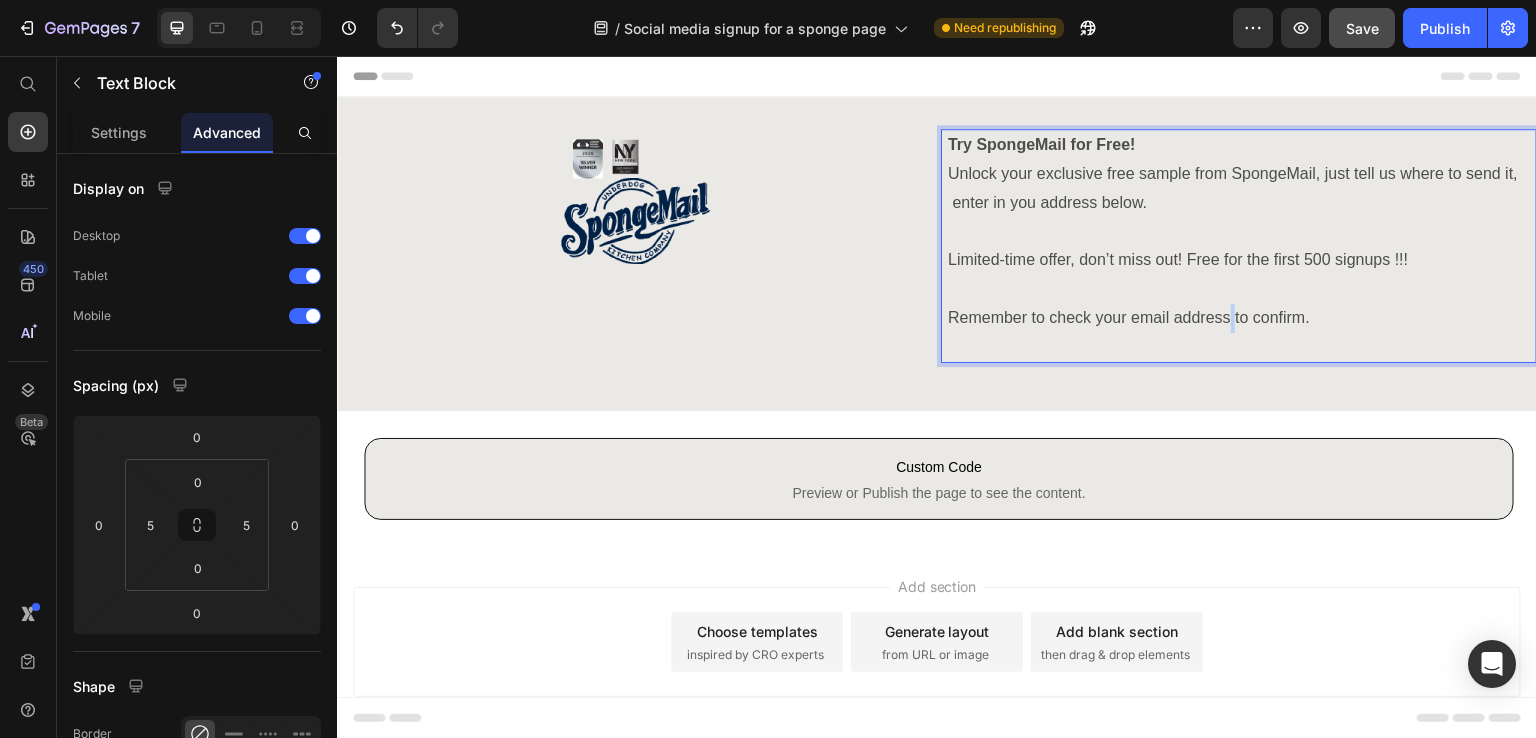 click on "Limited-time offer, don’t miss out! Free for the first 500 signups !!! Remember to check your email address to confirm." at bounding box center (1239, 289) 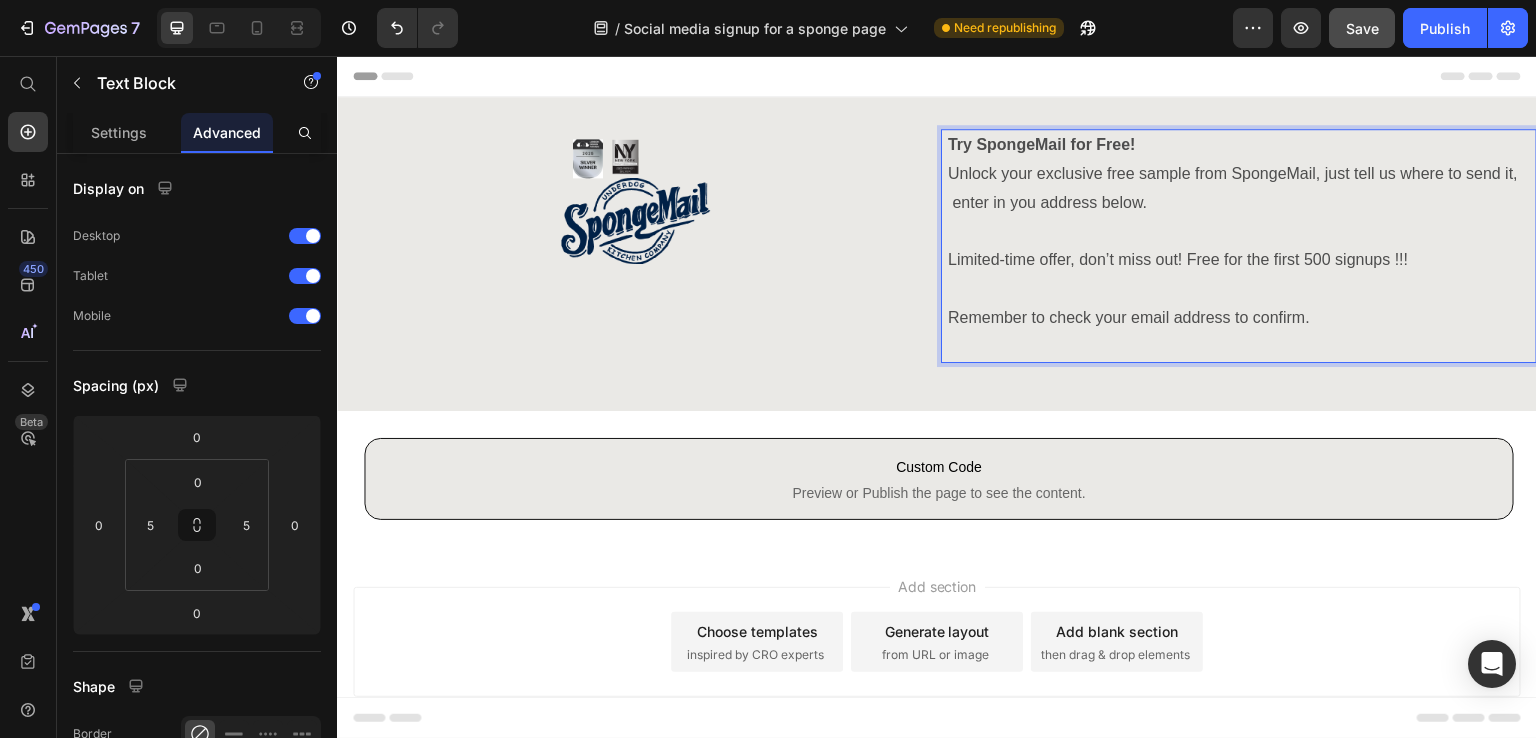 click on "Limited-time offer, don’t miss out! Free for the first 500 signups !!! Remember to check your email address to confirm." at bounding box center (1239, 289) 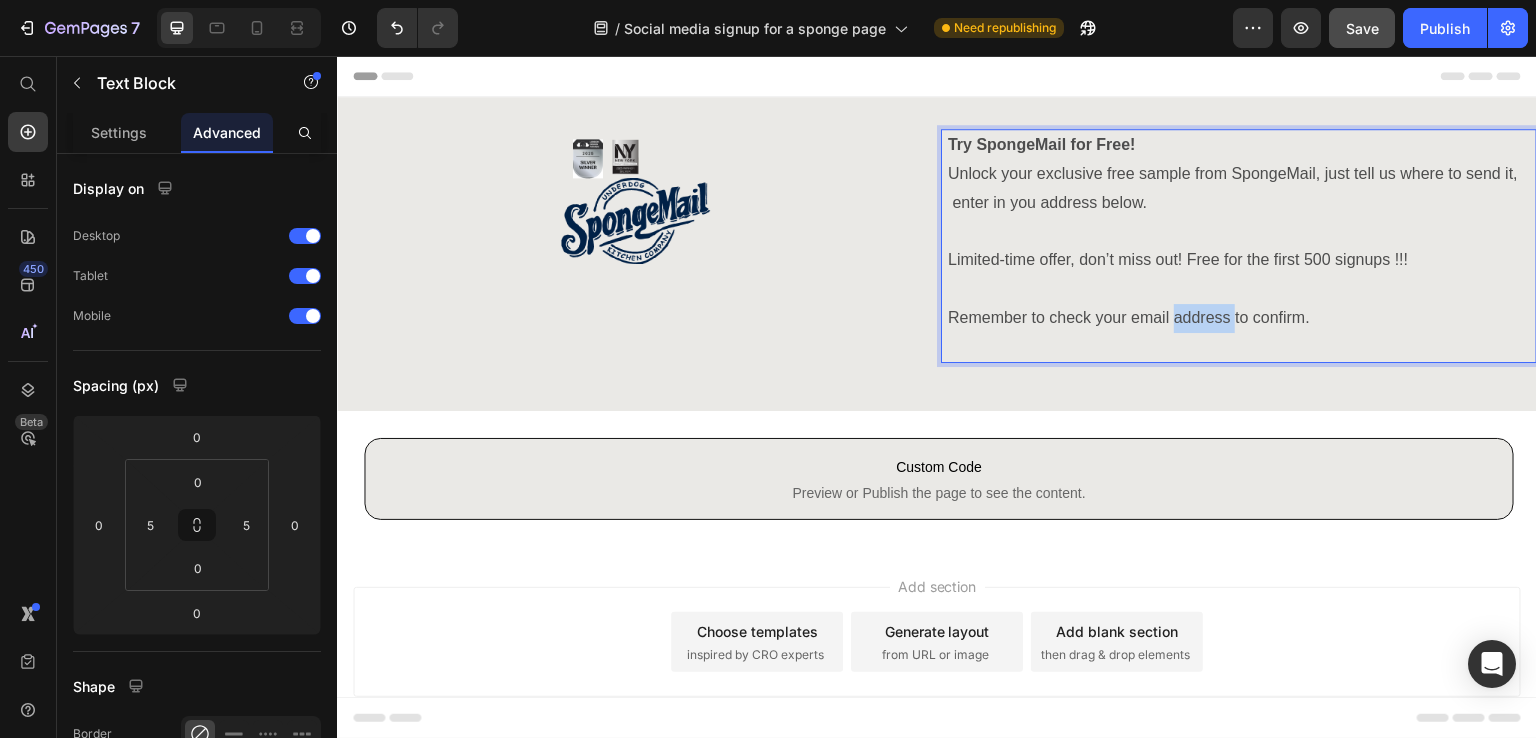 click on "Limited-time offer, don’t miss out! Free for the first 500 signups !!! Remember to check your email address to confirm." at bounding box center [1239, 289] 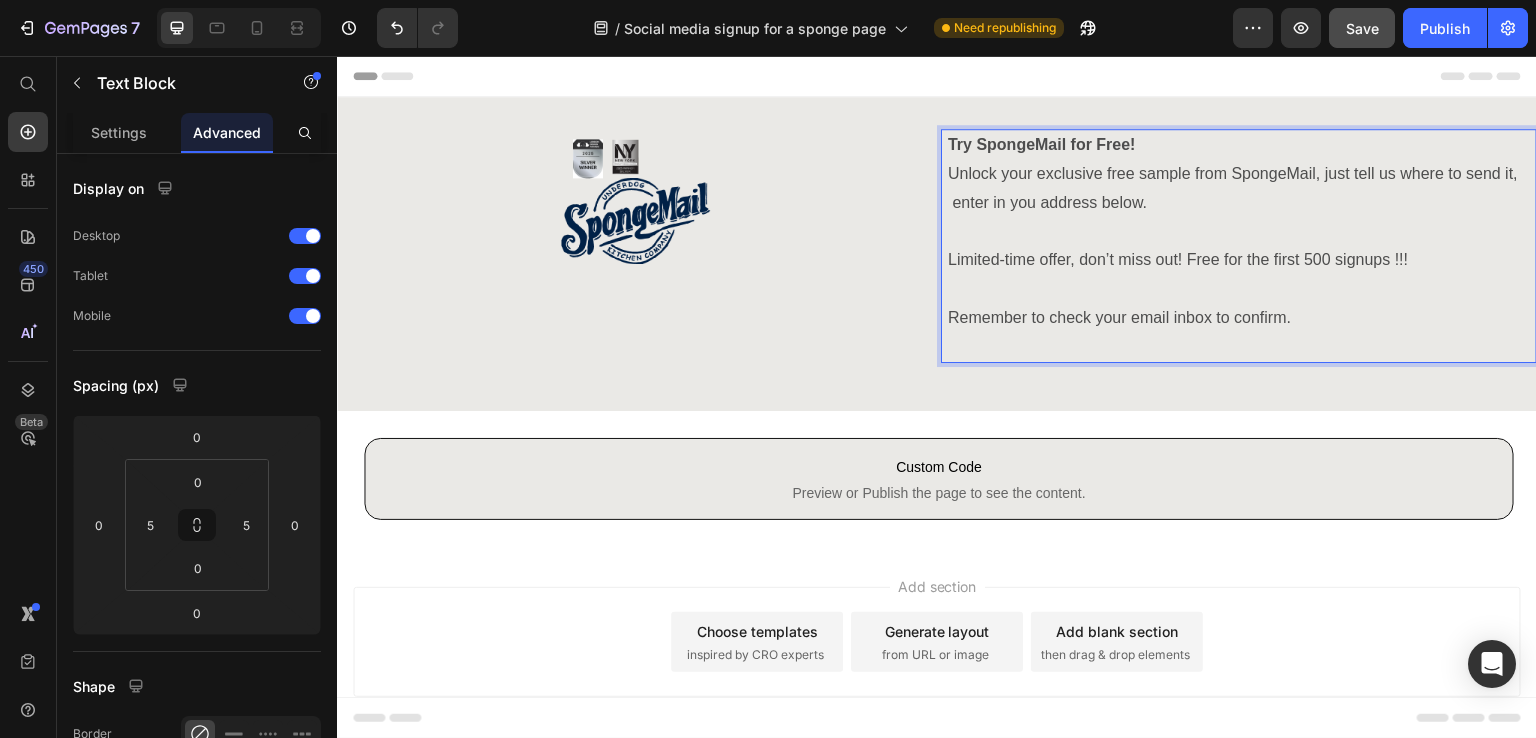 click on "Limited-time offer, don’t miss out! Free for the first 500 signups !!! Remember to check your email inbox to confirm." at bounding box center [1239, 289] 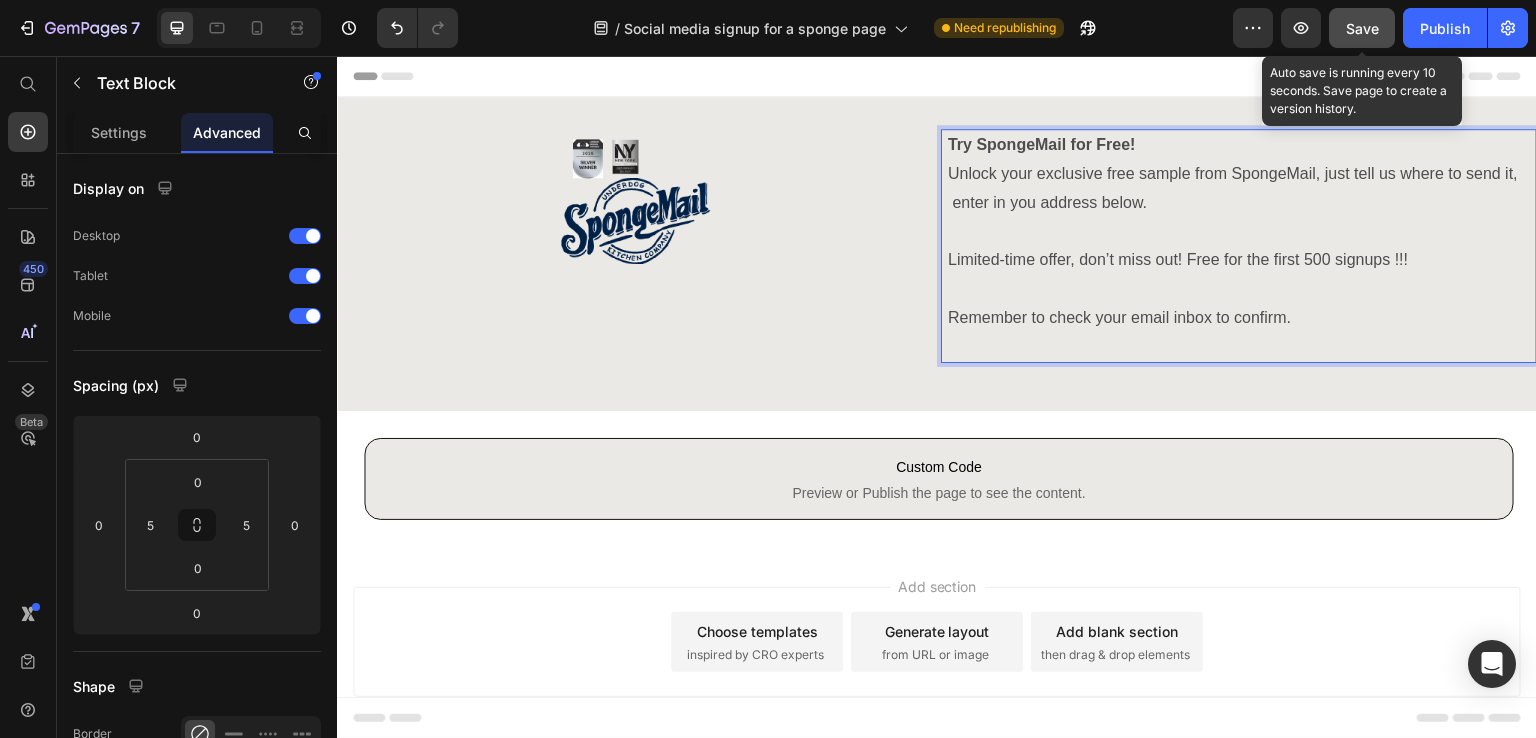 click on "Save" at bounding box center [1362, 28] 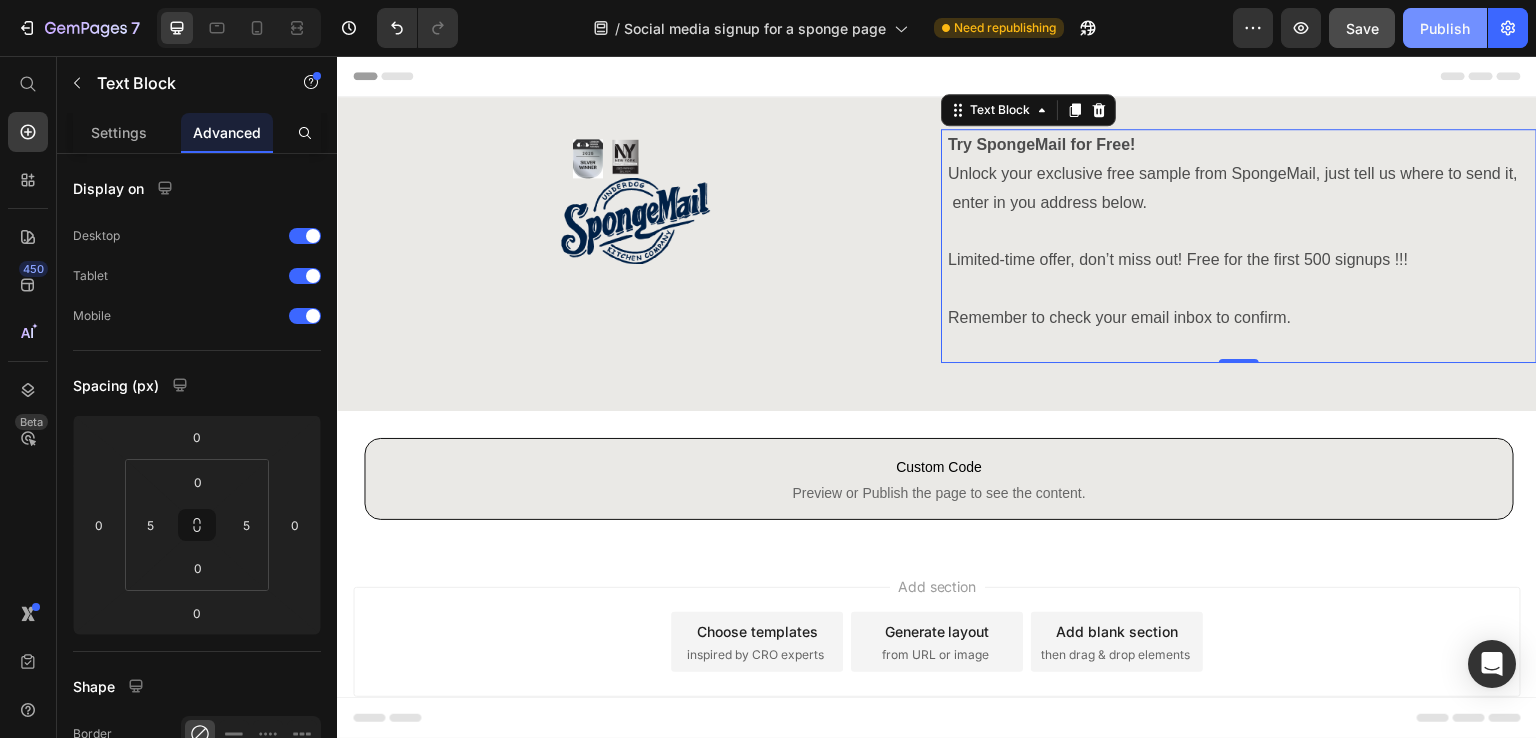 click on "Publish" 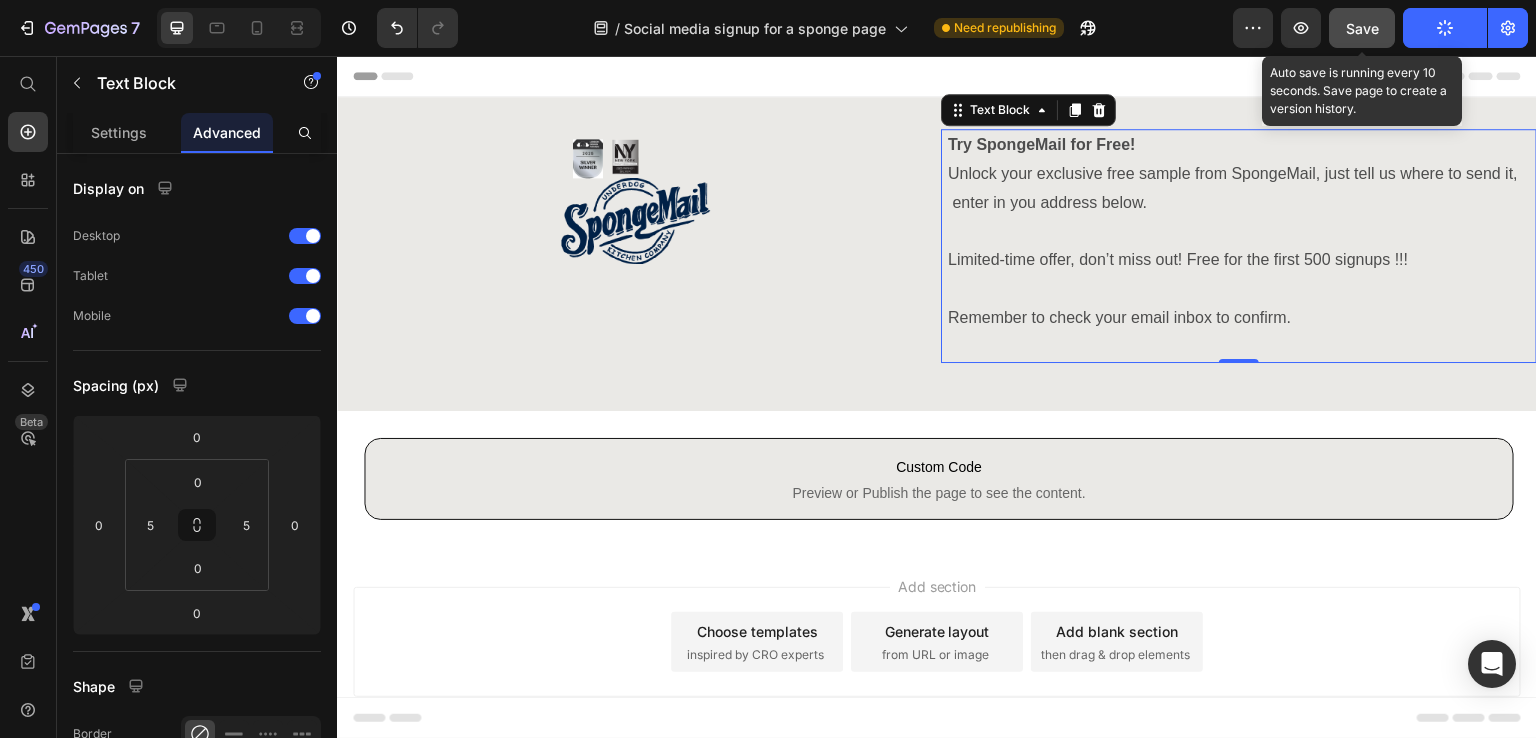 click on "Save" 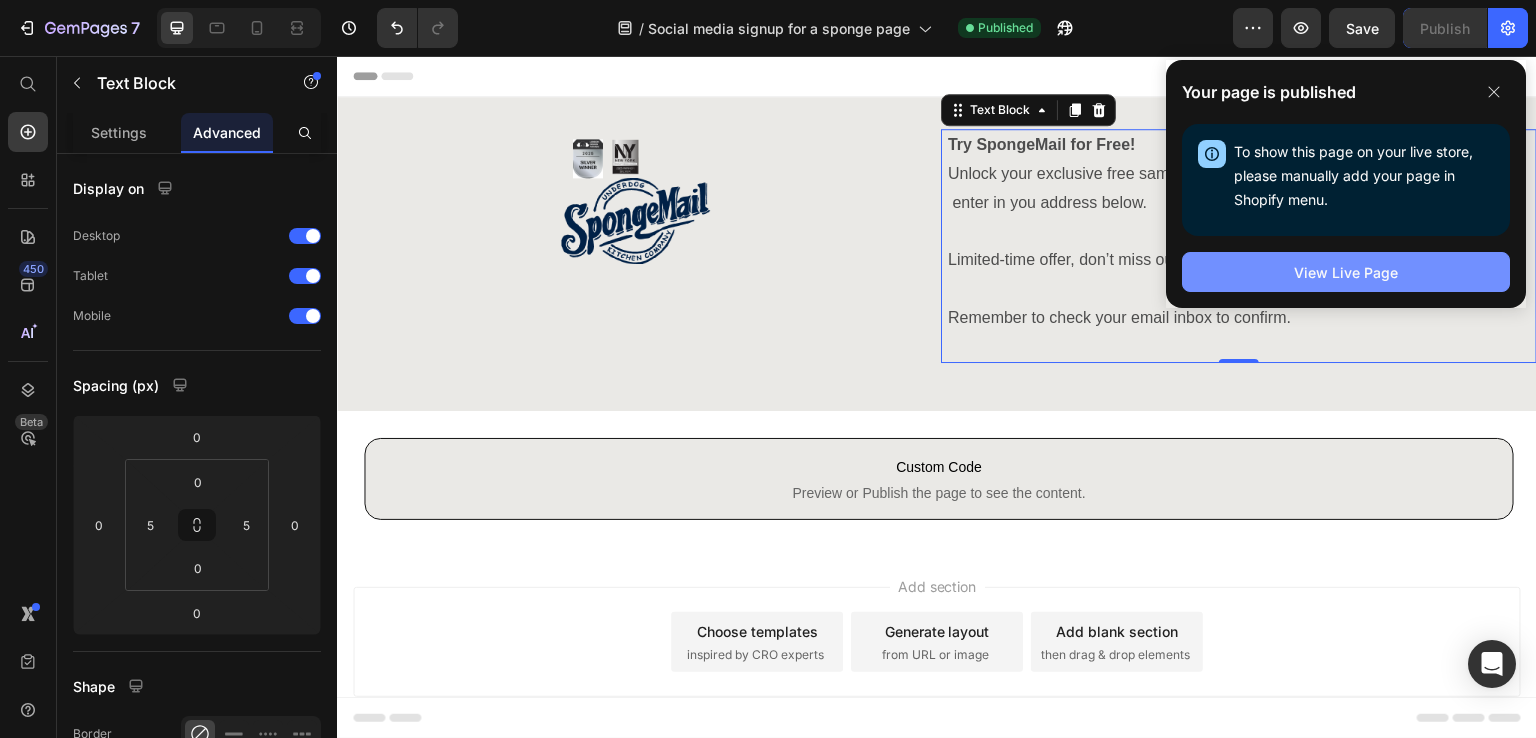 click on "View Live Page" at bounding box center [1346, 272] 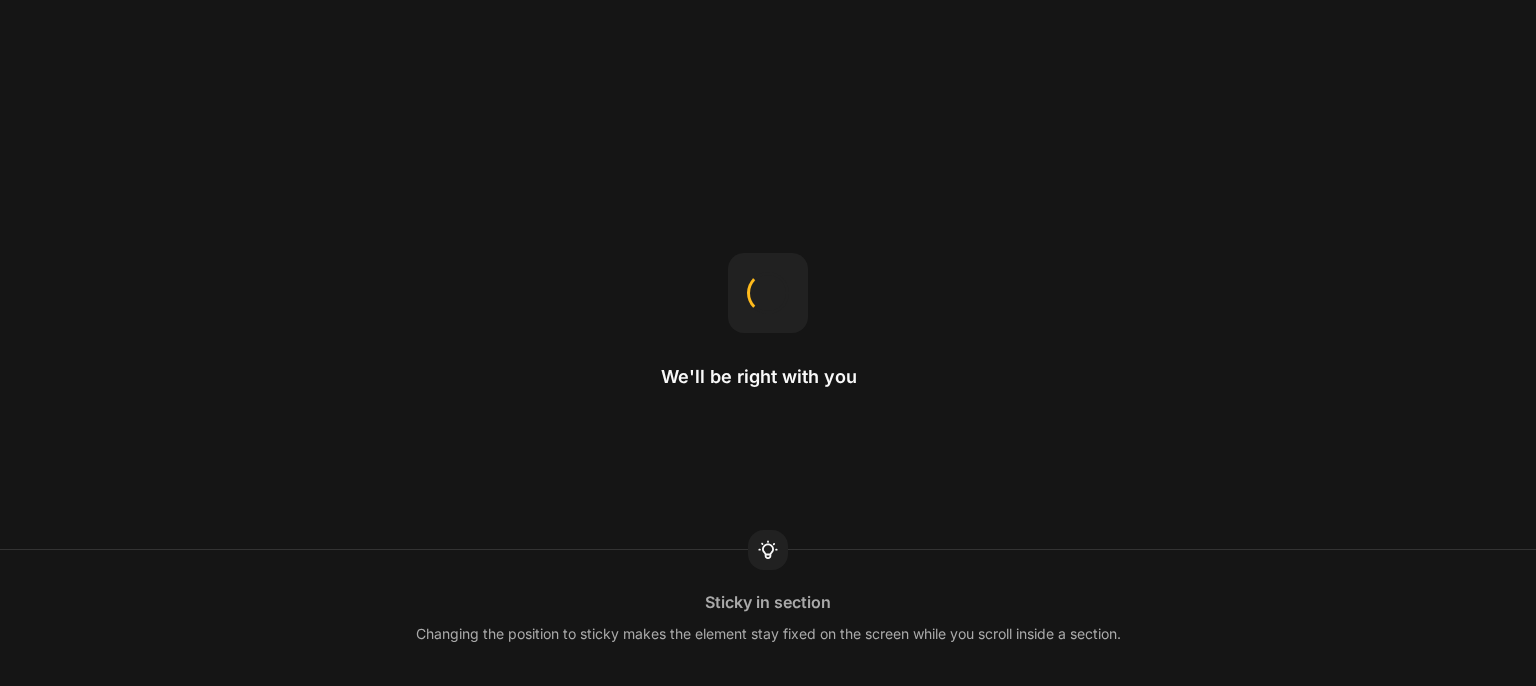 scroll, scrollTop: 0, scrollLeft: 0, axis: both 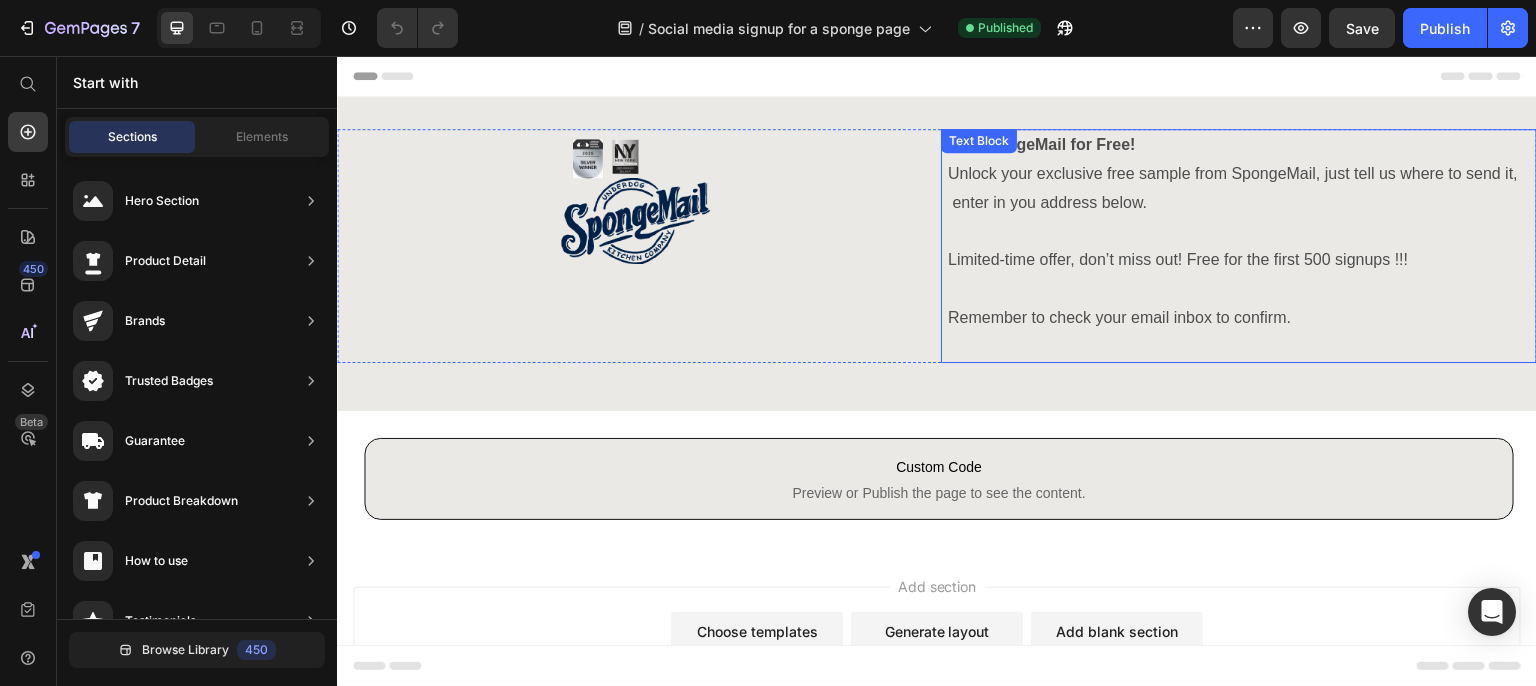 click on "Limited-time offer, don’t miss out! Free for the first 500 signups !!! Remember to check your email inbox to confirm." at bounding box center [1239, 289] 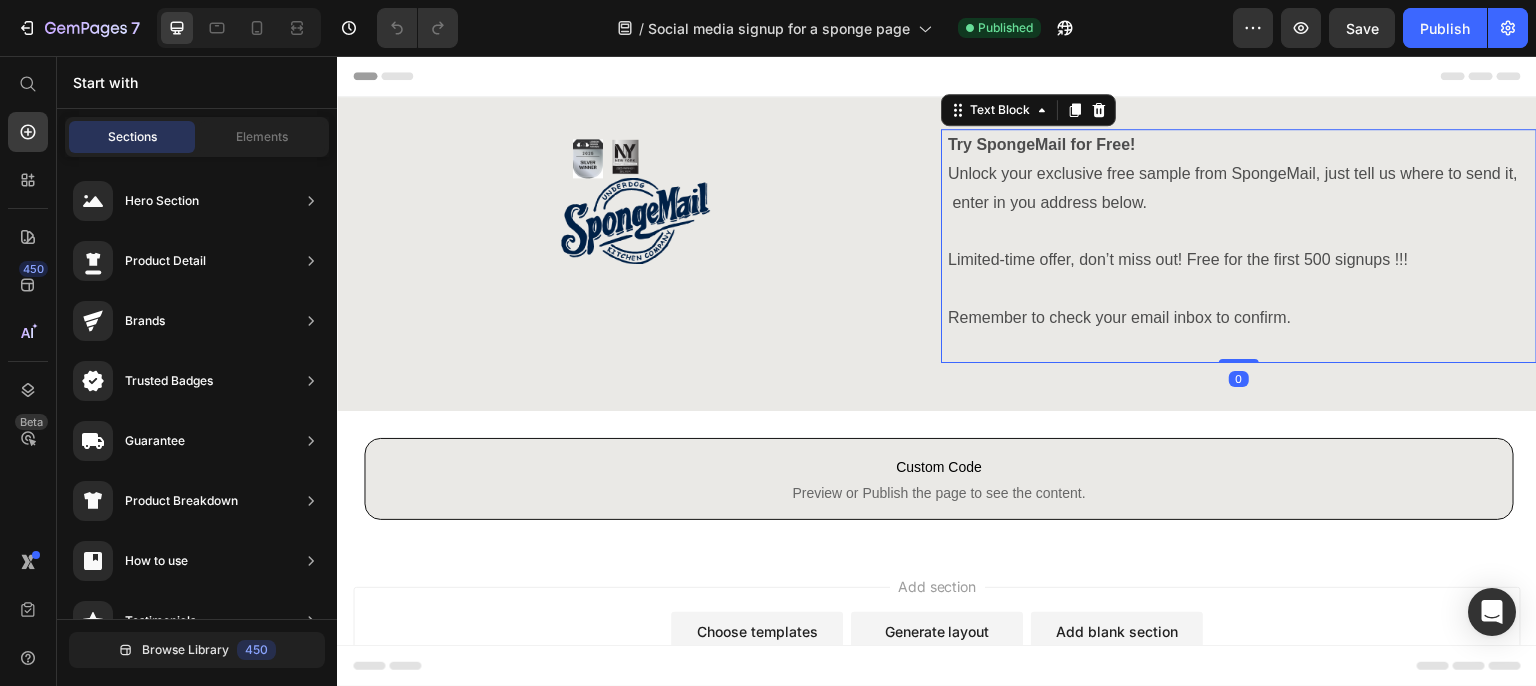 click on "Limited-time offer, don’t miss out! Free for the first 500 signups !!! Remember to check your email inbox to confirm." at bounding box center [1239, 289] 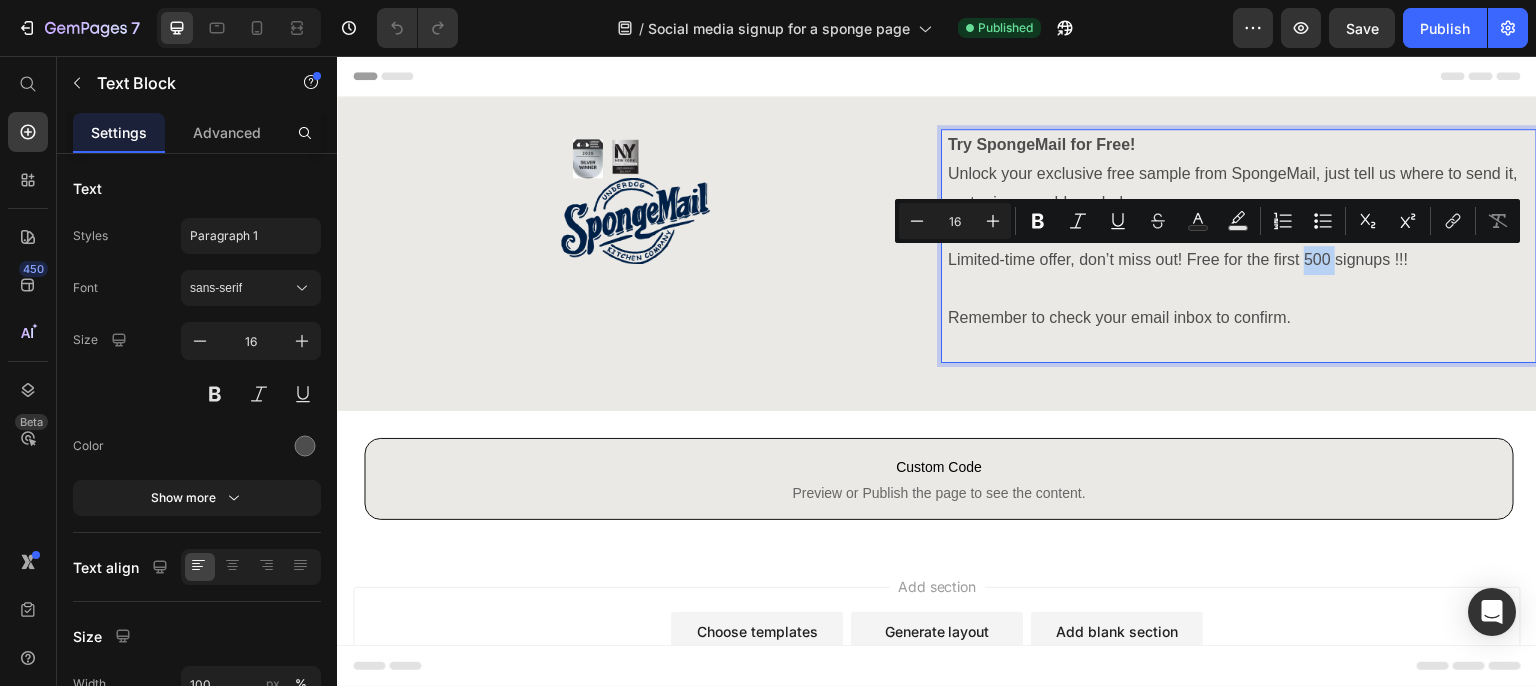 click on "Limited-time offer, don’t miss out! Free for the first 500 signups !!! Remember to check your email inbox to confirm." at bounding box center (1239, 289) 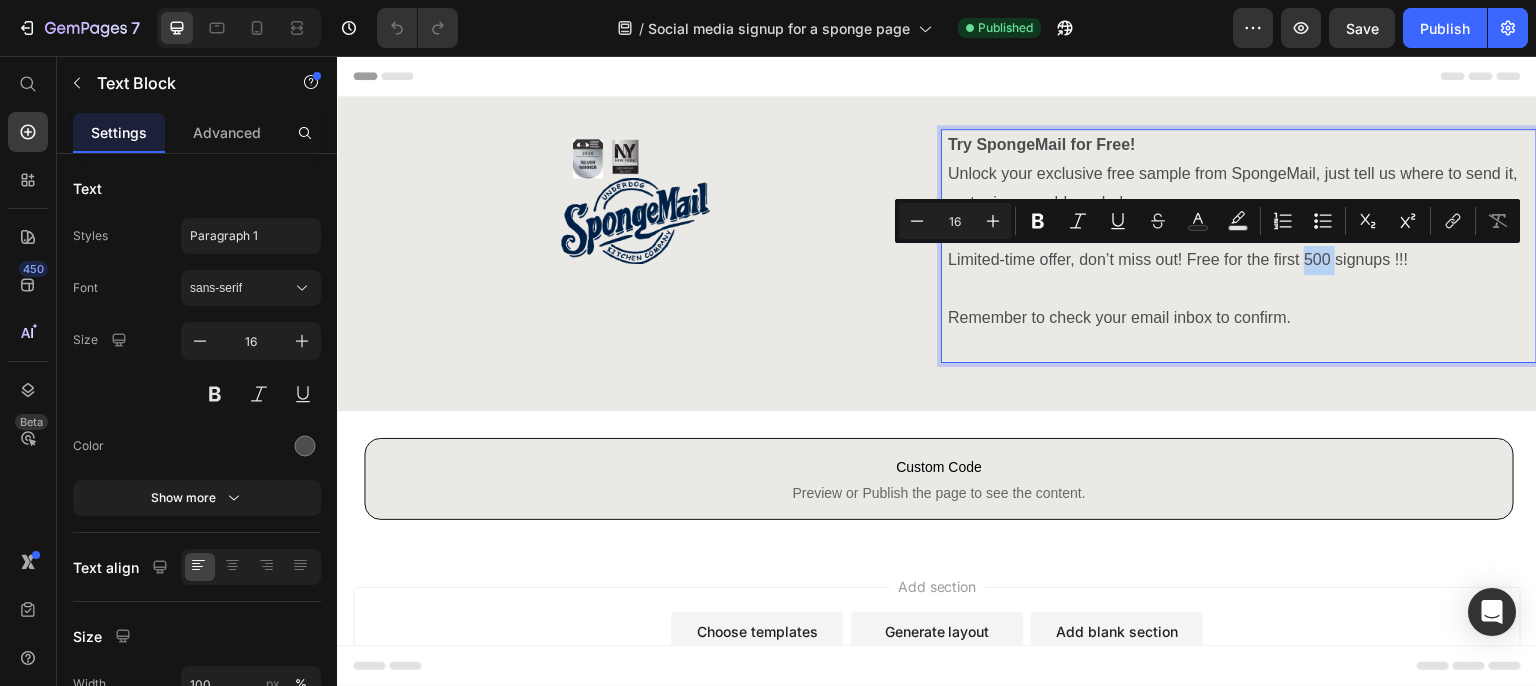 click on "Limited-time offer, don’t miss out! Free for the first 500 signups !!! Remember to check your email inbox to confirm." at bounding box center [1239, 289] 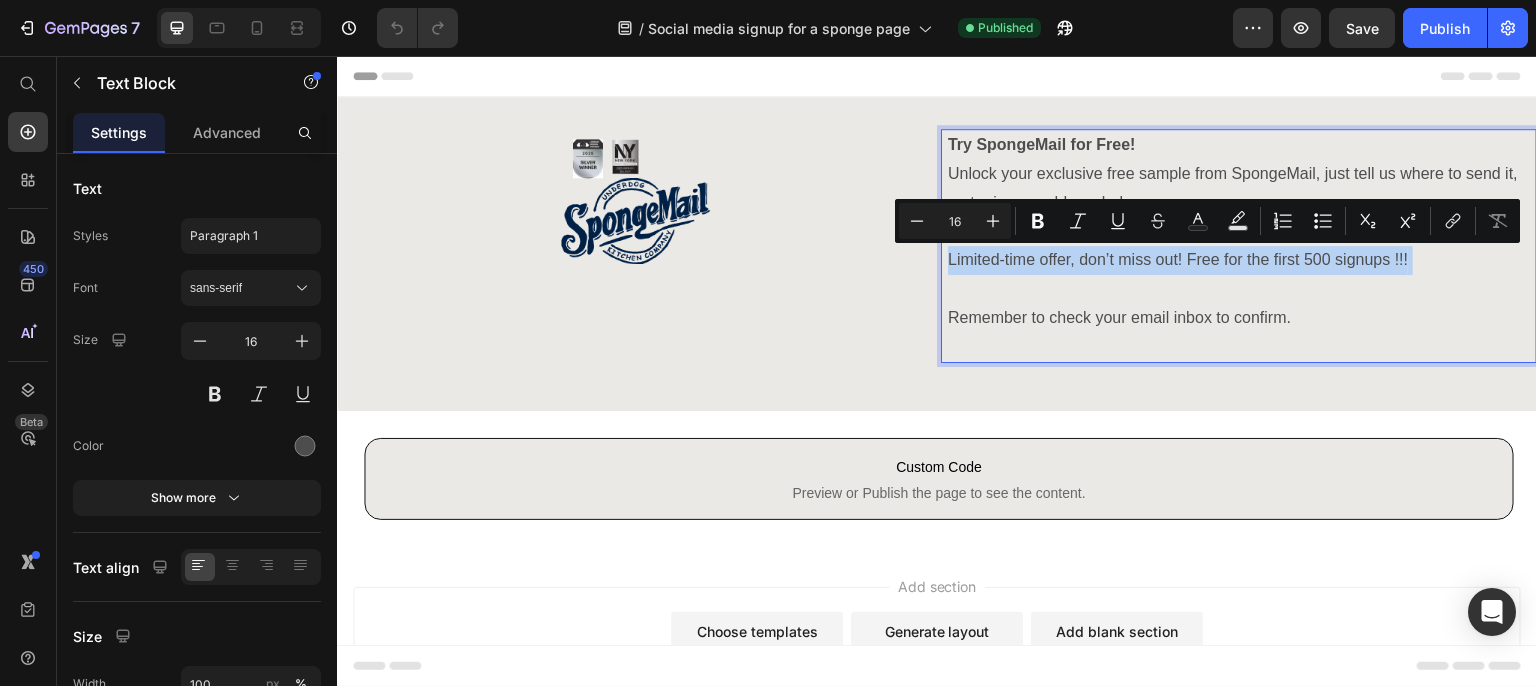 click on "Limited-time offer, don’t miss out! Free for the first 500 signups !!! Remember to check your email inbox to confirm." at bounding box center (1239, 289) 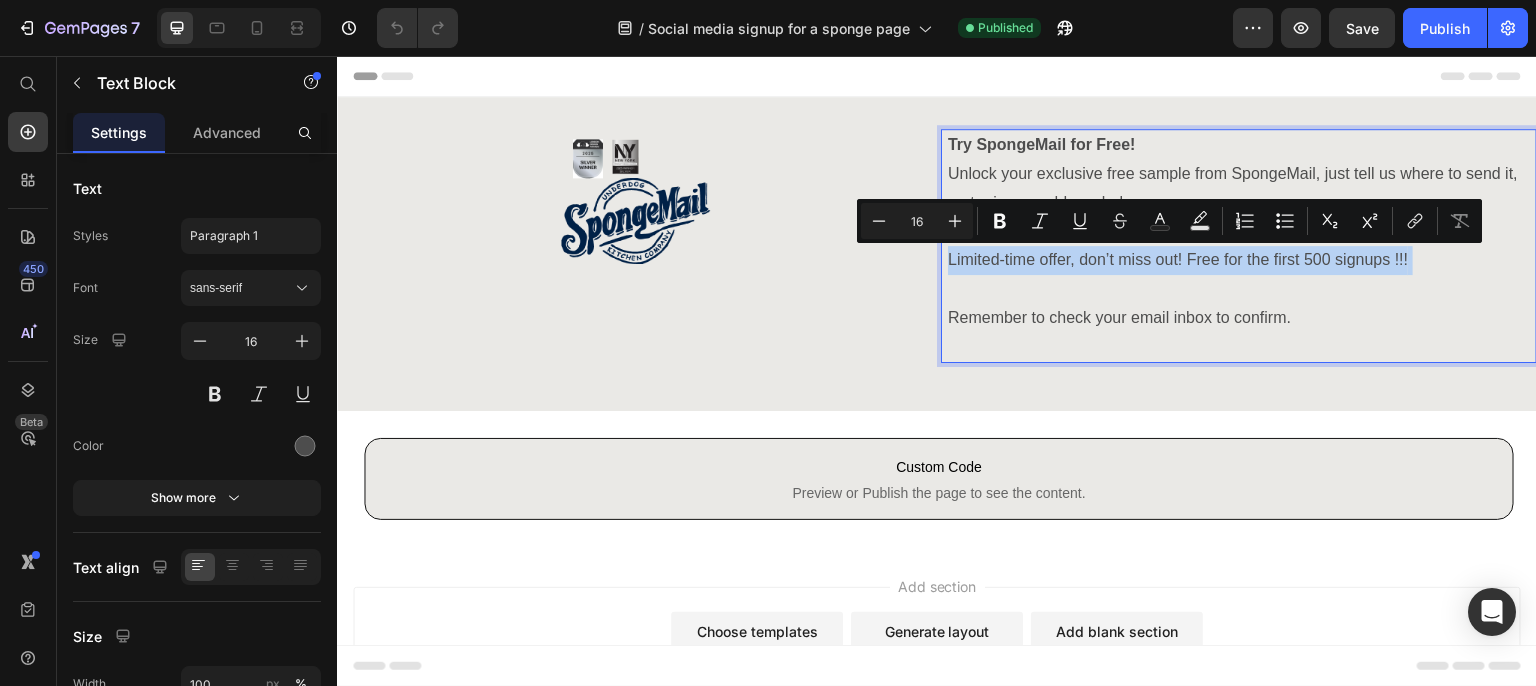 click on "Limited-time offer, don’t miss out! Free for the first 500 signups !!! Remember to check your email inbox to confirm." at bounding box center (1239, 289) 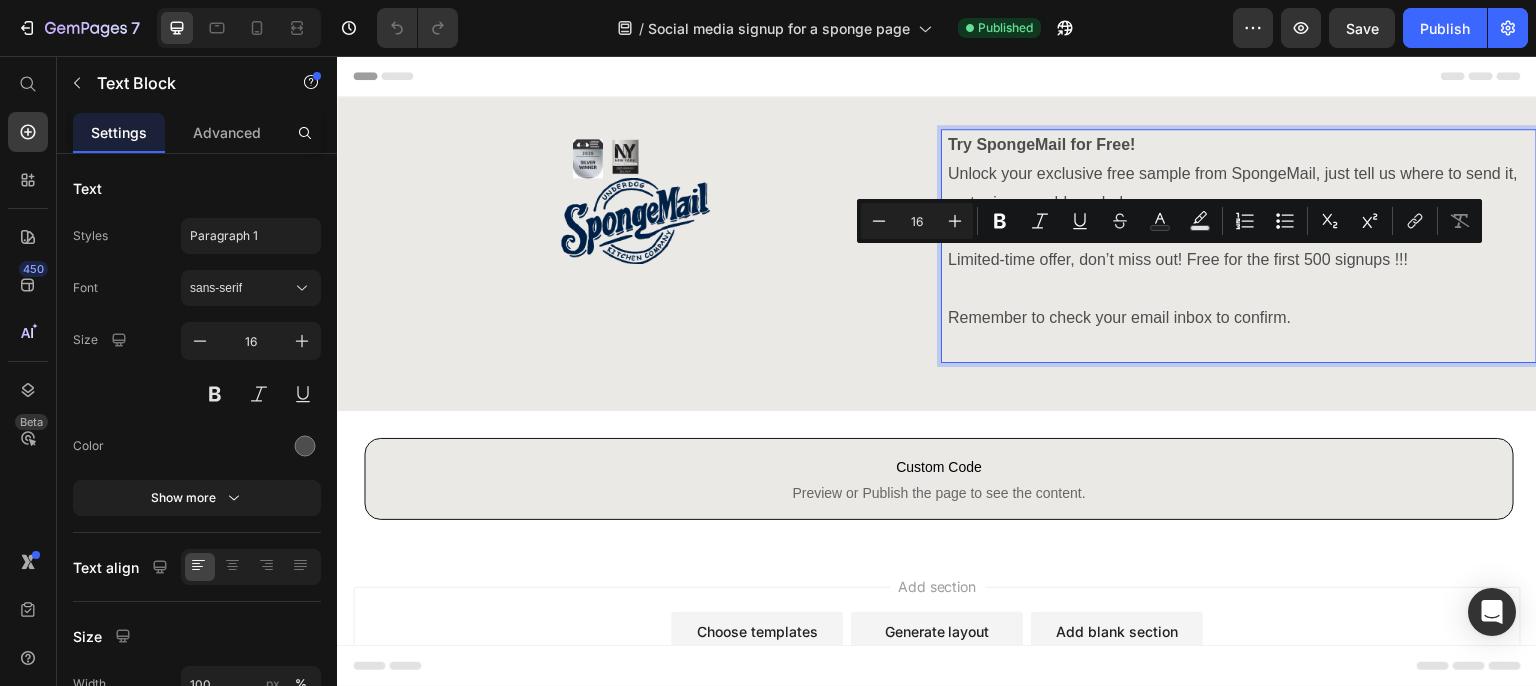 click at bounding box center [1239, 347] 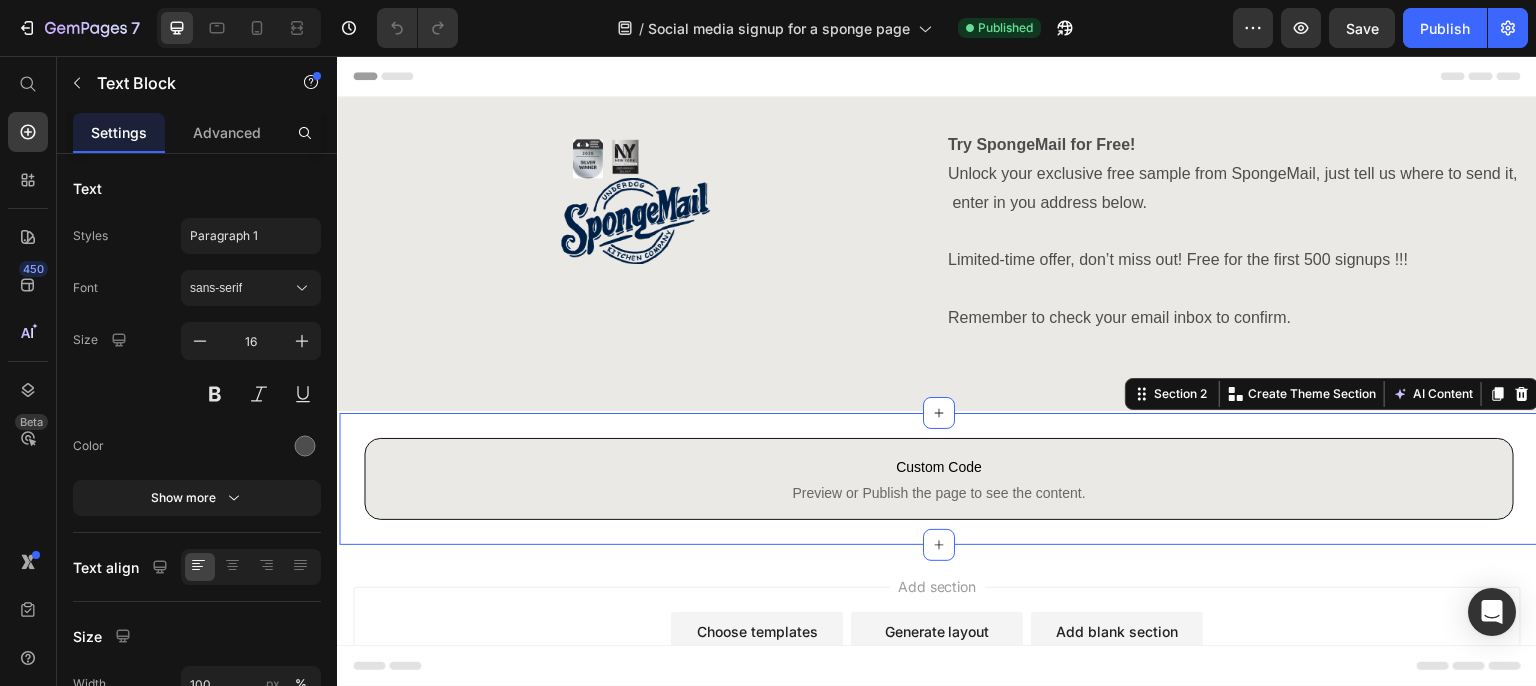 click on "Custom Code
Preview or Publish the page to see the content. Custom Code Row Section 2   You can create reusable sections Create Theme Section AI Content Write with GemAI What would you like to describe here? Tone and Voice Persuasive Product Getting products... Show more Generate" at bounding box center [939, 479] 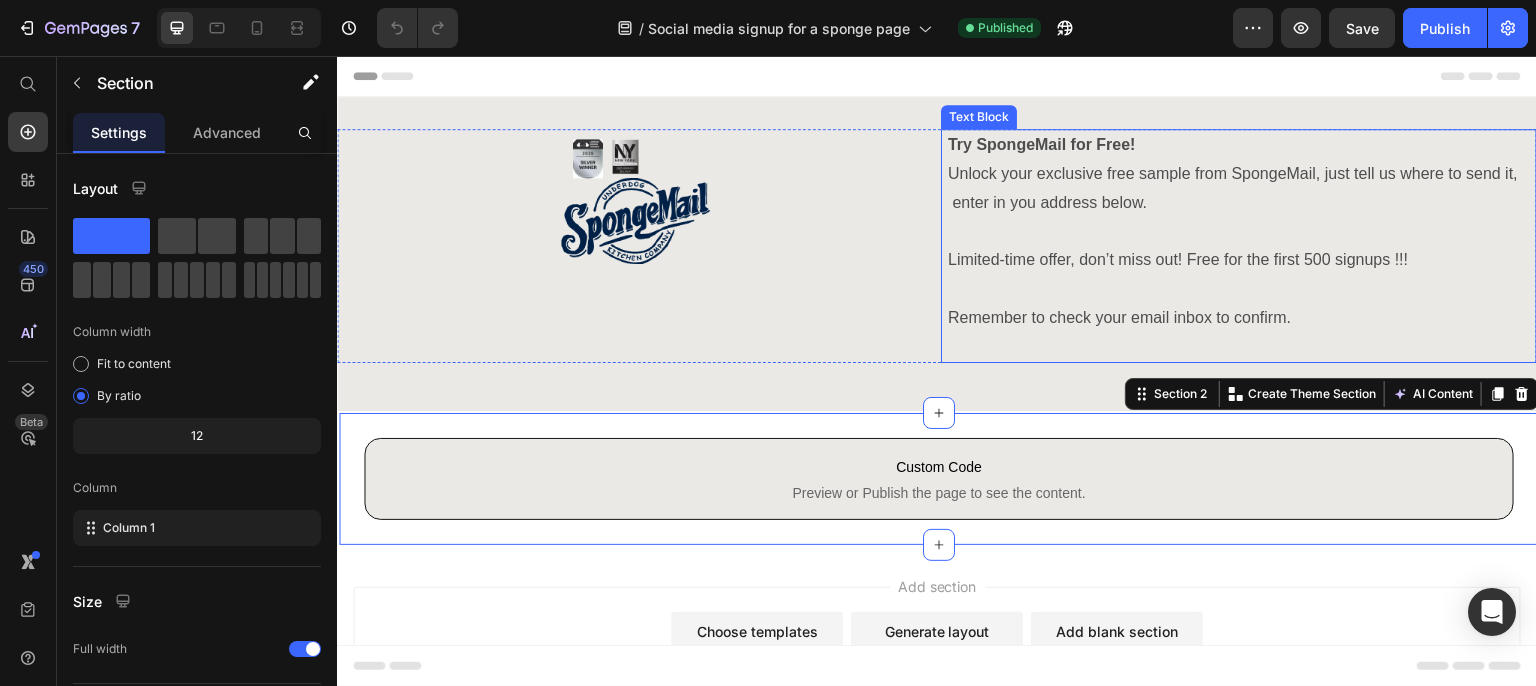 click on "Limited-time offer, don’t miss out! Free for the first 500 signups !!! Remember to check your email inbox to confirm." at bounding box center [1239, 289] 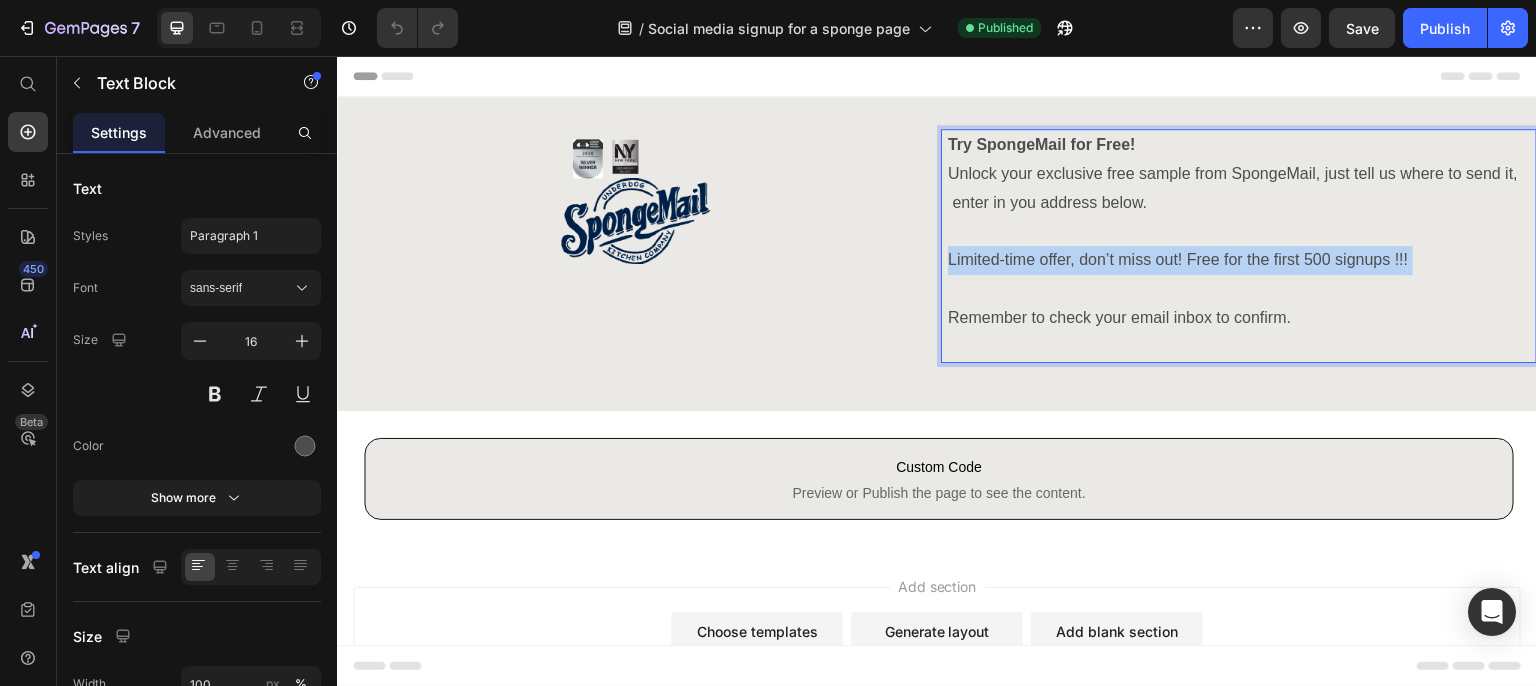 click on "Limited-time offer, don’t miss out! Free for the first 500 signups !!! Remember to check your email inbox to confirm." at bounding box center (1239, 289) 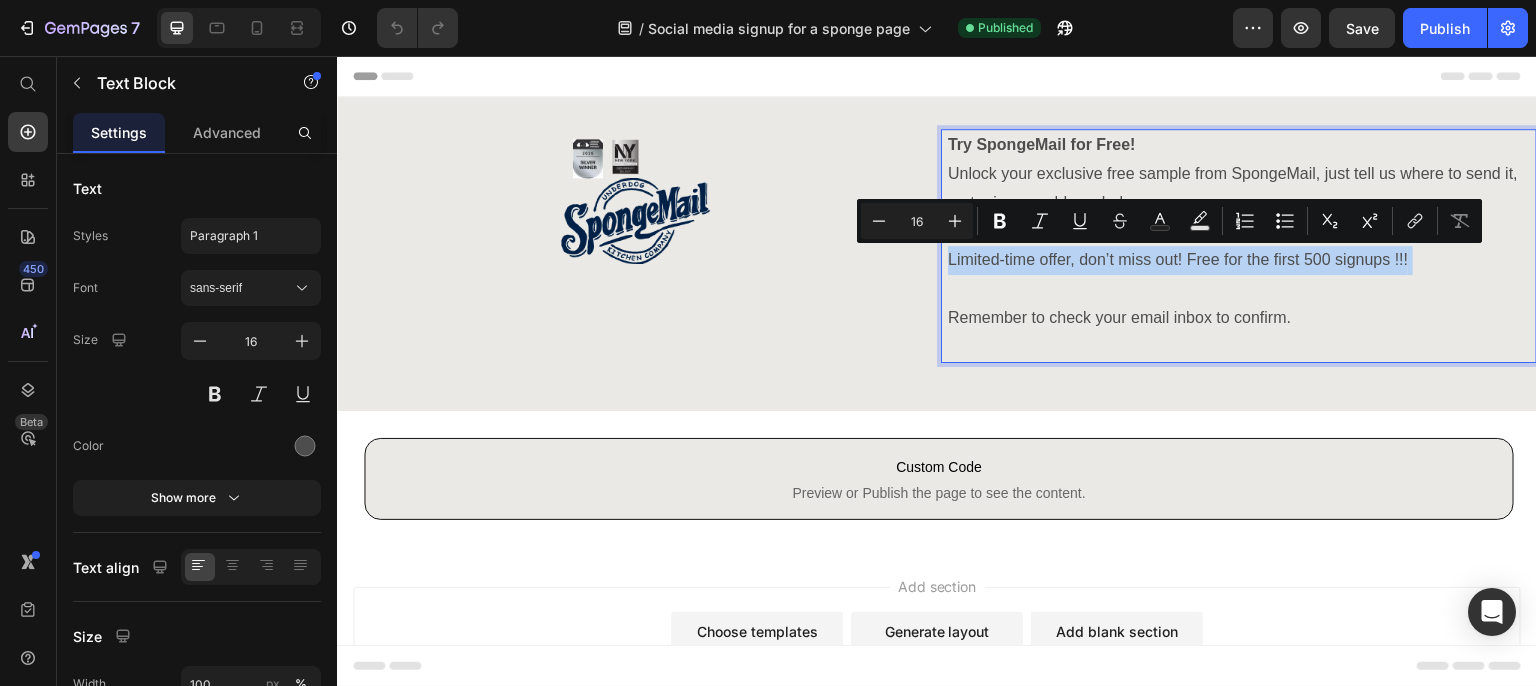 click on "Limited-time offer, don’t miss out! Free for the first 500 signups !!! Remember to check your email inbox to confirm." at bounding box center [1239, 289] 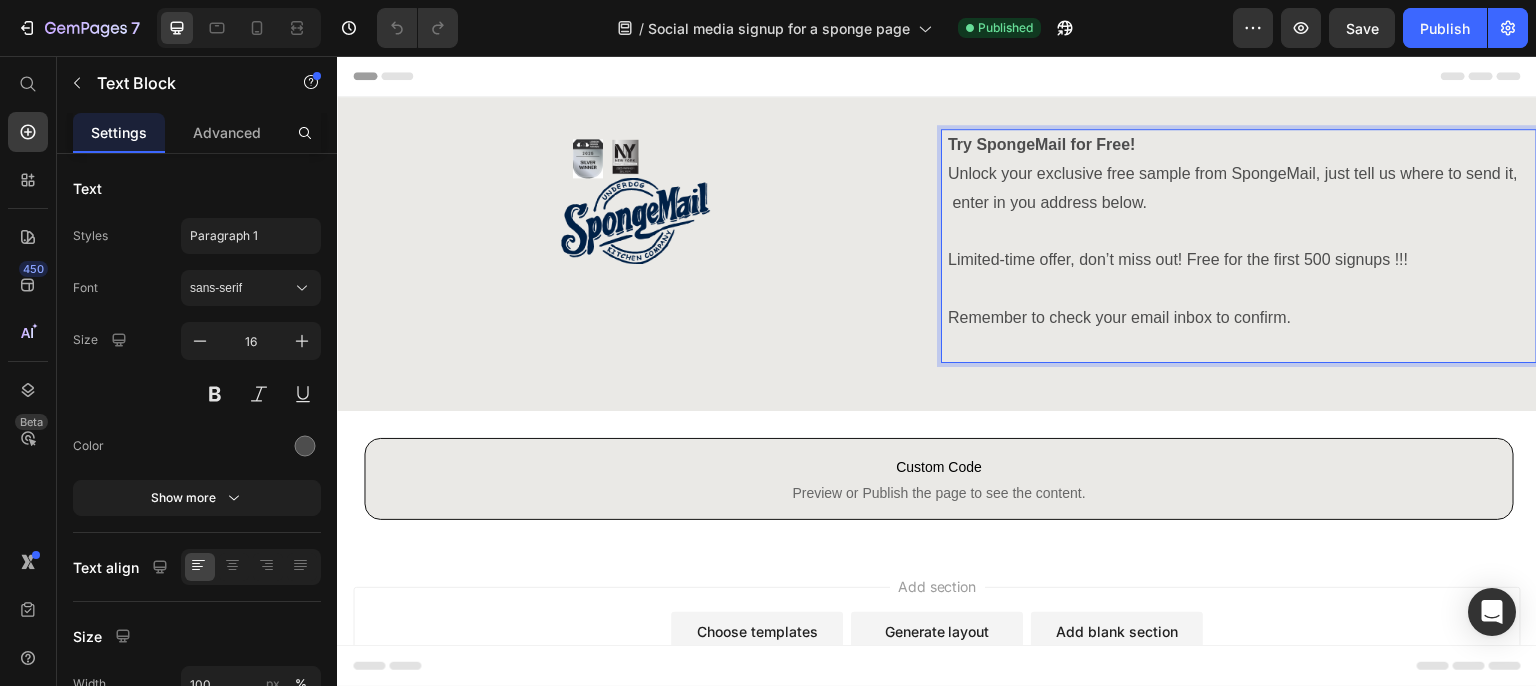 click at bounding box center [1239, 231] 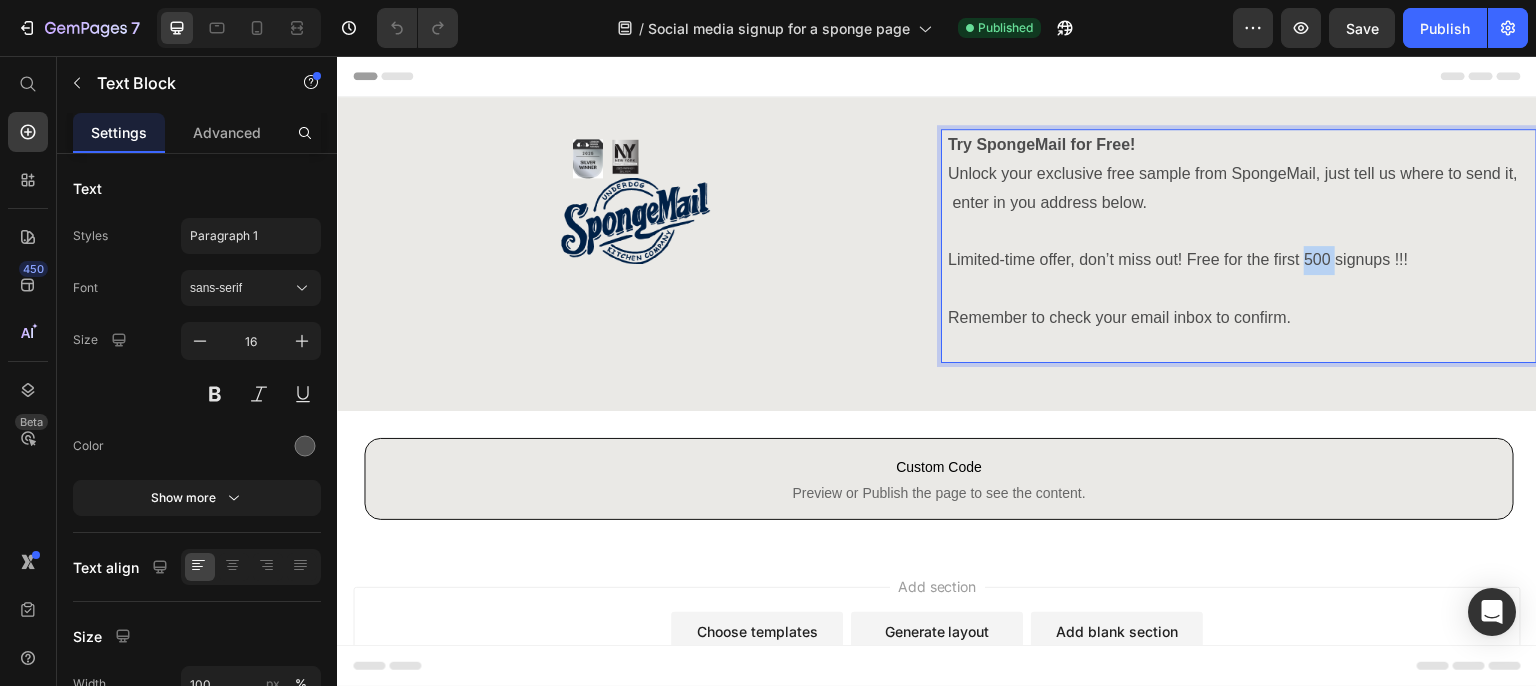click on "Limited-time offer, don’t miss out! Free for the first 500 signups !!! Remember to check your email inbox to confirm." at bounding box center (1239, 289) 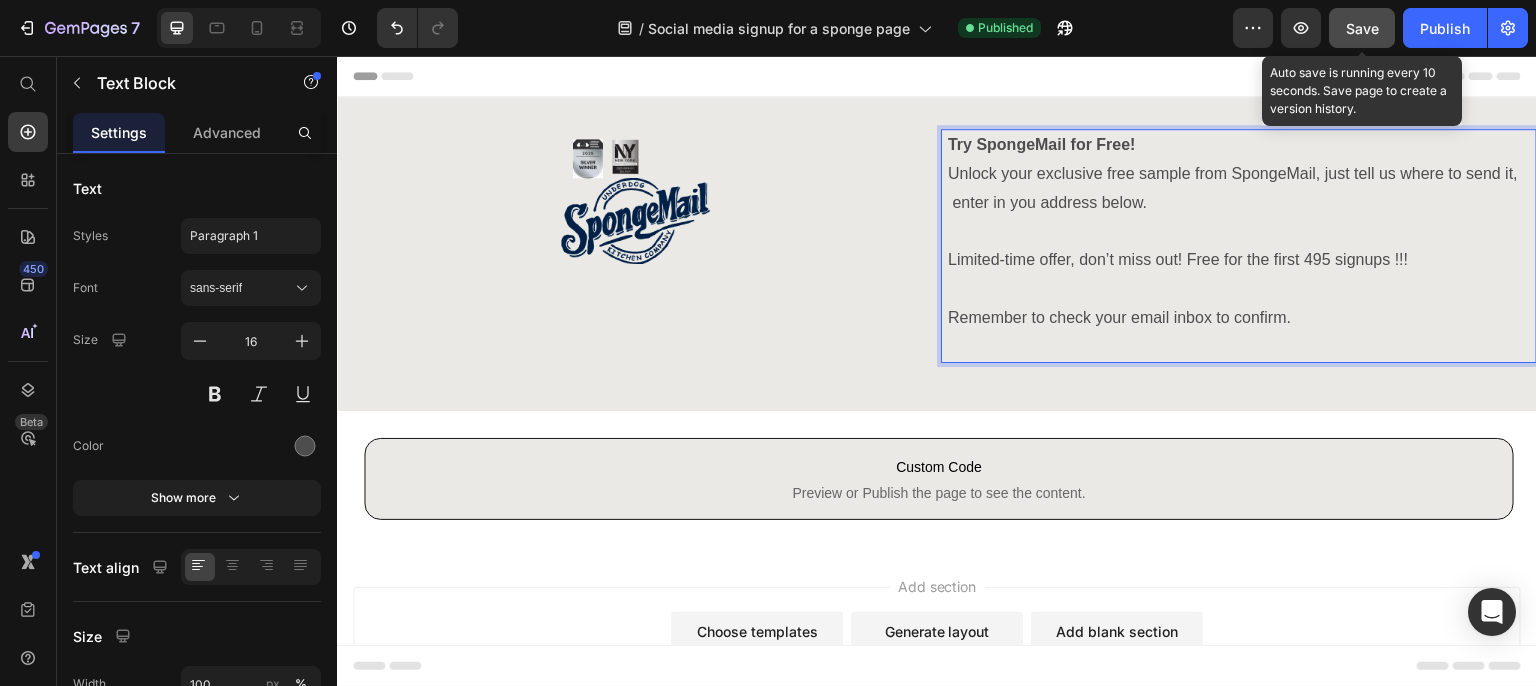 click on "Save" at bounding box center (1362, 28) 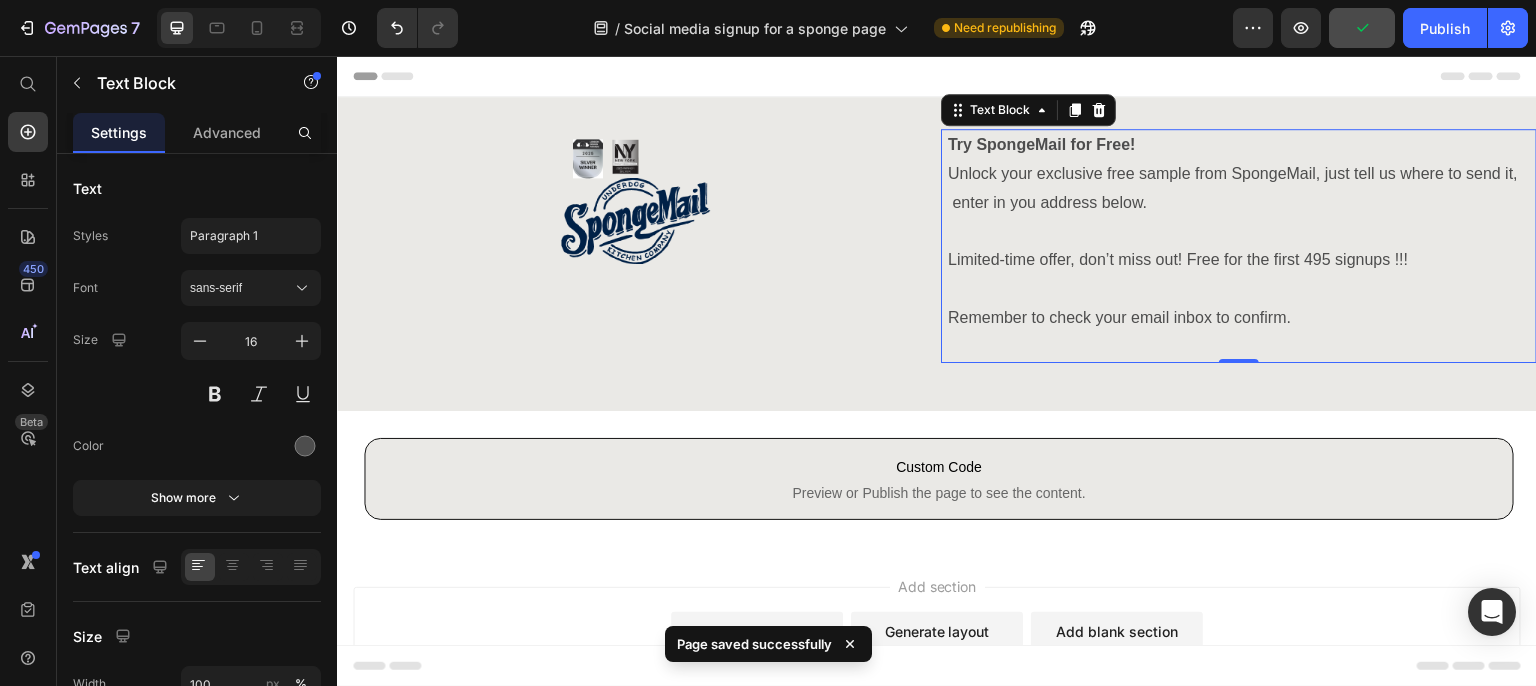 click on "7  Version history  /  Social media signup for a sponge page Need republishing Preview  Publish" 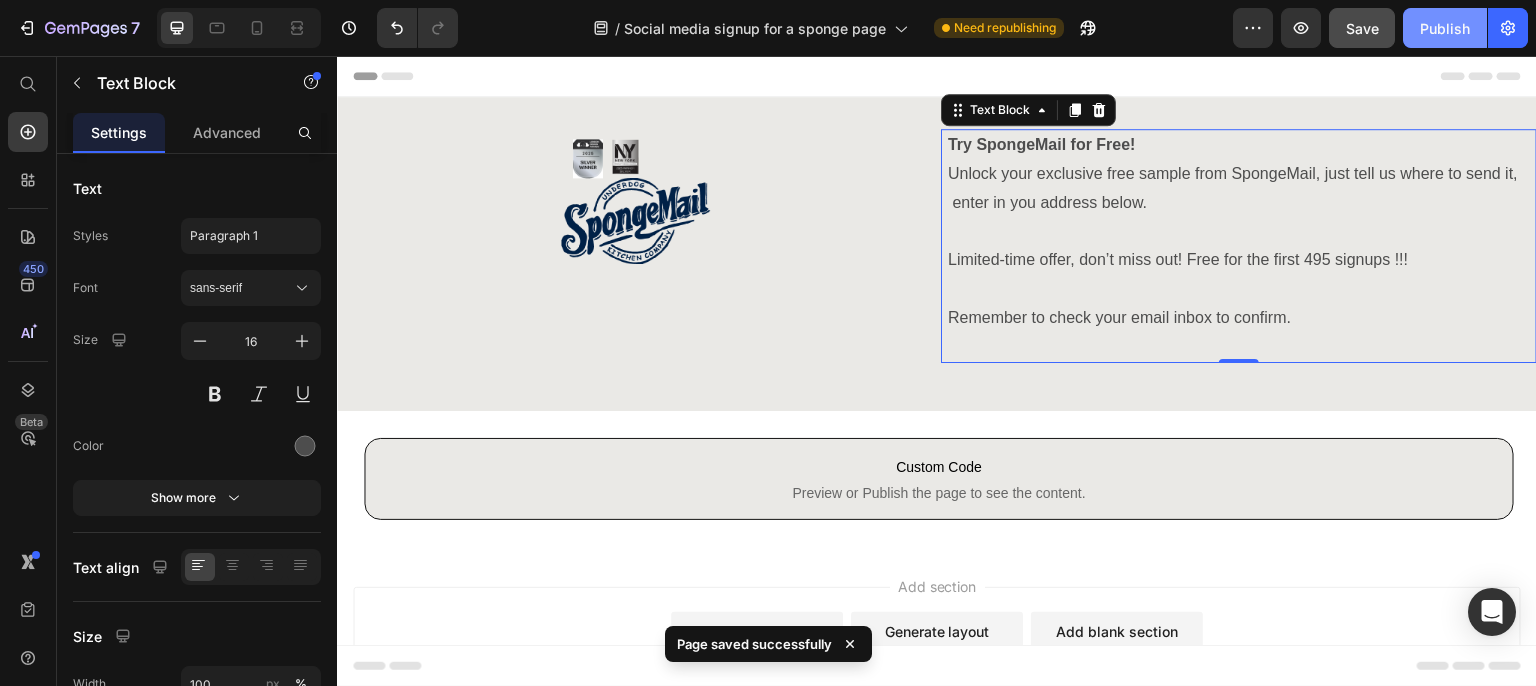 click on "Publish" 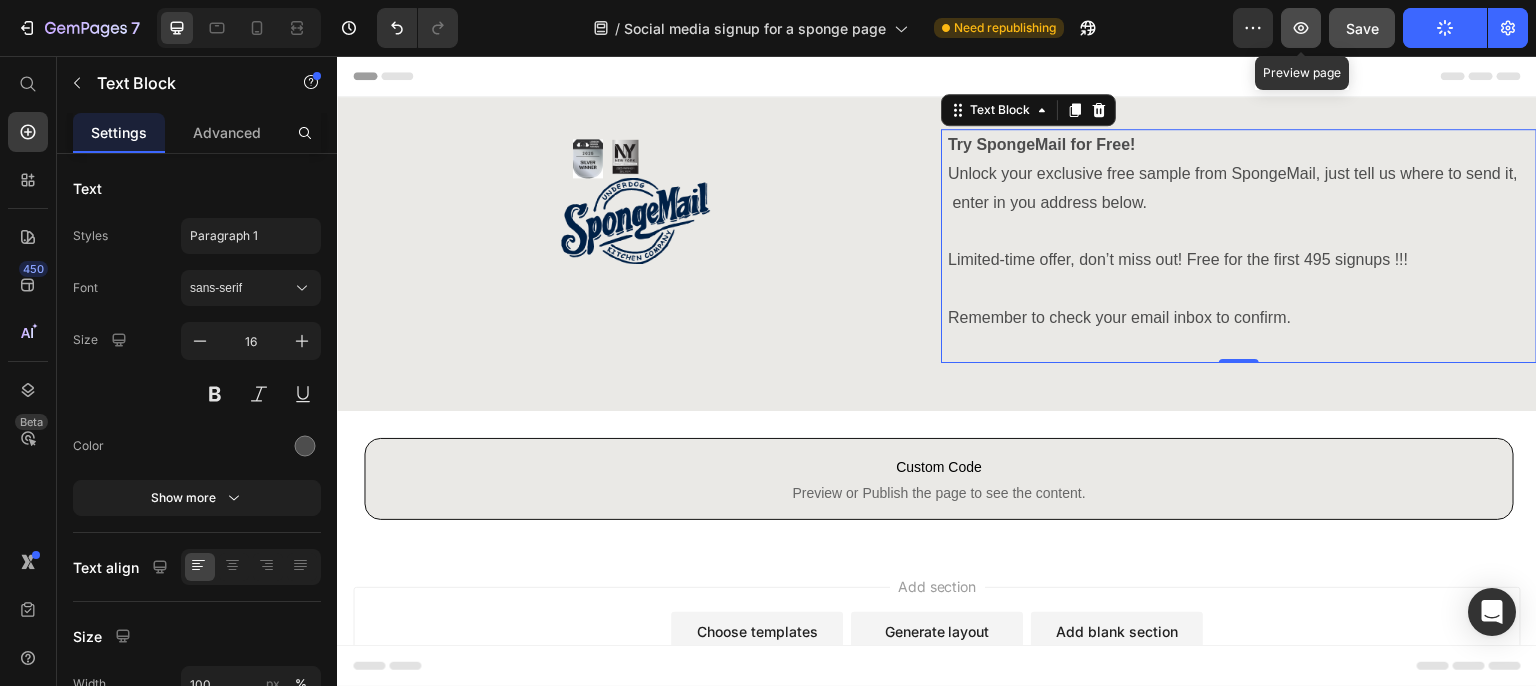 click 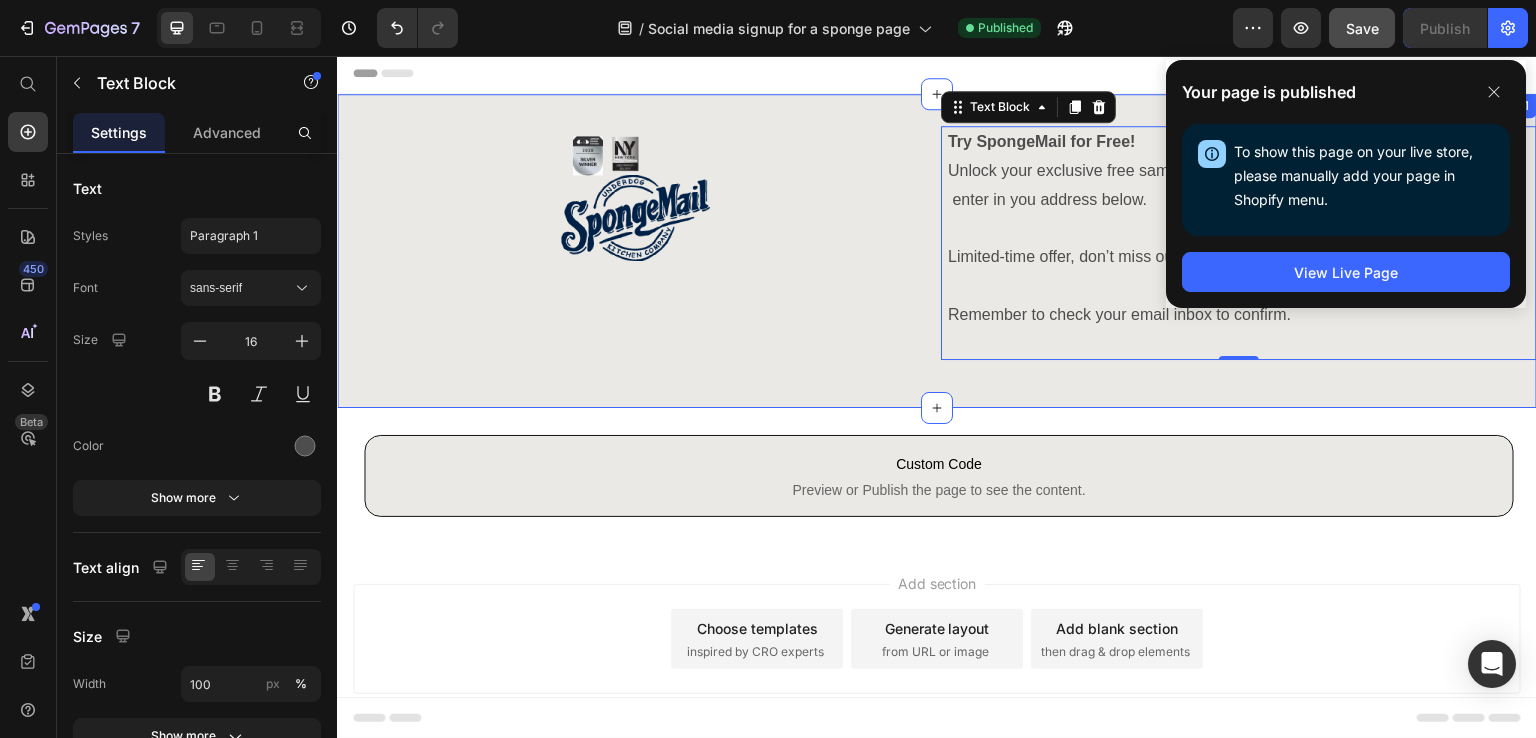 scroll, scrollTop: 0, scrollLeft: 0, axis: both 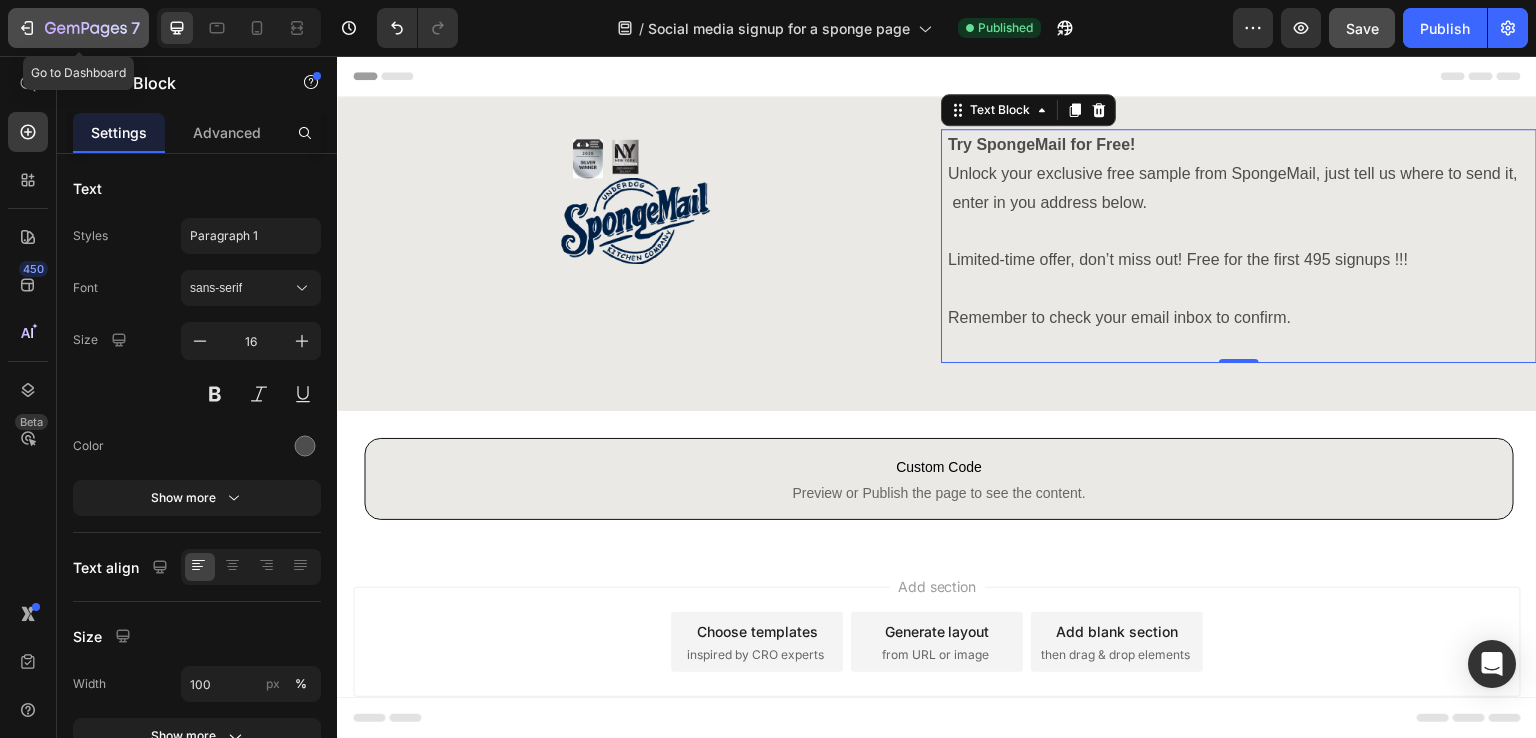 click 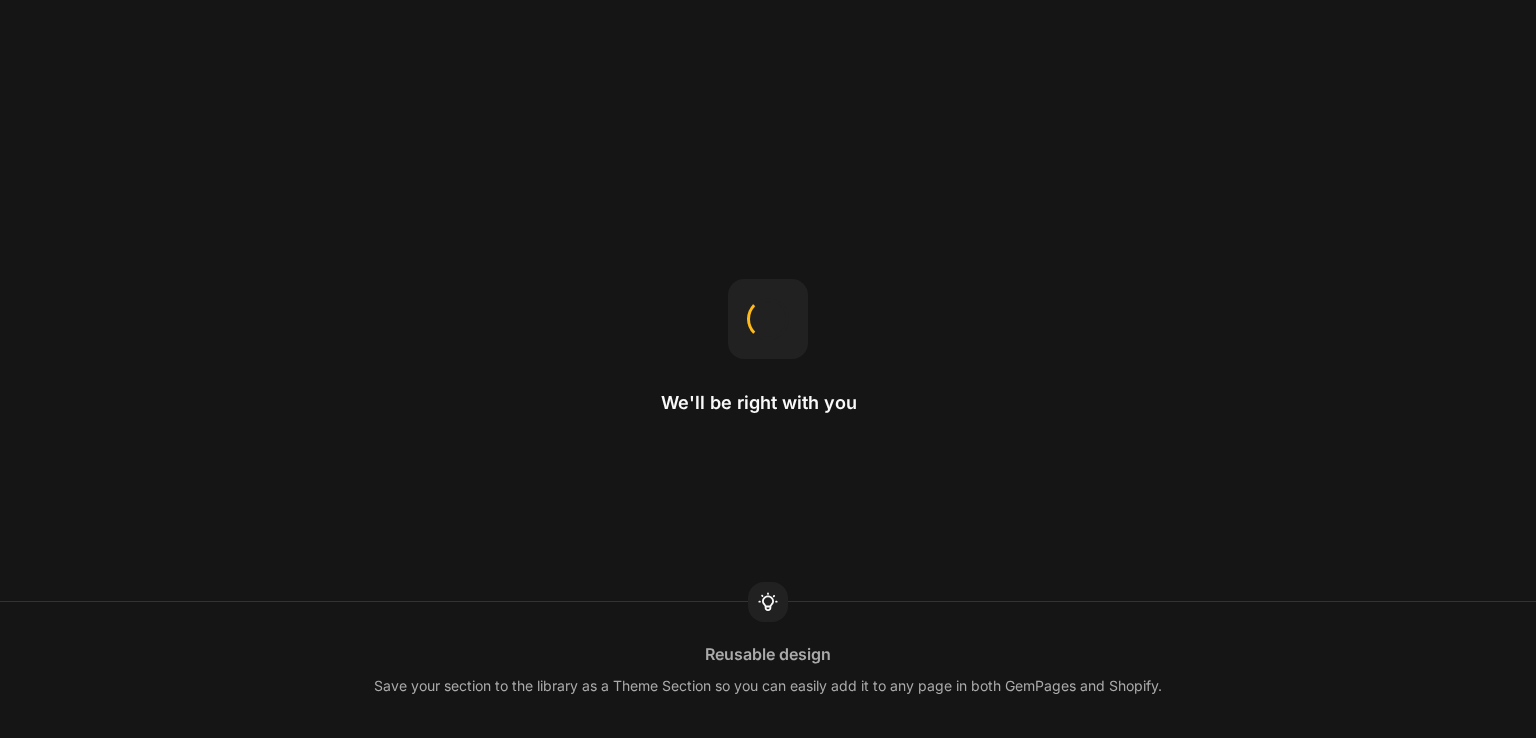 scroll, scrollTop: 0, scrollLeft: 0, axis: both 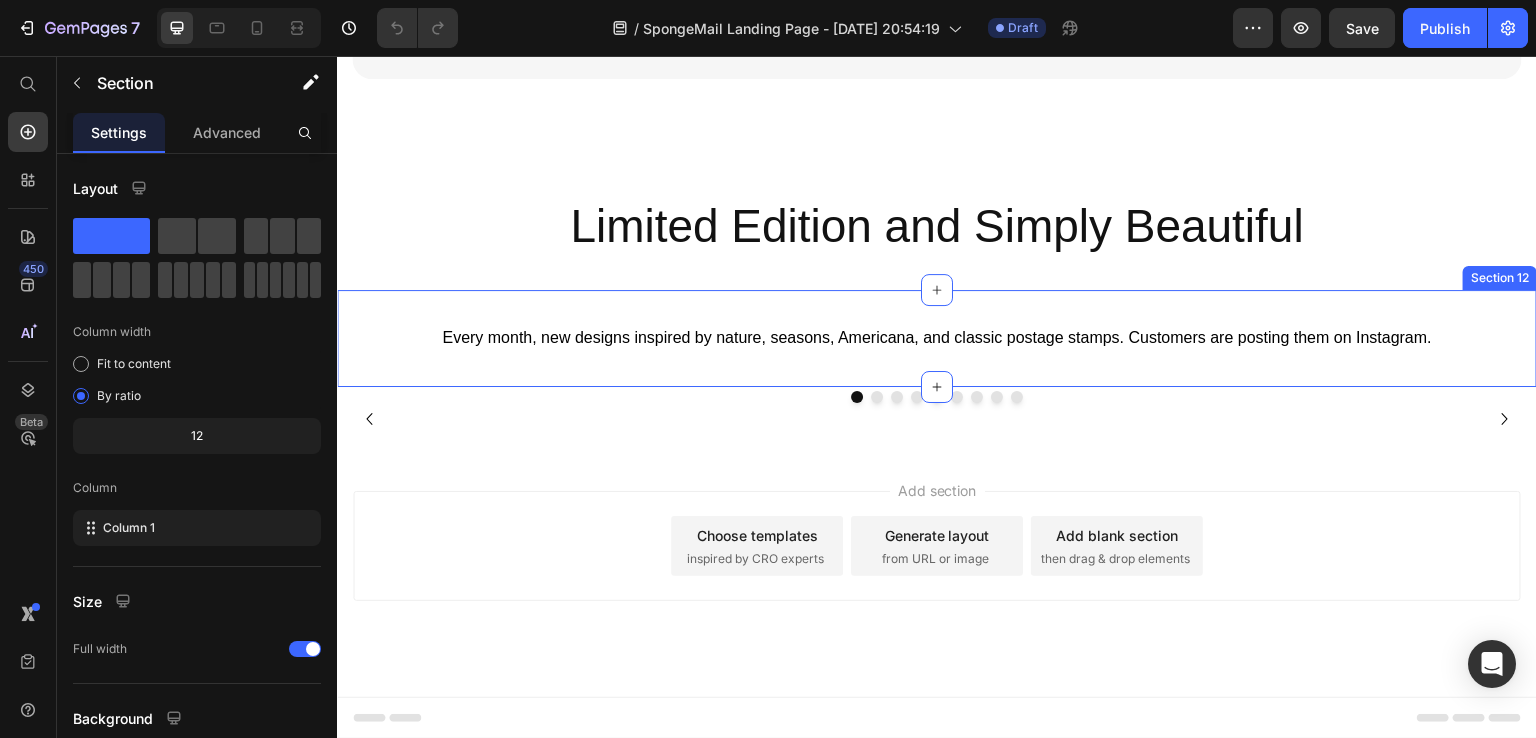click on "Image Image Image Image Image Image Image Image Image
Carousel Section 13" at bounding box center (937, 419) 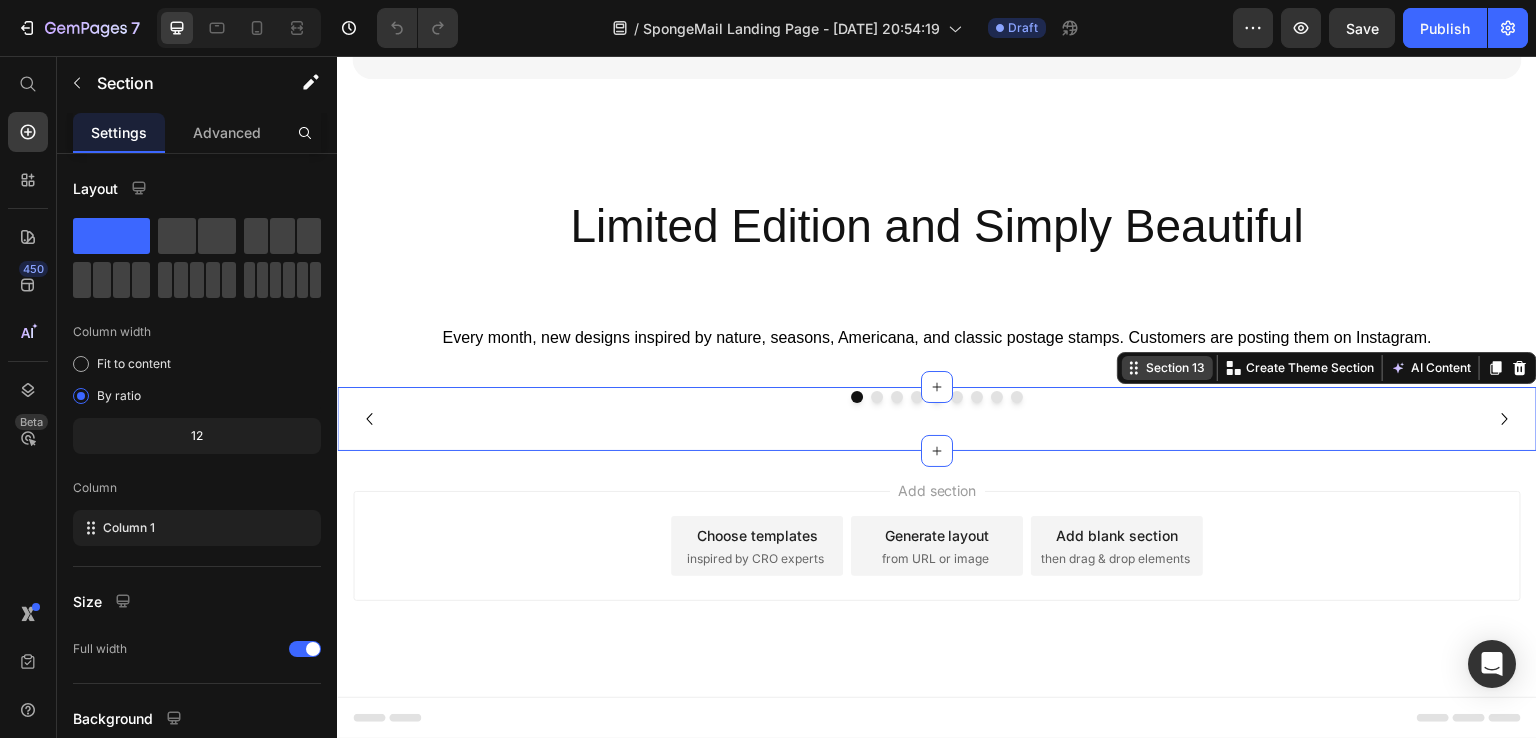 click 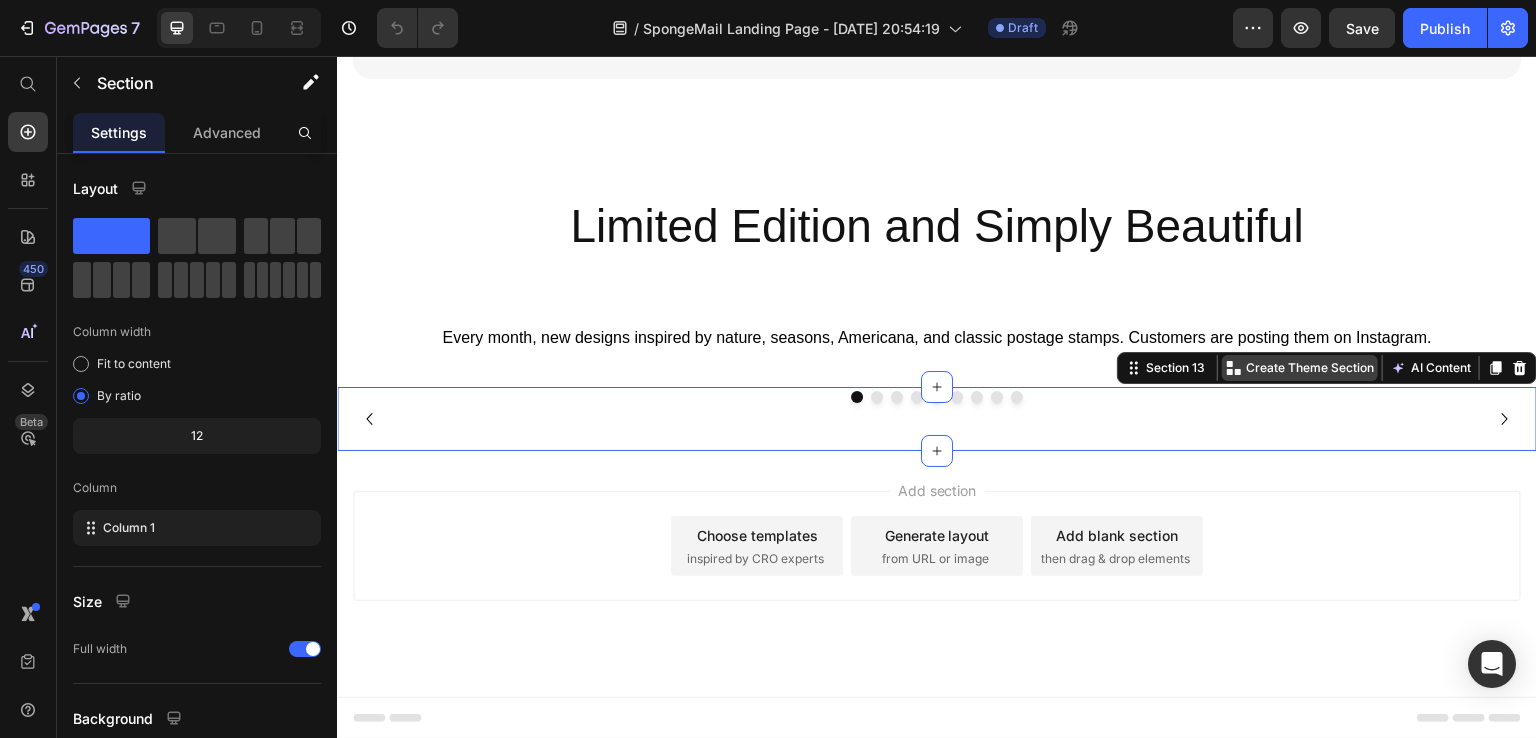 click 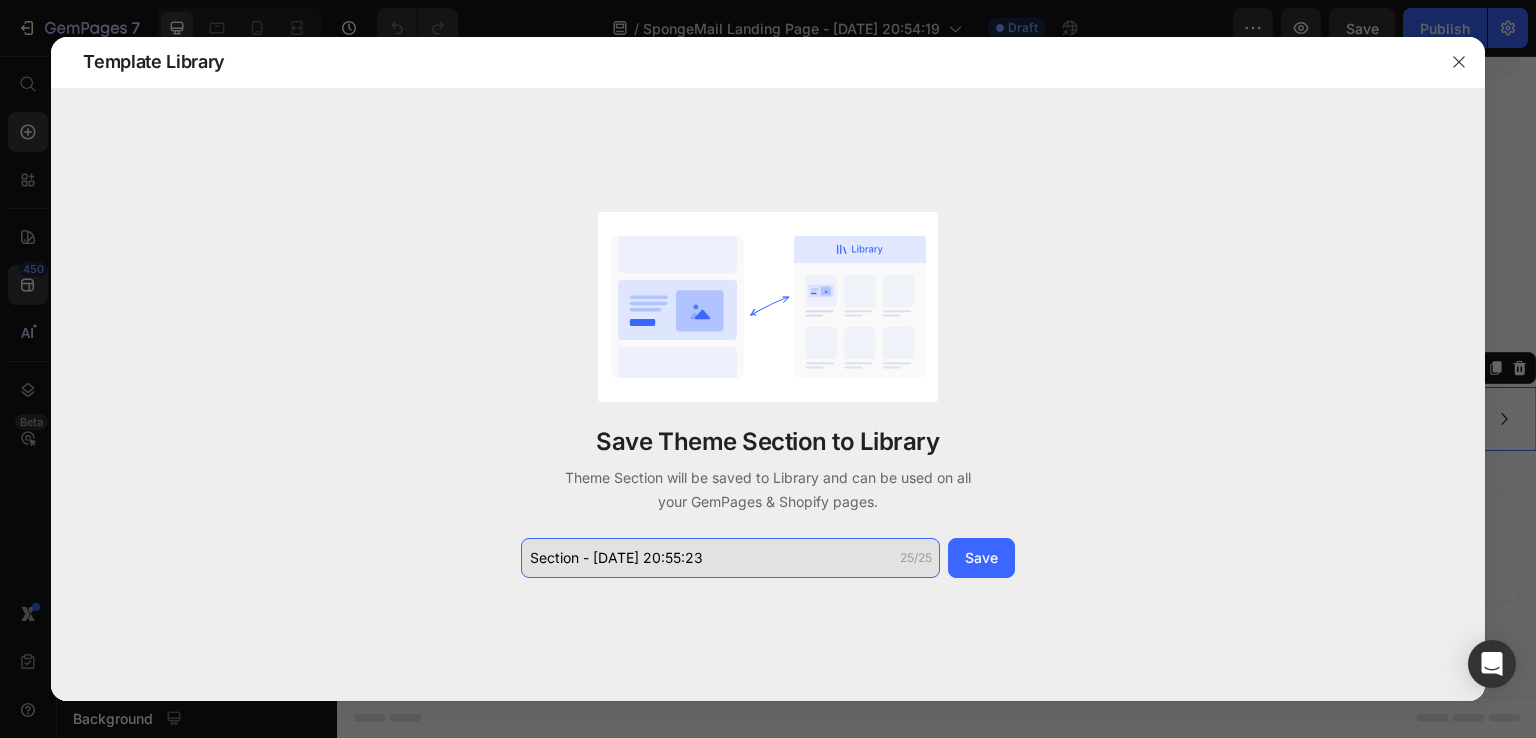 click on "Section - Jul 11 20:55:23" 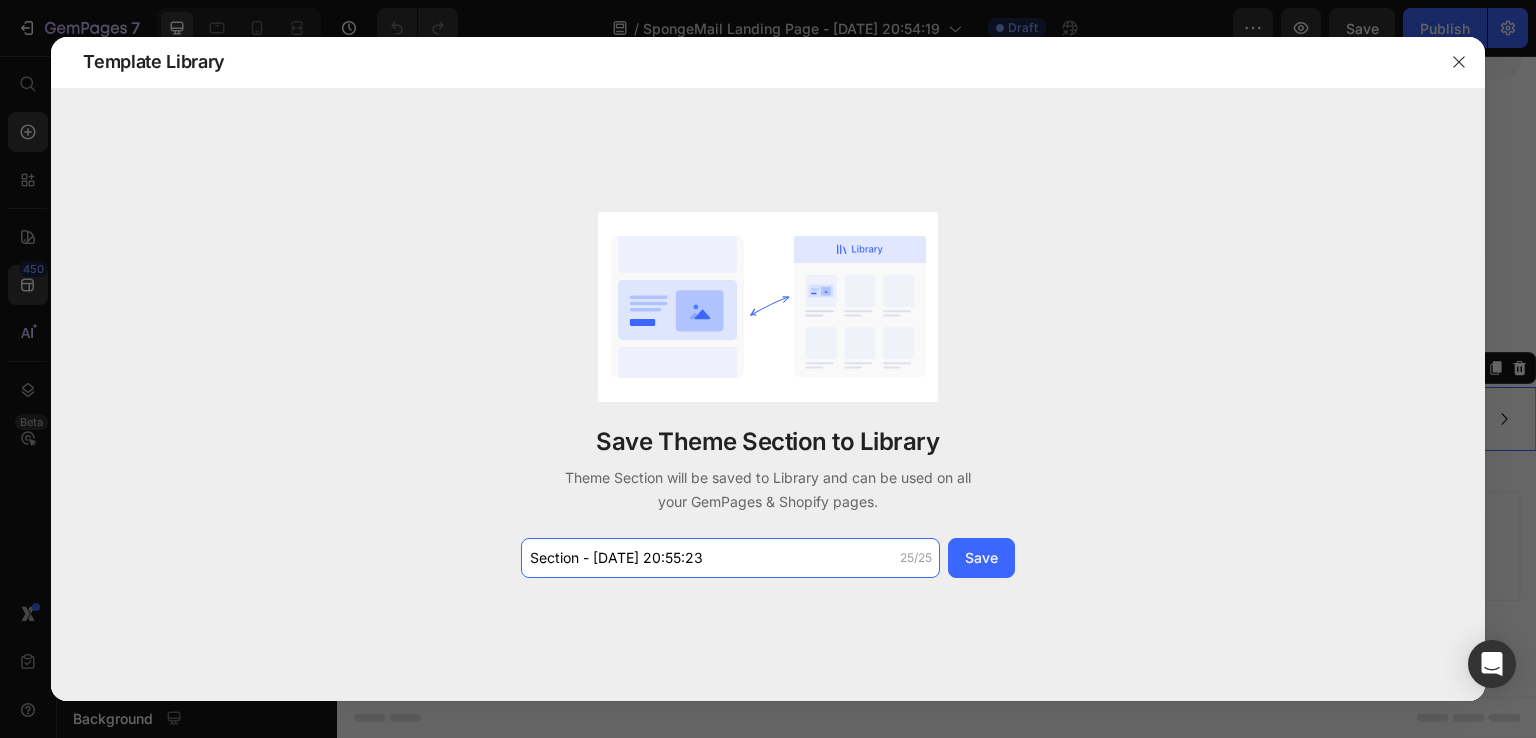 drag, startPoint x: 740, startPoint y: 557, endPoint x: 377, endPoint y: 540, distance: 363.39786 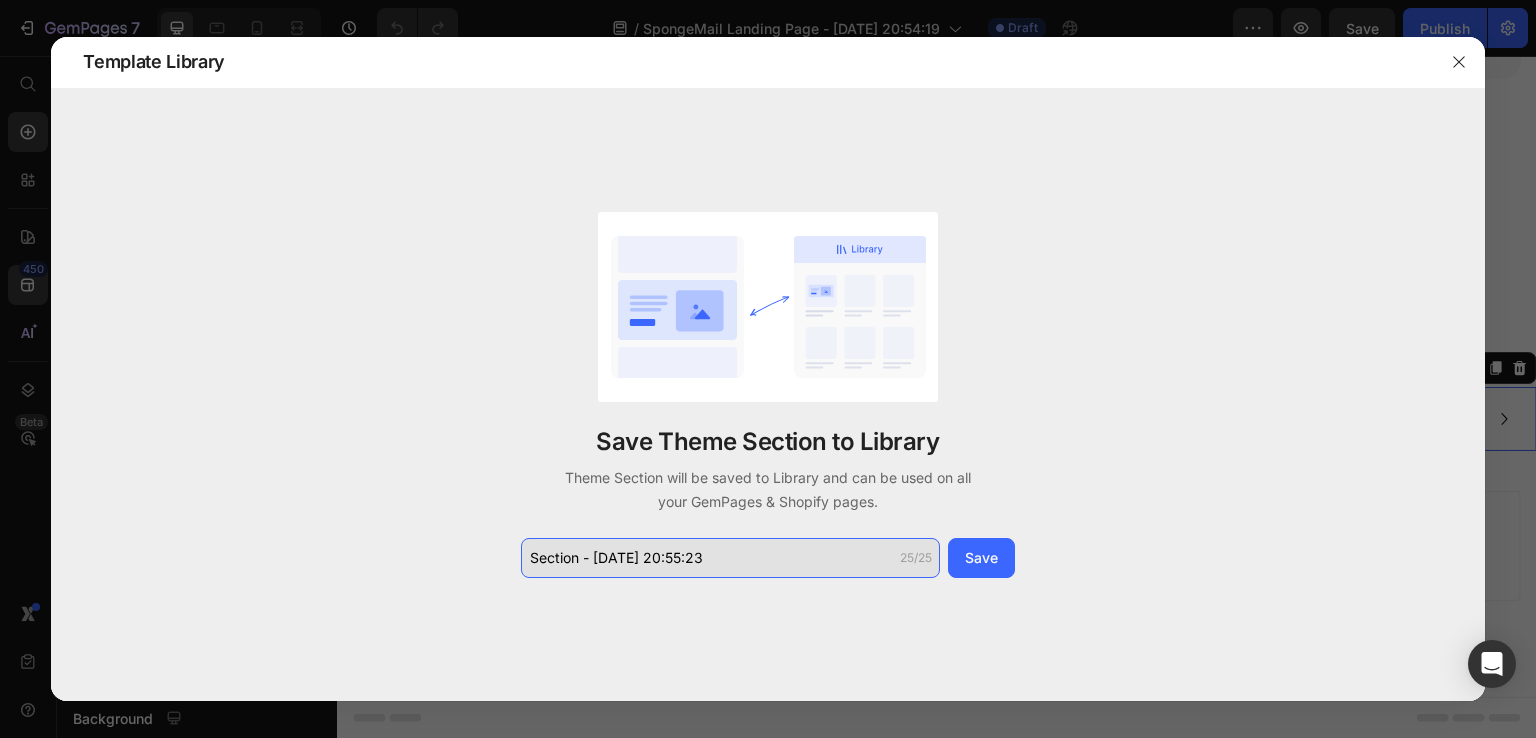 click on "Section - Jul 11 20:55:23" 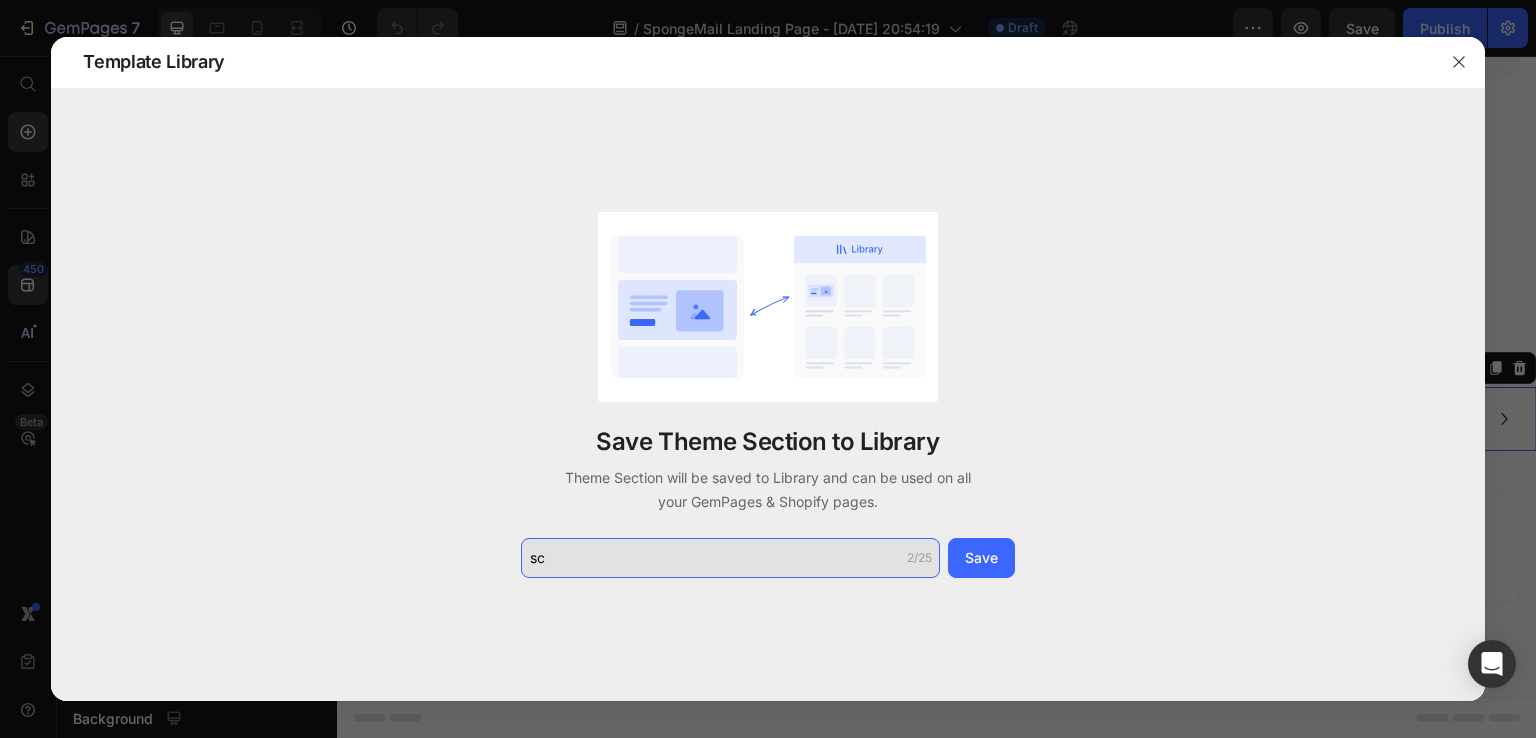 type on "s" 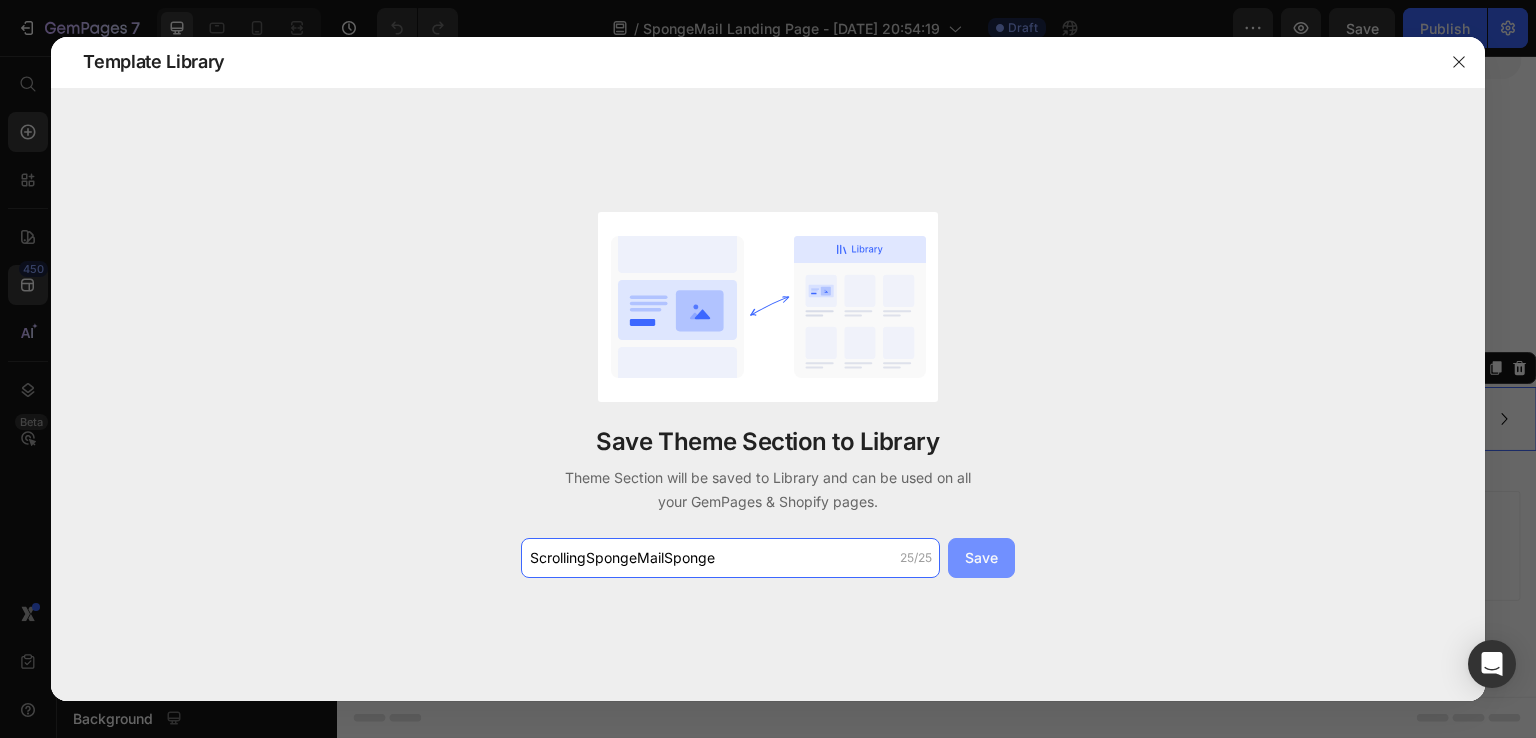 type on "ScrollingSpongeMailSponge" 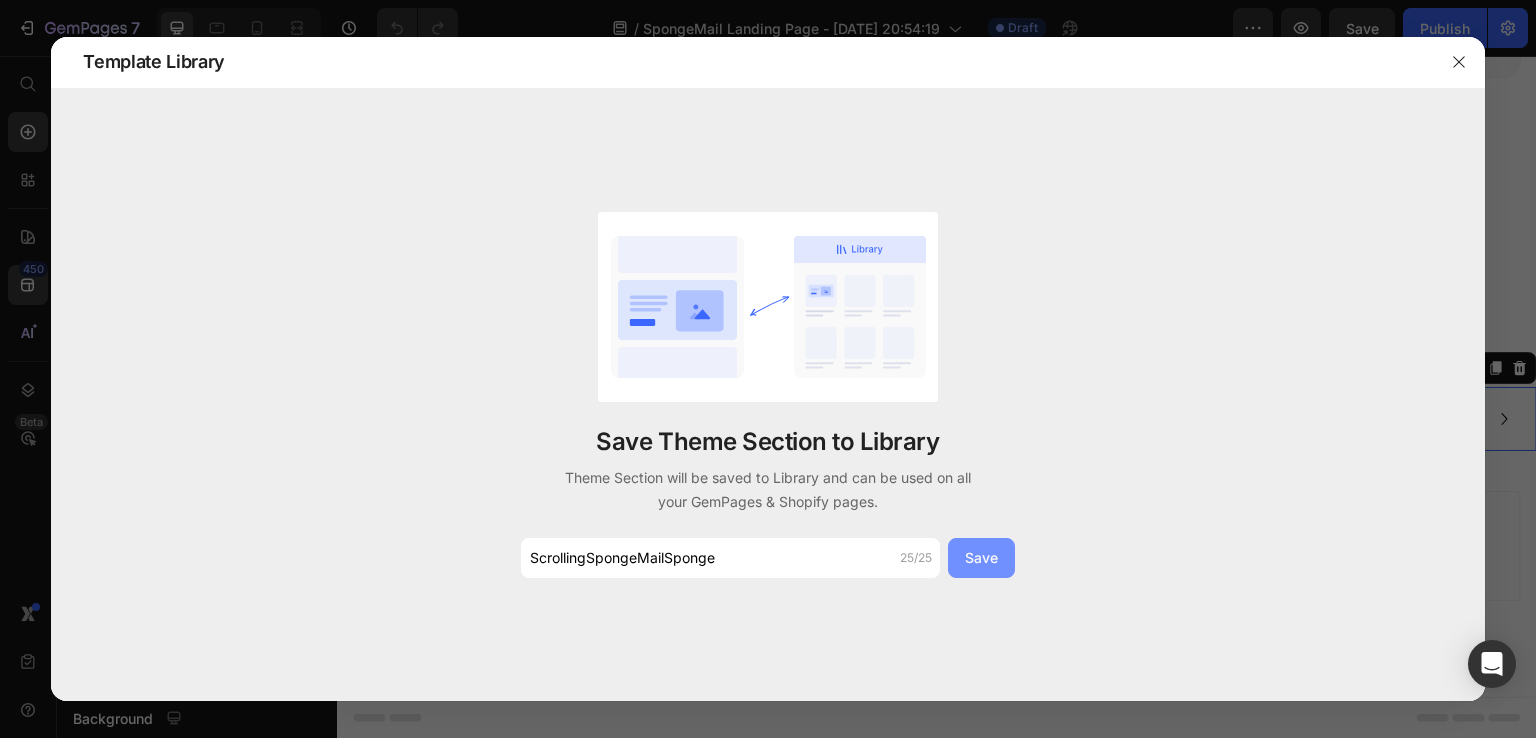 click on "Save" at bounding box center [981, 558] 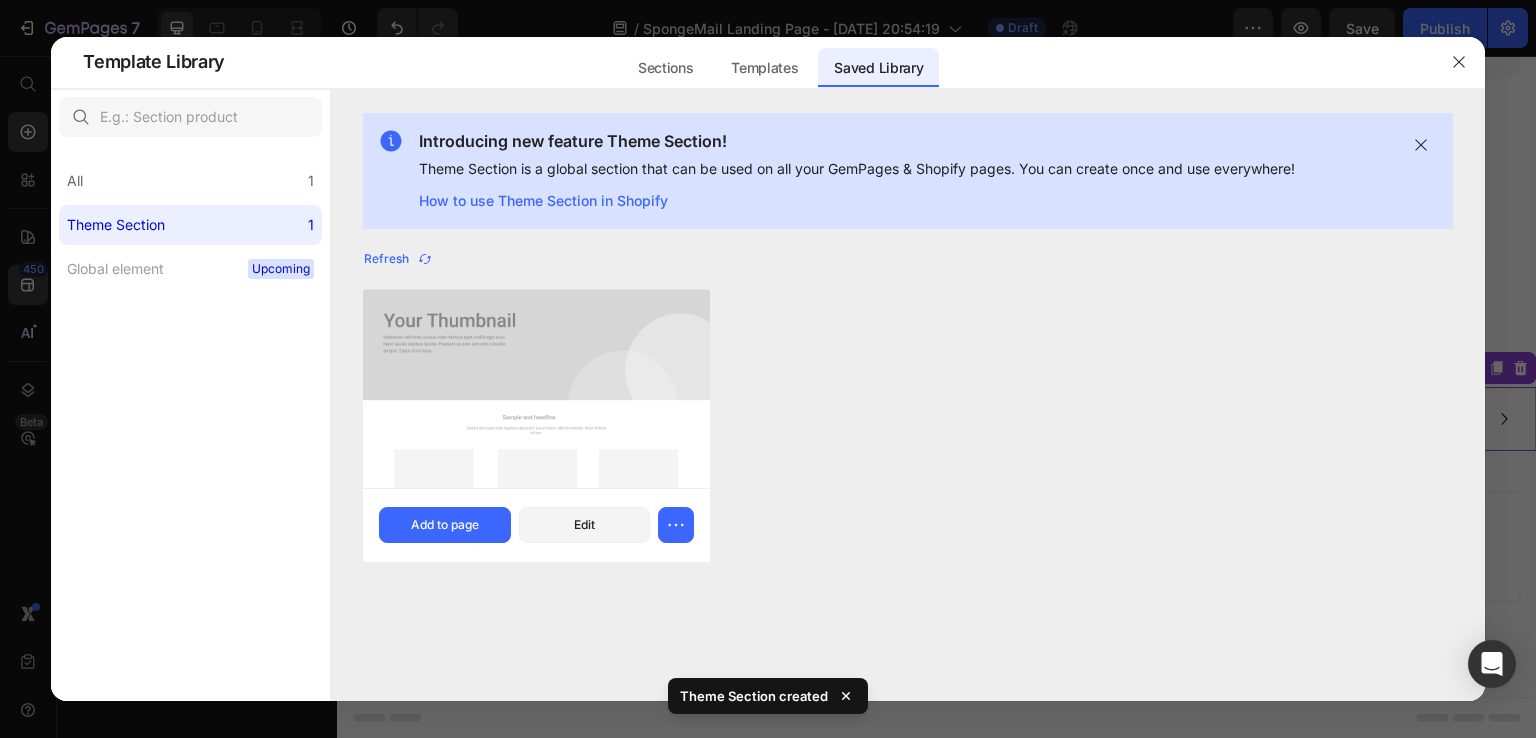 click at bounding box center [536, 388] 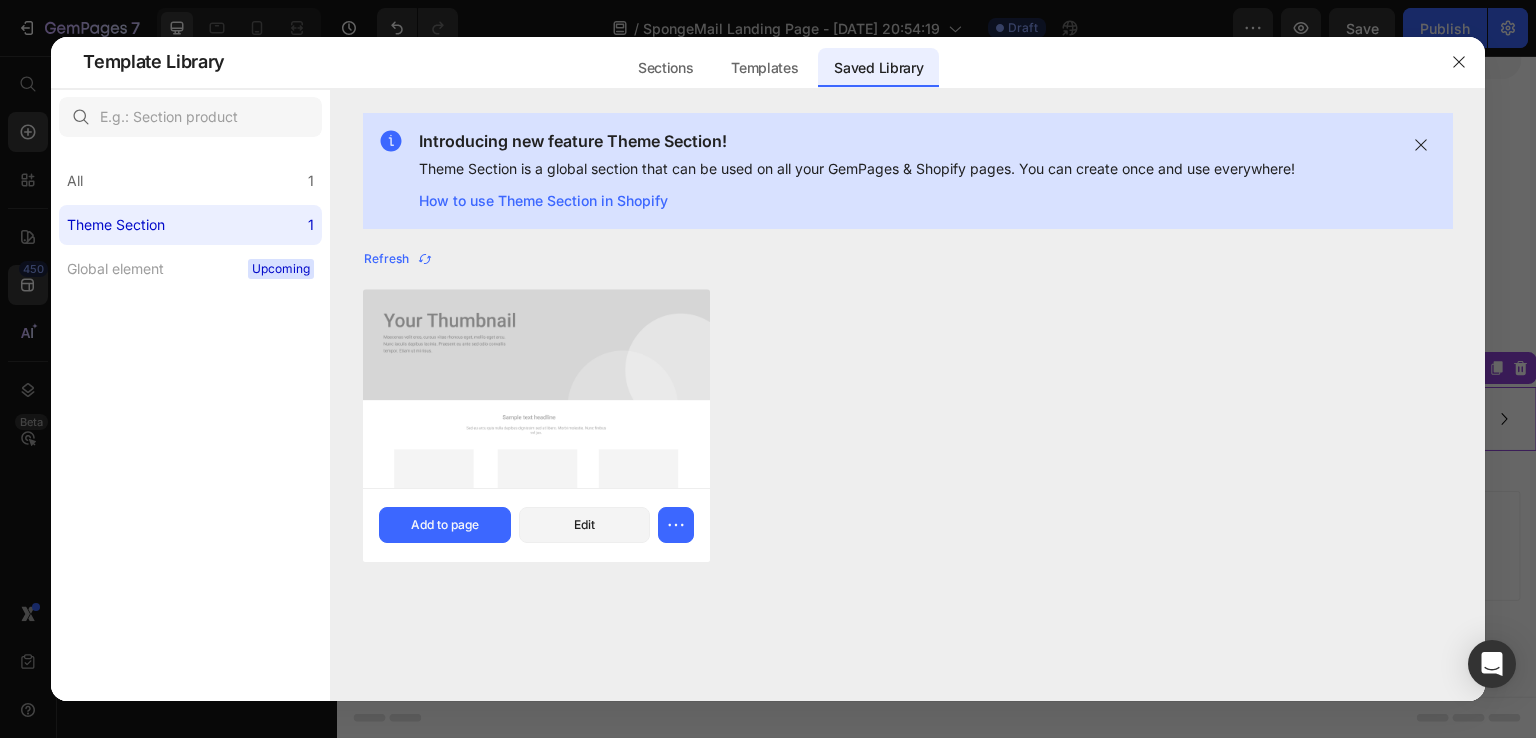 click at bounding box center (536, 388) 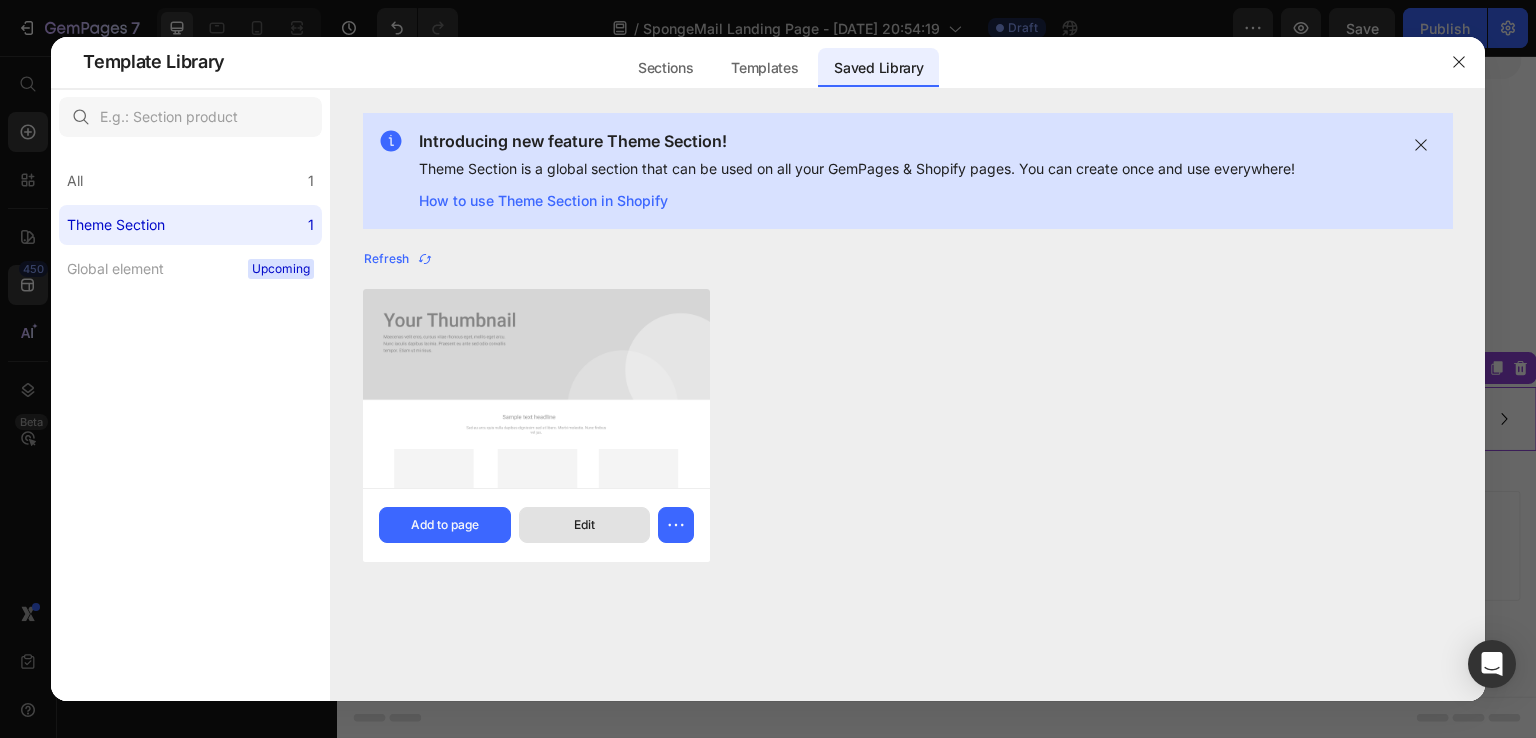 click on "Edit" at bounding box center (585, 525) 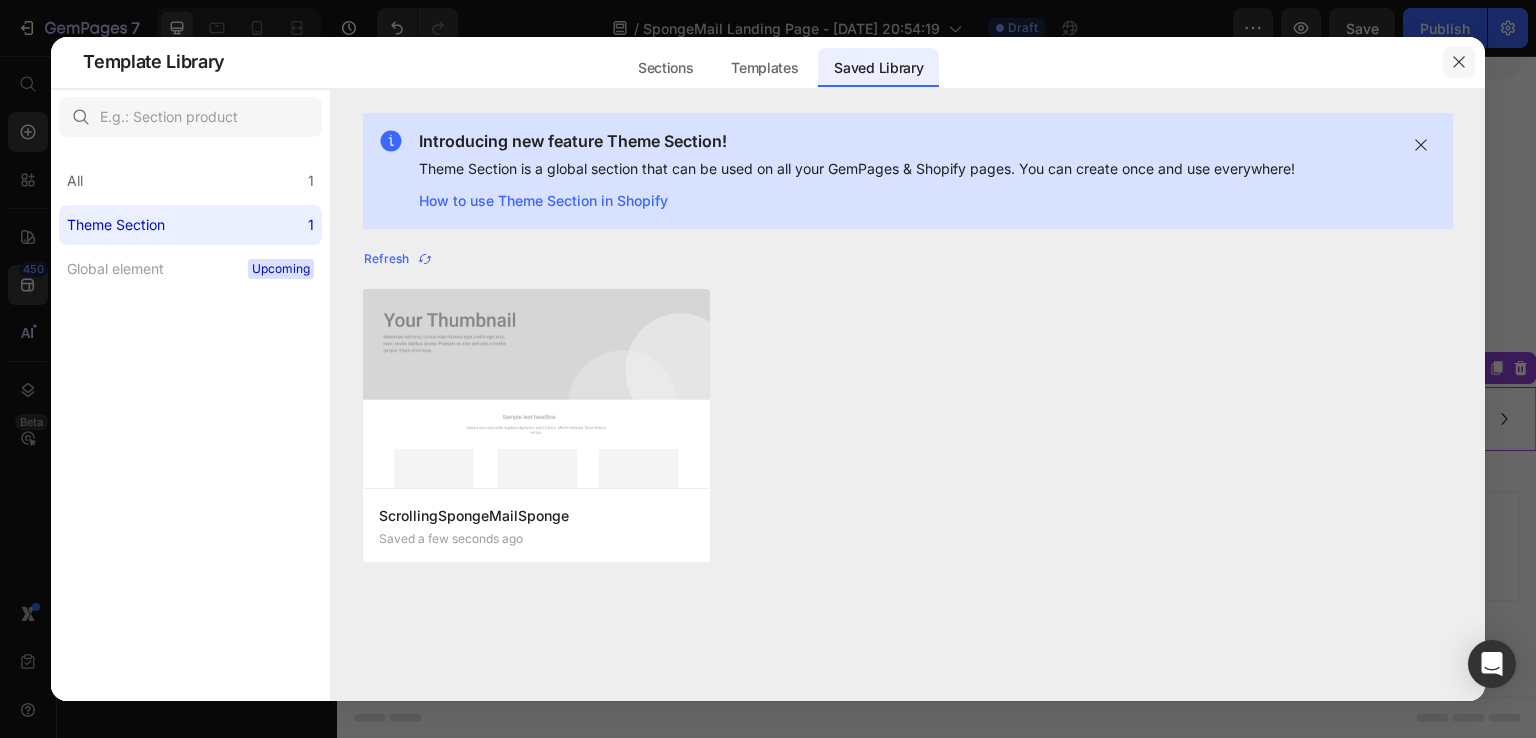 click 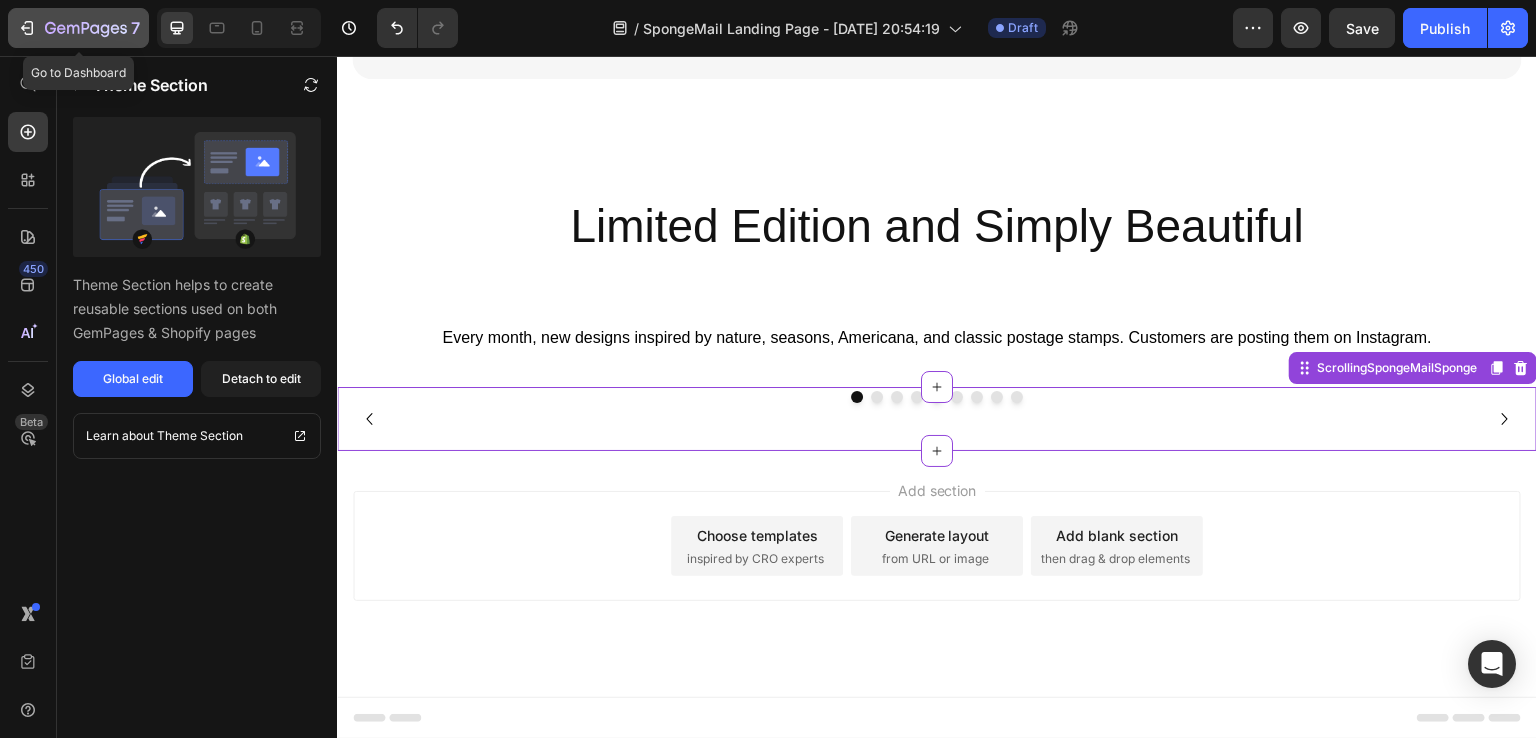 click 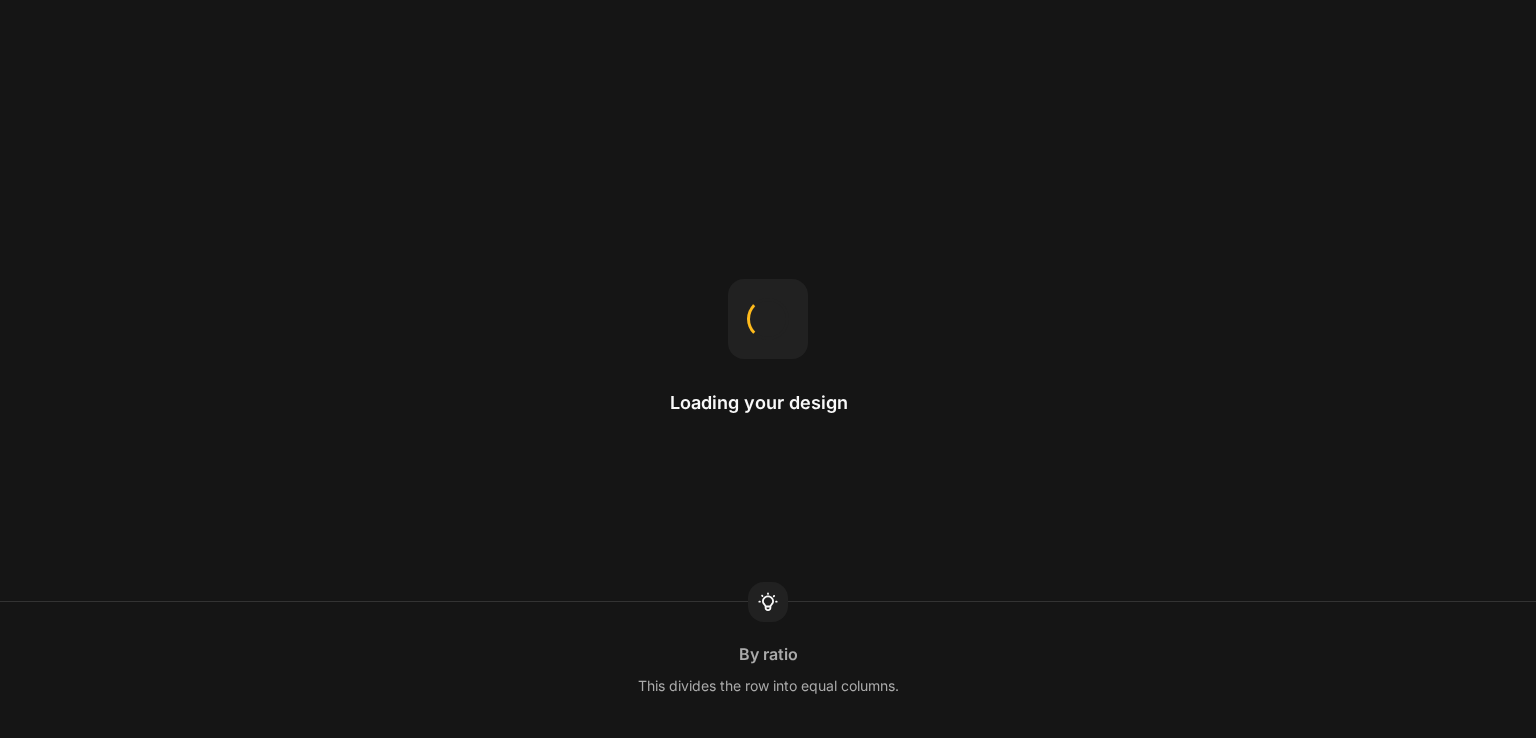 scroll, scrollTop: 0, scrollLeft: 0, axis: both 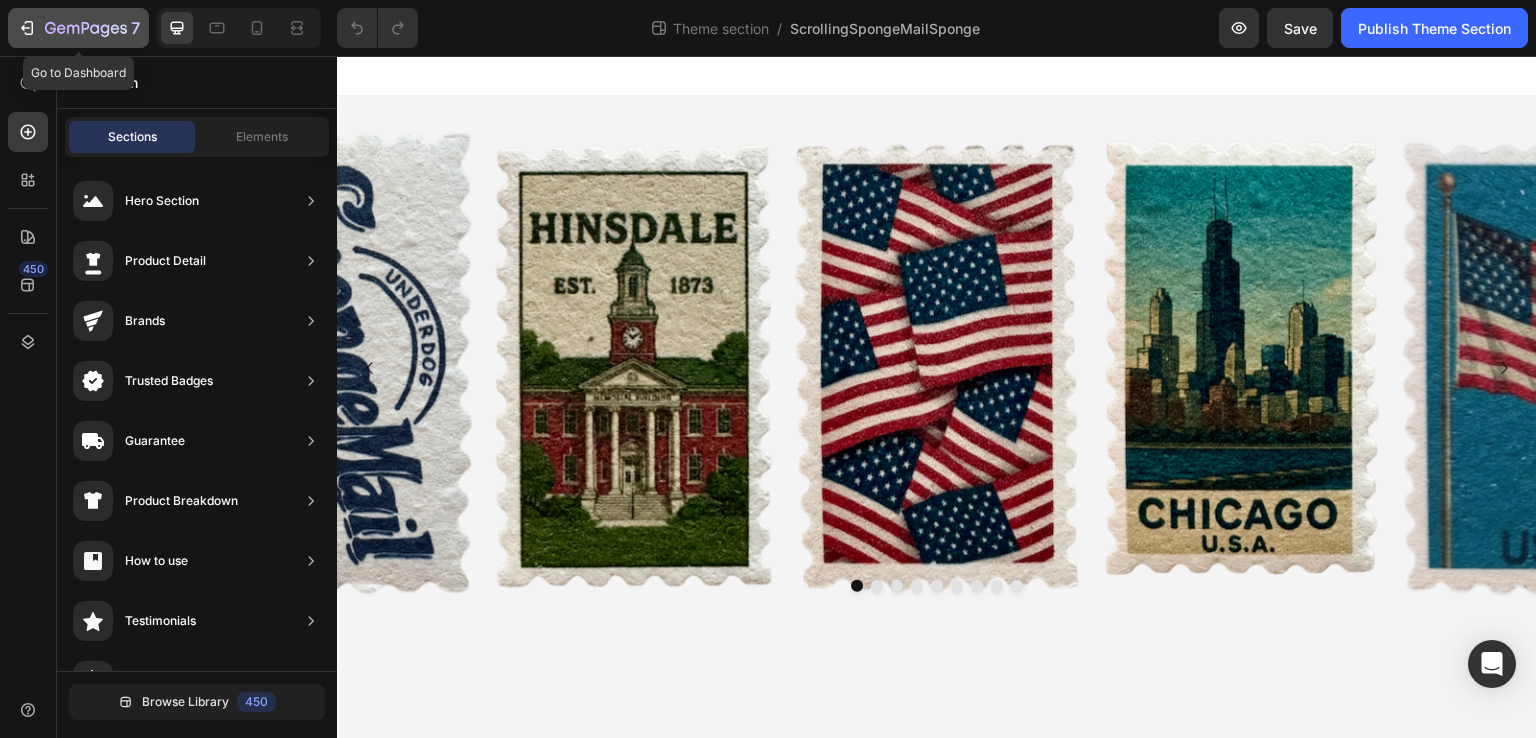 click 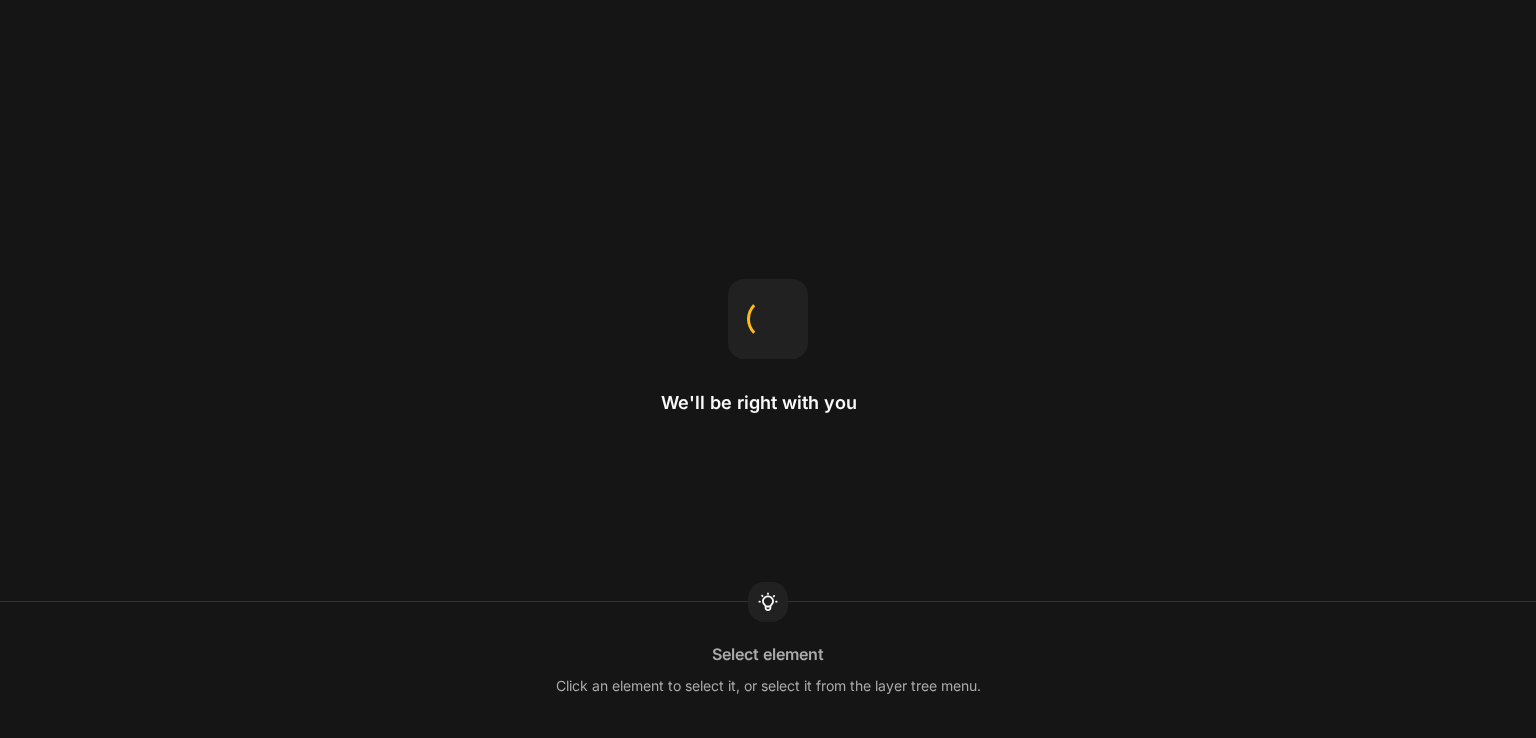 scroll, scrollTop: 0, scrollLeft: 0, axis: both 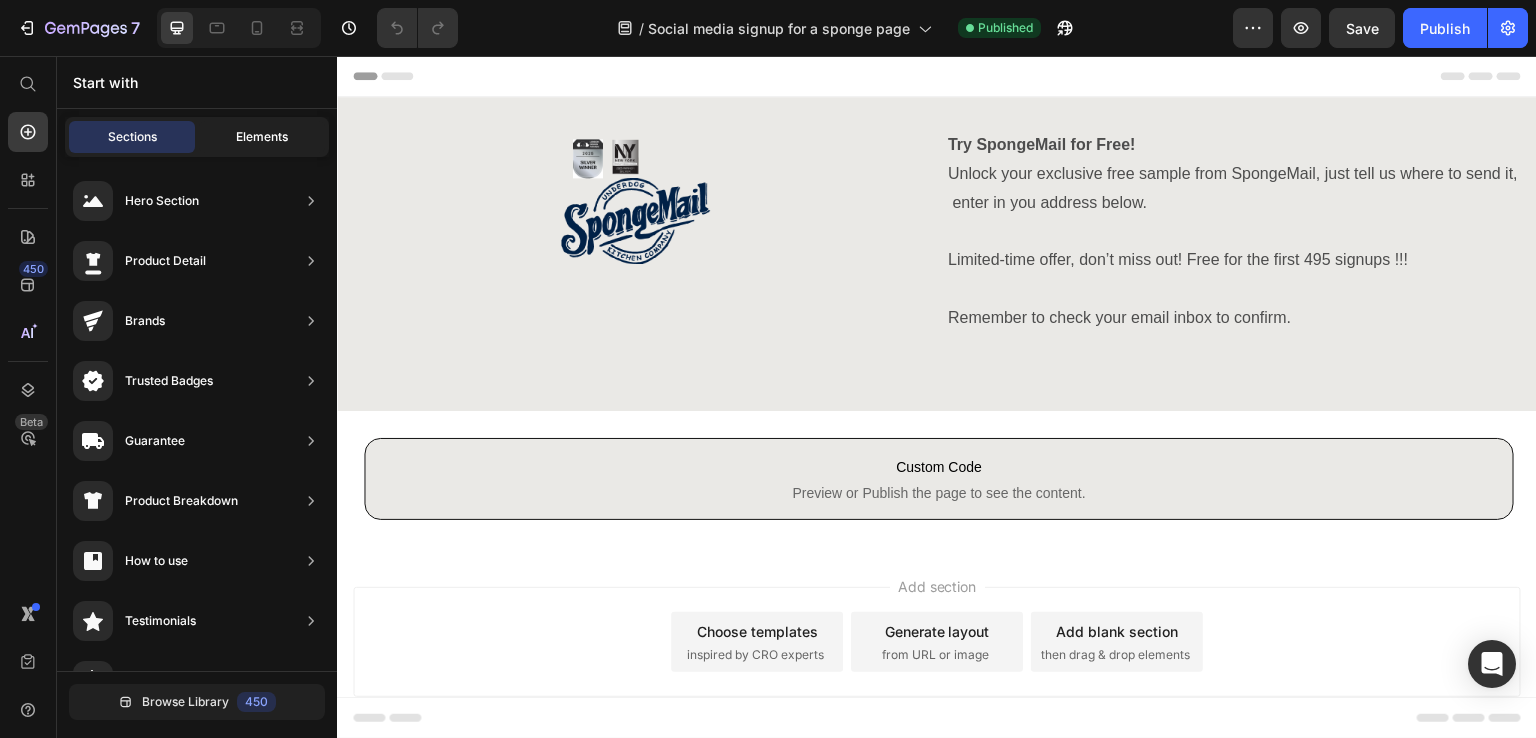 click on "Elements" 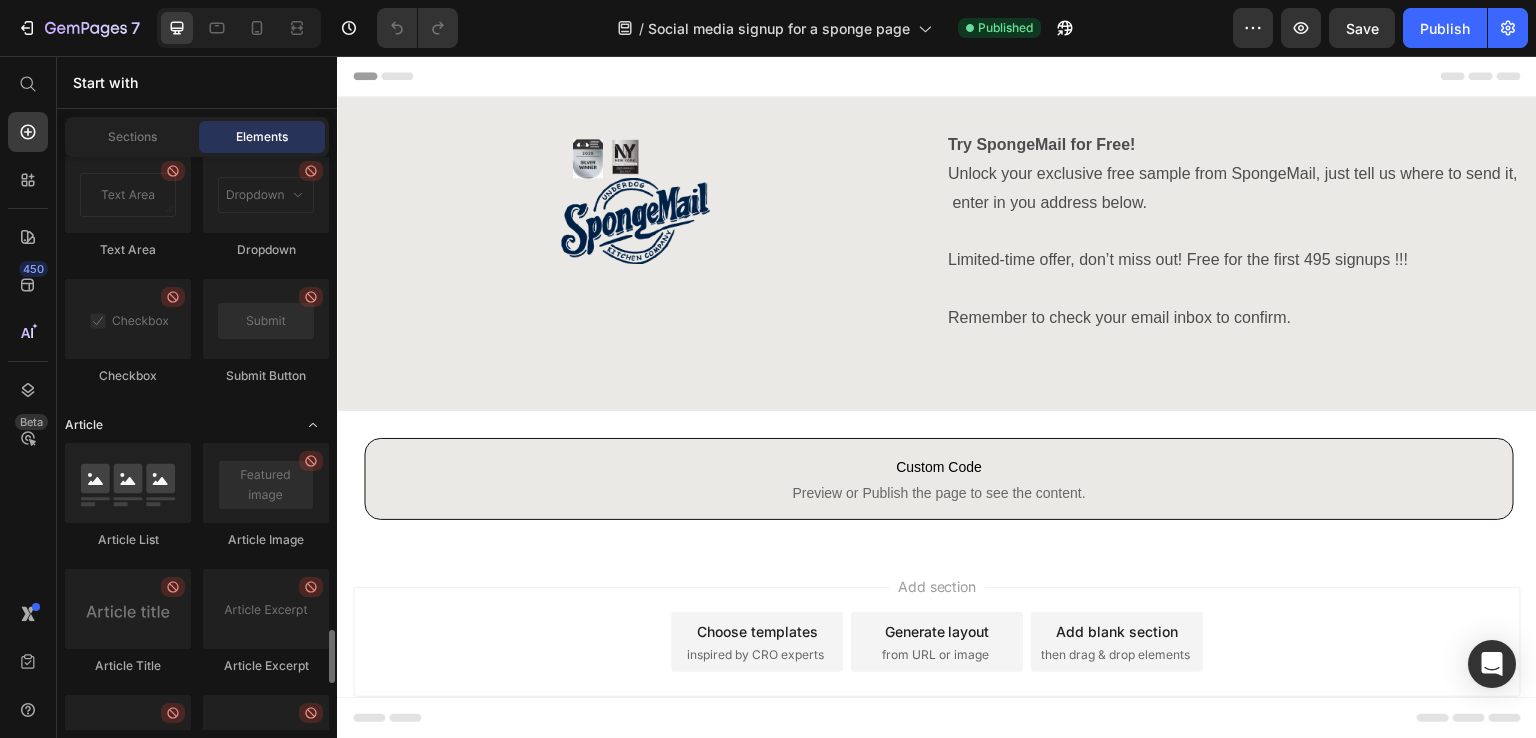 scroll, scrollTop: 5606, scrollLeft: 0, axis: vertical 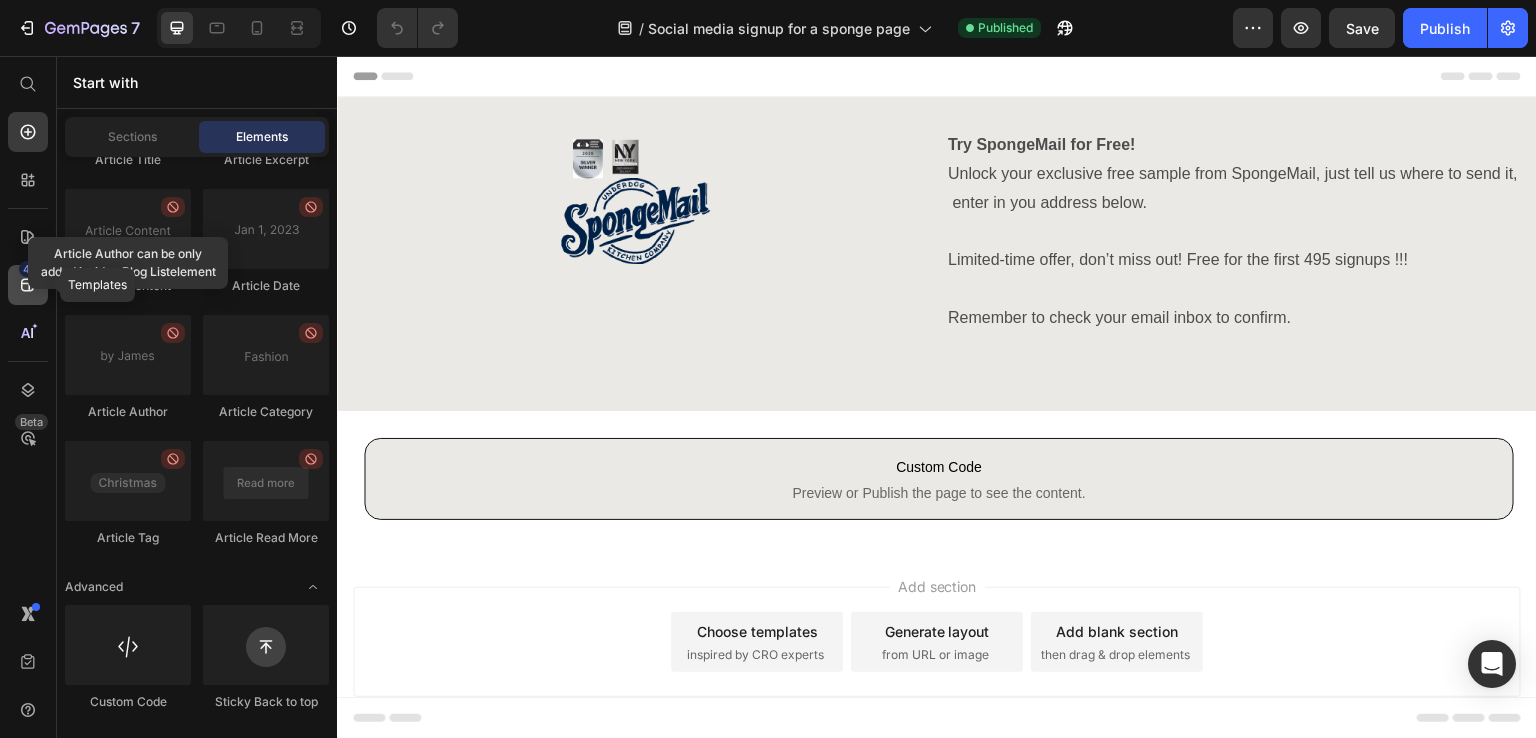 click 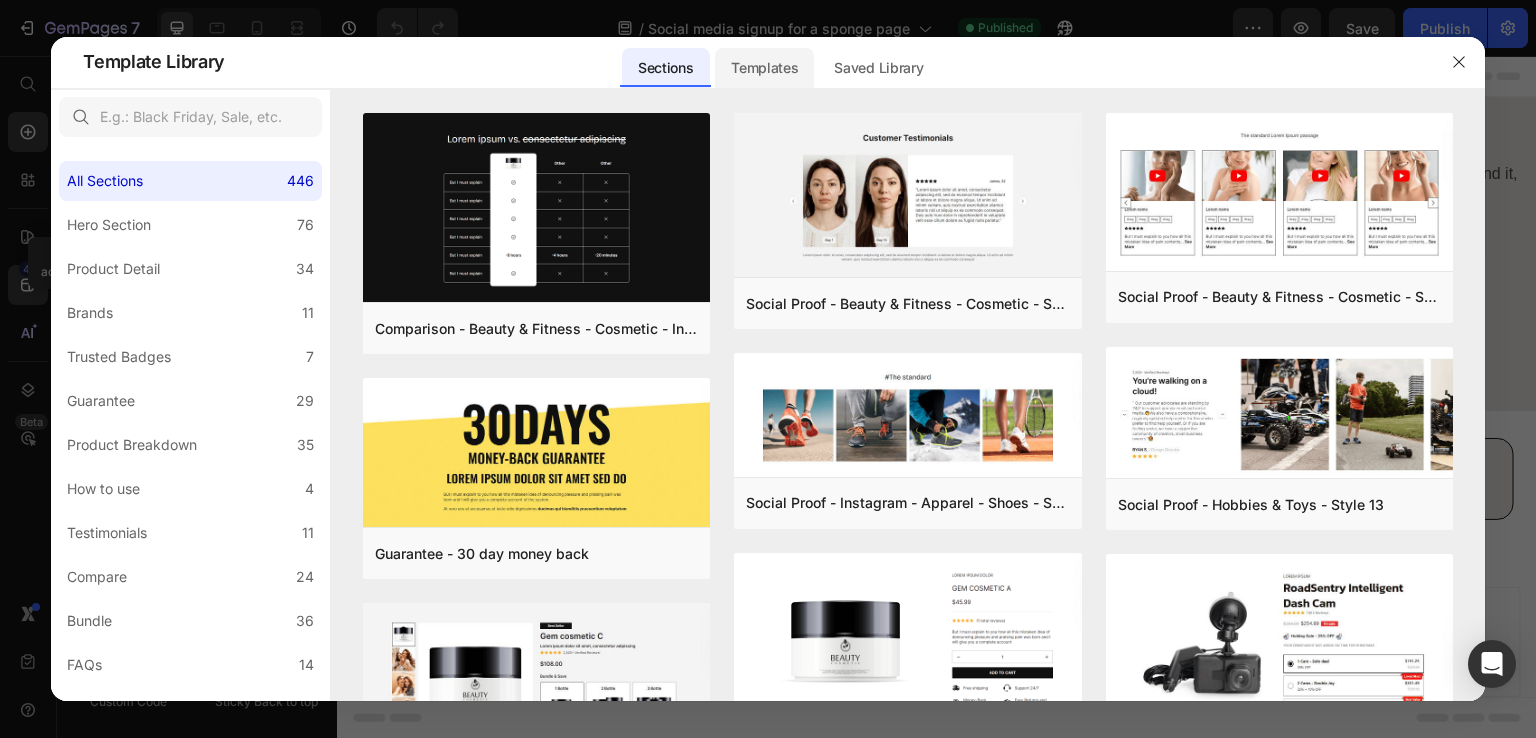 click on "Templates" 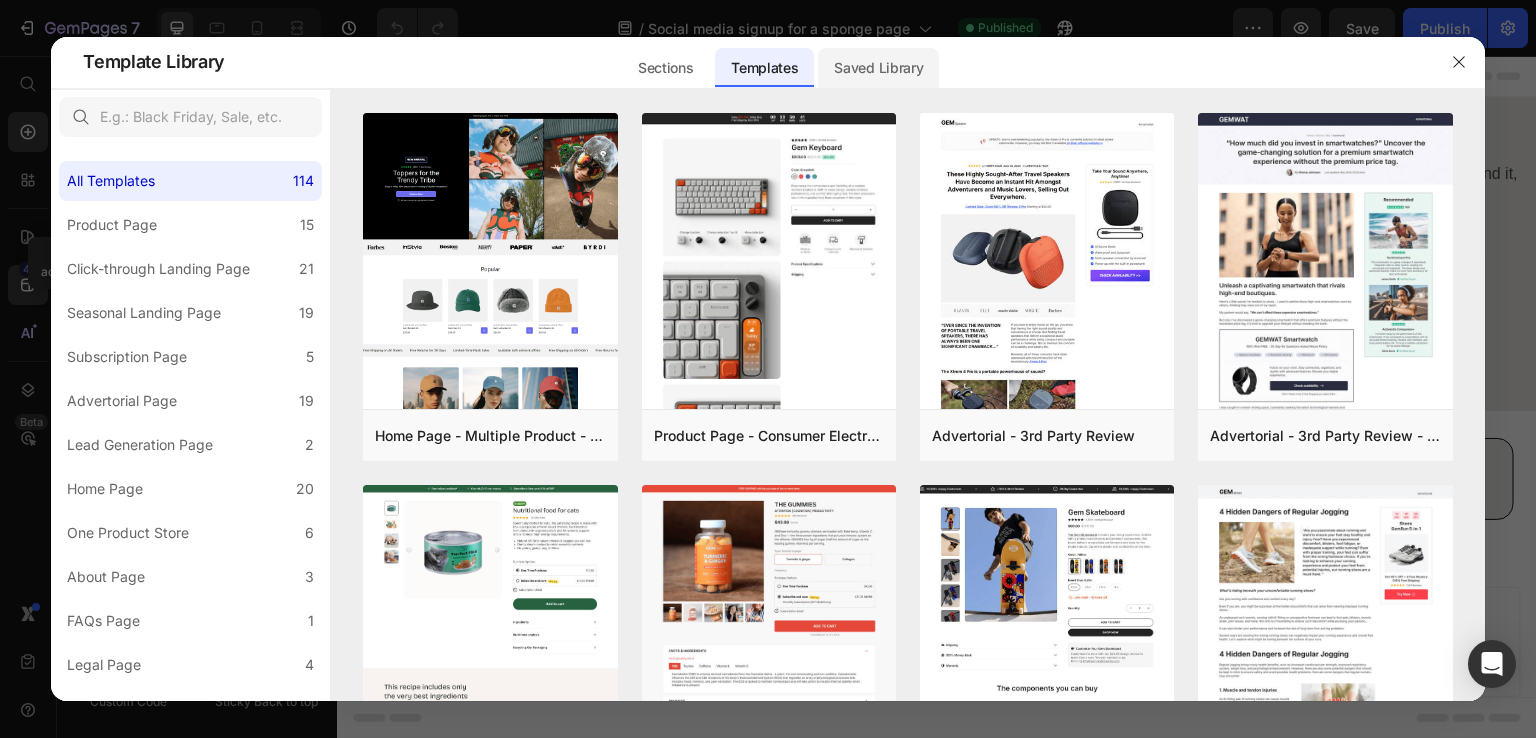click on "Saved Library" 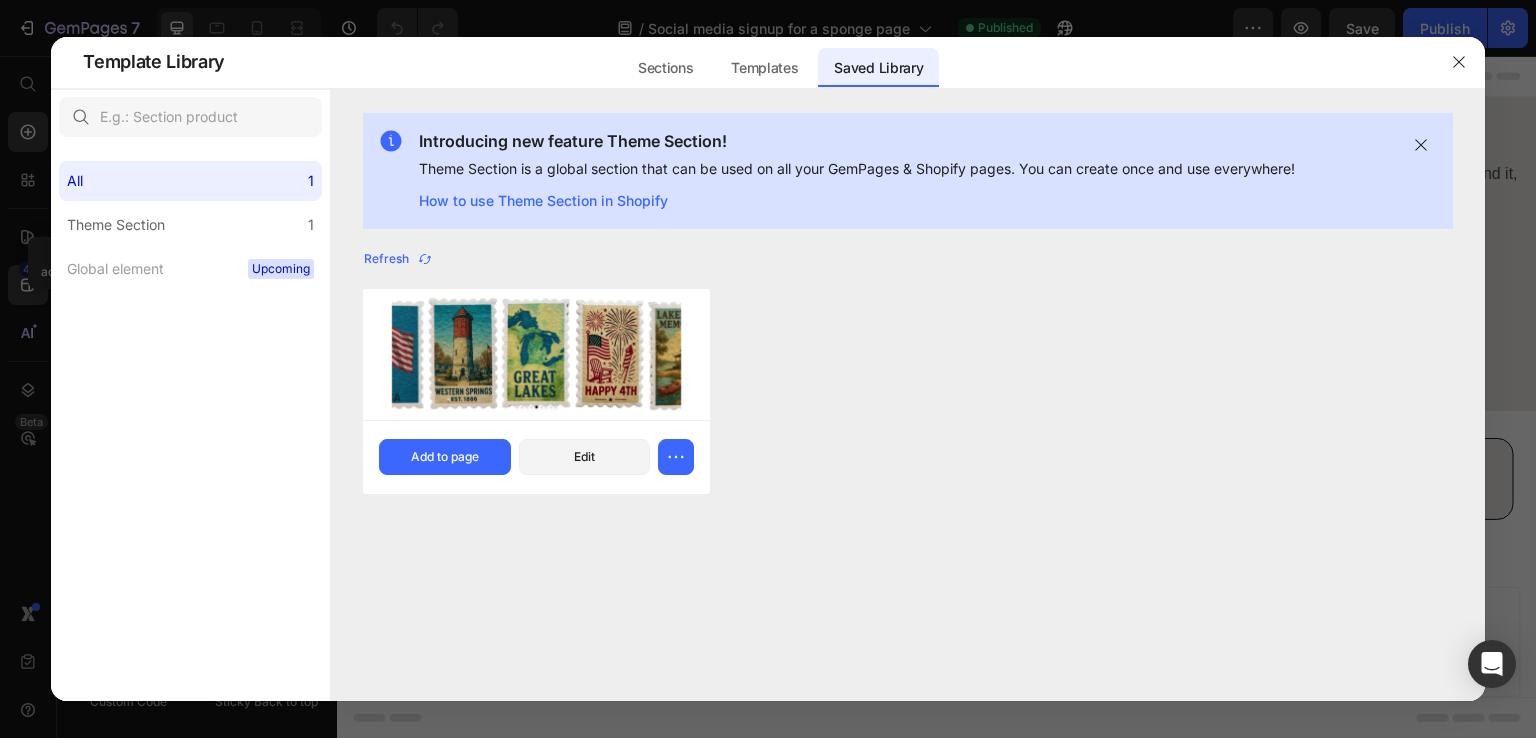 click at bounding box center (536, 354) 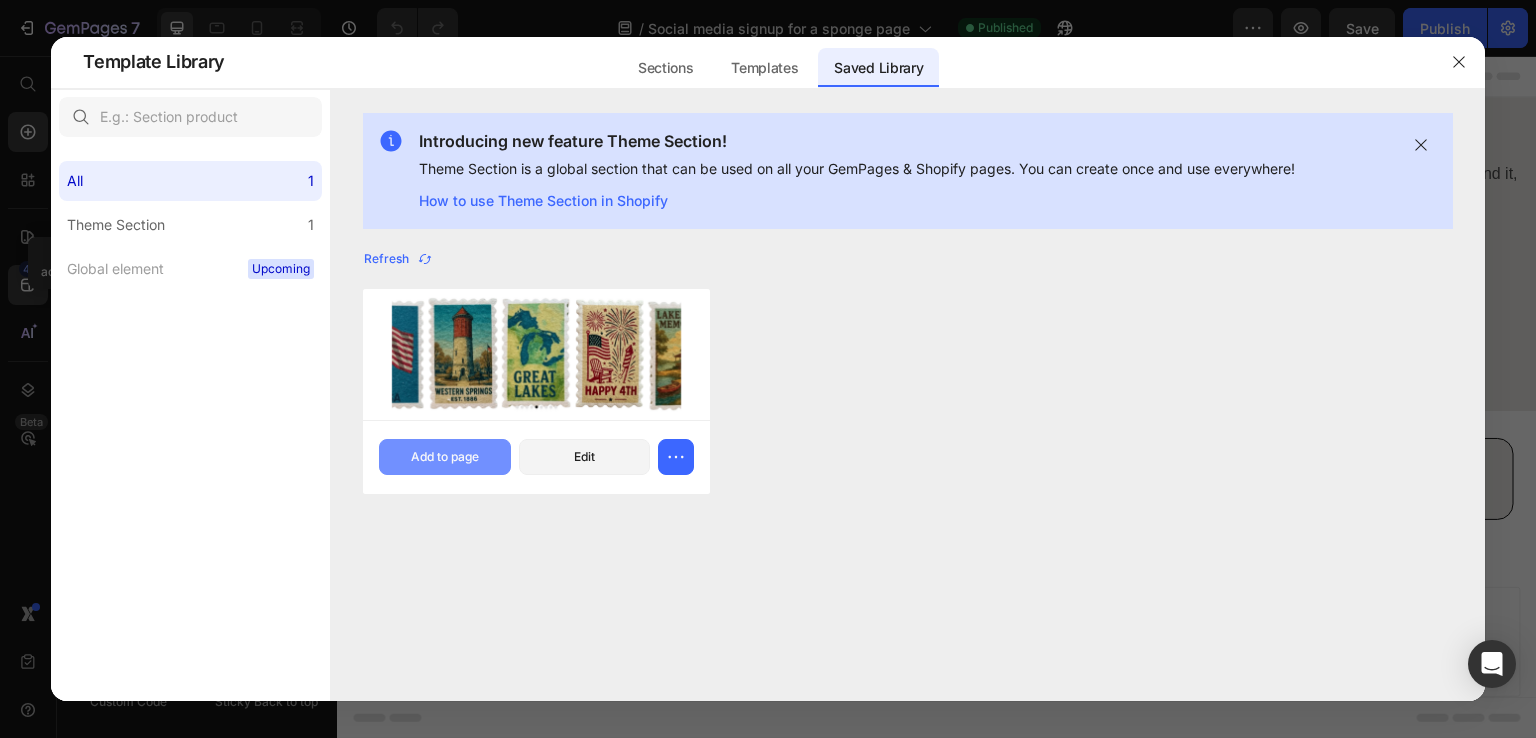 click on "Add to page" at bounding box center (445, 457) 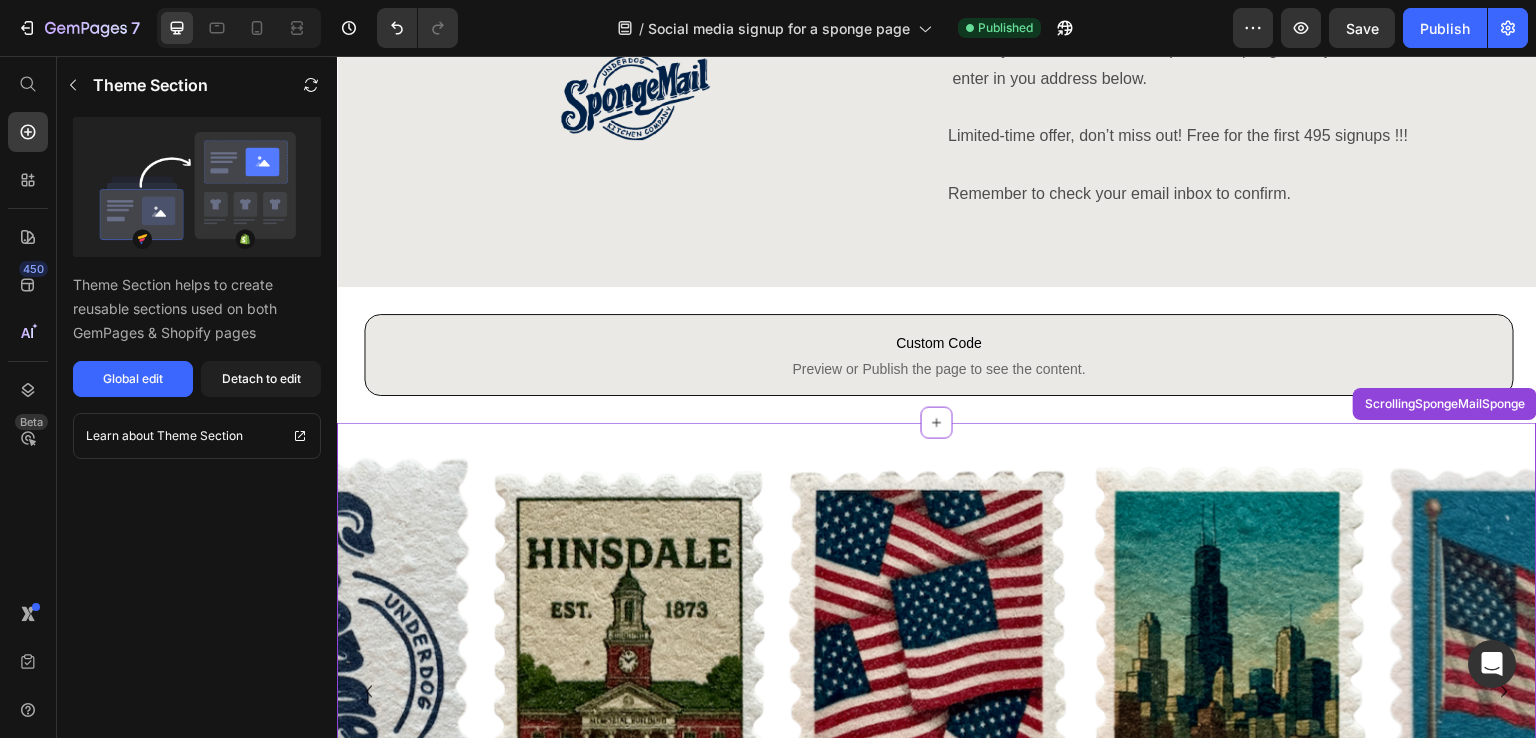 scroll, scrollTop: 0, scrollLeft: 0, axis: both 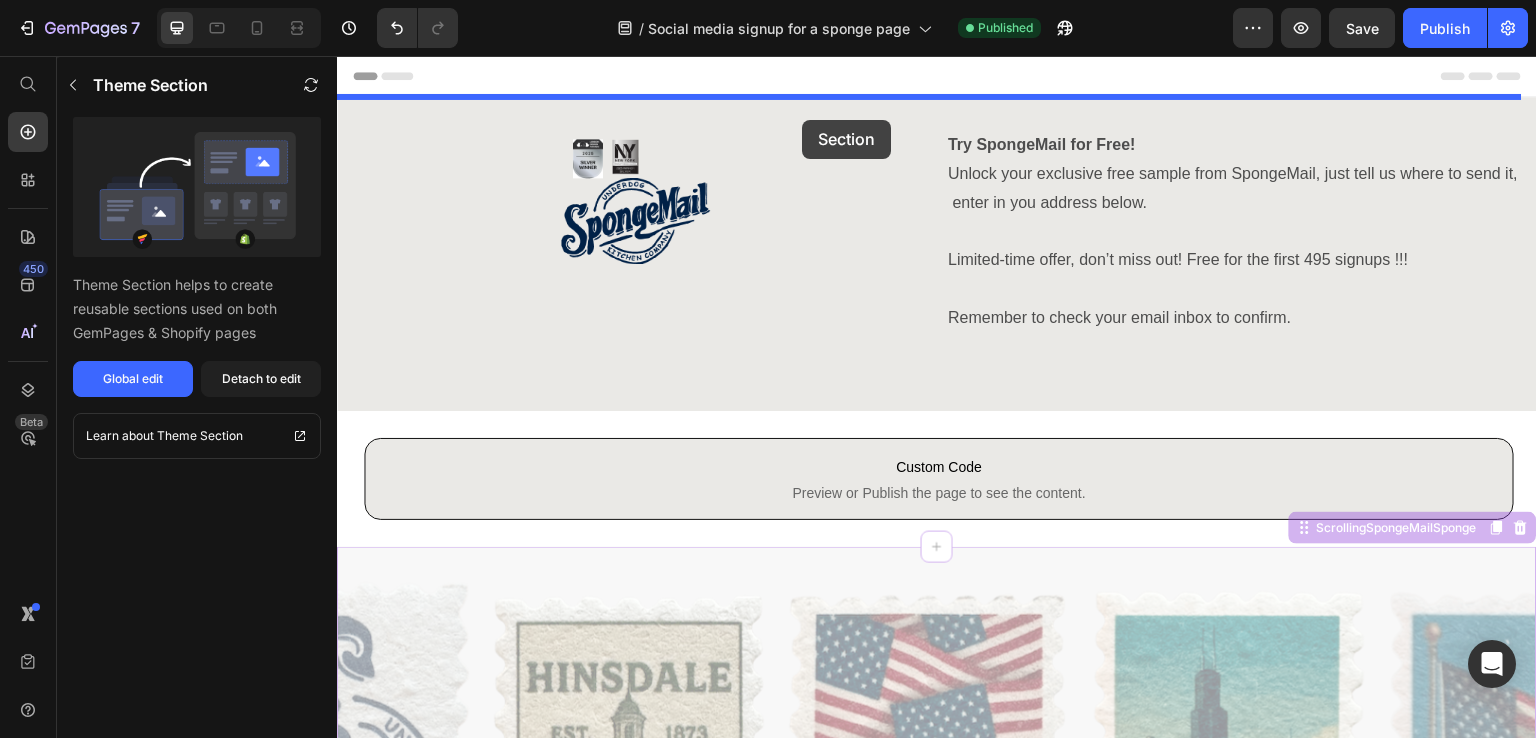 drag, startPoint x: 837, startPoint y: 571, endPoint x: 802, endPoint y: 120, distance: 452.35605 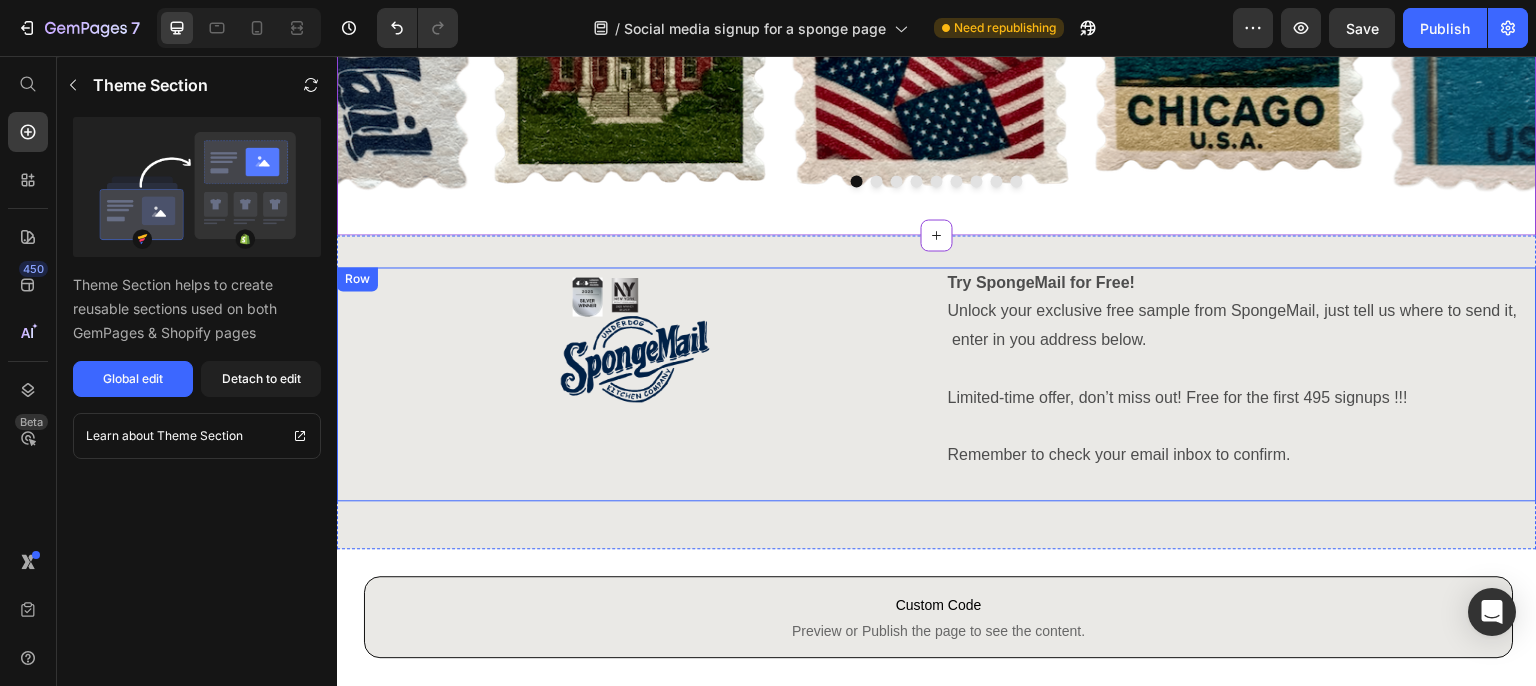 scroll, scrollTop: 0, scrollLeft: 0, axis: both 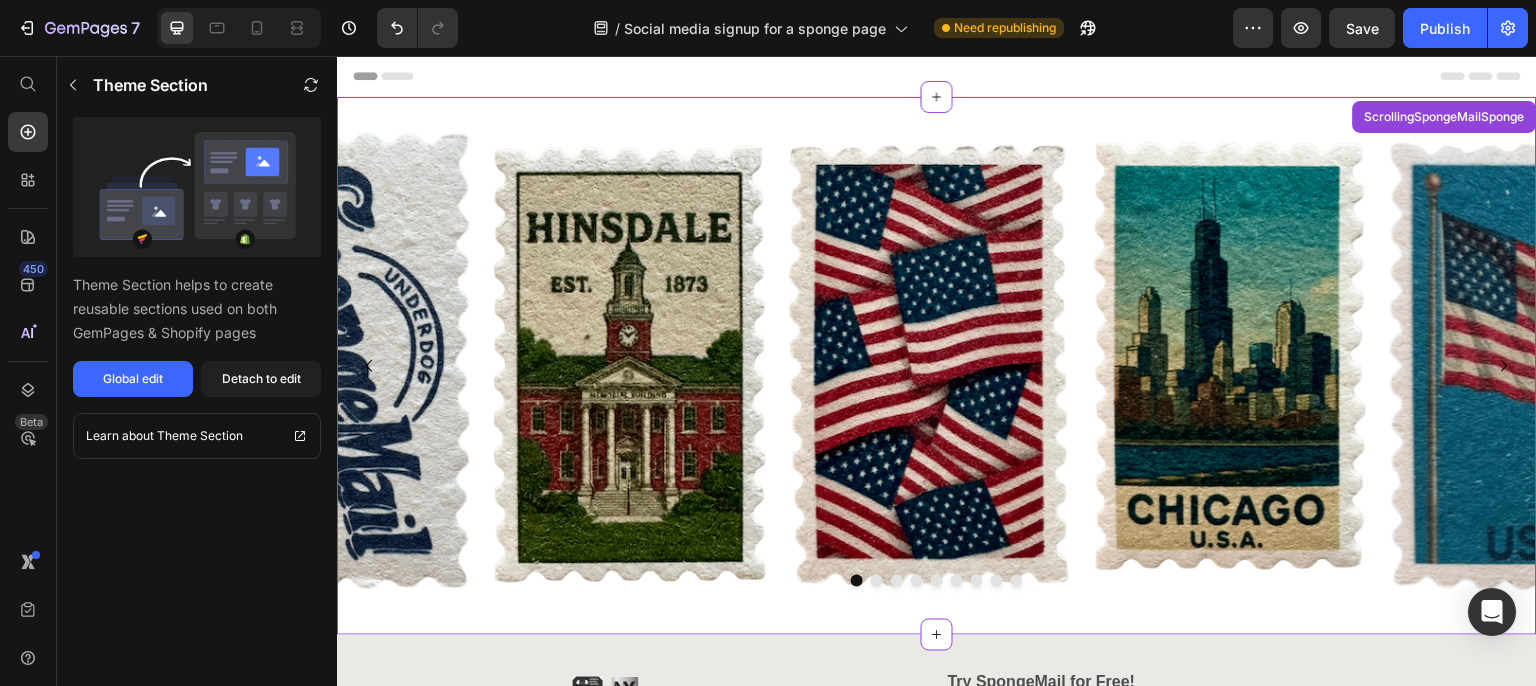 click on "Header" at bounding box center [937, 76] 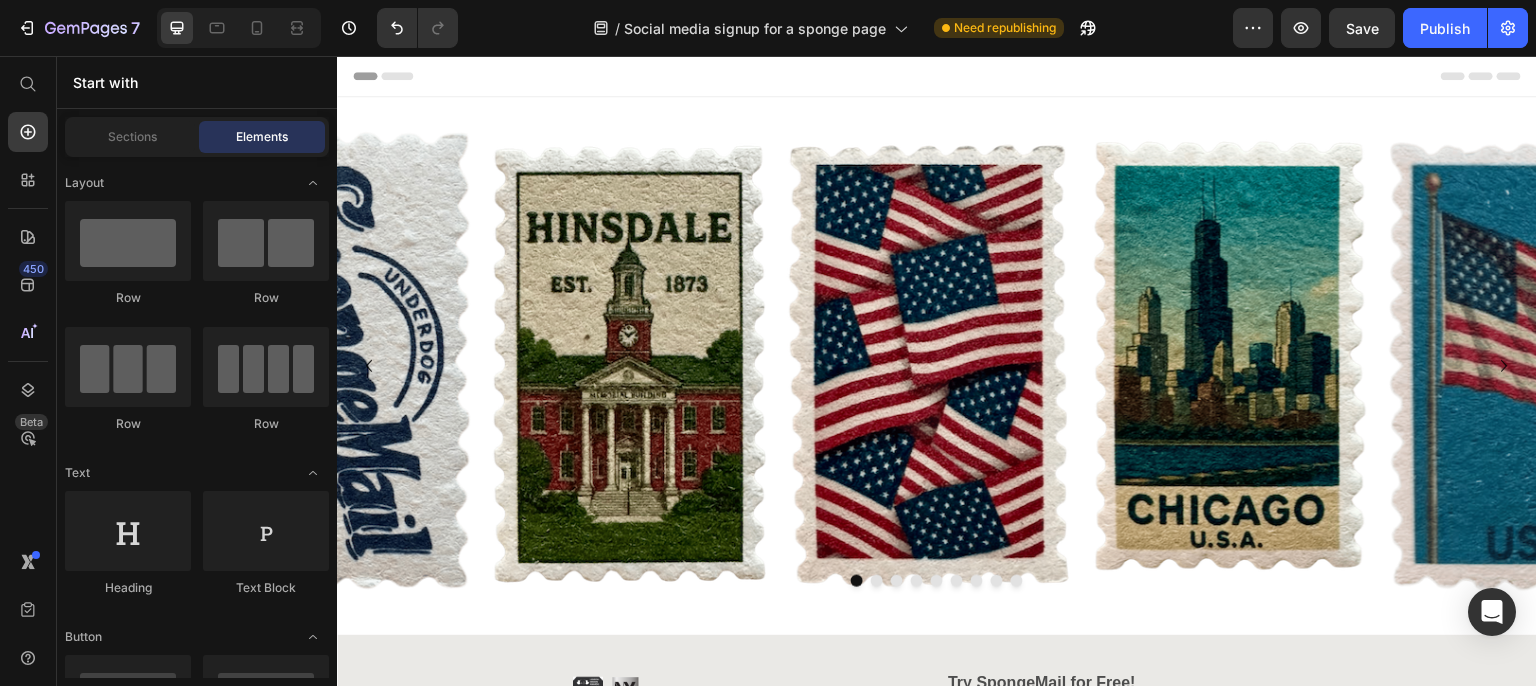 scroll, scrollTop: 5606, scrollLeft: 0, axis: vertical 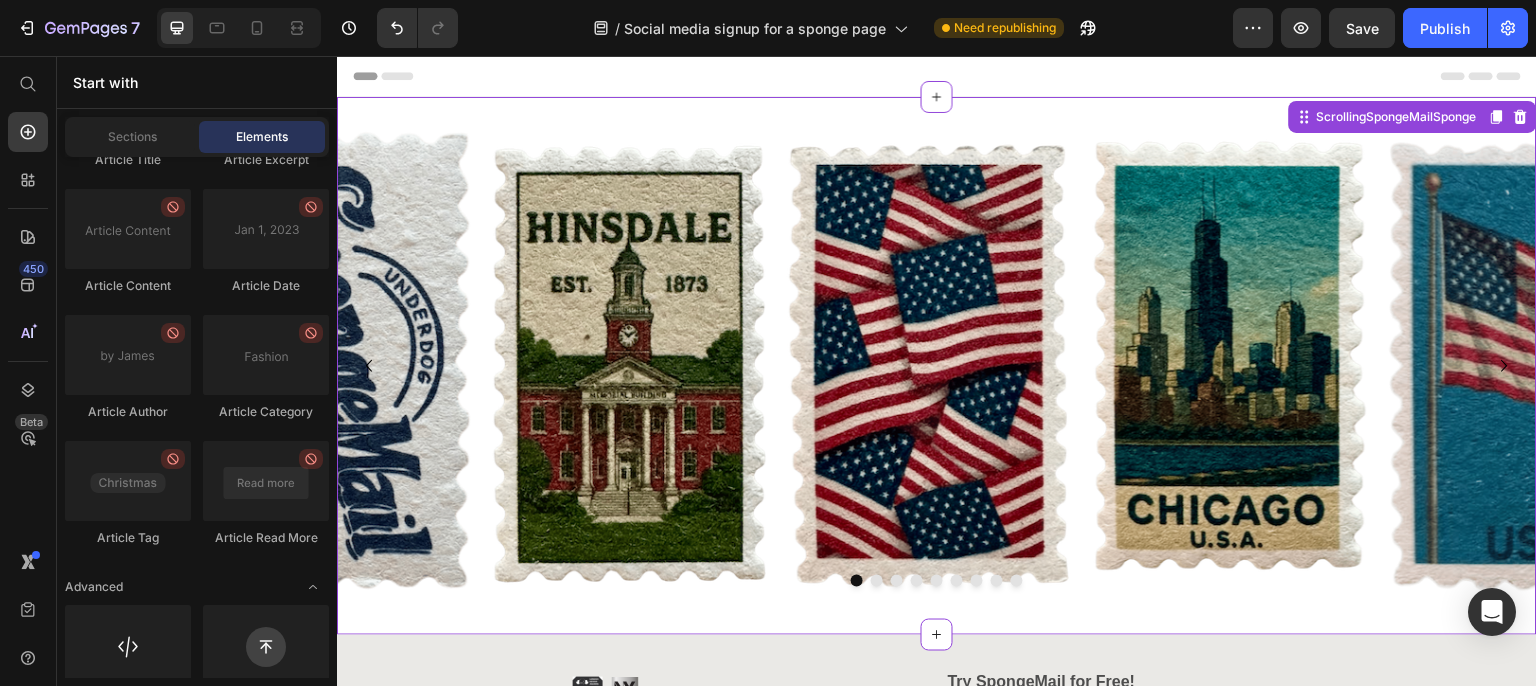 click at bounding box center (877, 581) 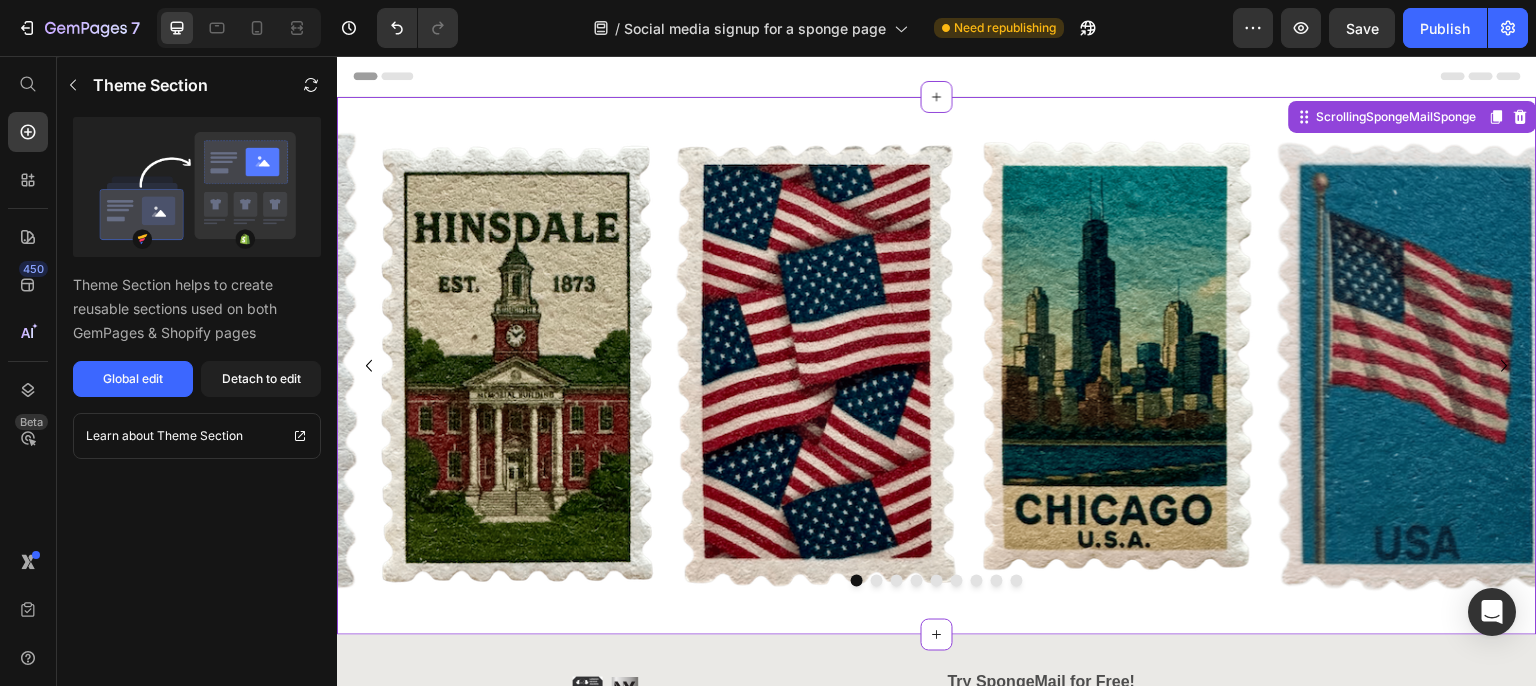 click at bounding box center [897, 581] 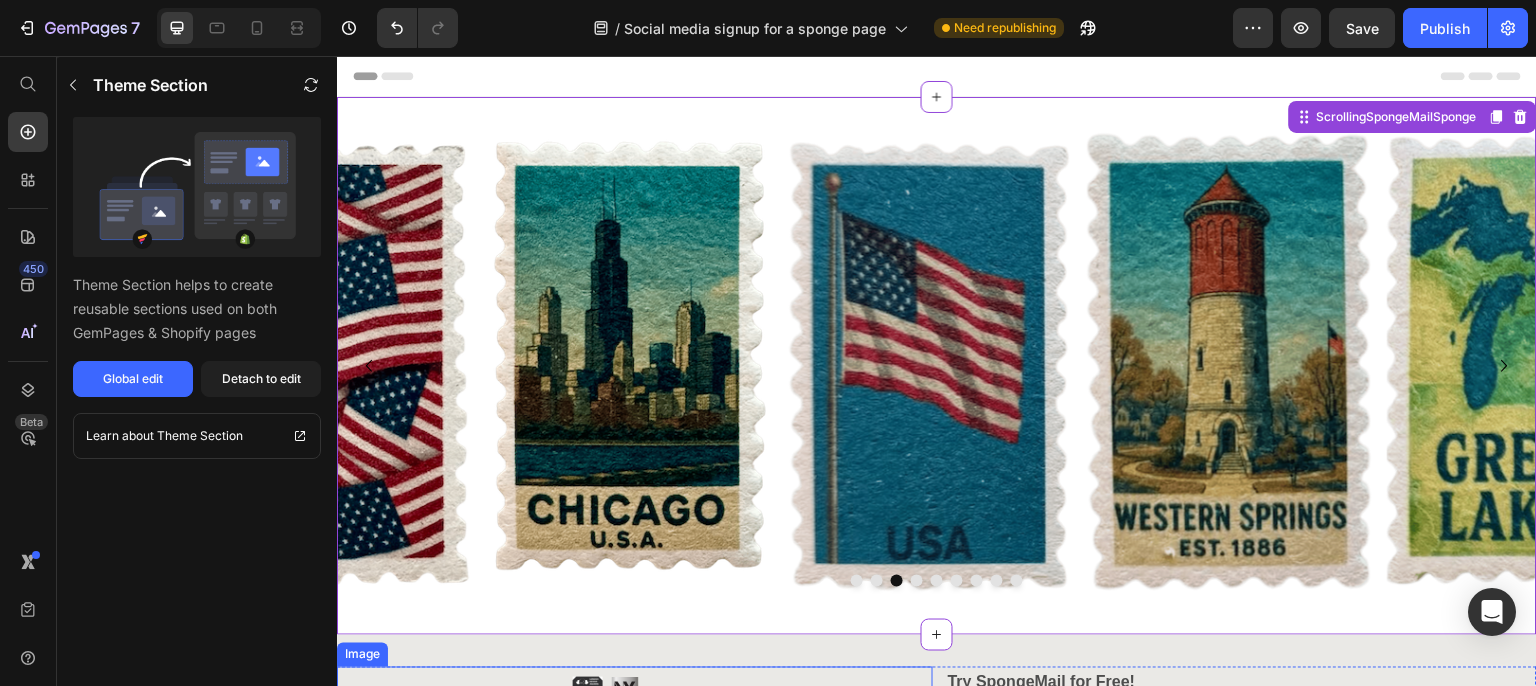 scroll, scrollTop: 0, scrollLeft: 0, axis: both 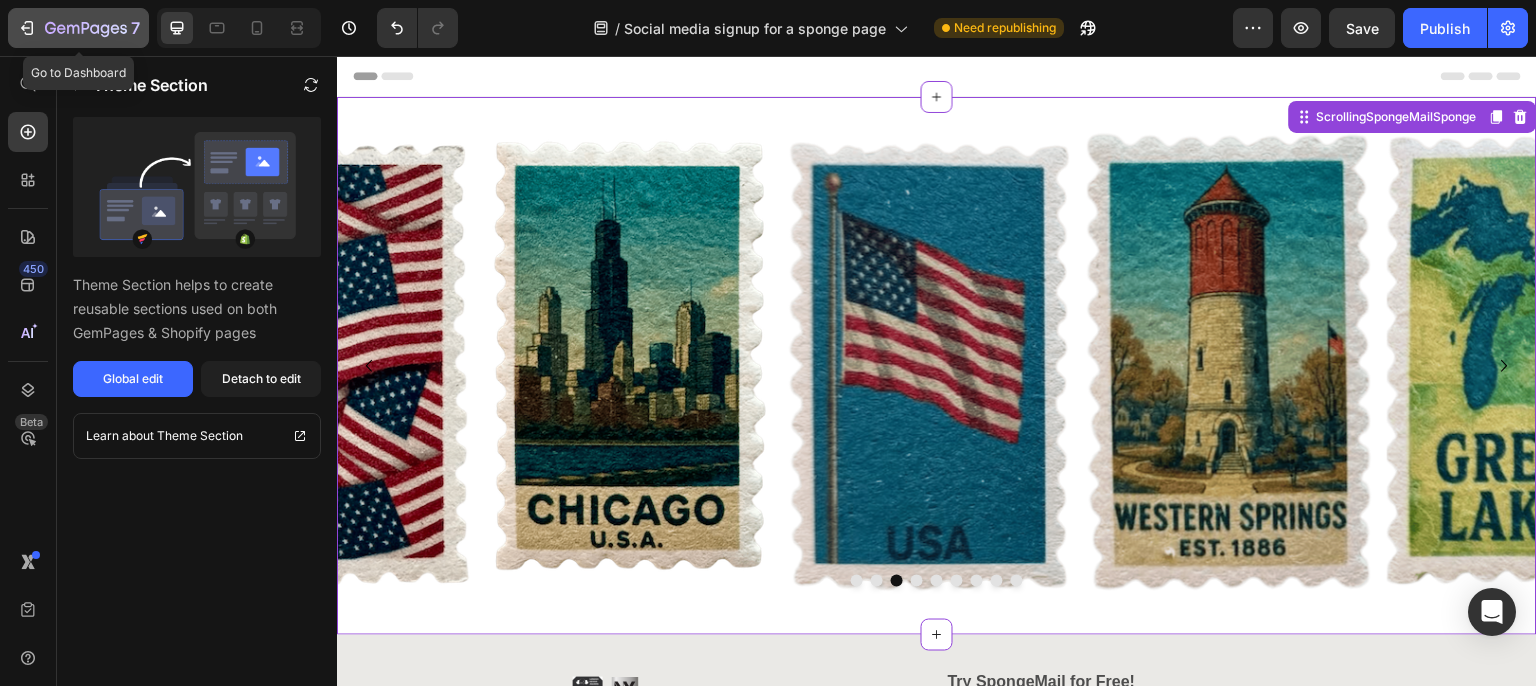 click 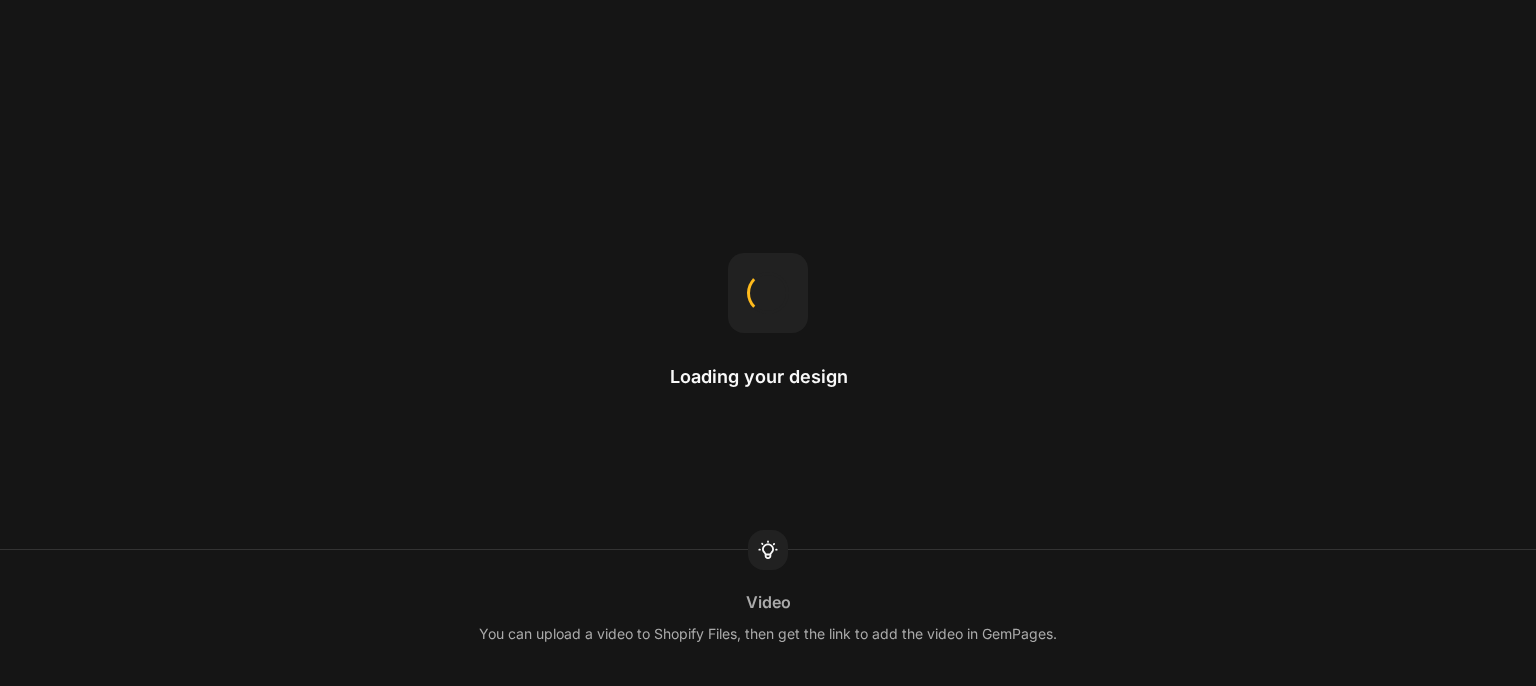 scroll, scrollTop: 0, scrollLeft: 0, axis: both 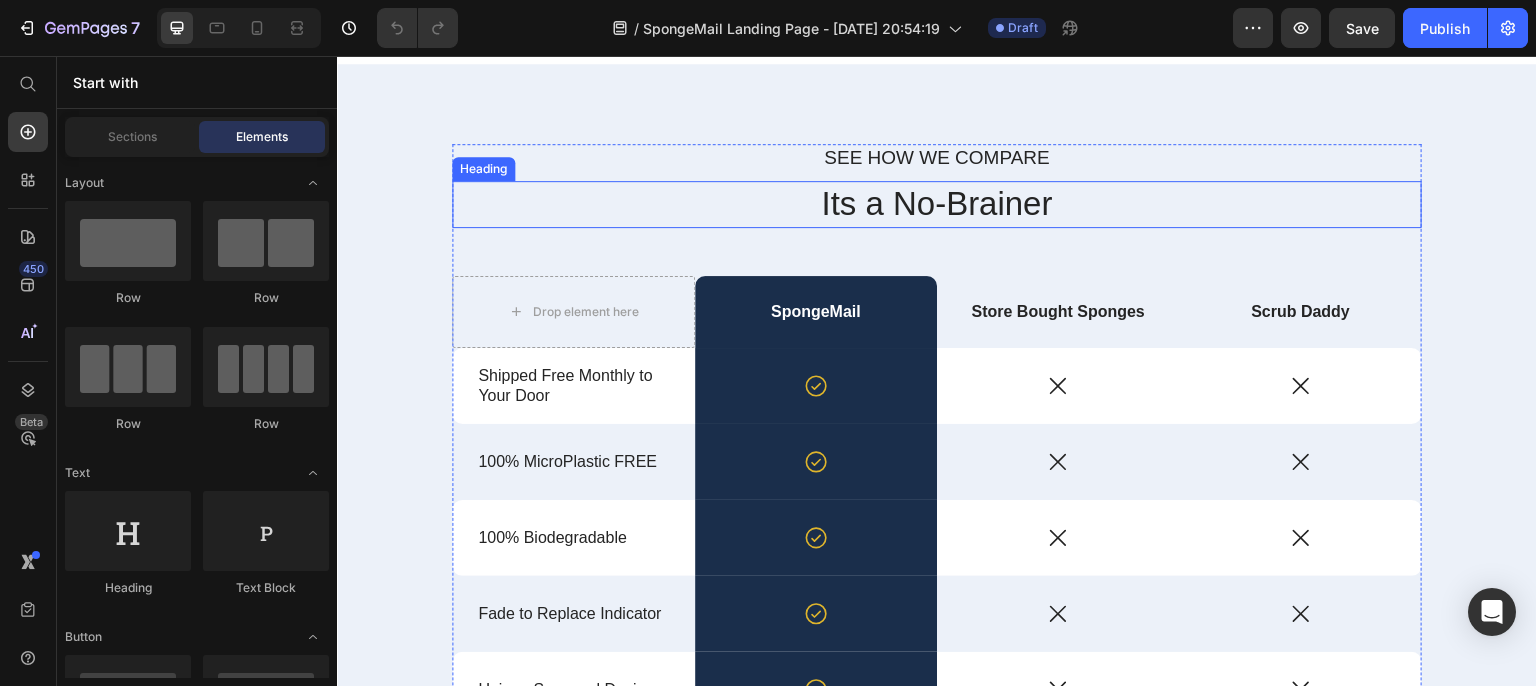 click on "Its a No-Brainer" at bounding box center (937, 204) 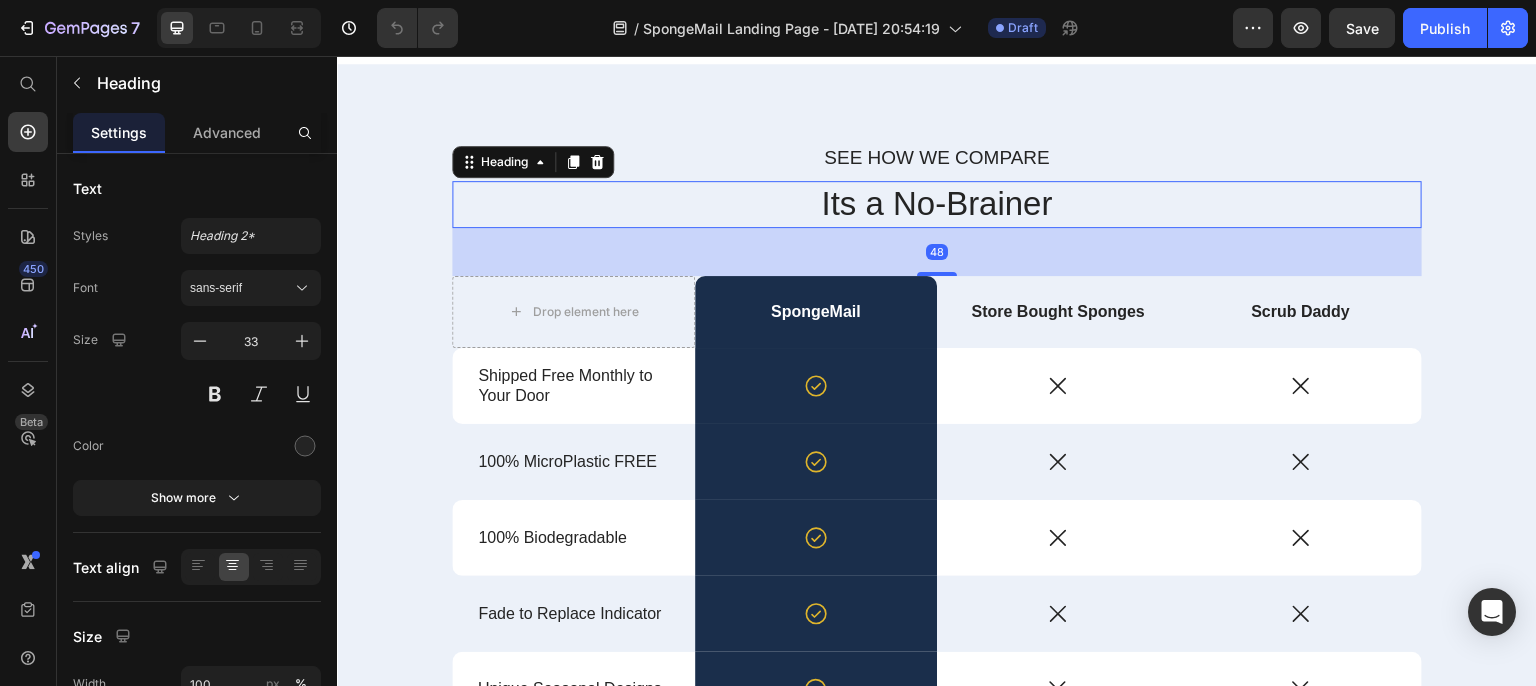 click on "See how we Compare" at bounding box center [937, 158] 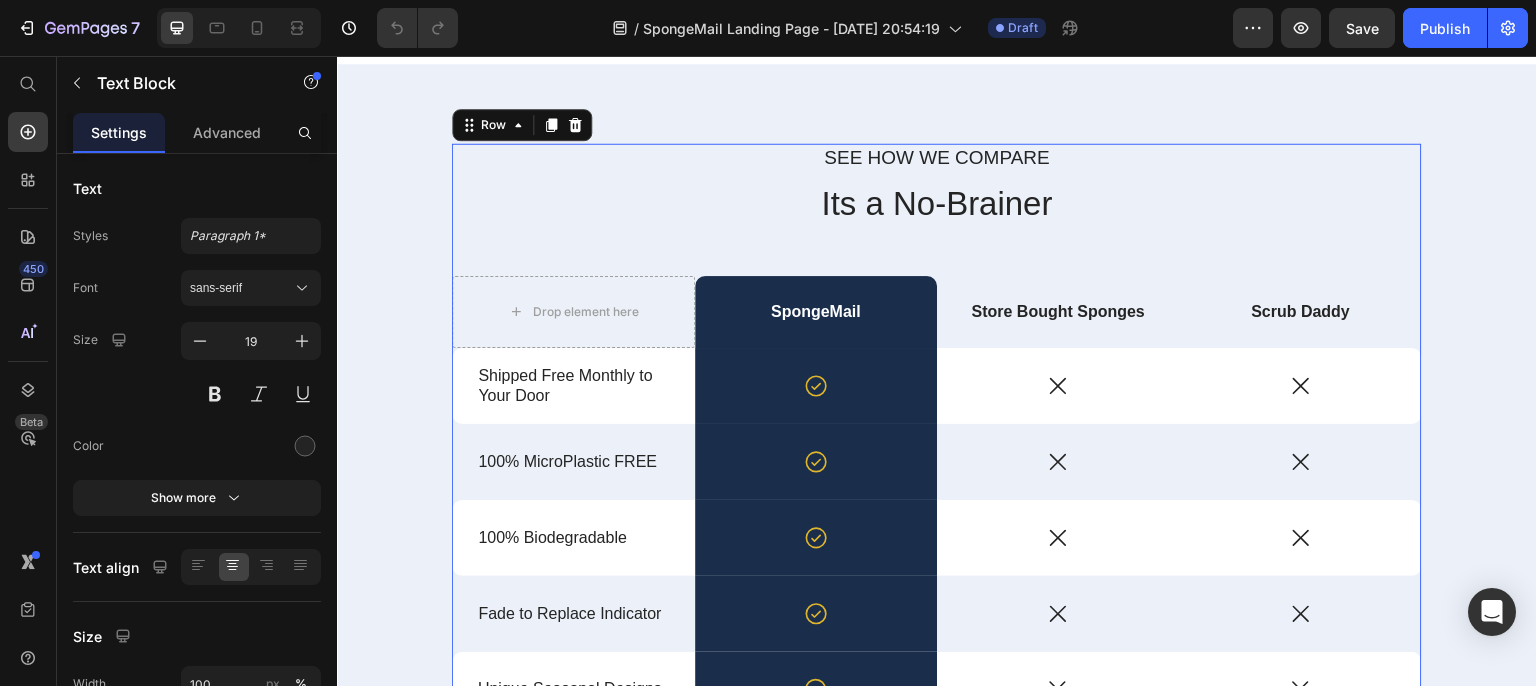 click on "See how we Compare Text Block Its a No-Brainer  Heading
Drop element here SpongeMail Text Block Store Bought Sponges Text Block Scrub Daddy Text Block Row Shipped Free Monthly to Your Door Text Block
Icon Row
Icon
Icon Row 100% MicroPlastic FREE Text Block
Icon Row
Icon
Icon Row 100% Biodegradable  Text Block
Icon Row
Icon
Icon Row Fade to Replace Indicator Text Block
Icon Row
Icon
Icon Row Unique Seasonal Designs Text Block
Icon Row
Icon
Icon Row High Squeezability and Fast Drying Text Block
Icon Row
Icon
Icon Row SHOP NOW Button 30-day money-back guarantee included  Text Block" at bounding box center [937, 547] 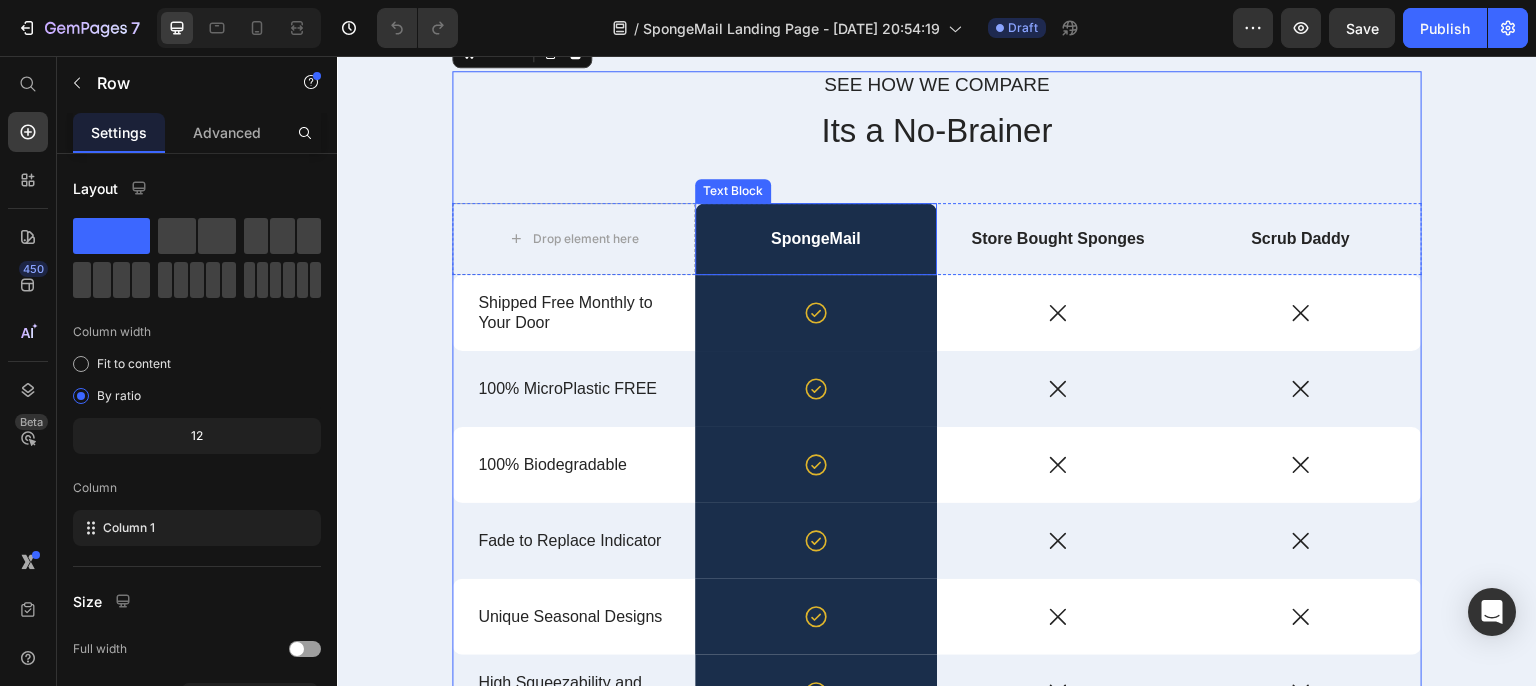 scroll, scrollTop: 2700, scrollLeft: 0, axis: vertical 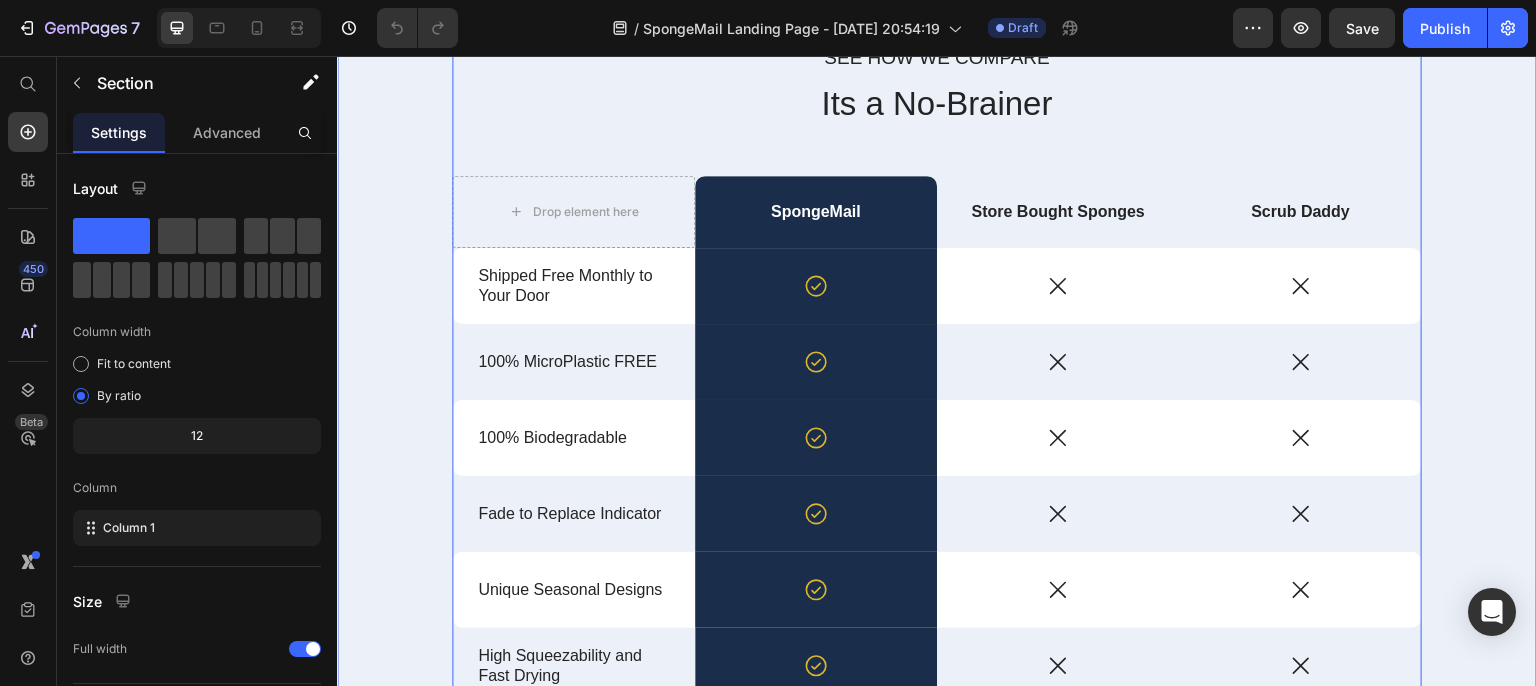 click on "See how we Compare Text Block Its a No-Brainer  Heading
Drop element here SpongeMail Text Block Store Bought Sponges Text Block Scrub Daddy Text Block Row Shipped Free Monthly to Your Door Text Block
Icon Row
Icon
Icon Row 100% MicroPlastic FREE Text Block
Icon Row
Icon
Icon Row 100% Biodegradable  Text Block
Icon Row
Icon
Icon Row Fade to Replace Indicator Text Block
Icon Row
Icon
Icon Row Unique Seasonal Designs Text Block
Icon Row
Icon
Icon Row High Squeezability and Fast Drying Text Block
Icon Row
Icon
Icon Row SHOP NOW Button 30-day money-back guarantee included  Text Block Row   16 Section 4" at bounding box center (937, 439) 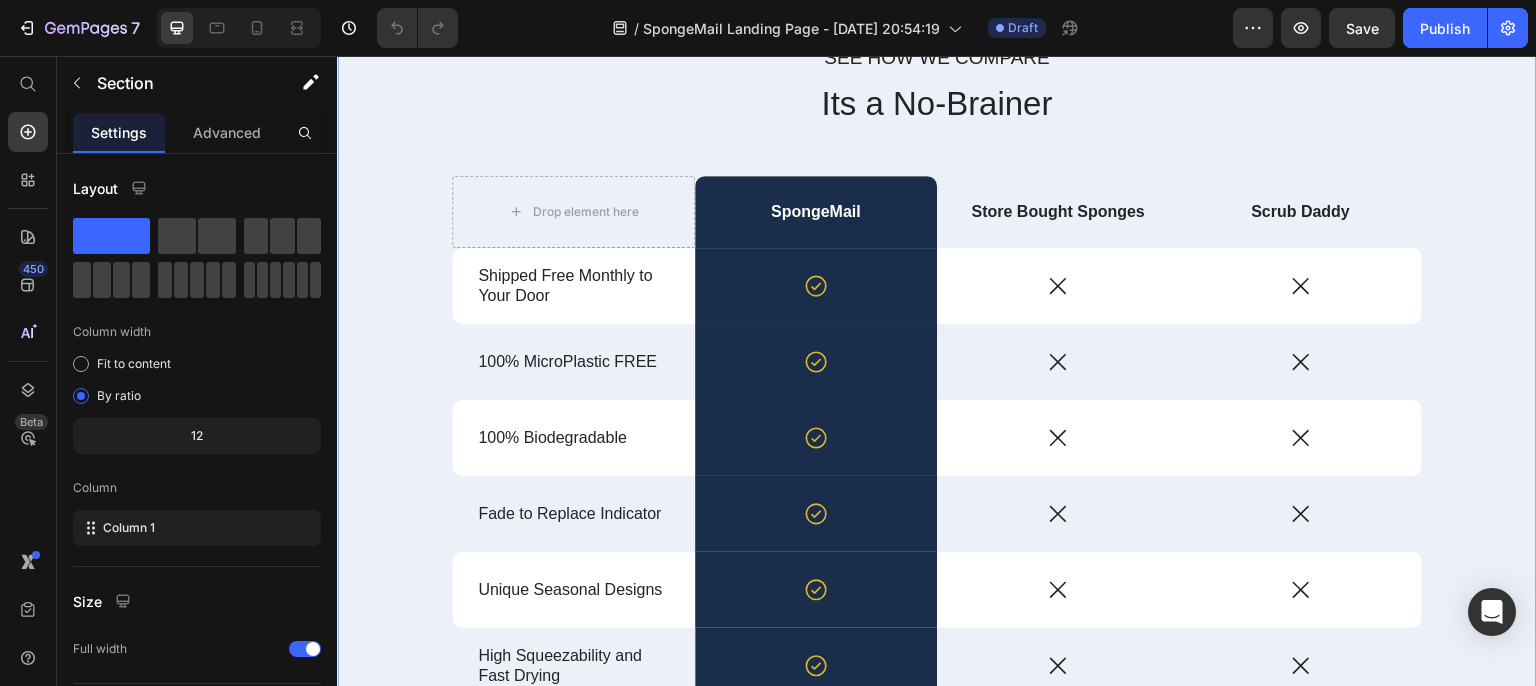 click 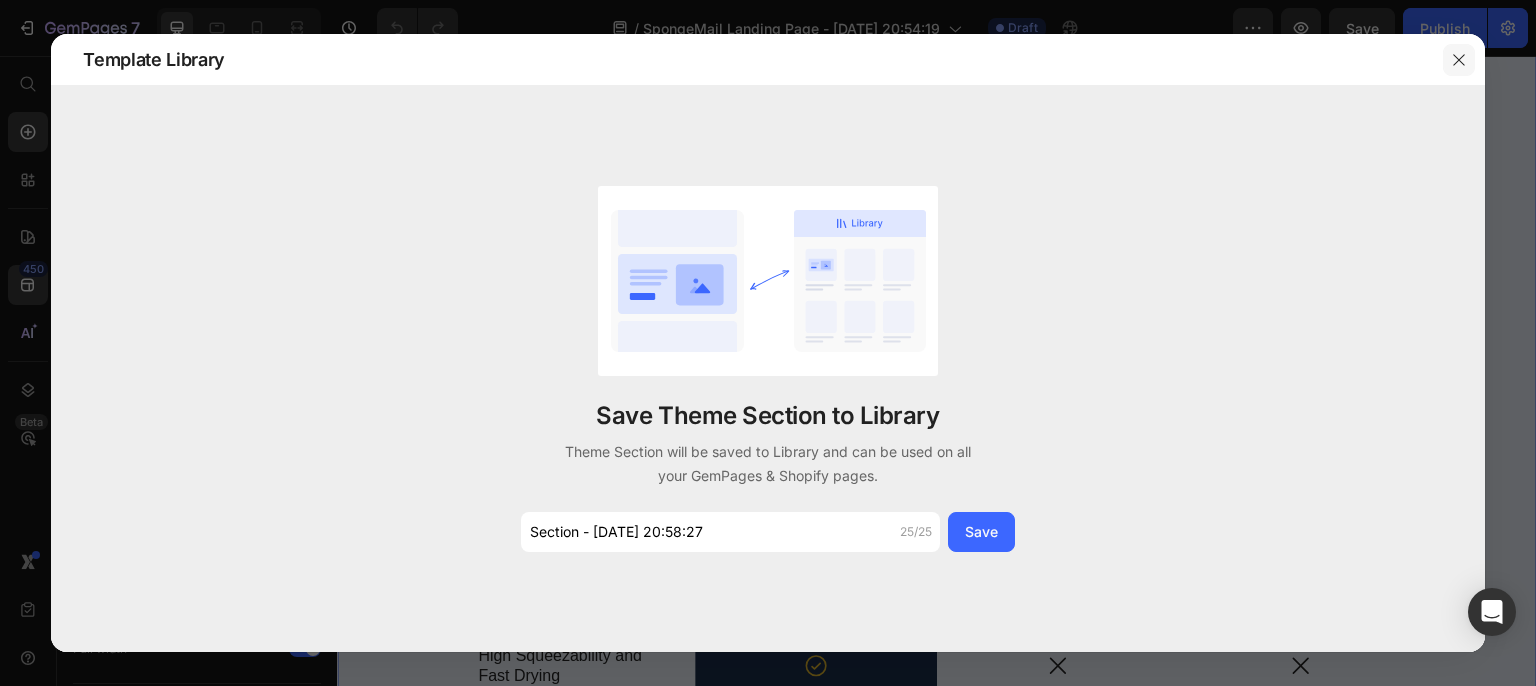 click 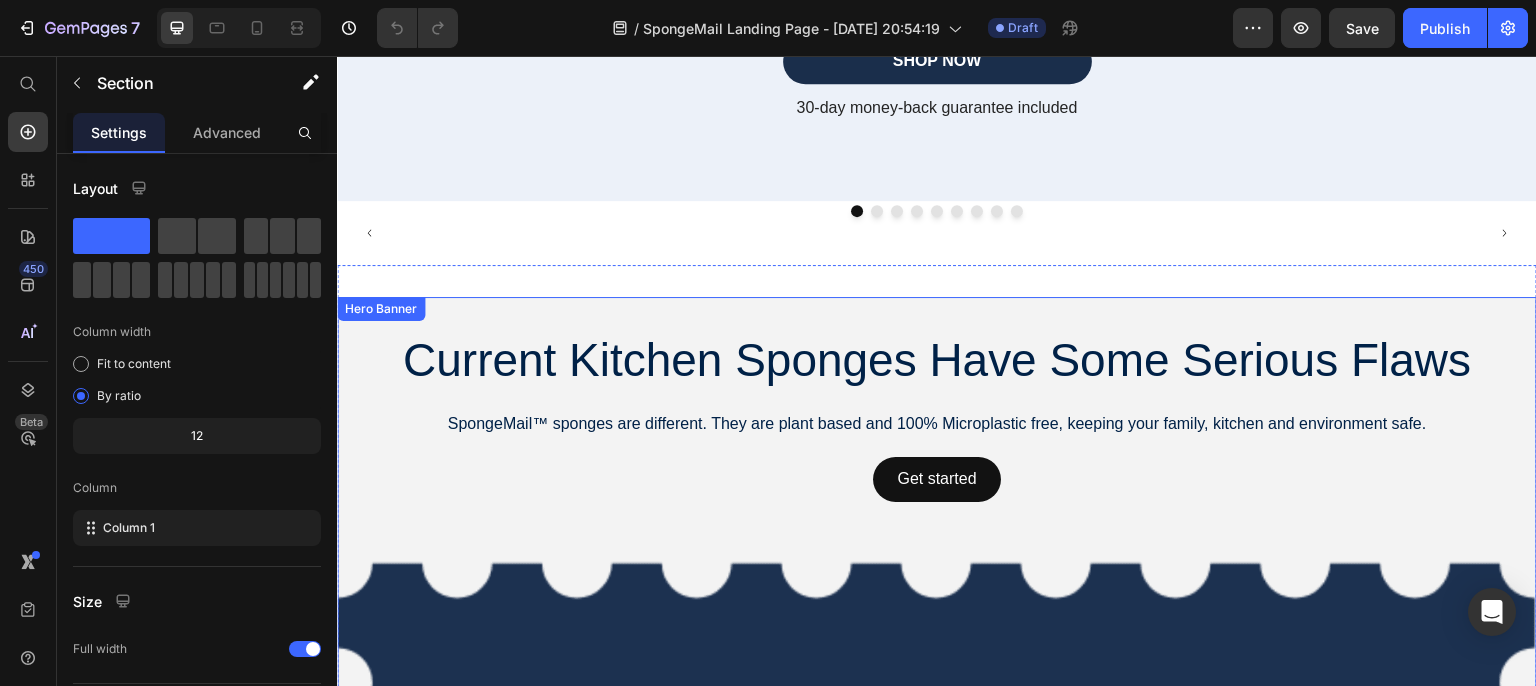 scroll, scrollTop: 3400, scrollLeft: 0, axis: vertical 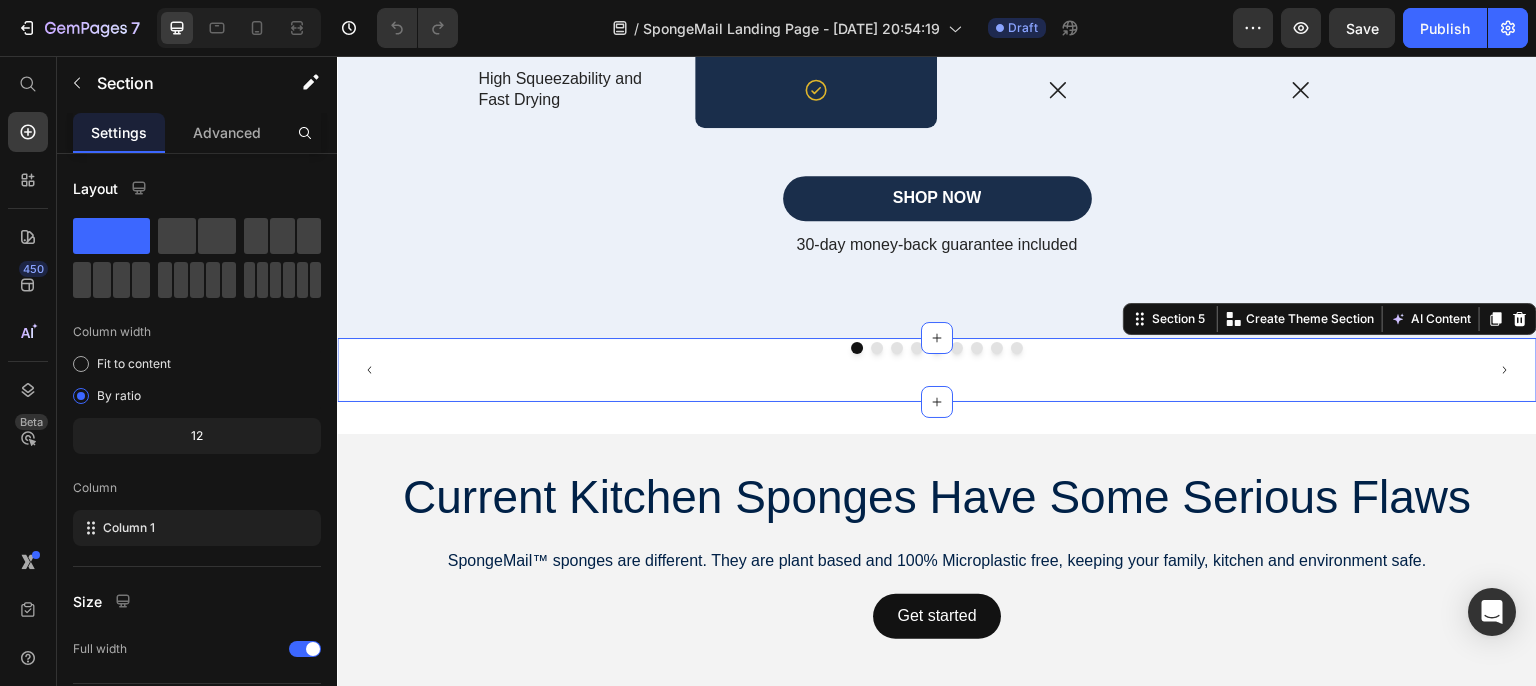click on "Image Image Image Image Image Image Image Image Image
Carousel Section 5   Create Theme Section AI Content Write with GemAI What would you like to describe here? Tone and Voice Persuasive Product Show more Generate" at bounding box center [937, 370] 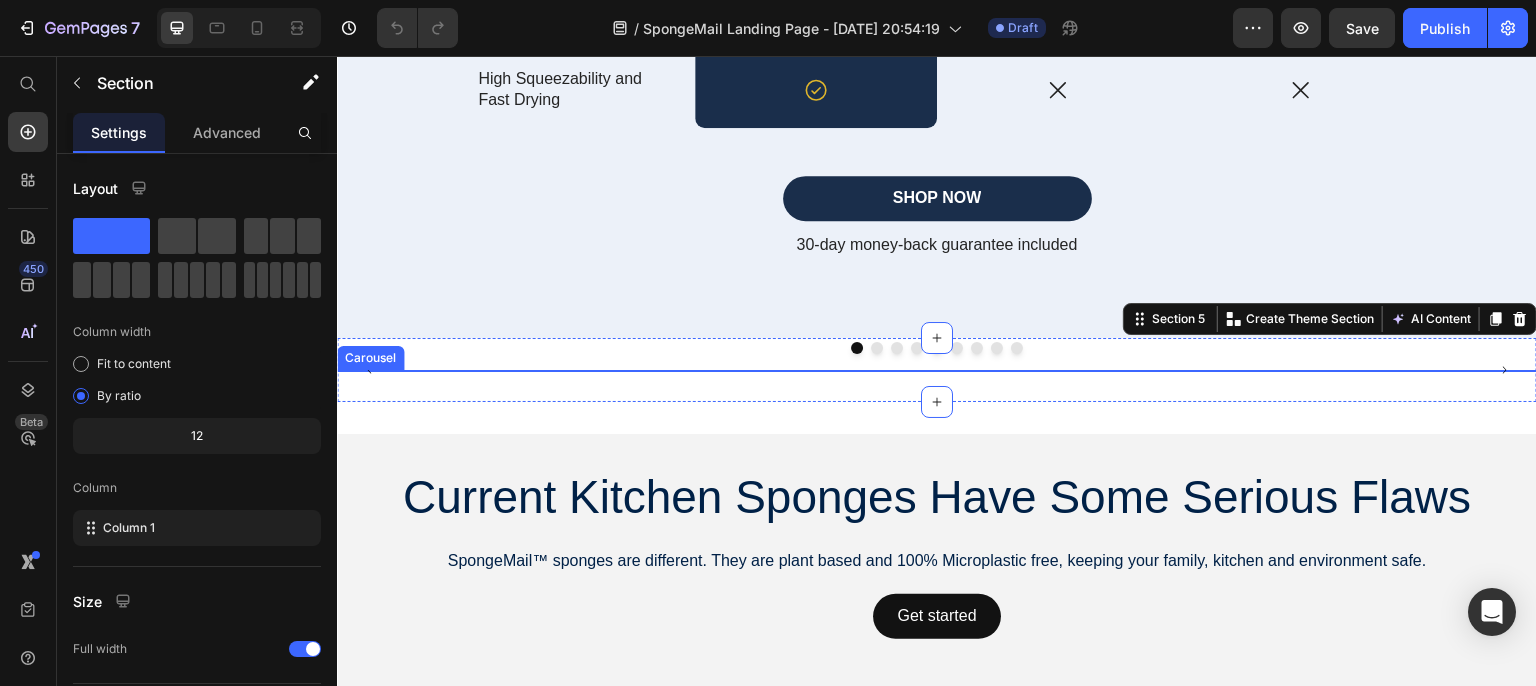 click at bounding box center [877, 348] 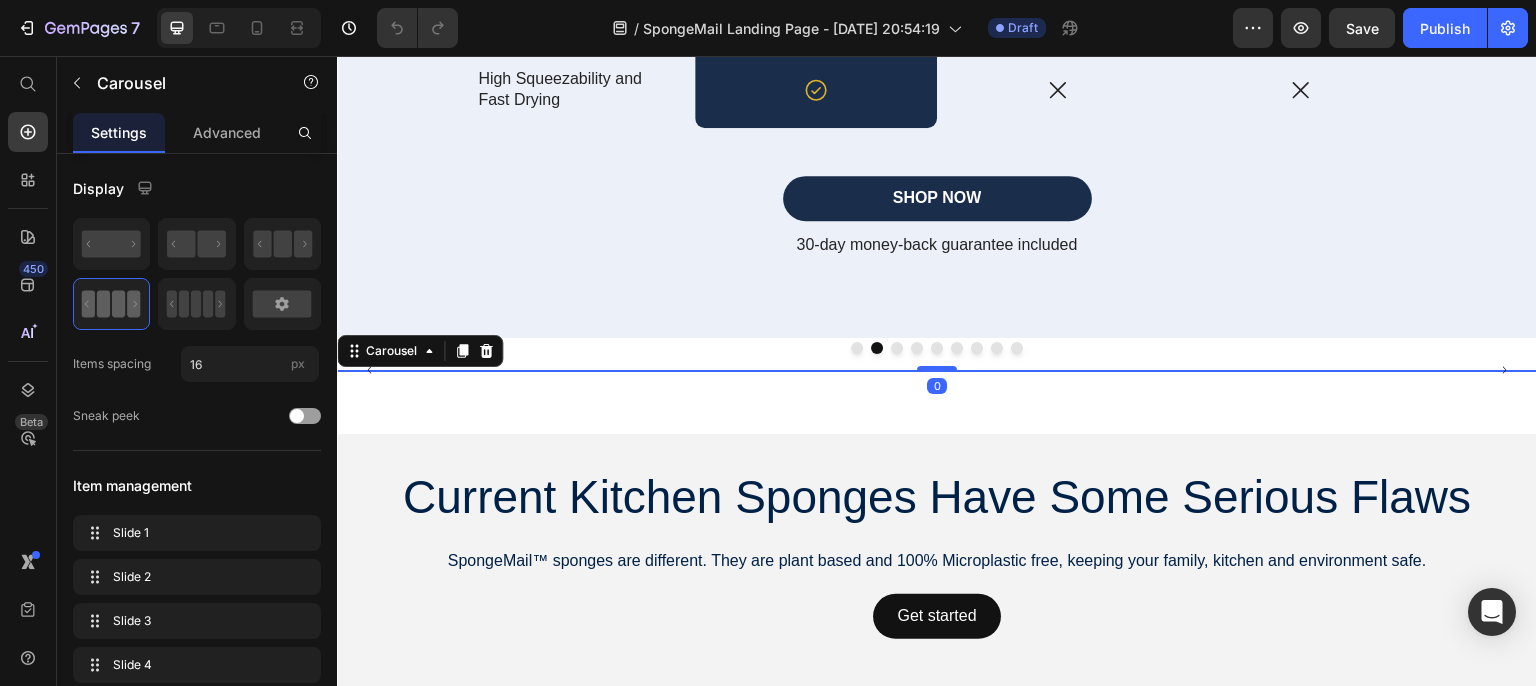 click at bounding box center (897, 348) 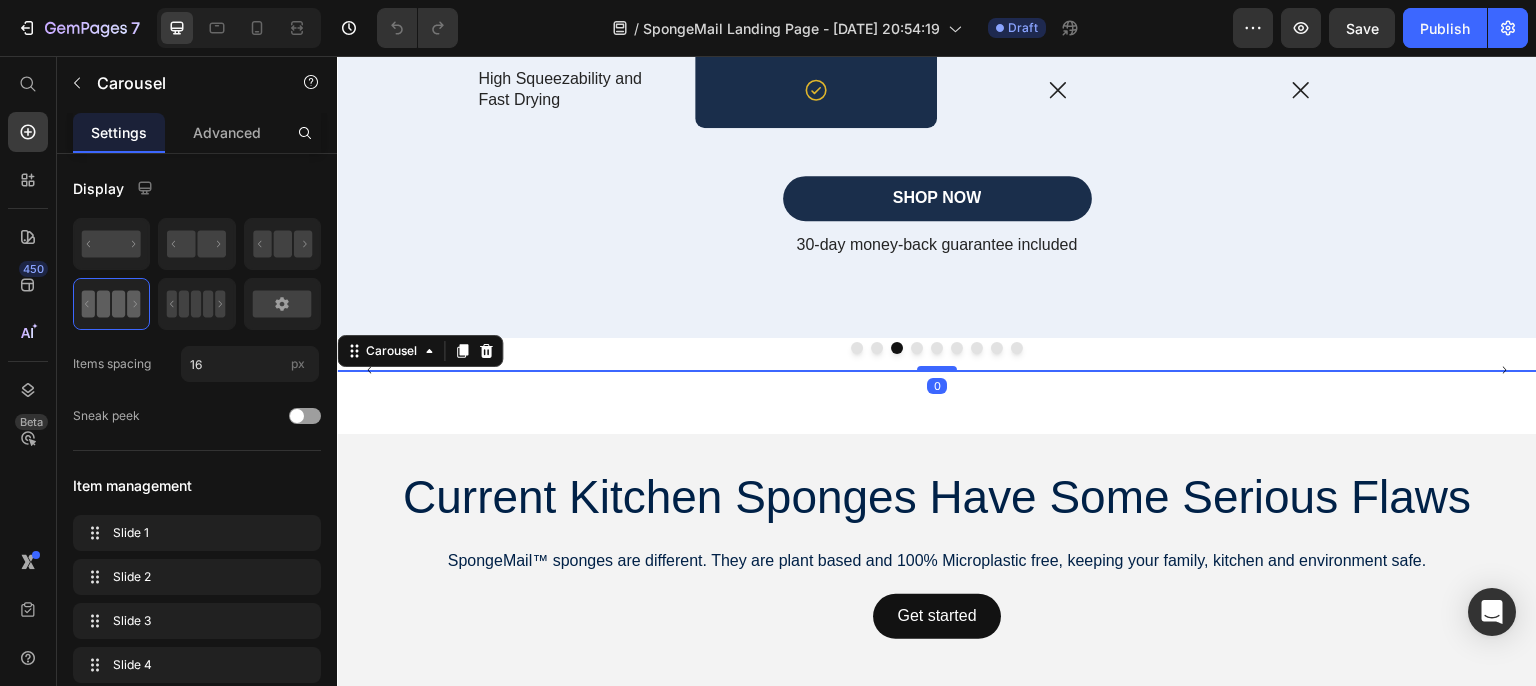 click at bounding box center (917, 348) 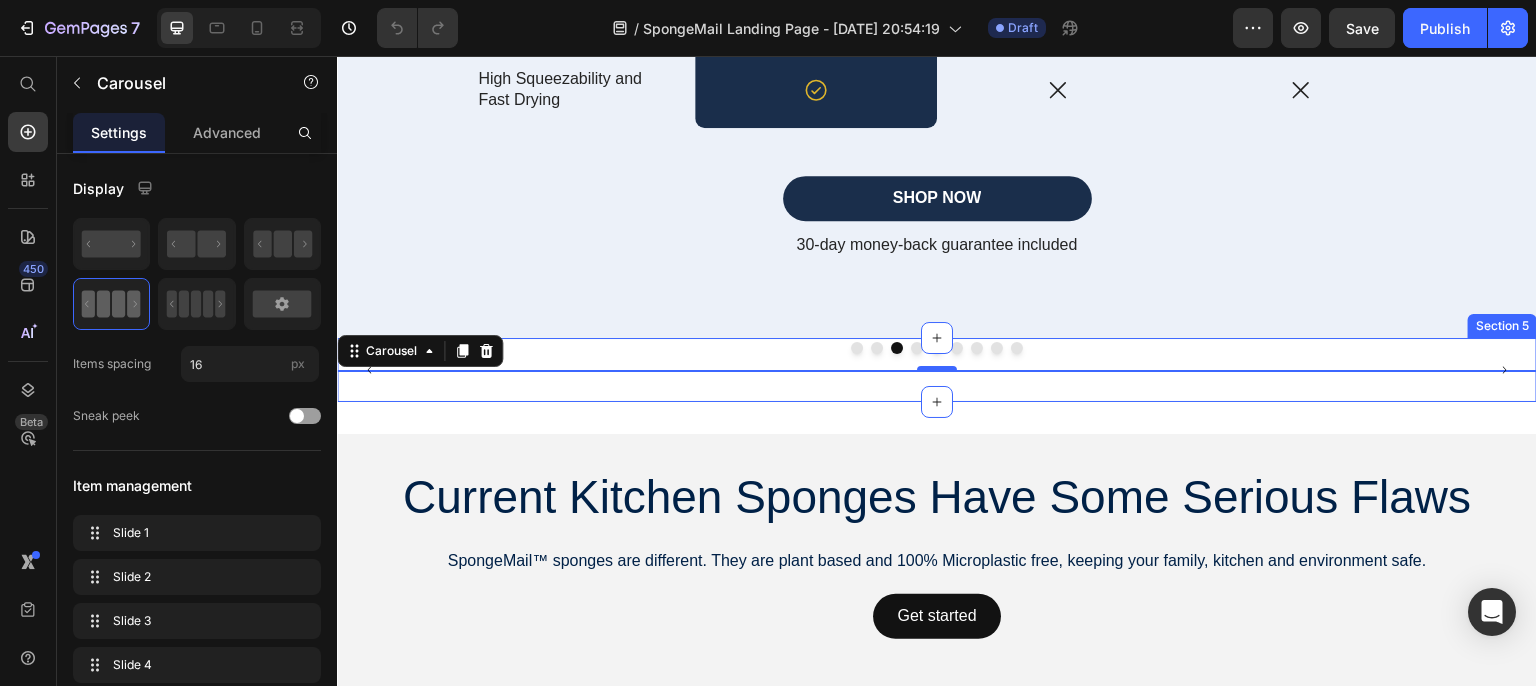 click on "Image Image Image Image Image Image Image Image Image
Carousel   0 Section 5" at bounding box center [937, 370] 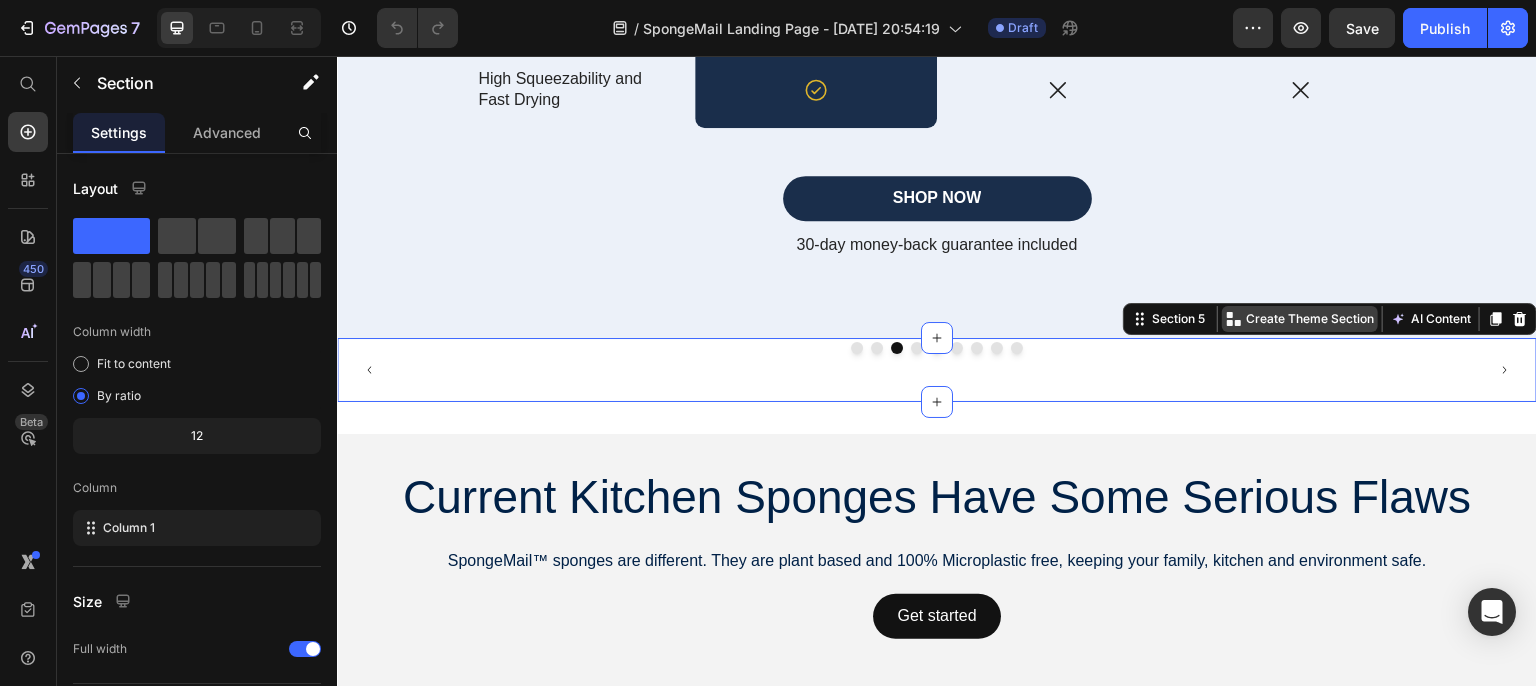 click on "Create Theme Section" at bounding box center [1310, 319] 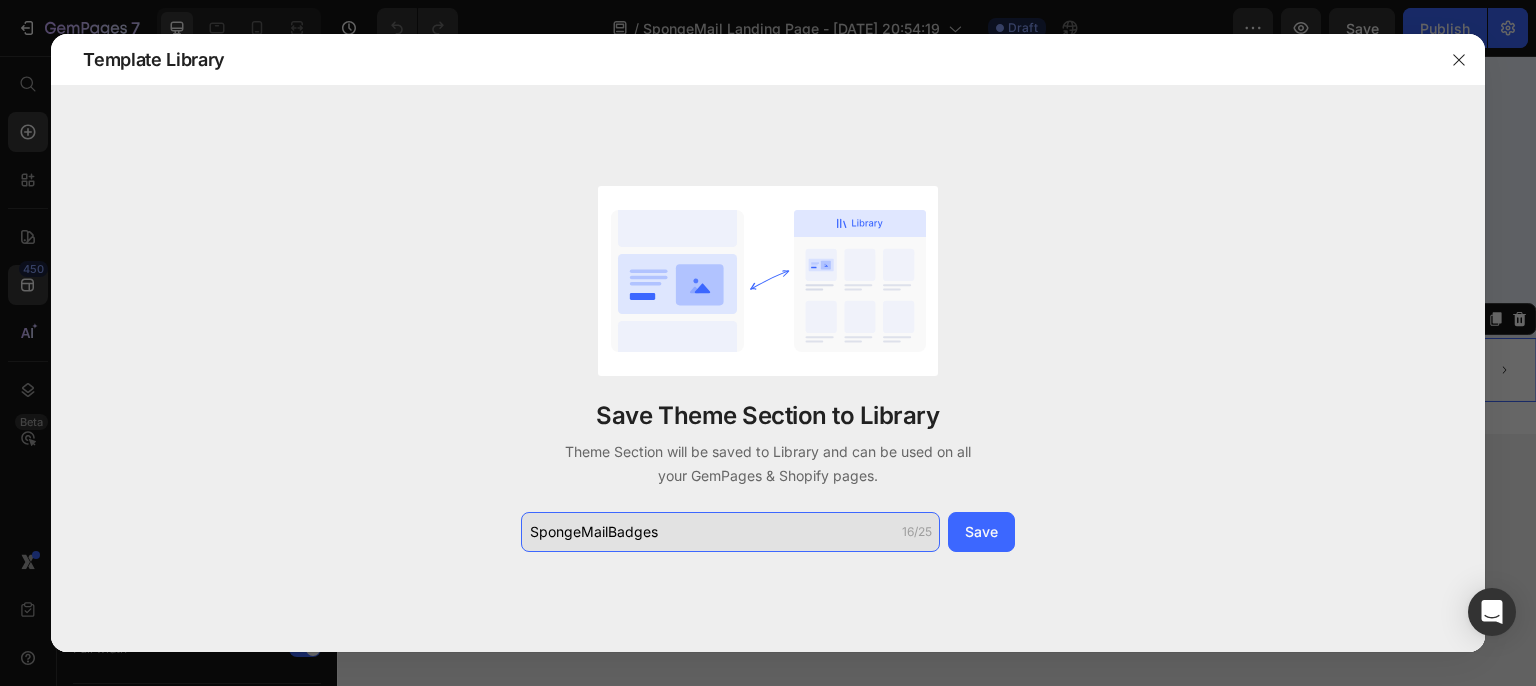 drag, startPoint x: 610, startPoint y: 535, endPoint x: 718, endPoint y: 536, distance: 108.00463 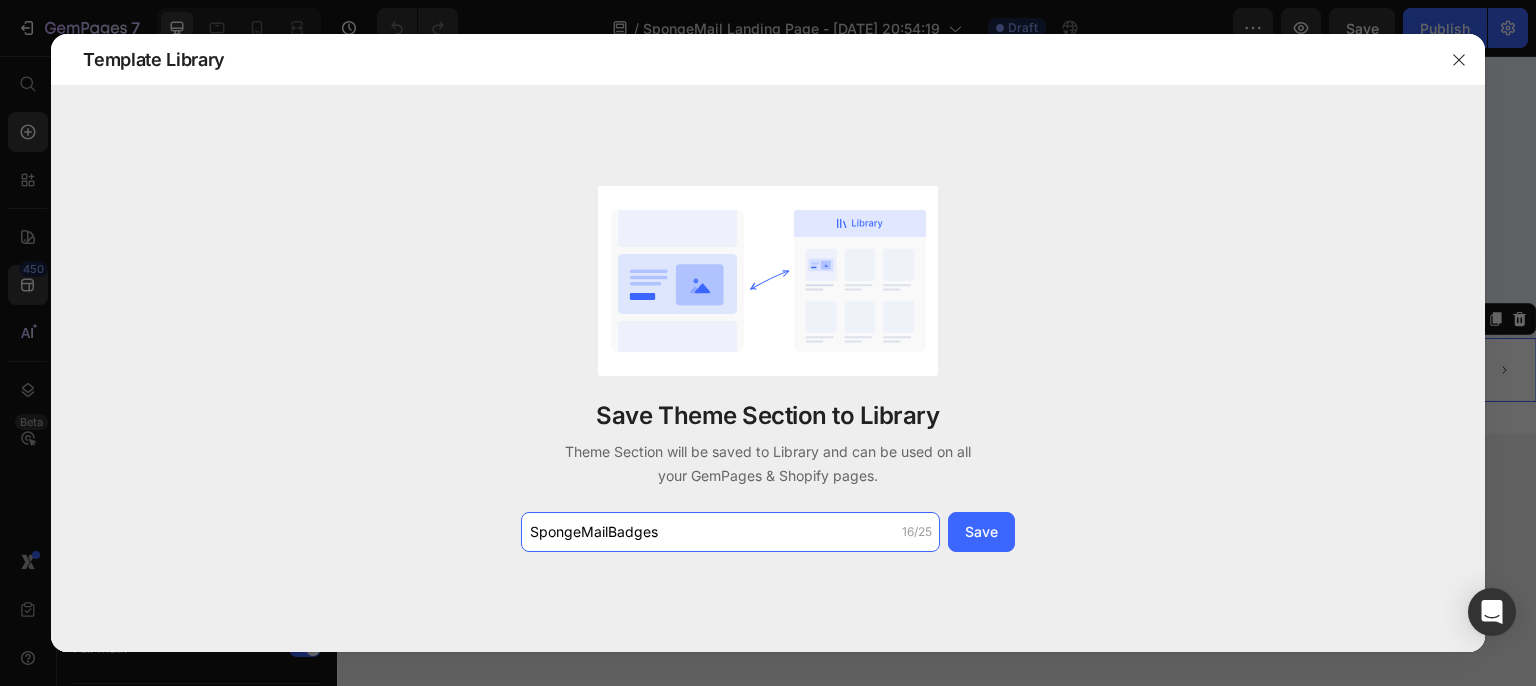 type on "SpongeMailBadges" 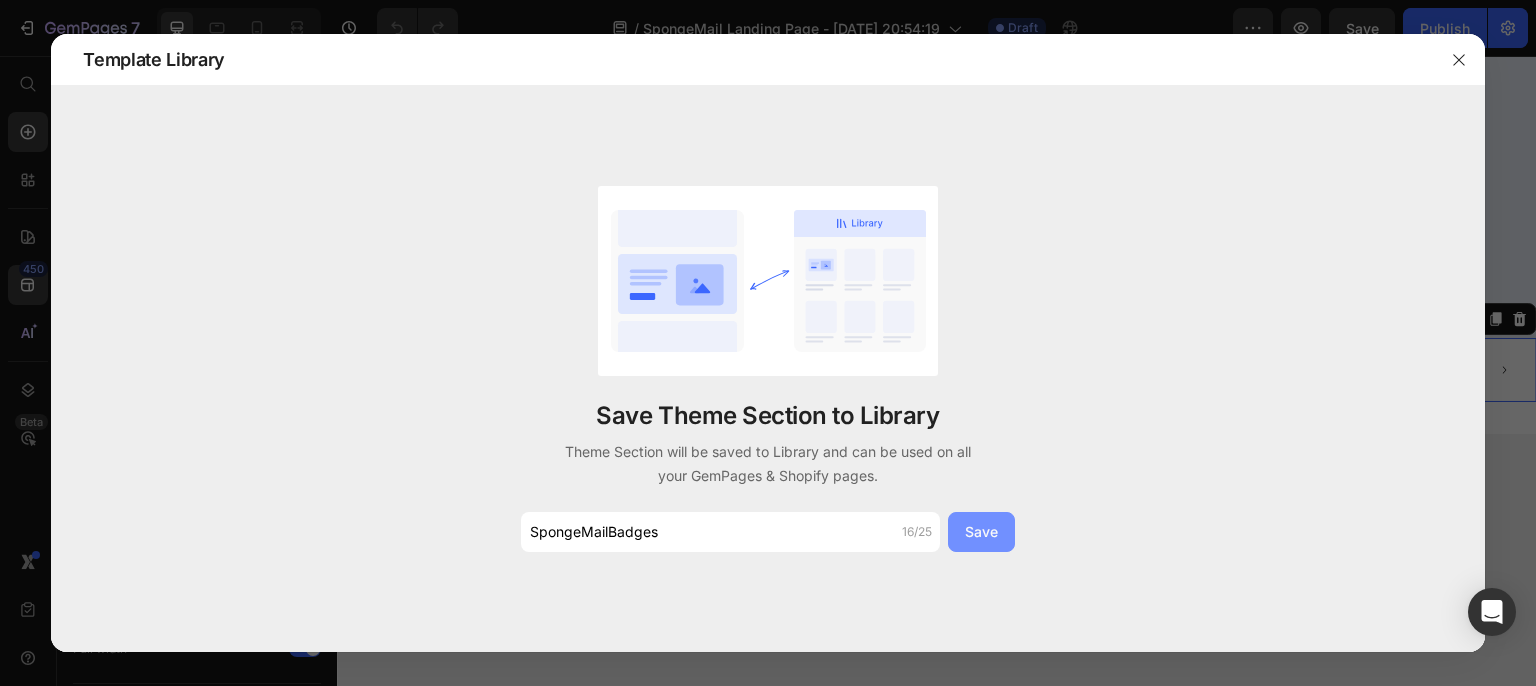 click on "Save" at bounding box center [981, 531] 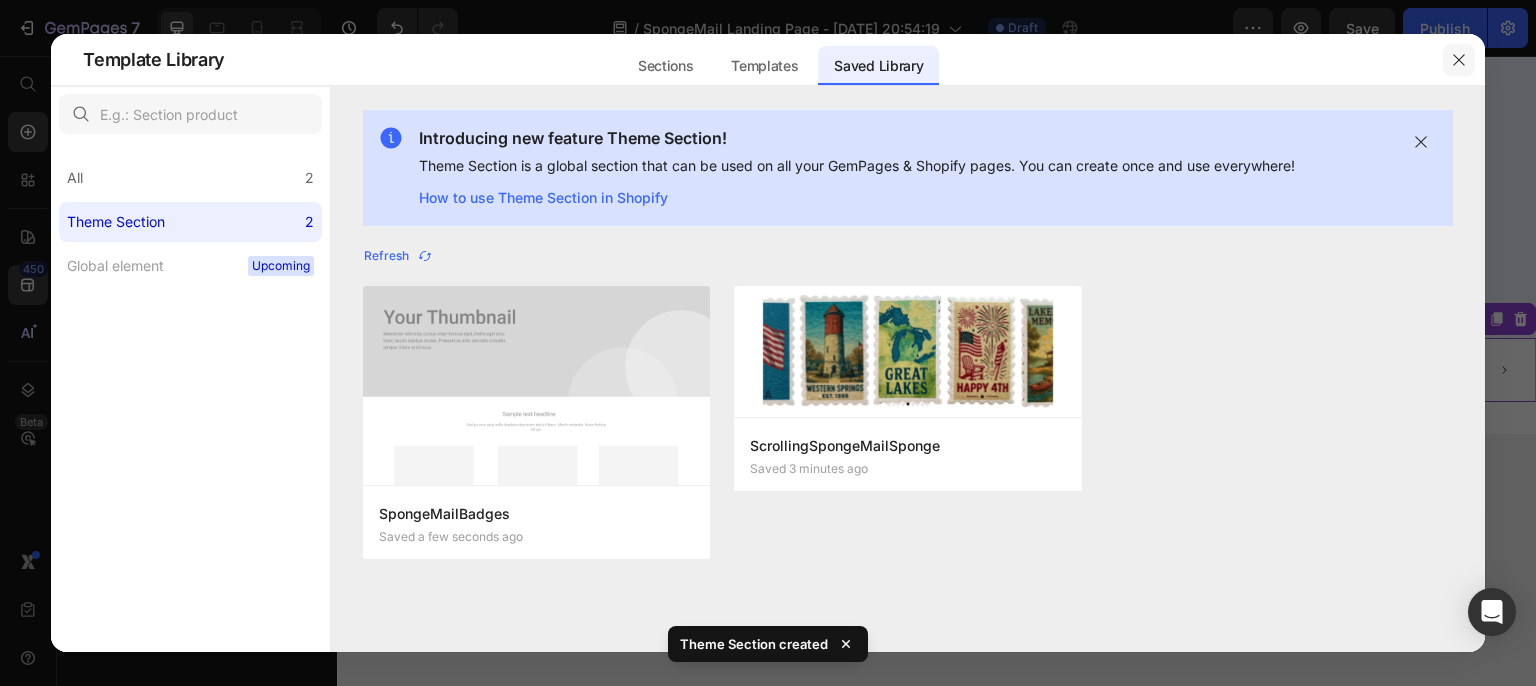 click 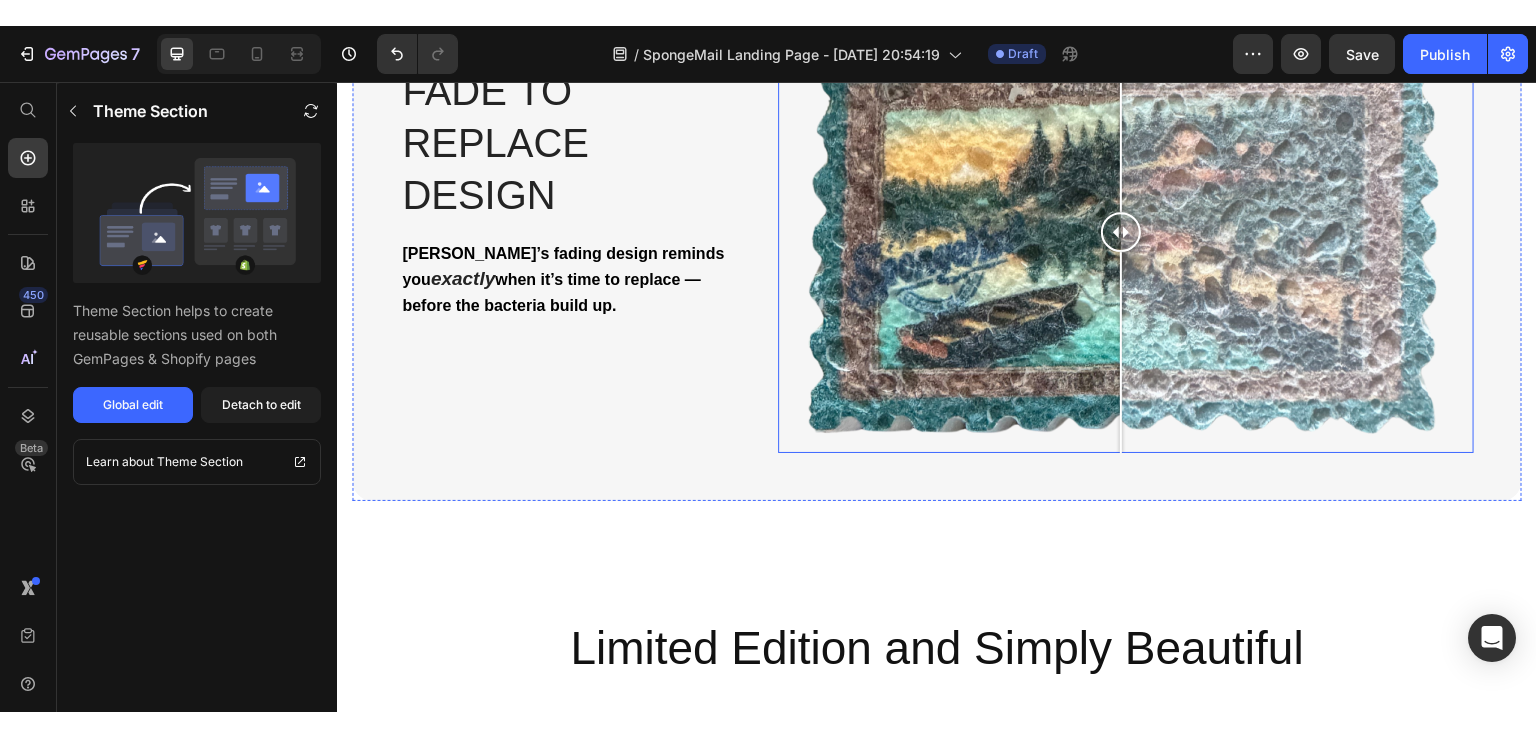 scroll, scrollTop: 6700, scrollLeft: 0, axis: vertical 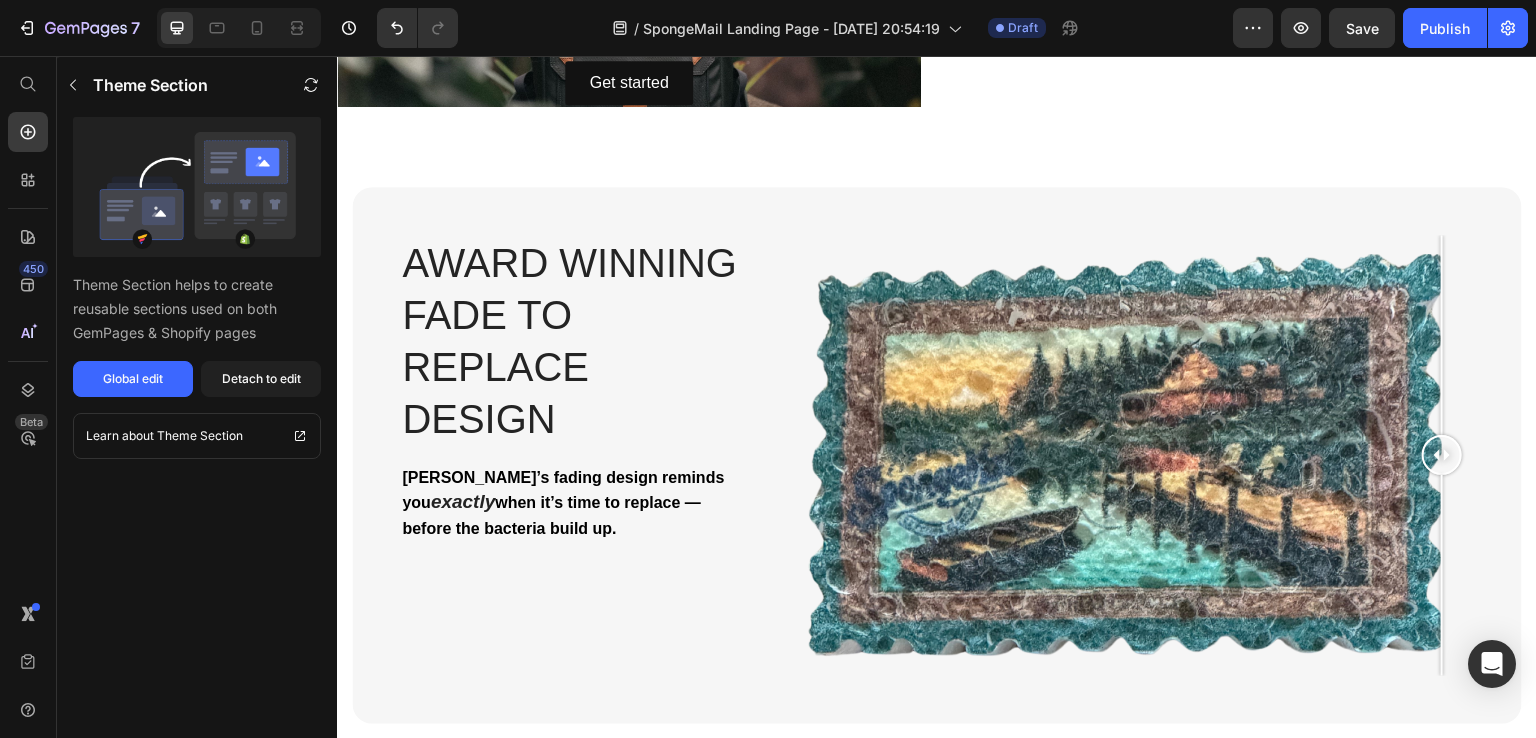 drag, startPoint x: 1117, startPoint y: 450, endPoint x: 1522, endPoint y: 459, distance: 405.09998 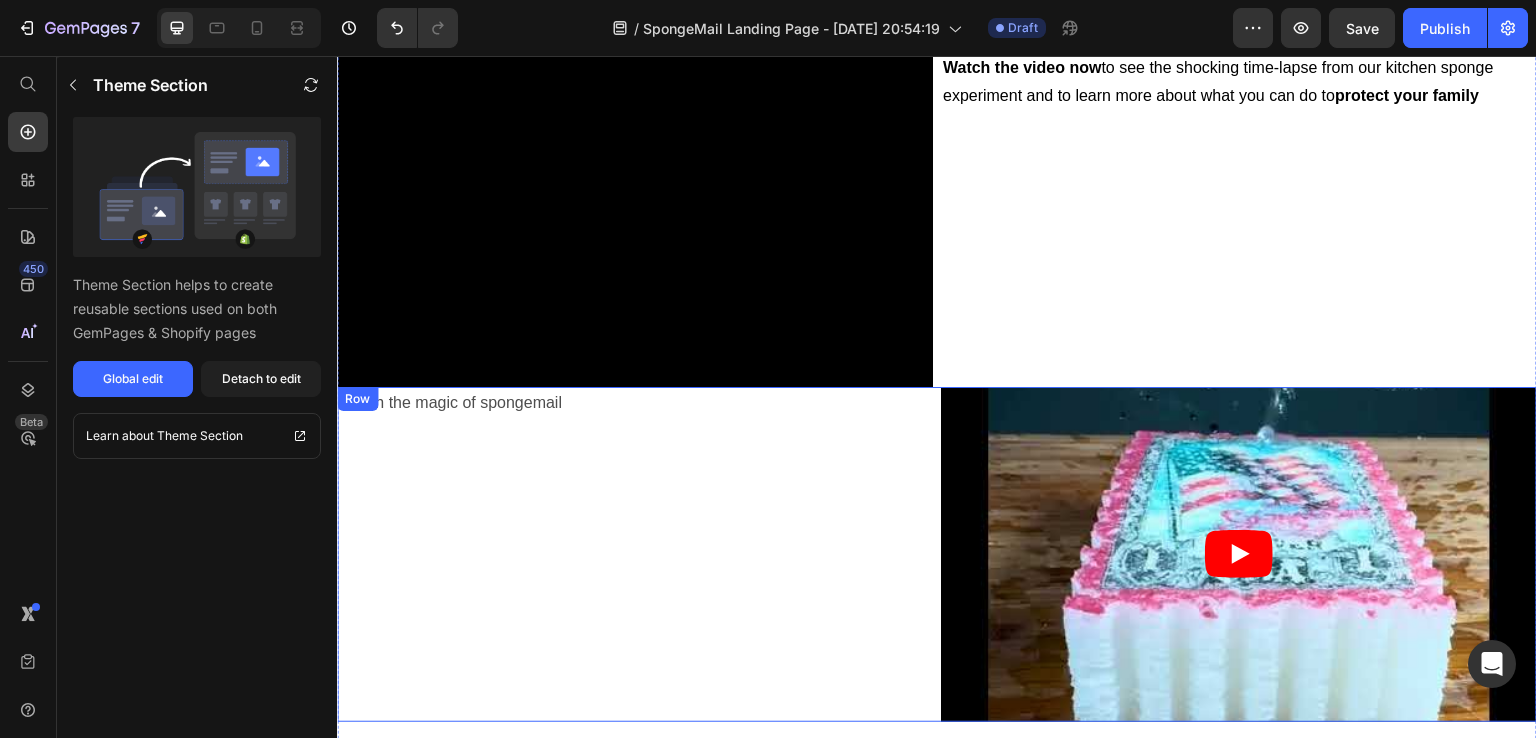 scroll, scrollTop: 300, scrollLeft: 0, axis: vertical 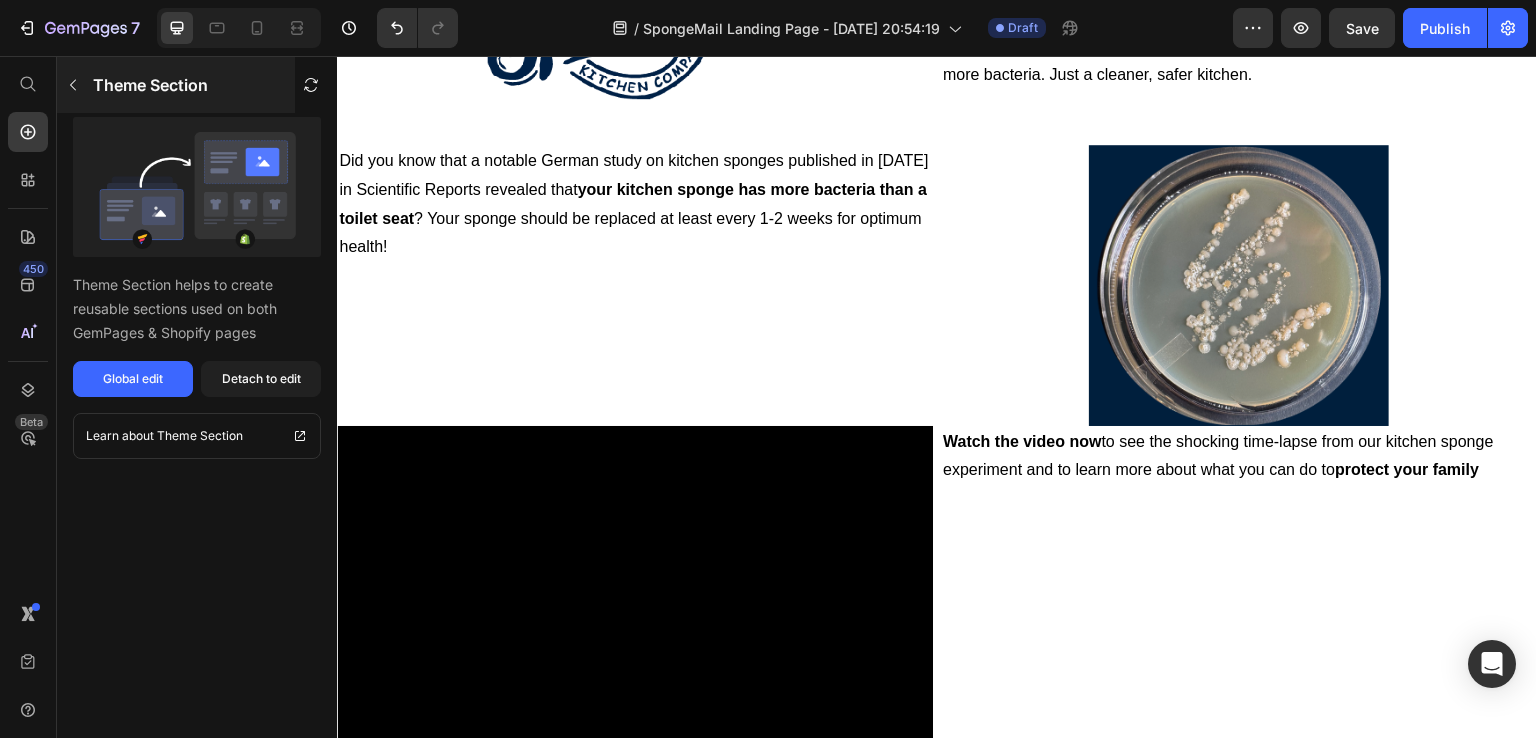 click 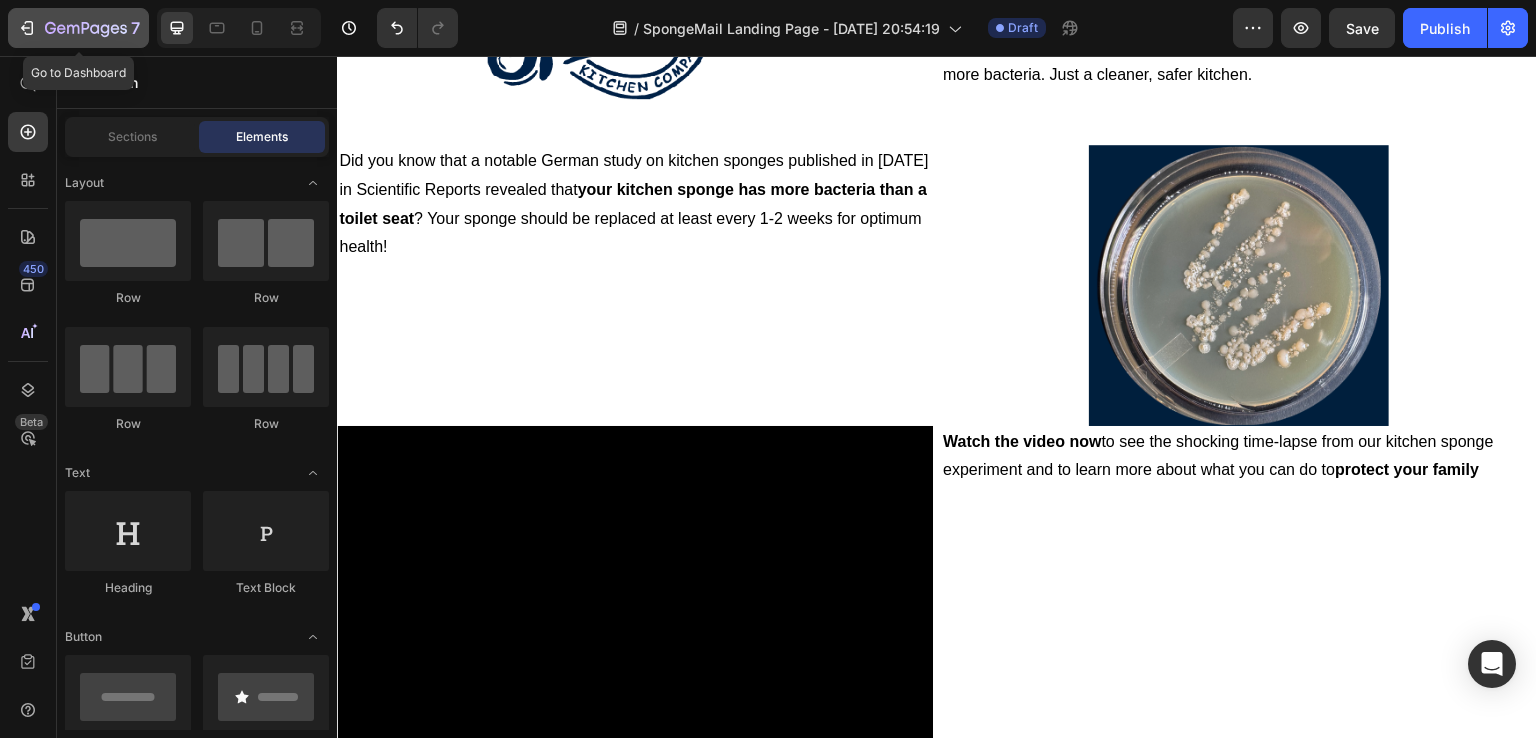 click 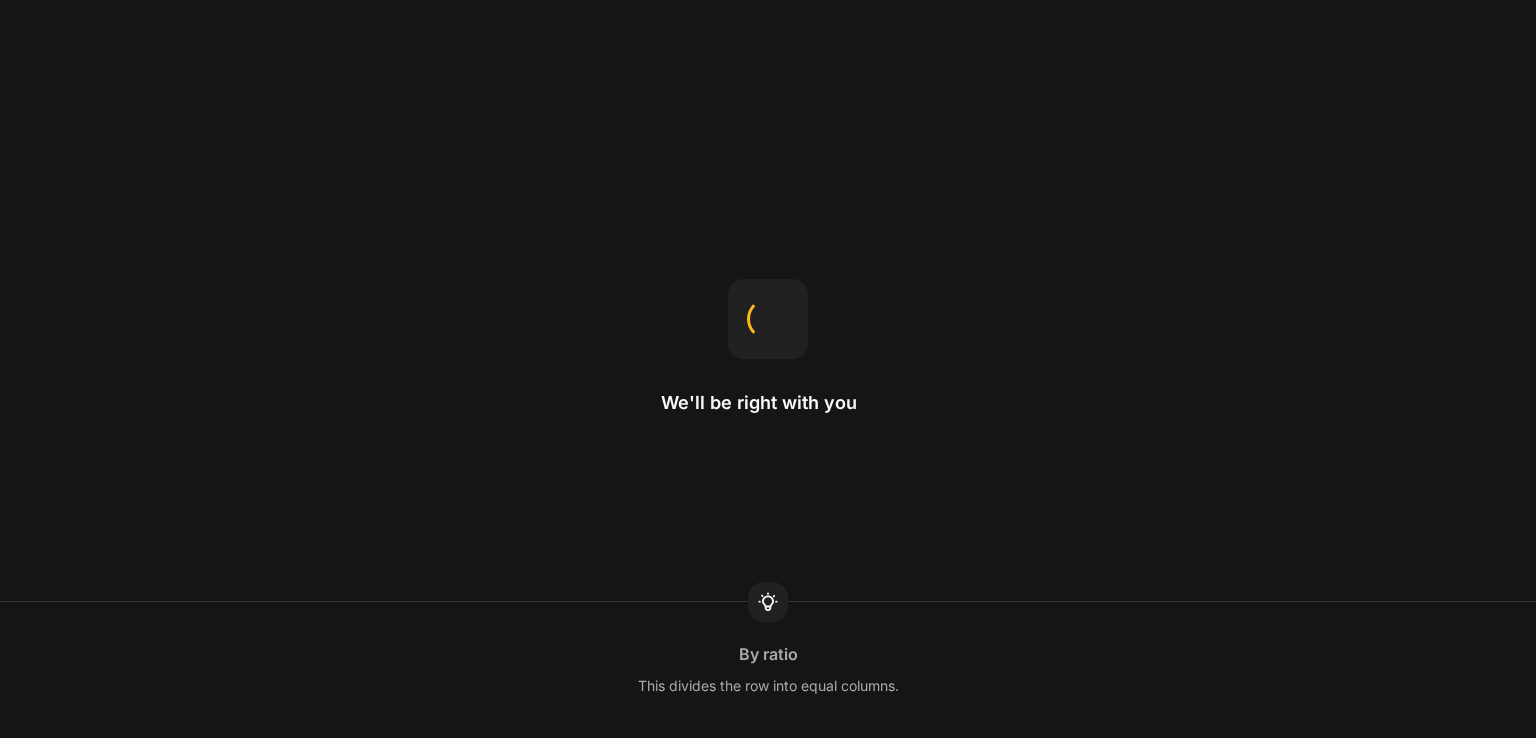 scroll, scrollTop: 0, scrollLeft: 0, axis: both 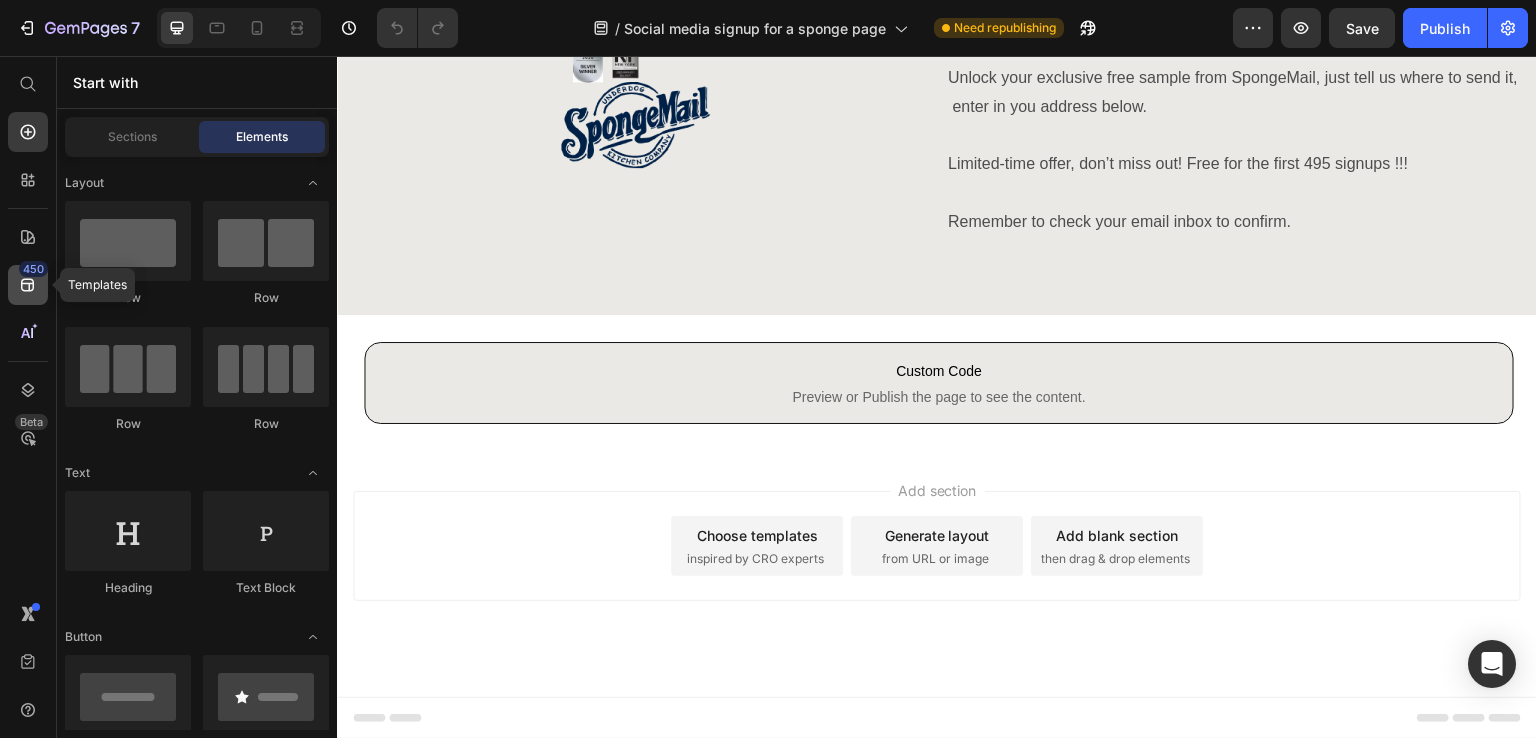 click 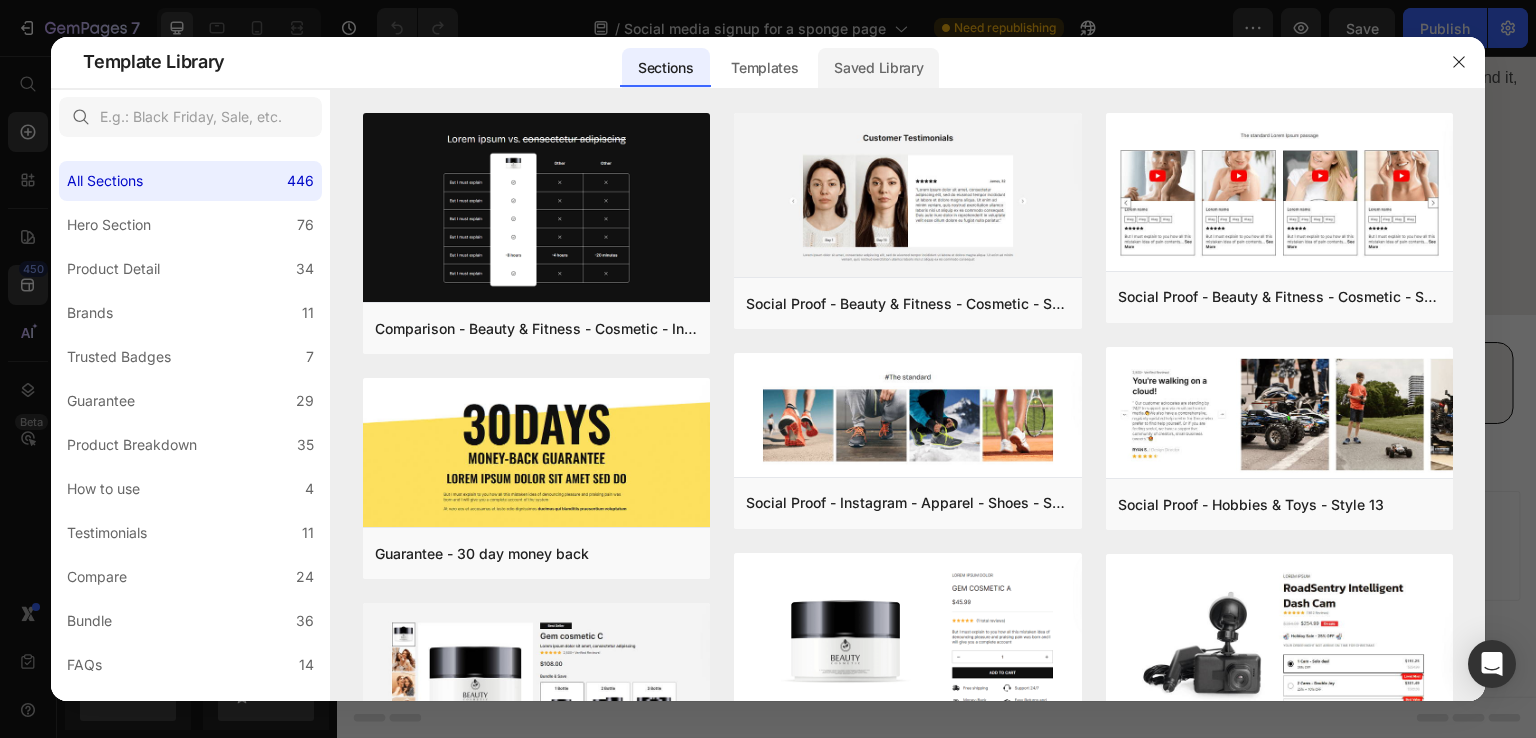 click on "Saved Library" 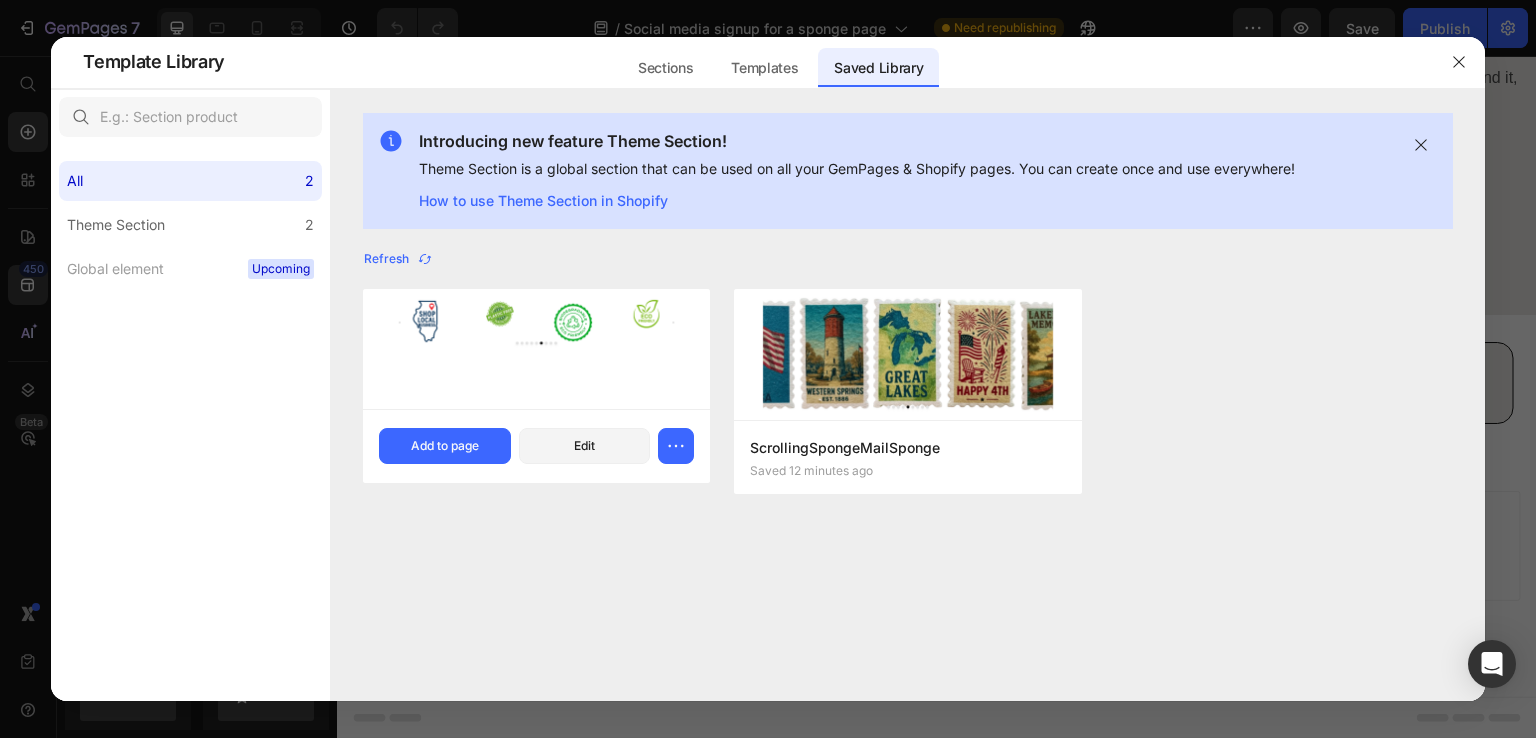 click at bounding box center [536, 322] 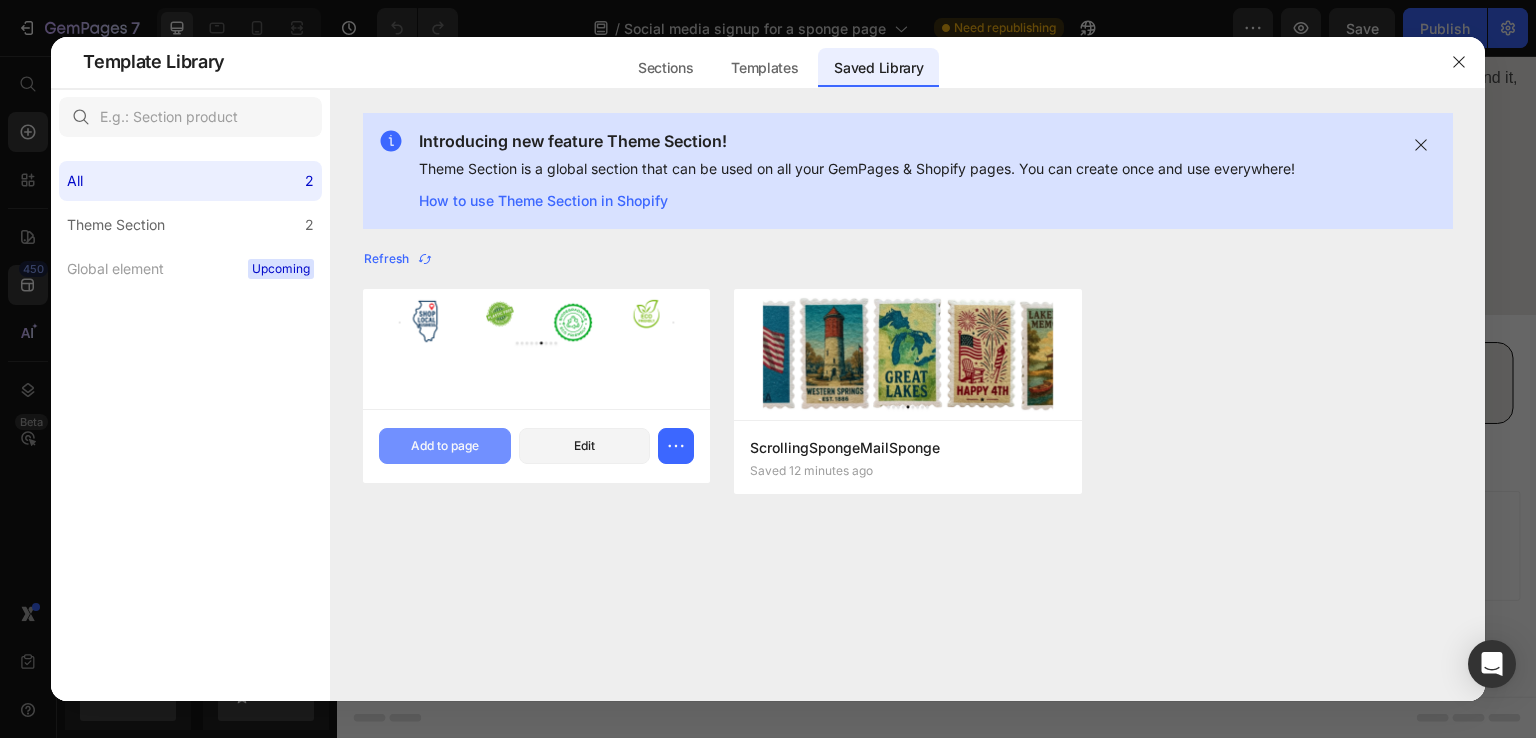 click on "Add to page" at bounding box center [445, 446] 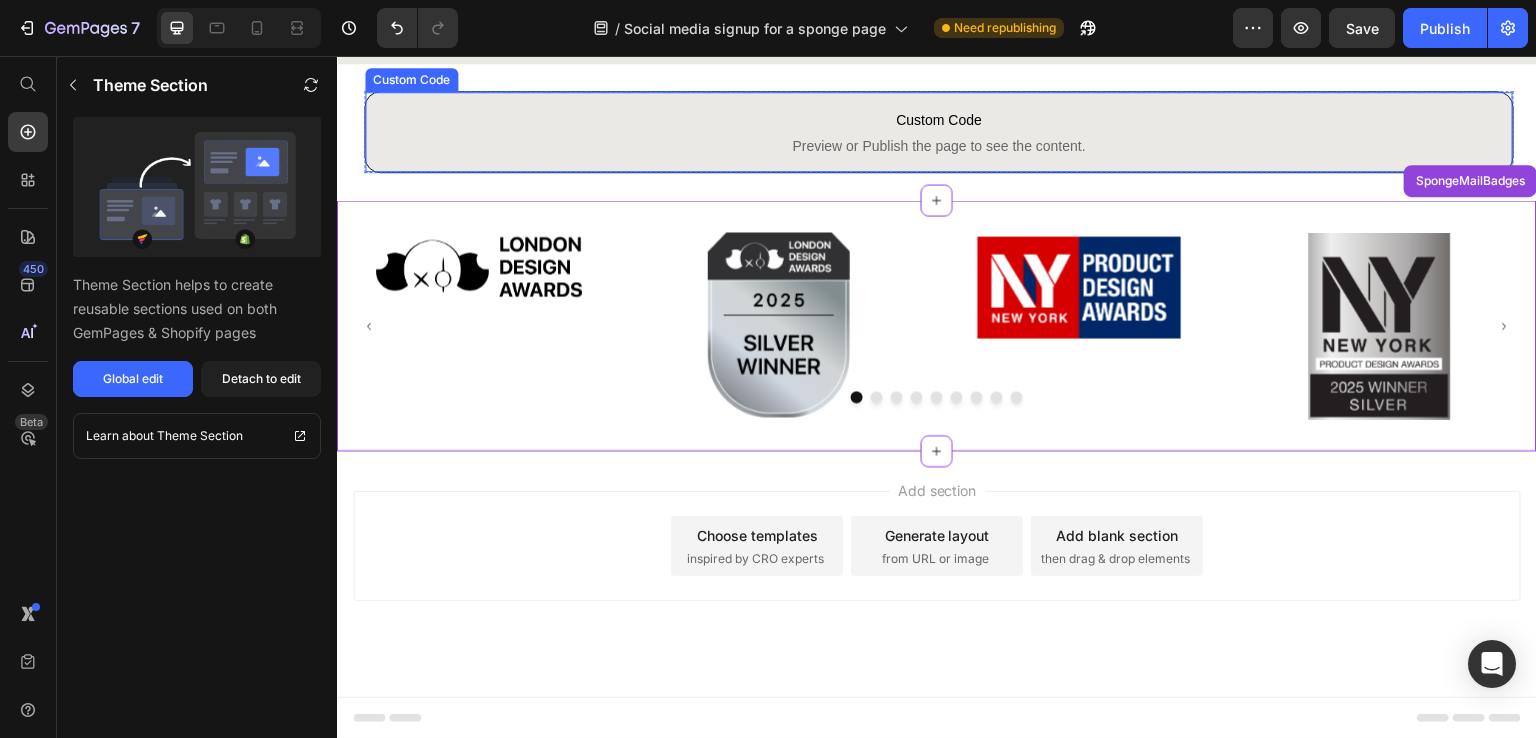 scroll, scrollTop: 584, scrollLeft: 0, axis: vertical 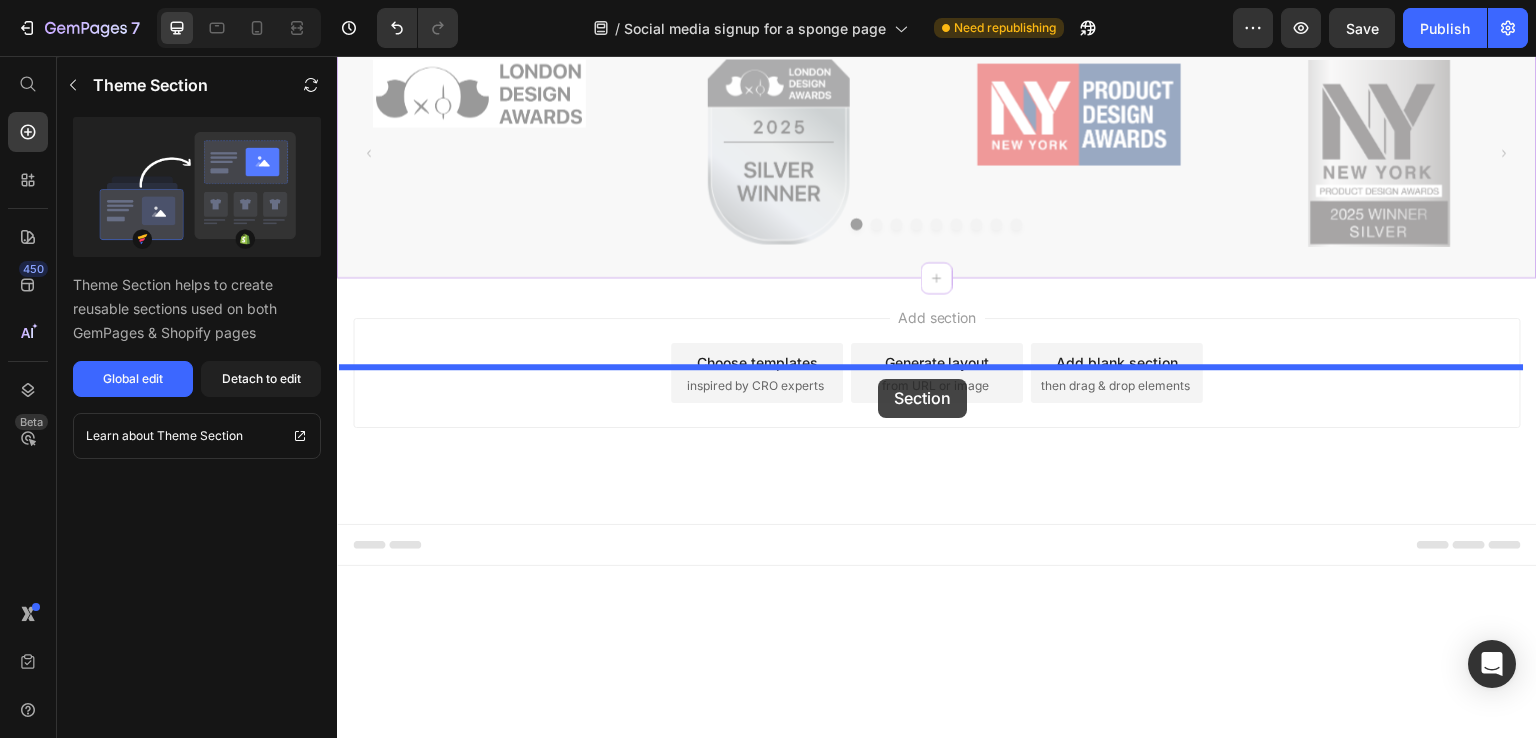 drag, startPoint x: 925, startPoint y: 590, endPoint x: 878, endPoint y: 379, distance: 216.17123 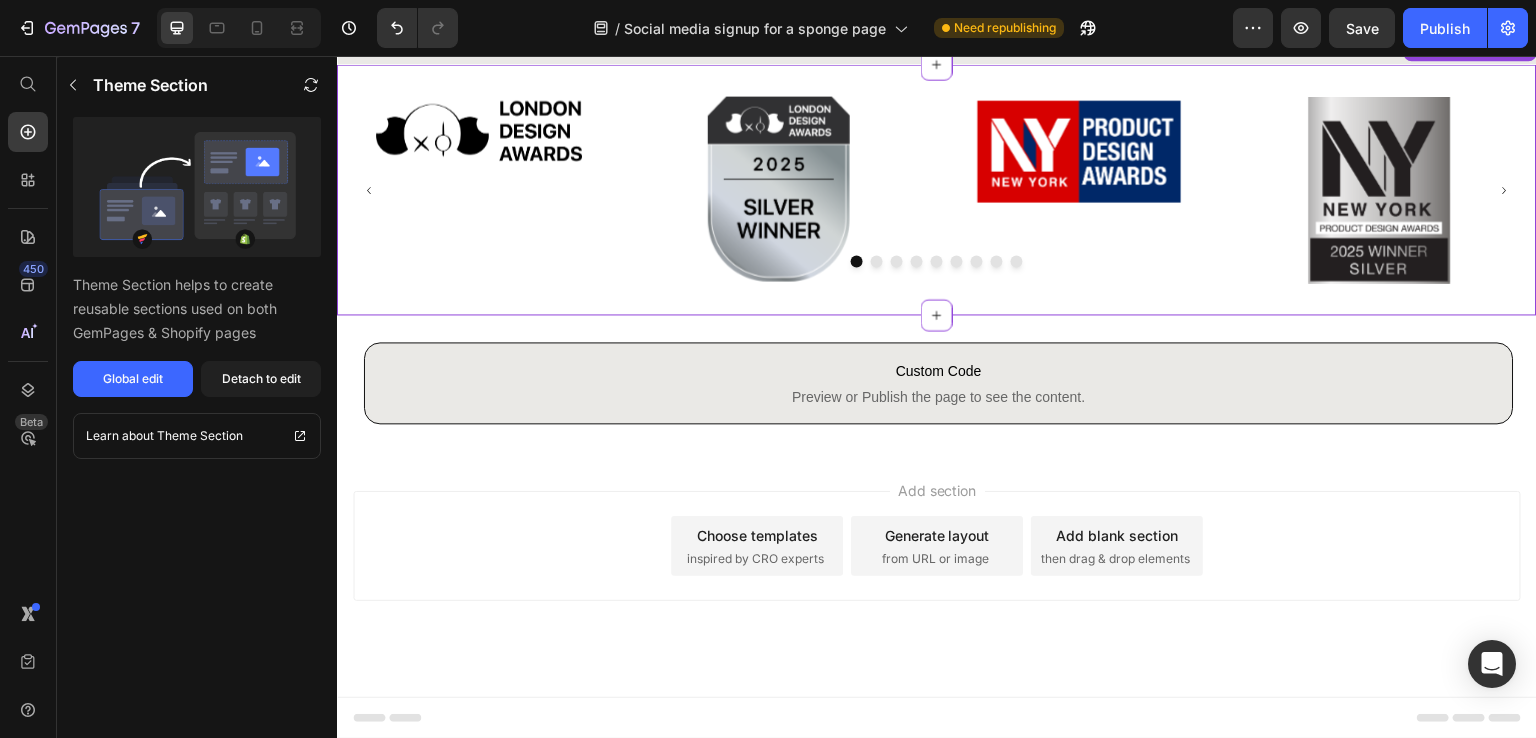 scroll, scrollTop: 884, scrollLeft: 0, axis: vertical 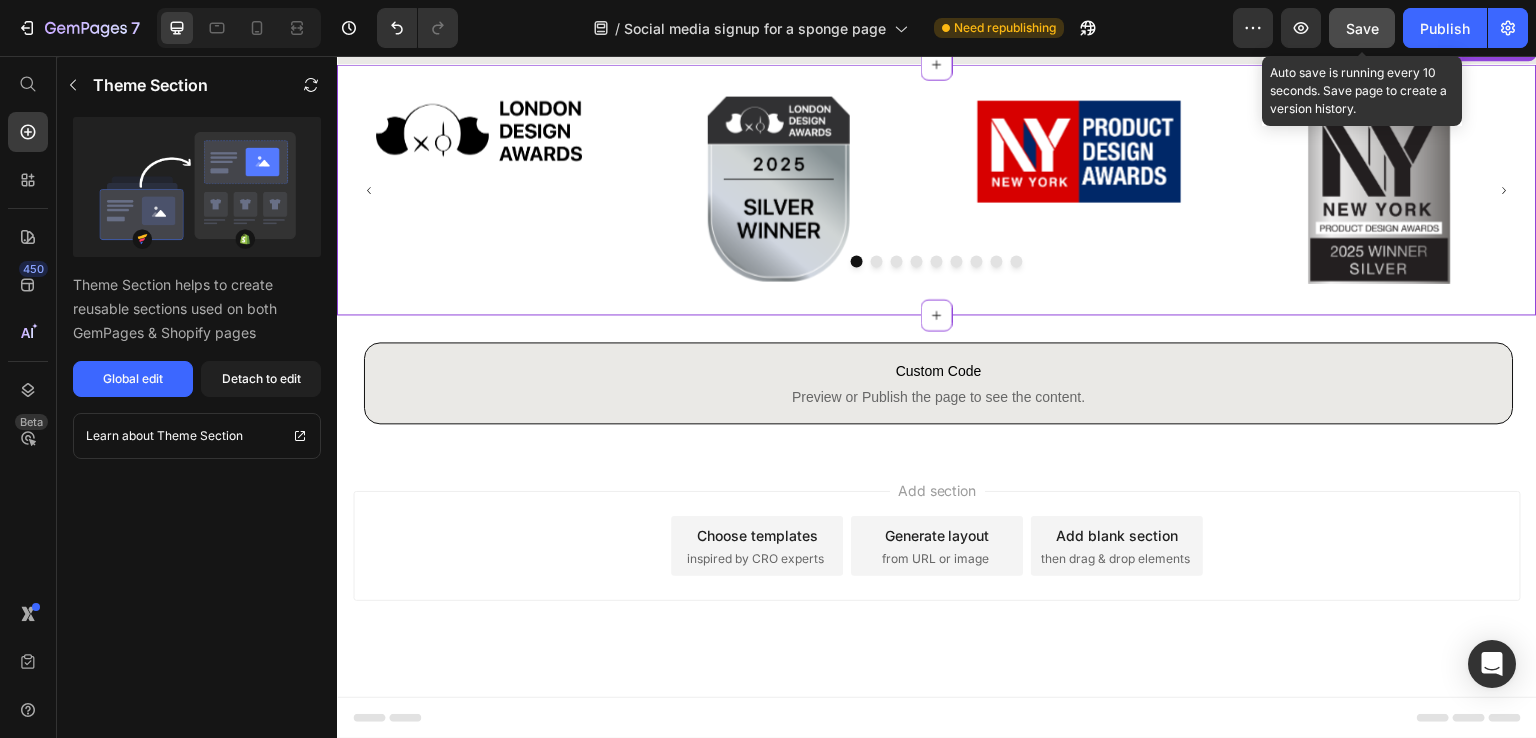 click on "Save" 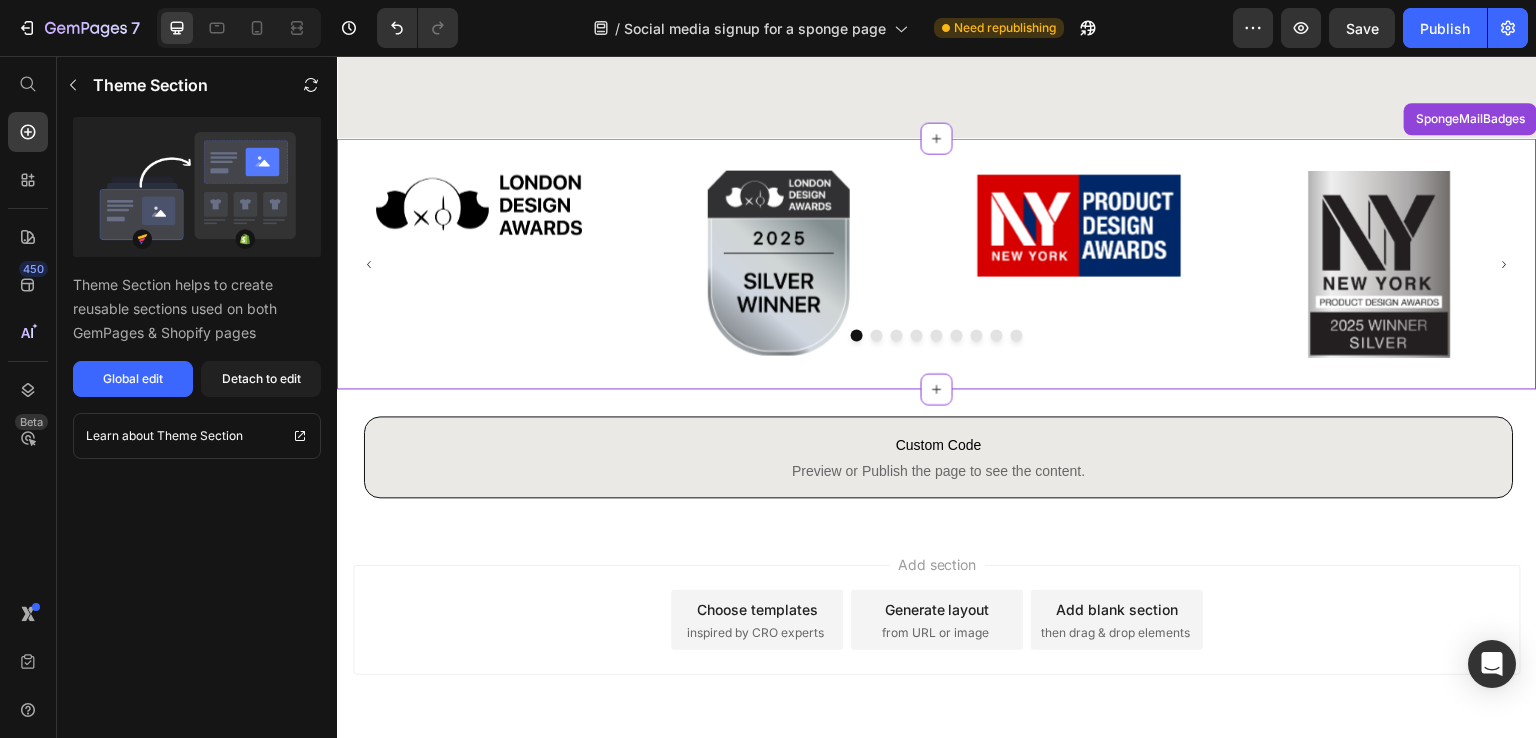 scroll, scrollTop: 384, scrollLeft: 0, axis: vertical 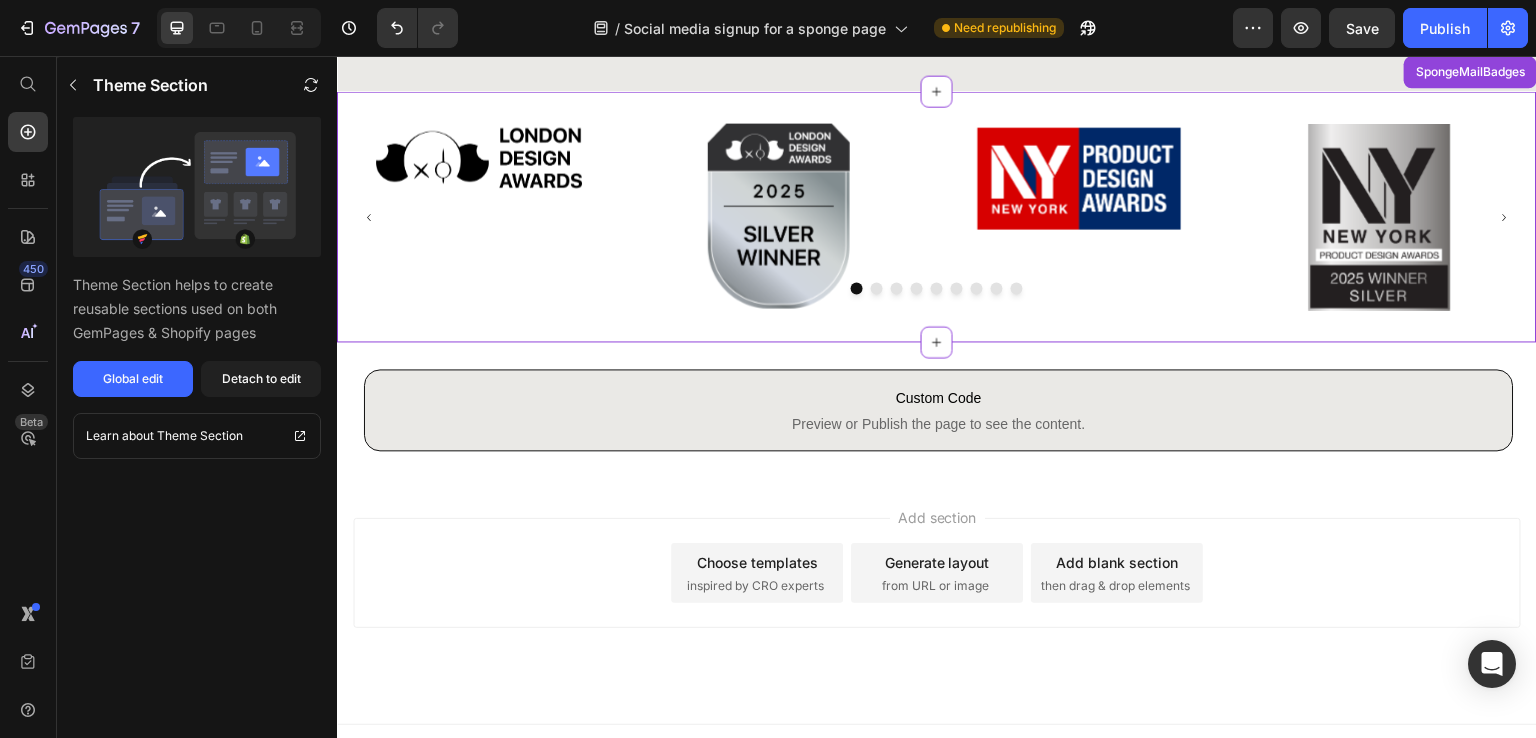 click on "Unlock your exclusive free sample from SpongeMail, just tell us where to send it,  enter in you address below." at bounding box center (1239, -131) 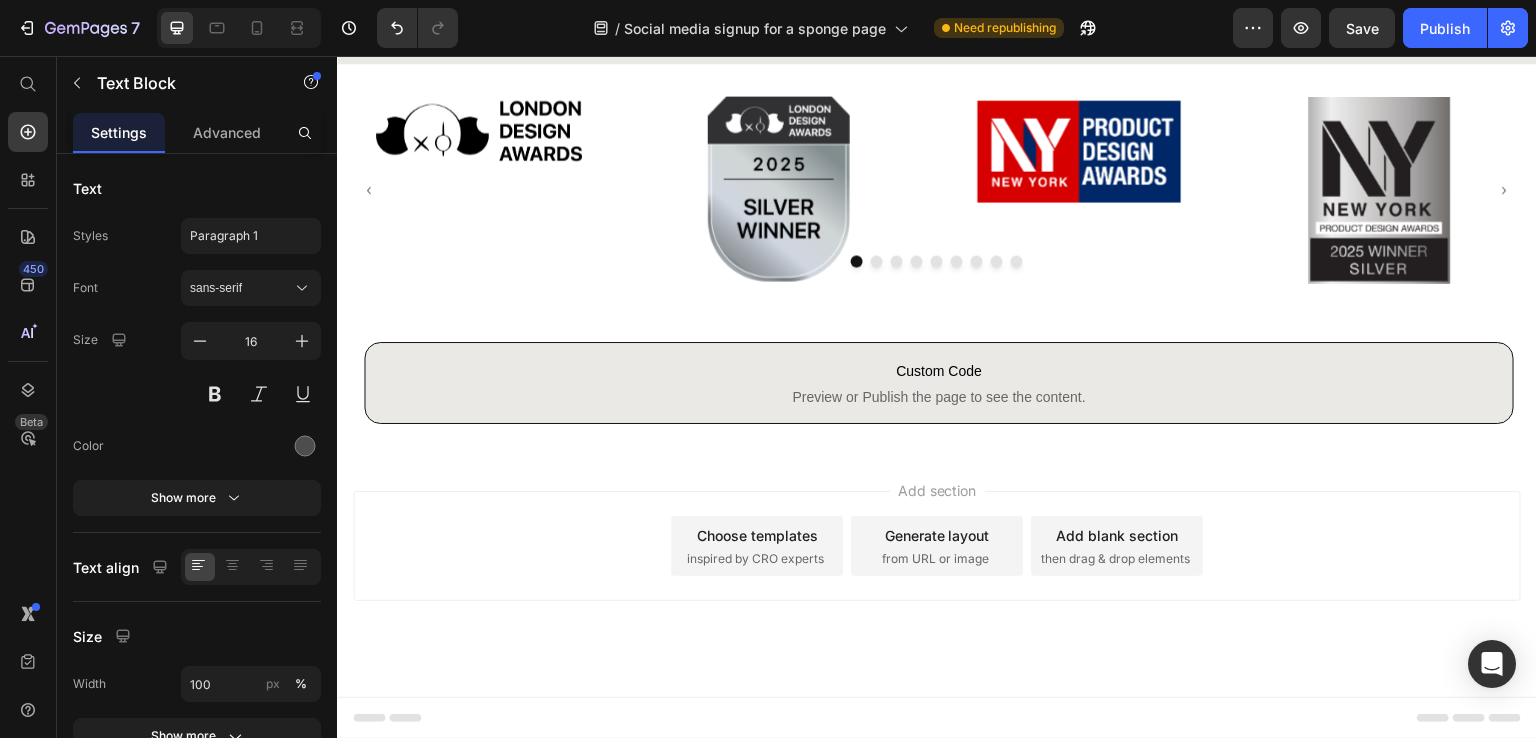 scroll, scrollTop: 584, scrollLeft: 0, axis: vertical 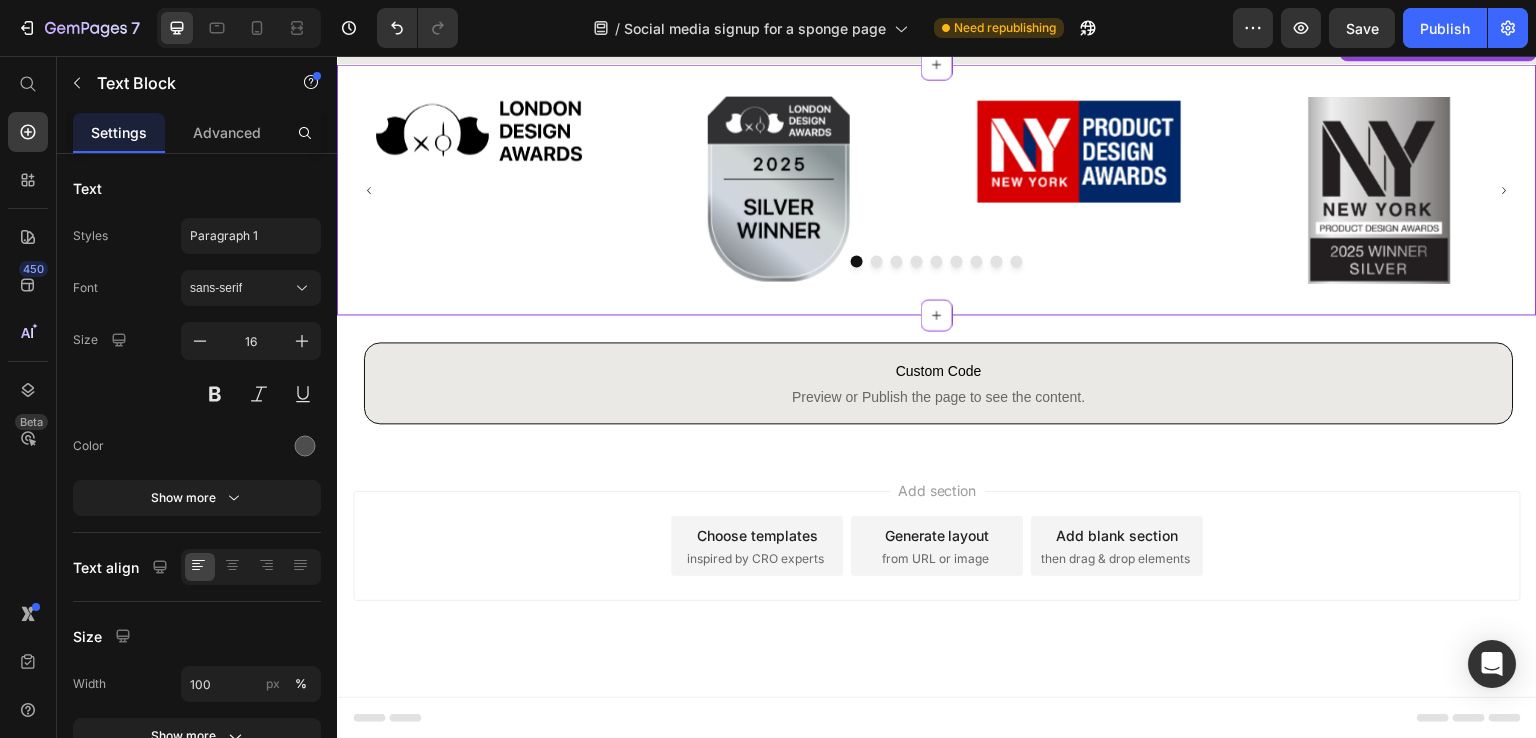 click at bounding box center (1079, 151) 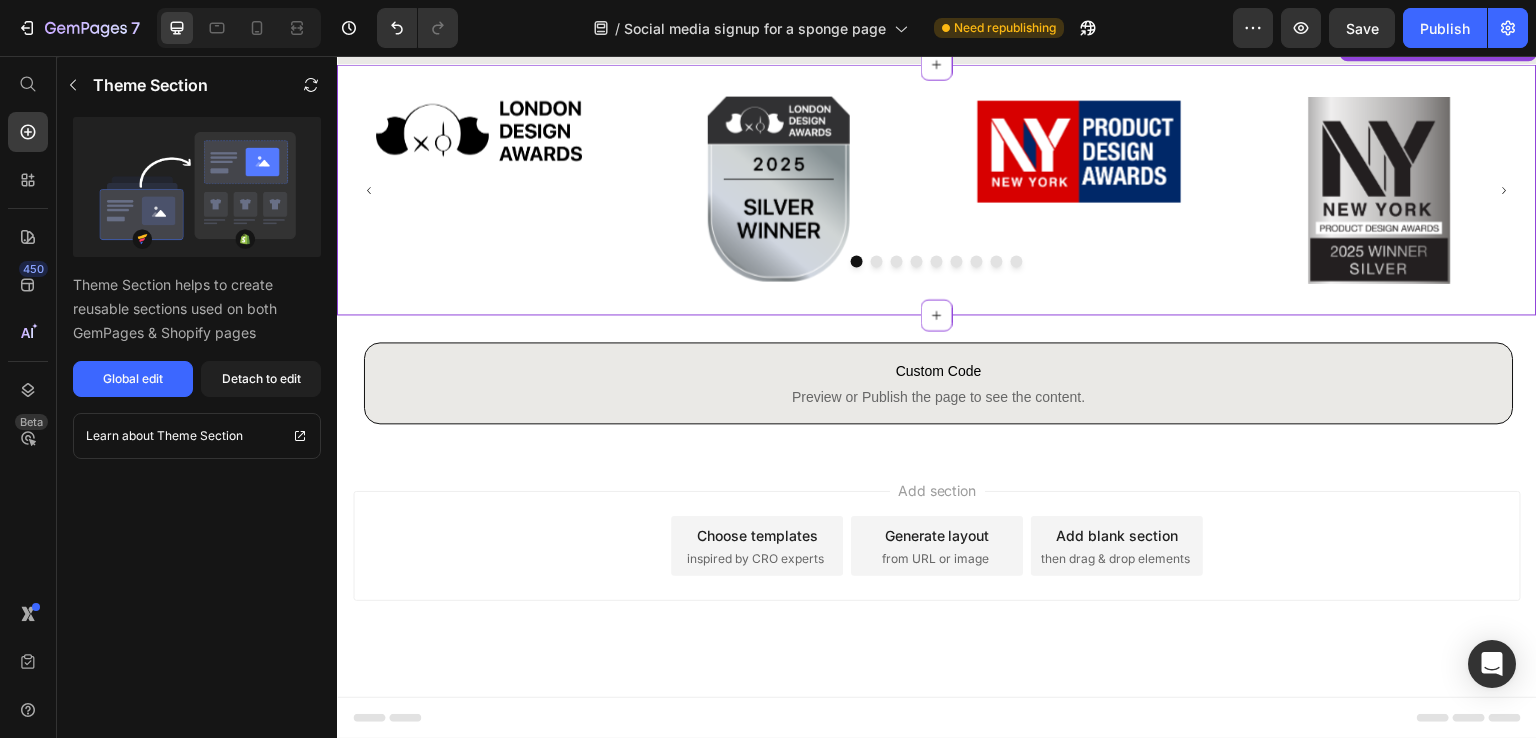 scroll, scrollTop: 500, scrollLeft: 0, axis: vertical 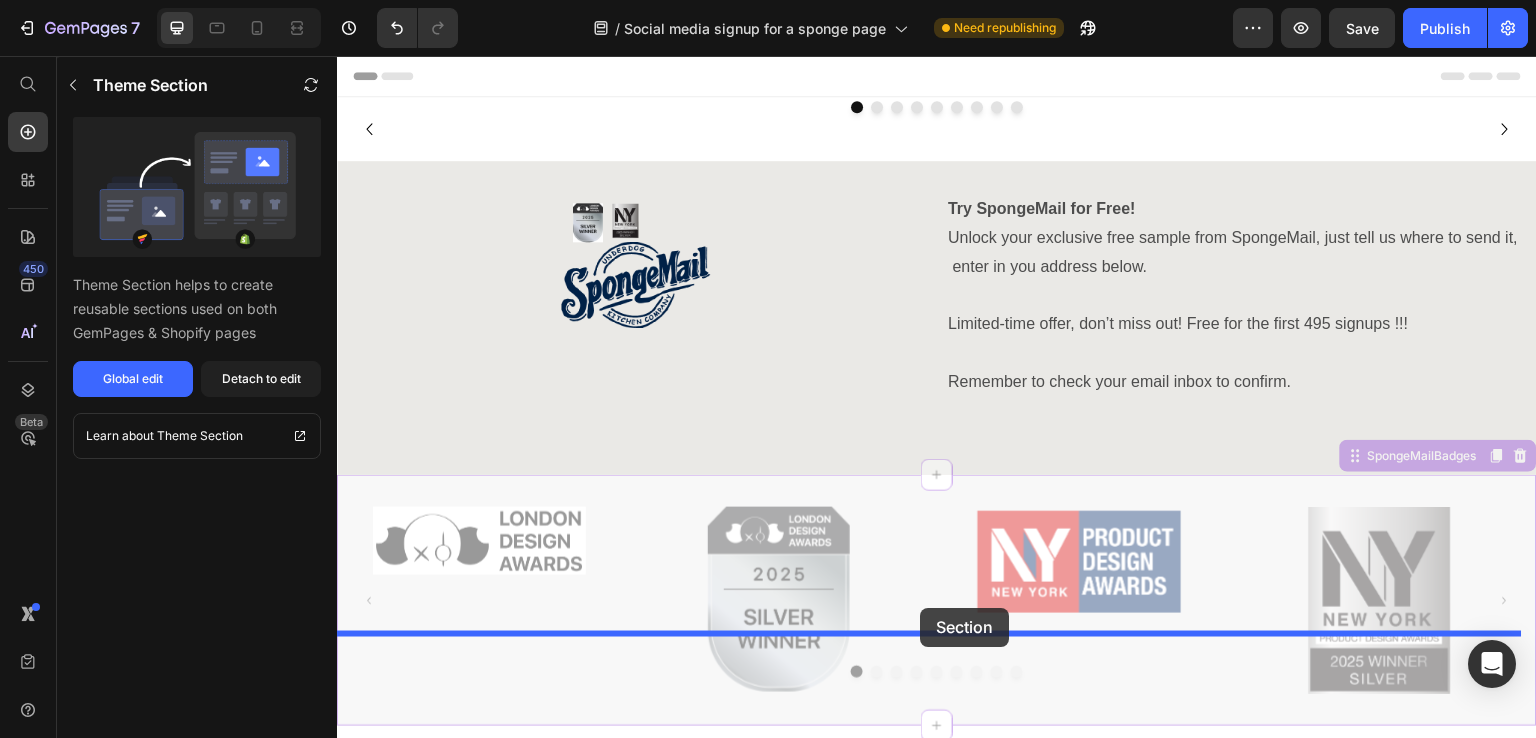 drag, startPoint x: 1047, startPoint y: 548, endPoint x: 920, endPoint y: 608, distance: 140.45996 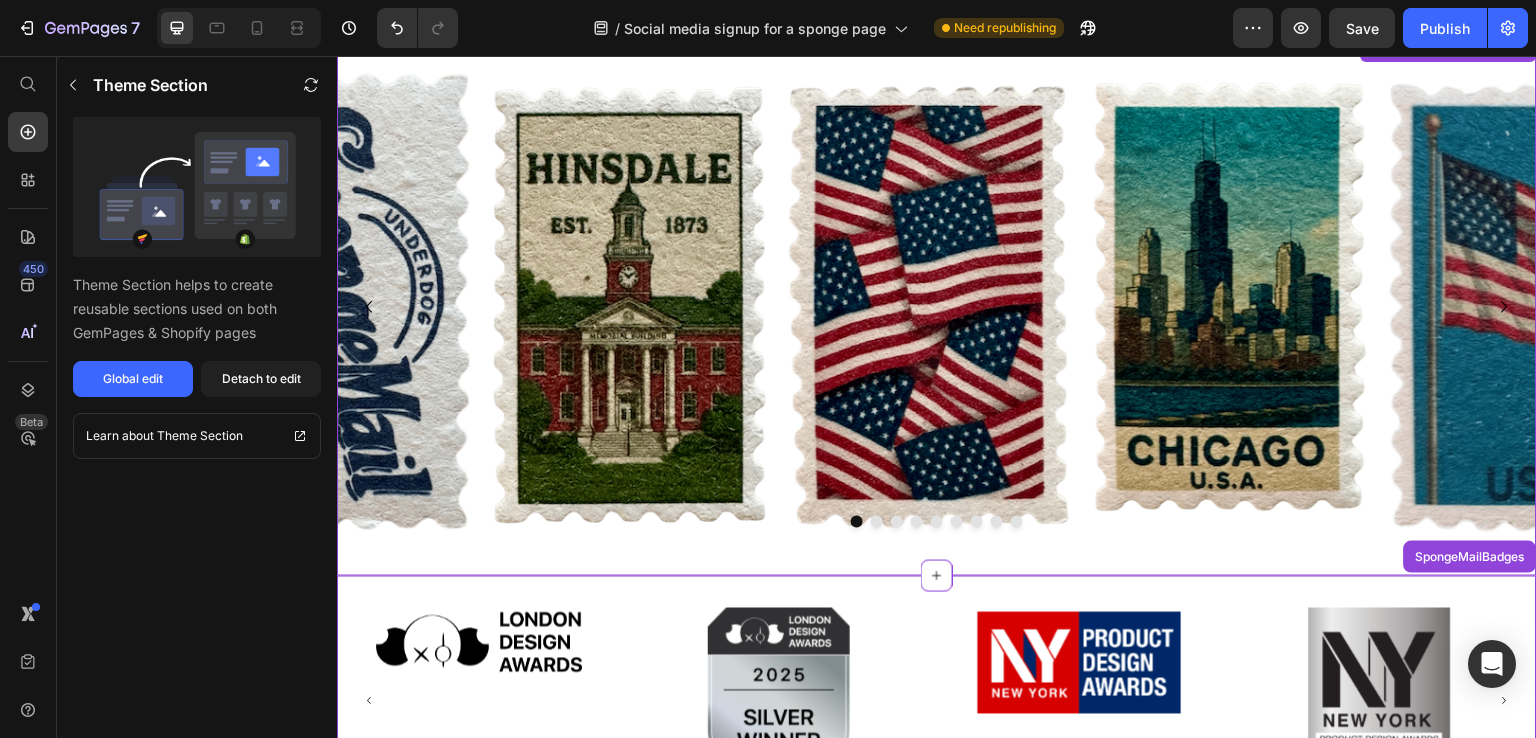 scroll, scrollTop: 300, scrollLeft: 0, axis: vertical 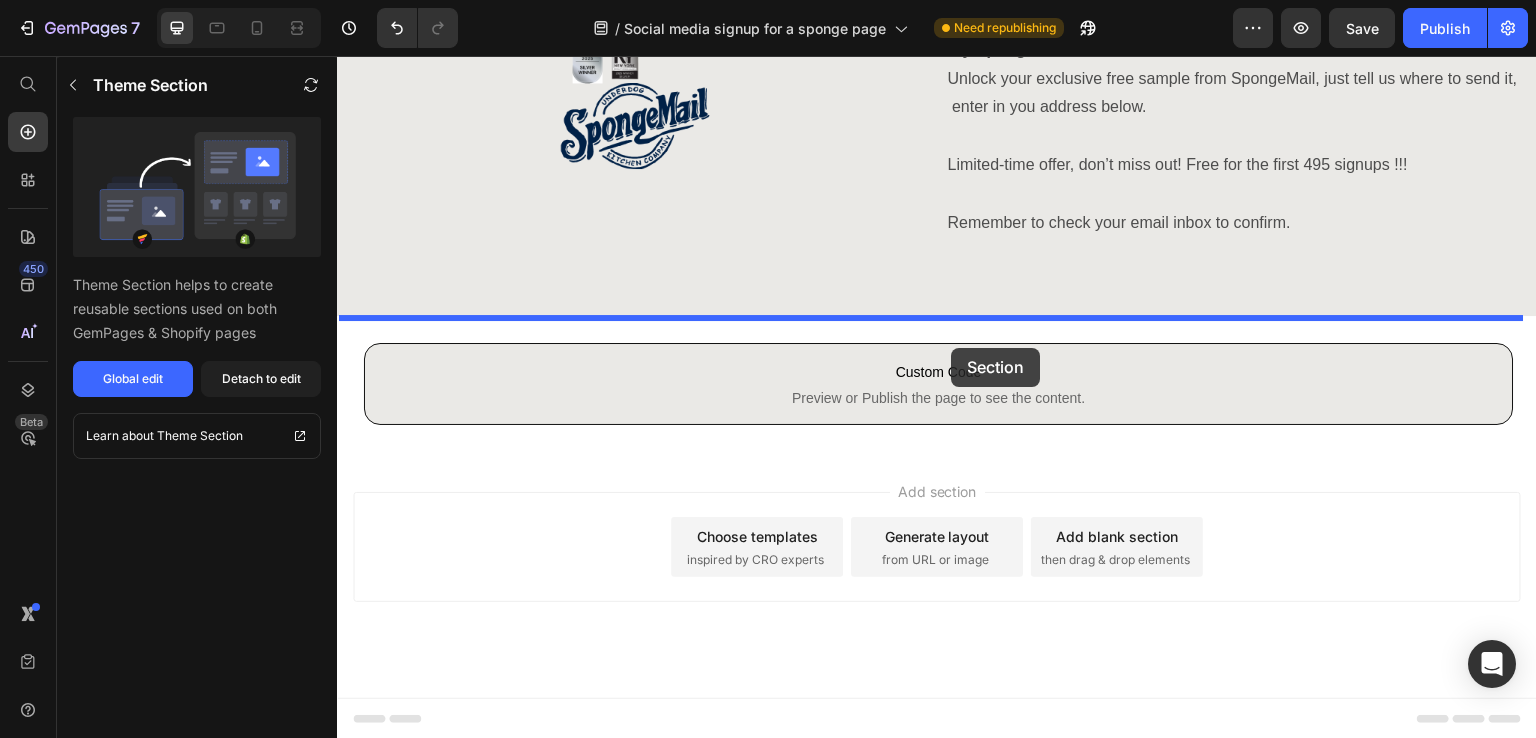 drag, startPoint x: 989, startPoint y: 340, endPoint x: 952, endPoint y: 348, distance: 37.85499 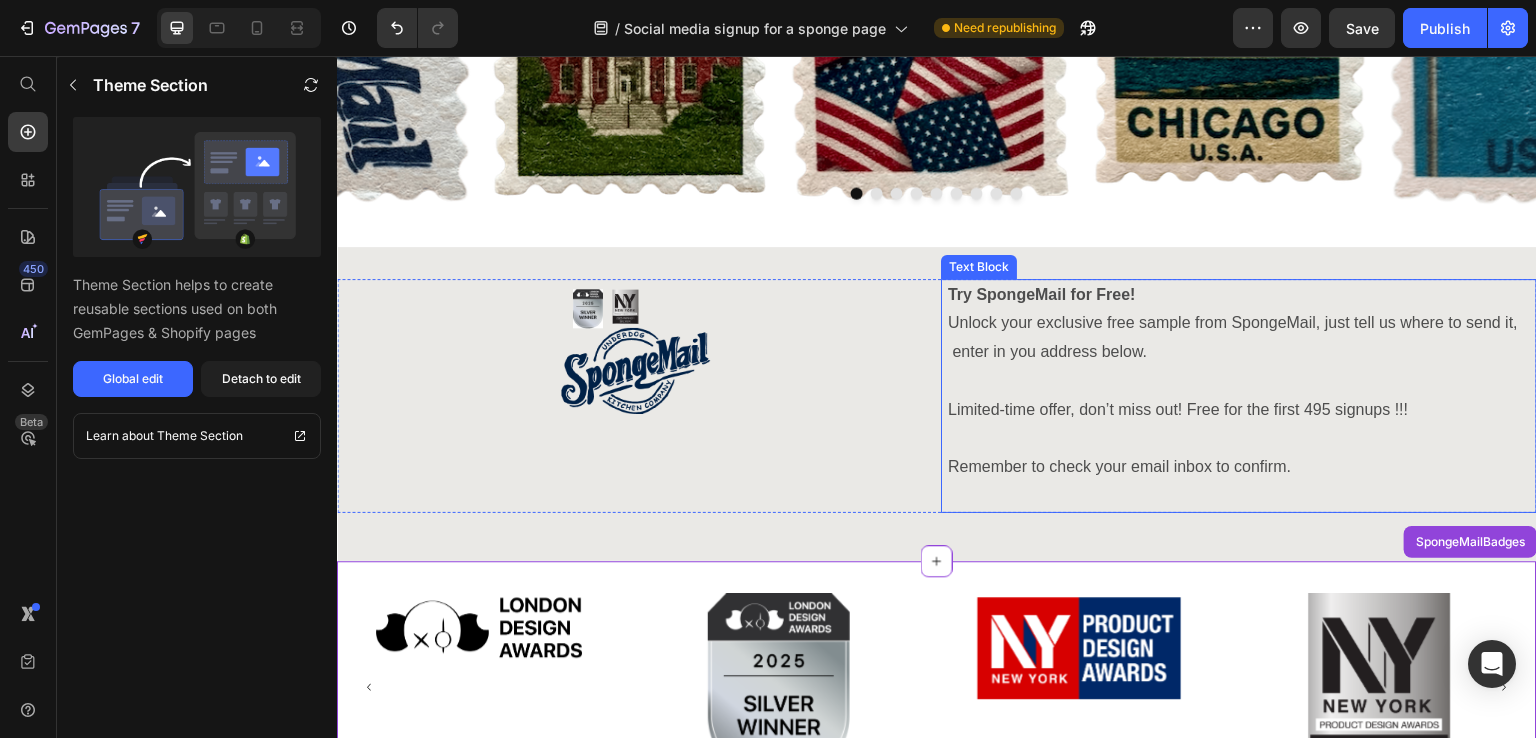 scroll, scrollTop: 332, scrollLeft: 0, axis: vertical 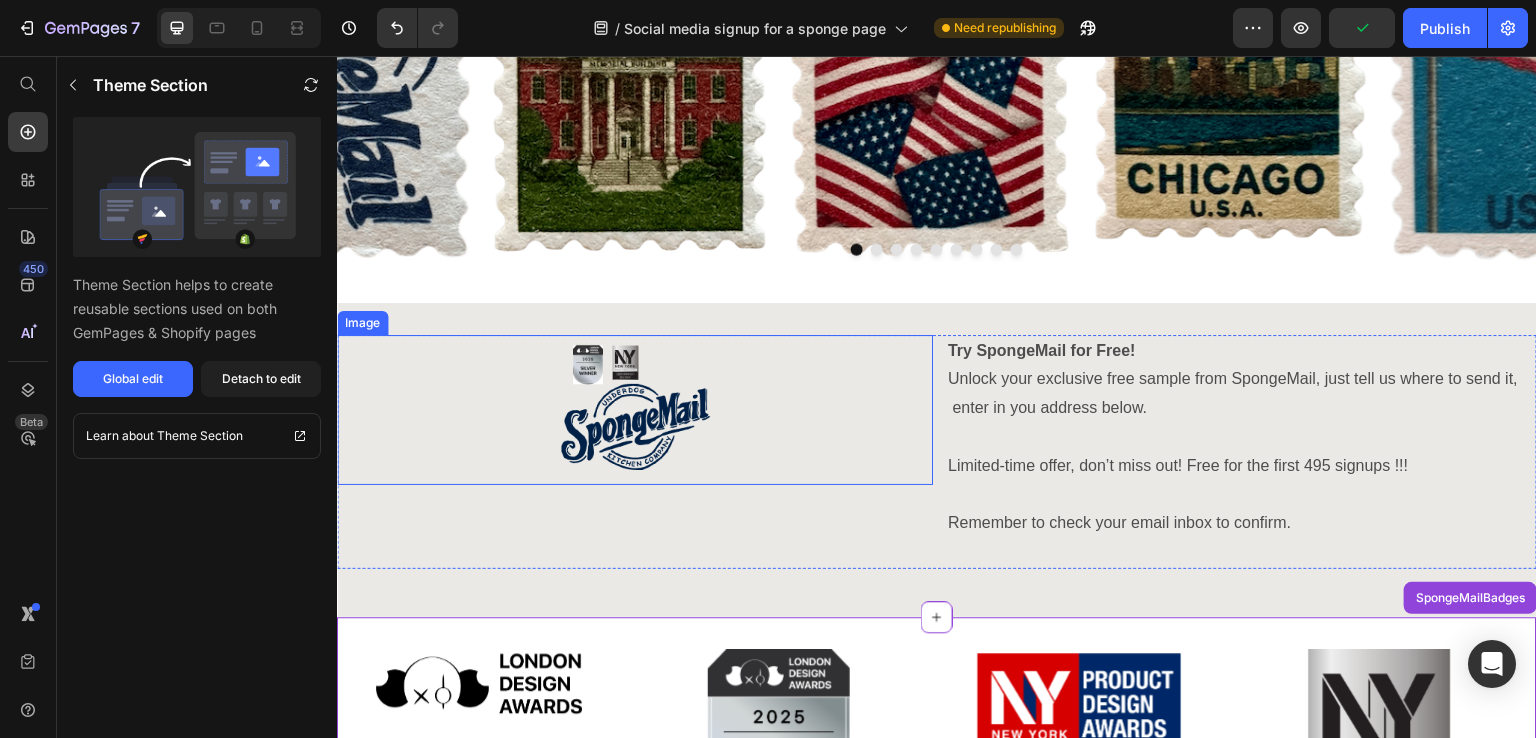 click at bounding box center (635, 410) 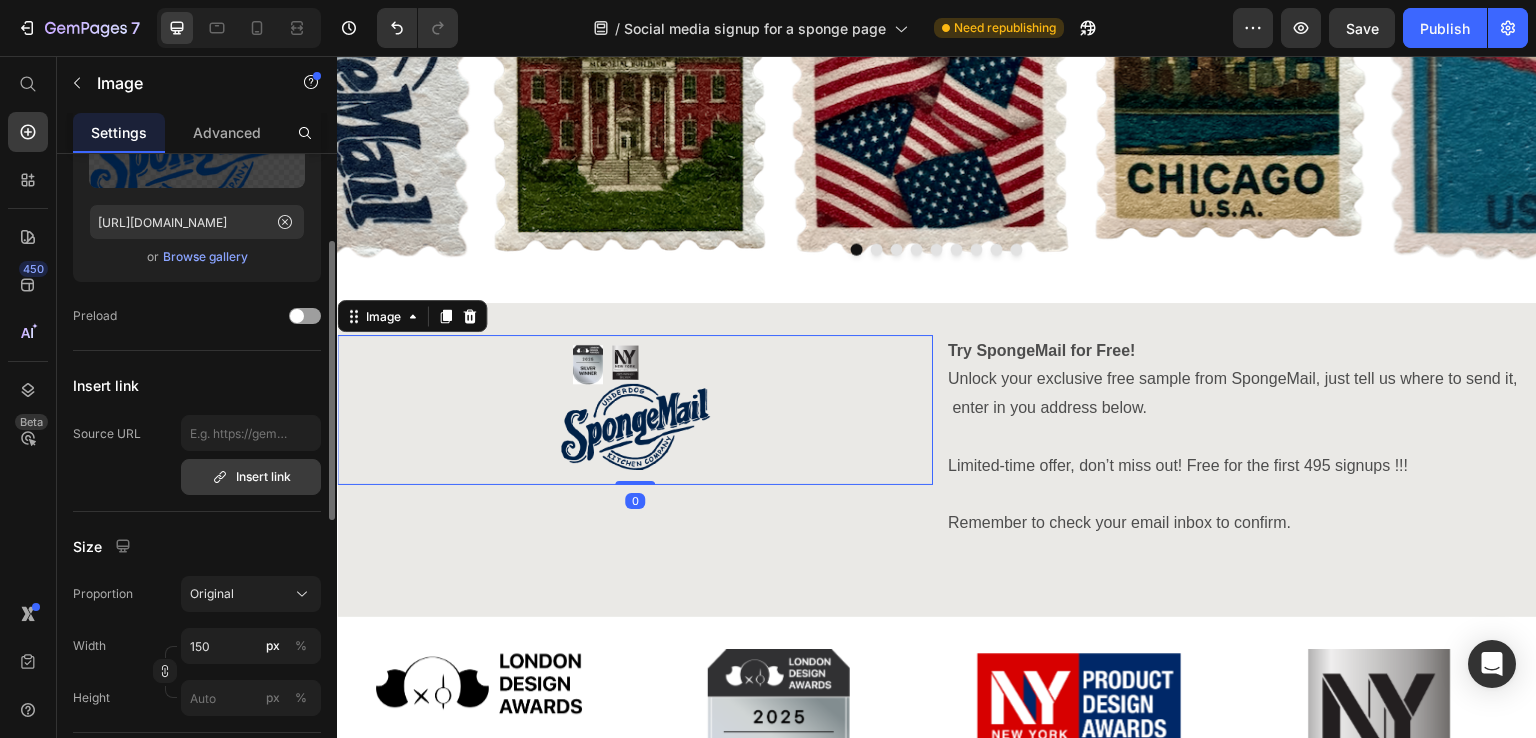 scroll, scrollTop: 400, scrollLeft: 0, axis: vertical 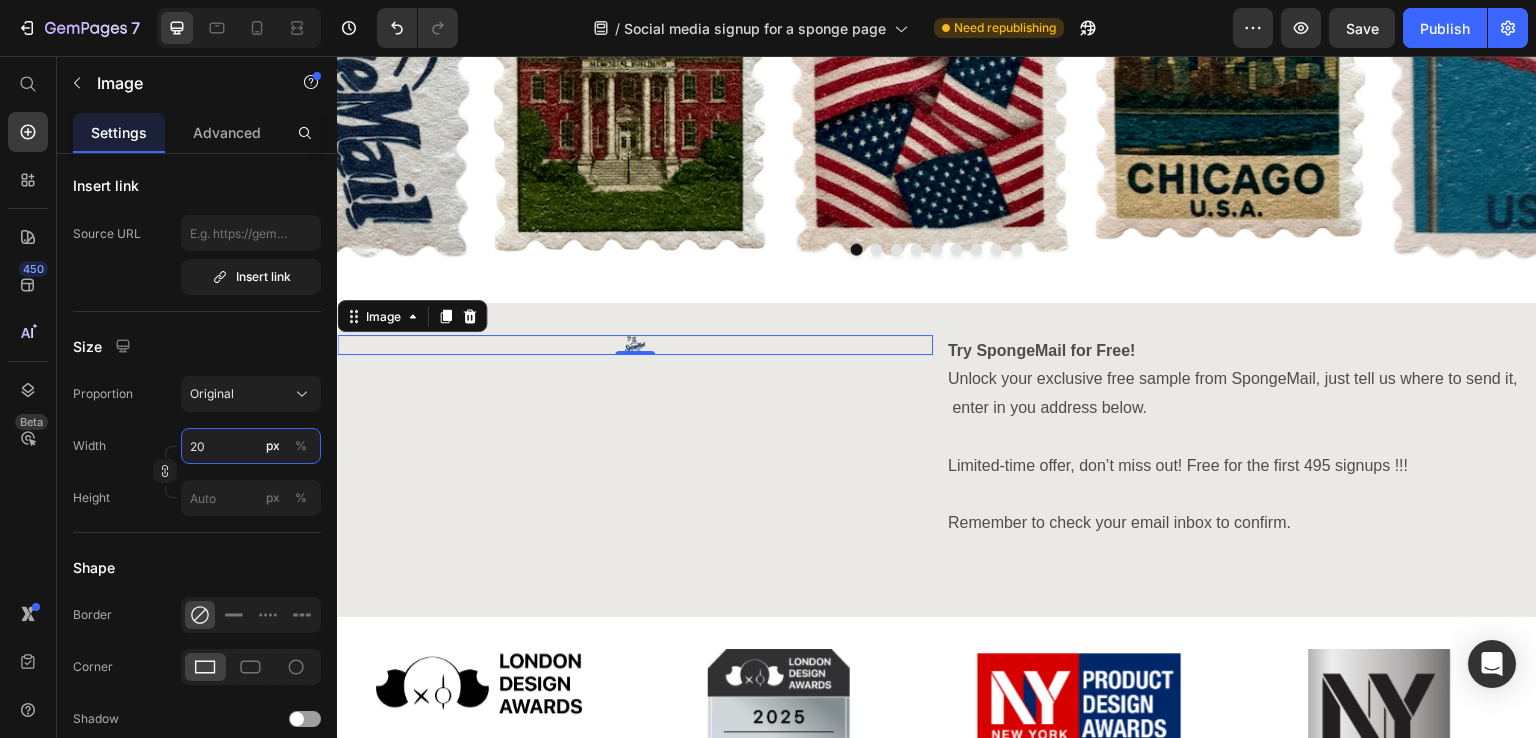 type on "2" 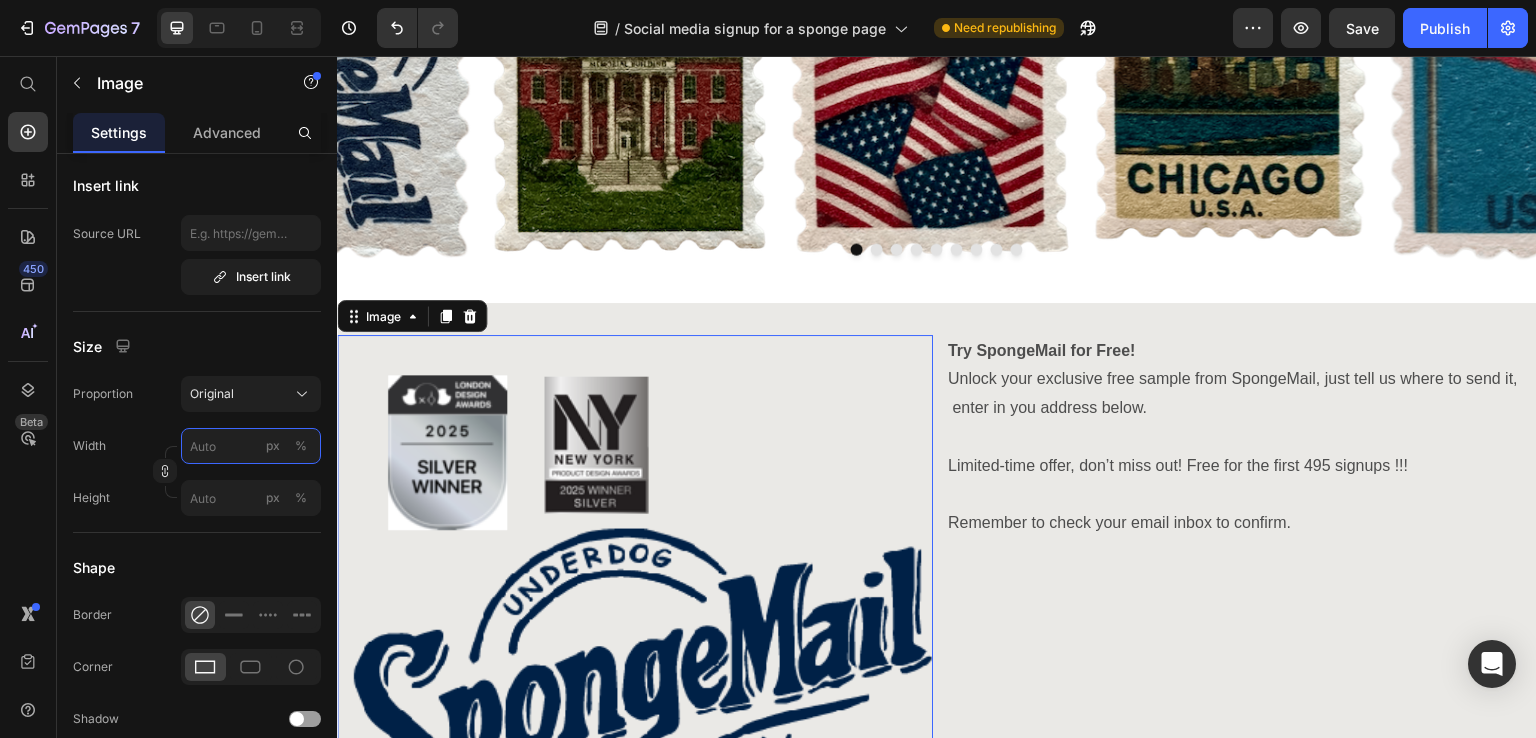 type on "2" 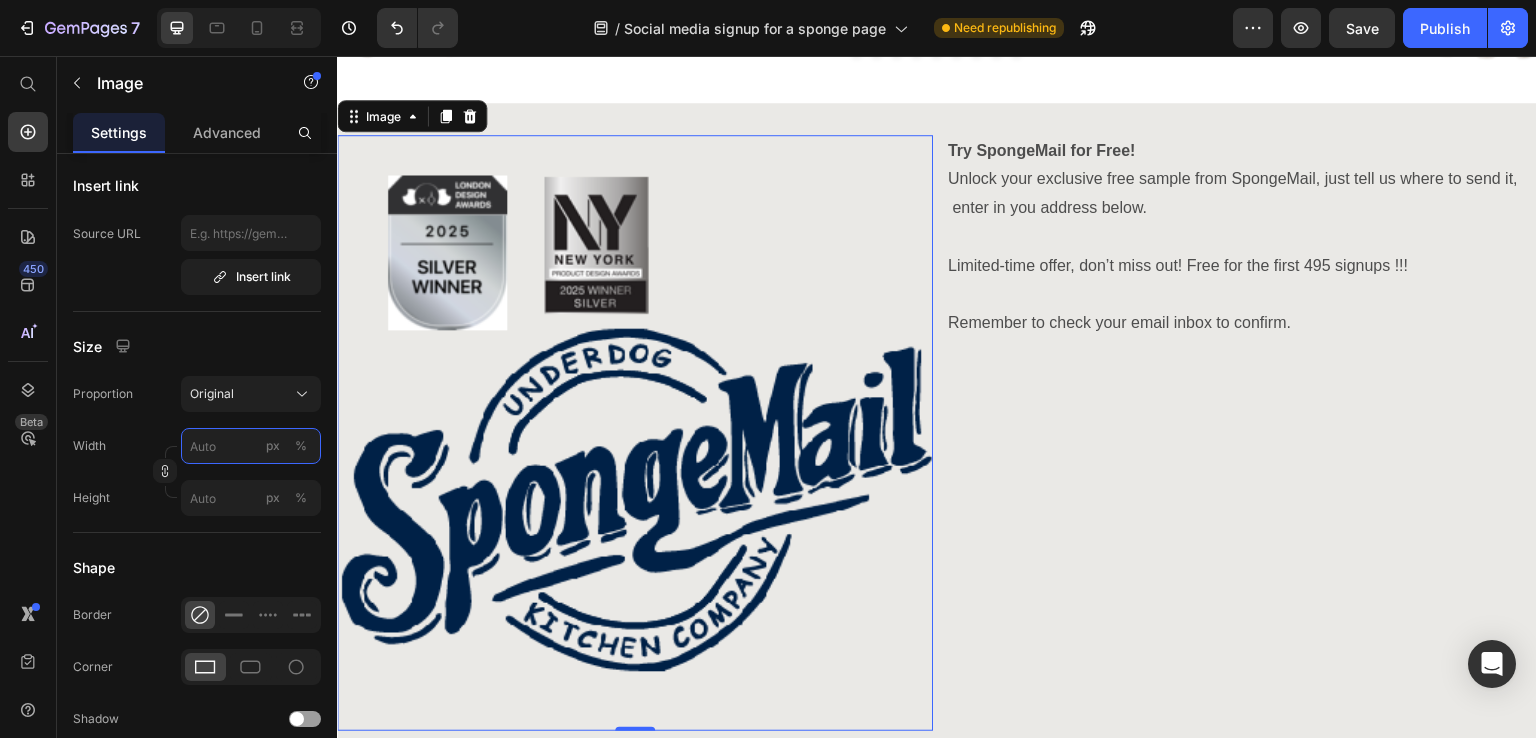 type 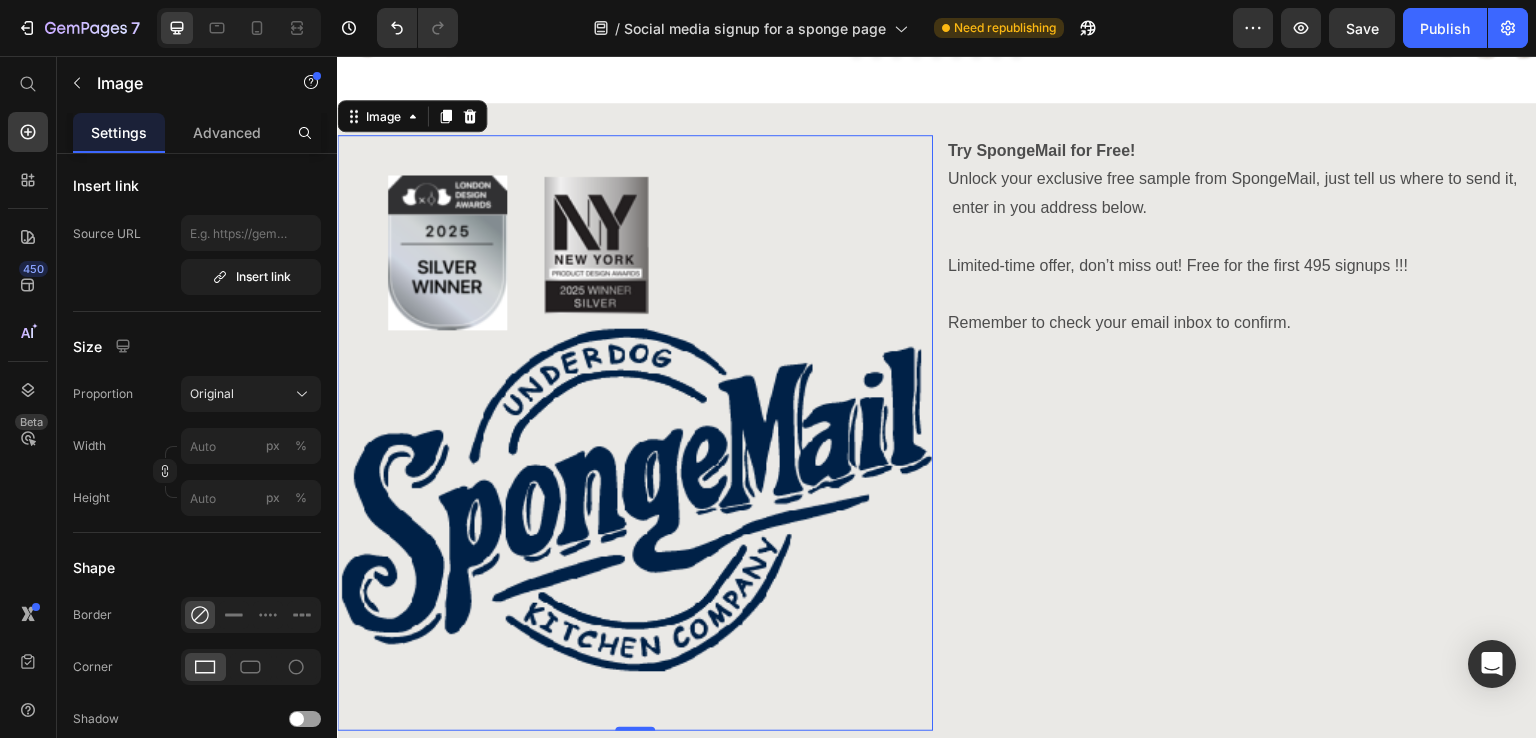 click at bounding box center [635, 433] 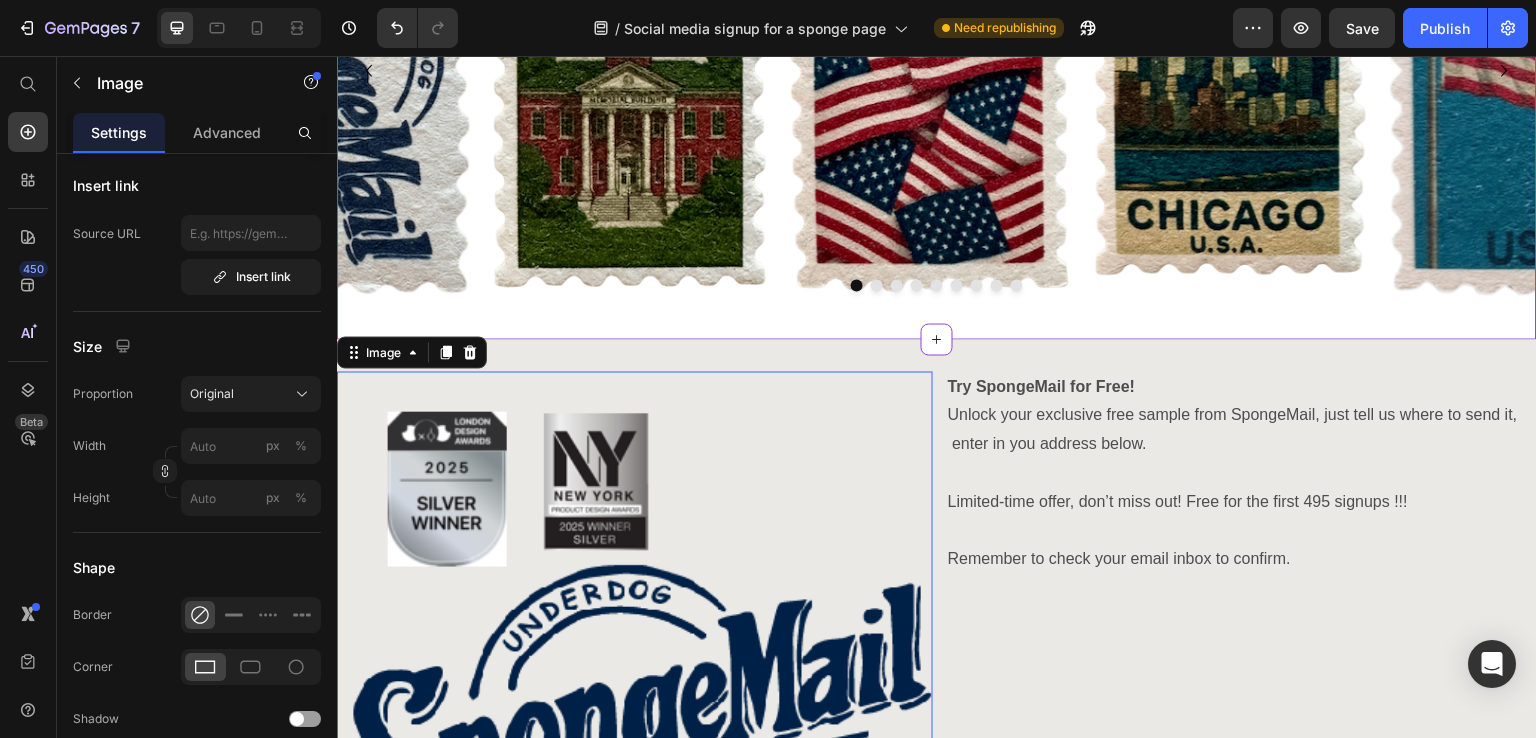 scroll, scrollTop: 300, scrollLeft: 0, axis: vertical 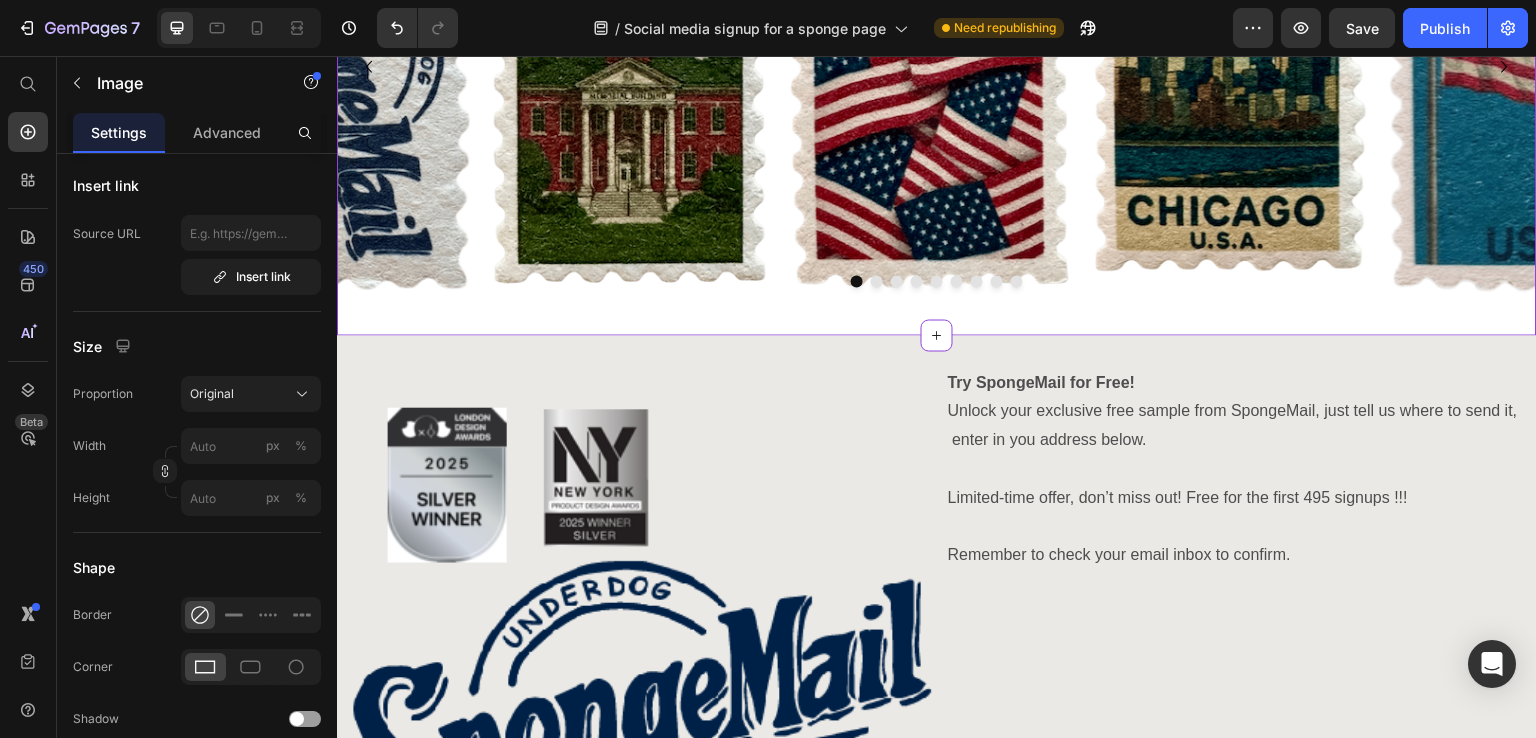 click on "Image Image Image Image Image Image Image Image Image
Carousel ScrollingSpongeMailSponge" at bounding box center (937, 66) 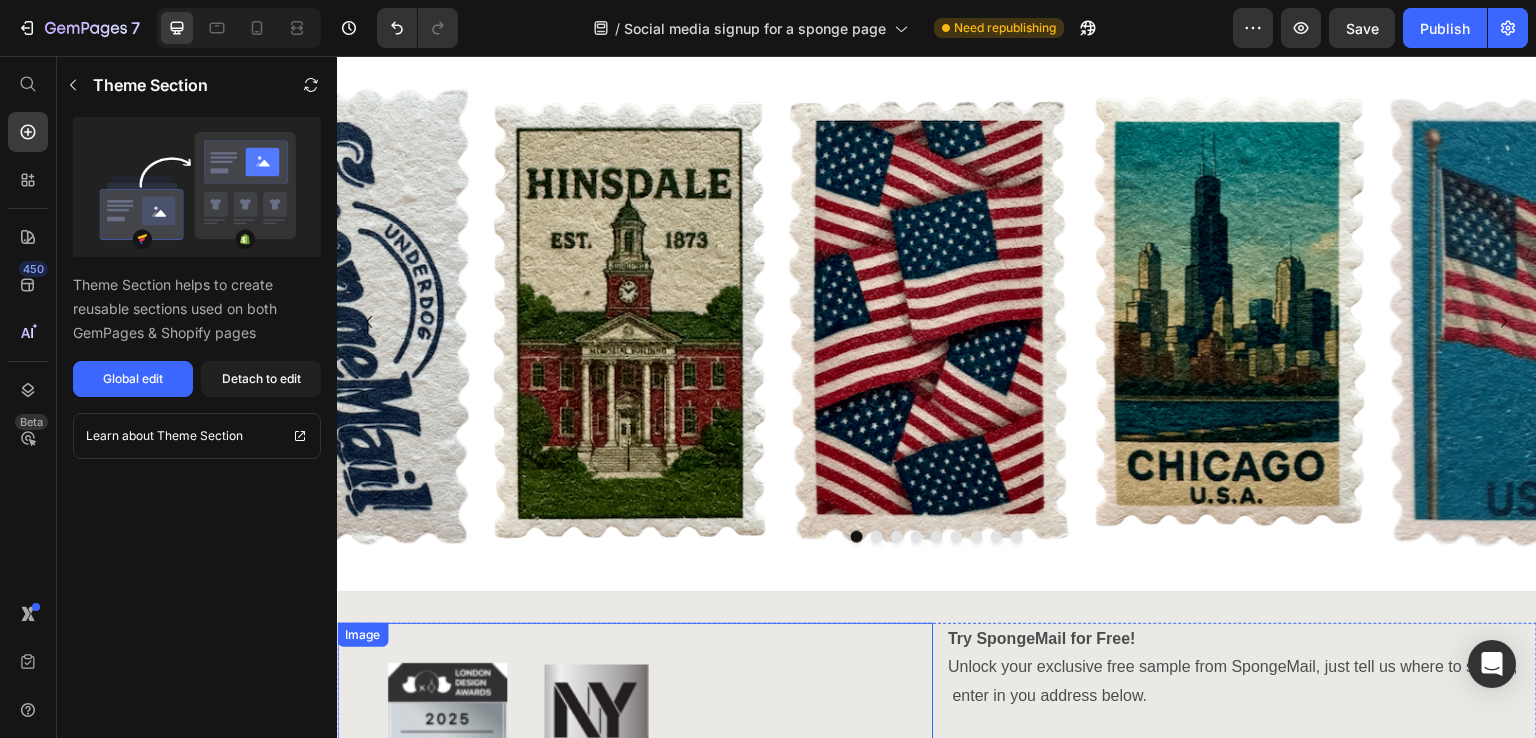 scroll, scrollTop: 0, scrollLeft: 0, axis: both 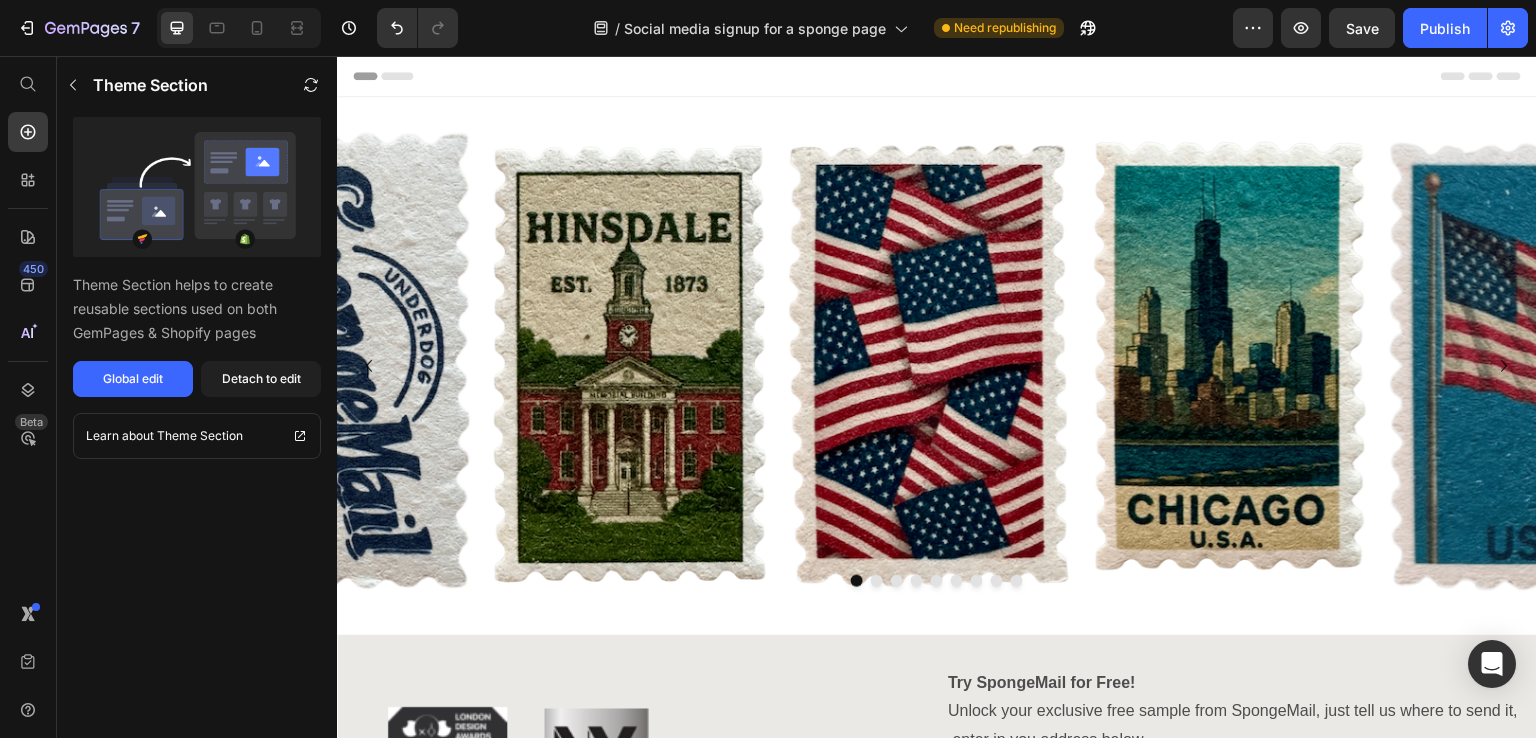 click on "Header" at bounding box center [937, 76] 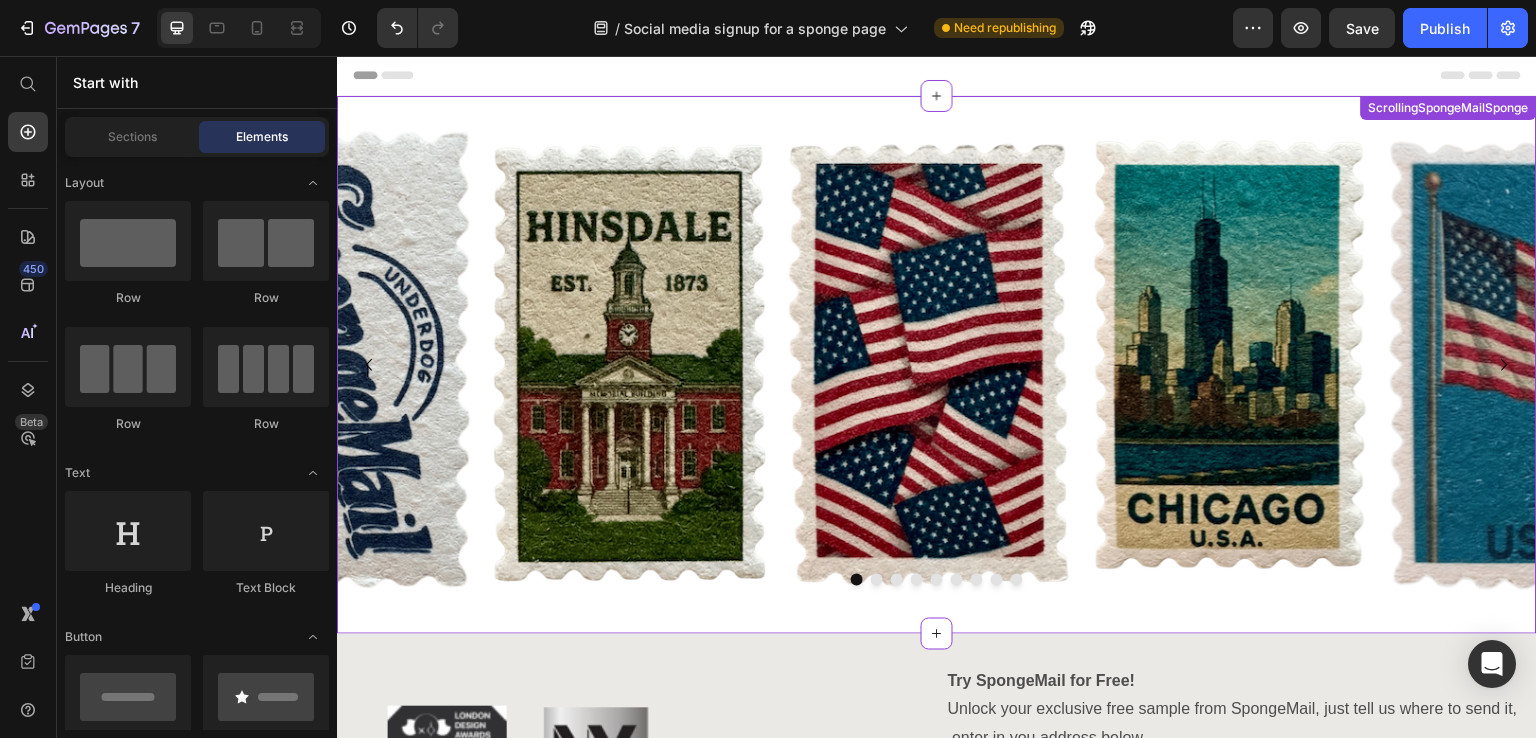 scroll, scrollTop: 0, scrollLeft: 0, axis: both 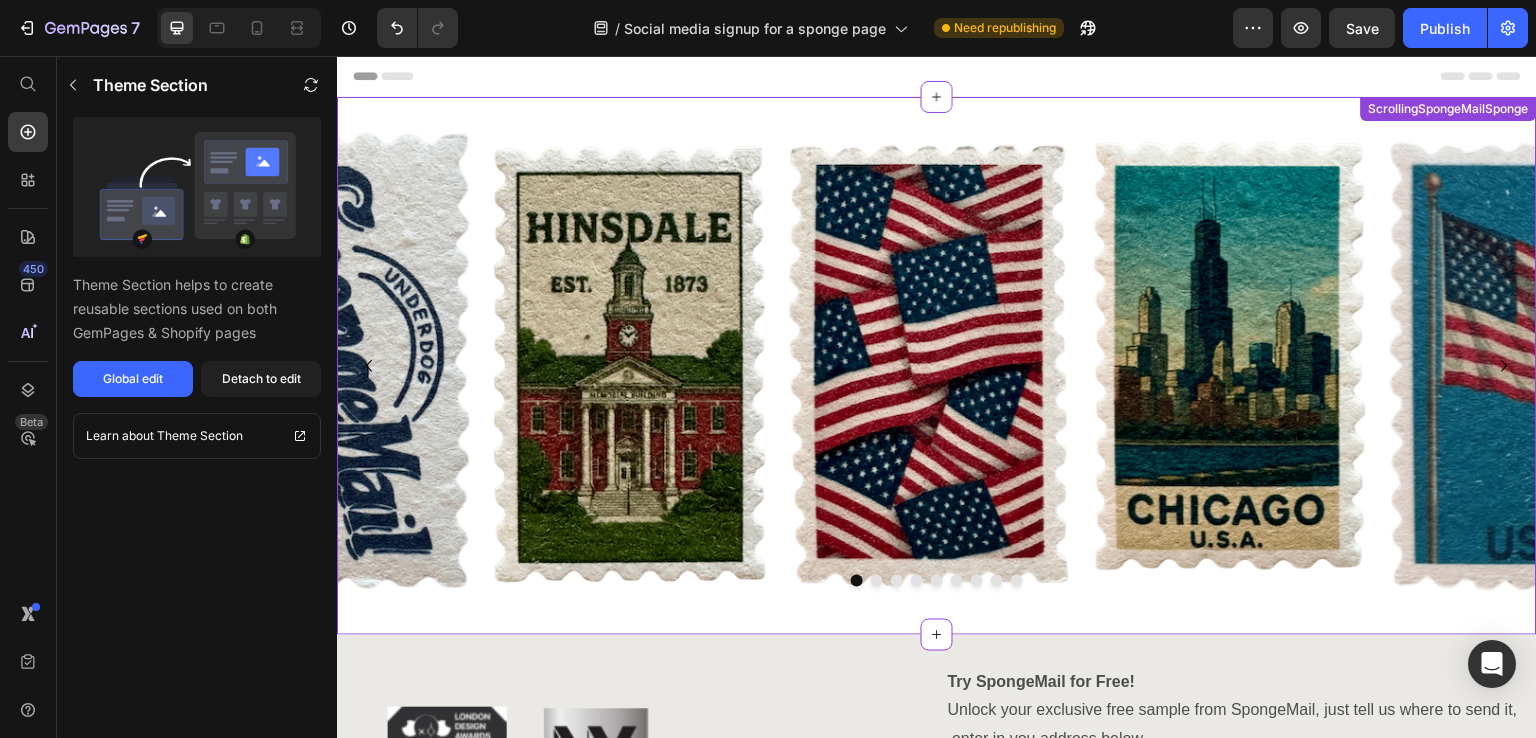 click on "Image Image Image Image Image Image Image Image Image
Carousel ScrollingSpongeMailSponge" at bounding box center [937, 366] 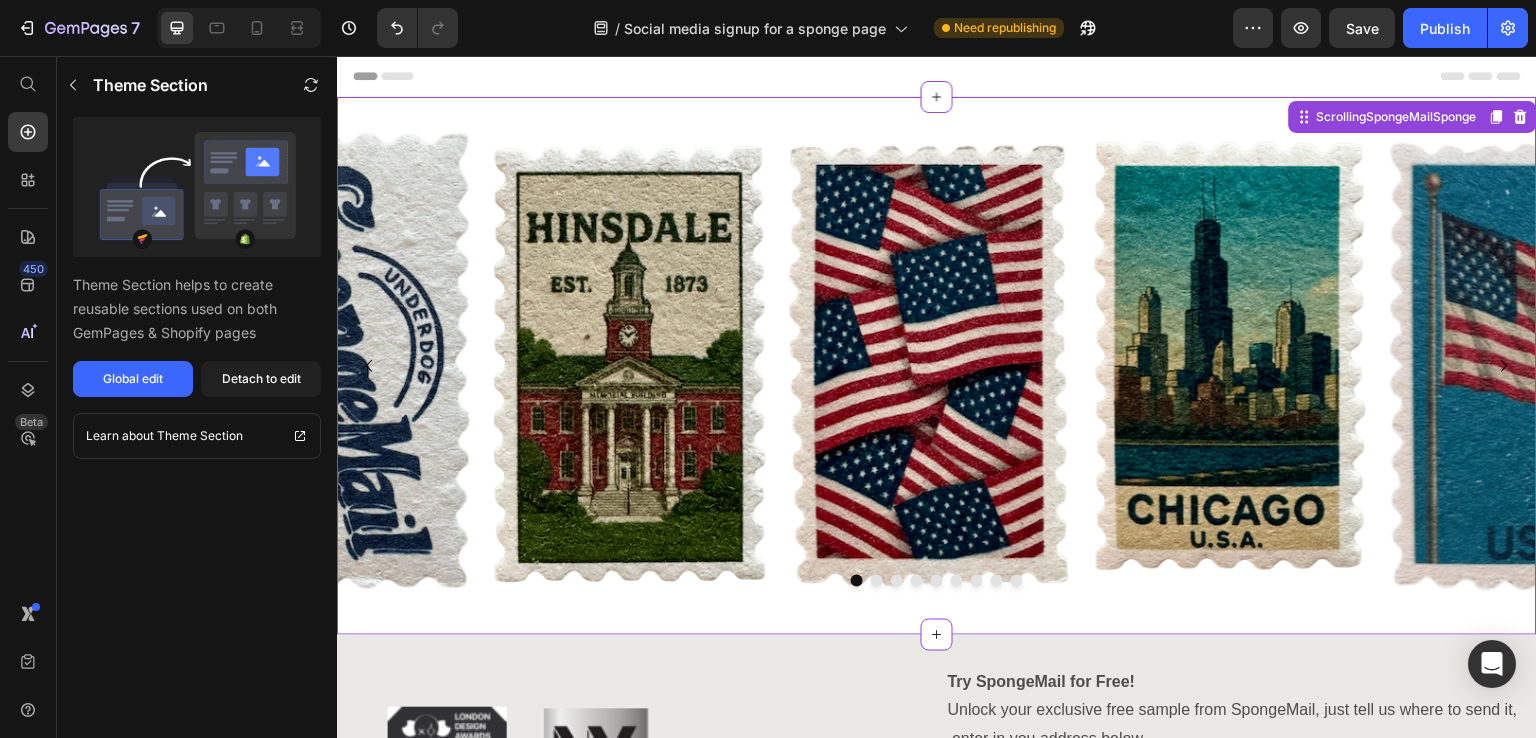 click at bounding box center (329, 366) 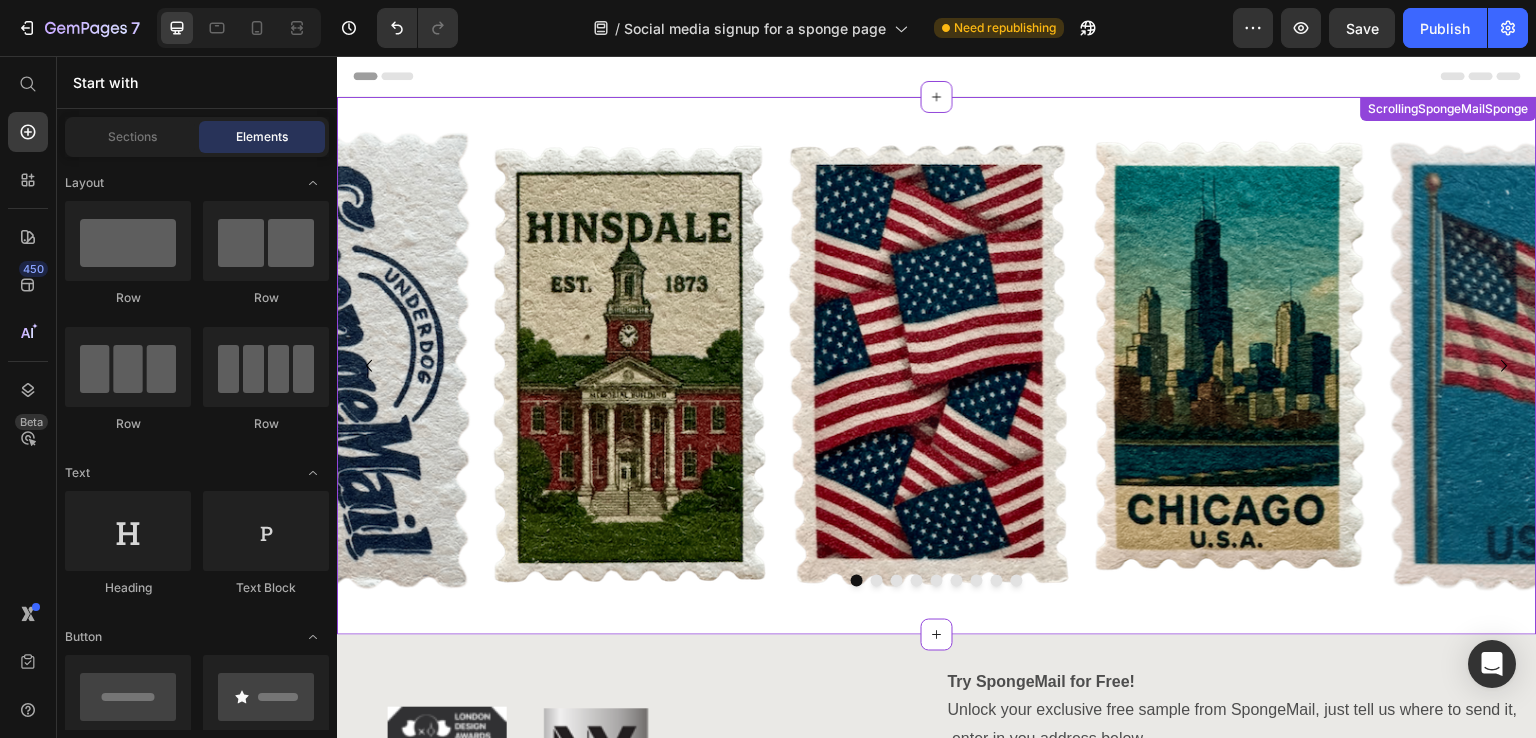 click at bounding box center (1229, 366) 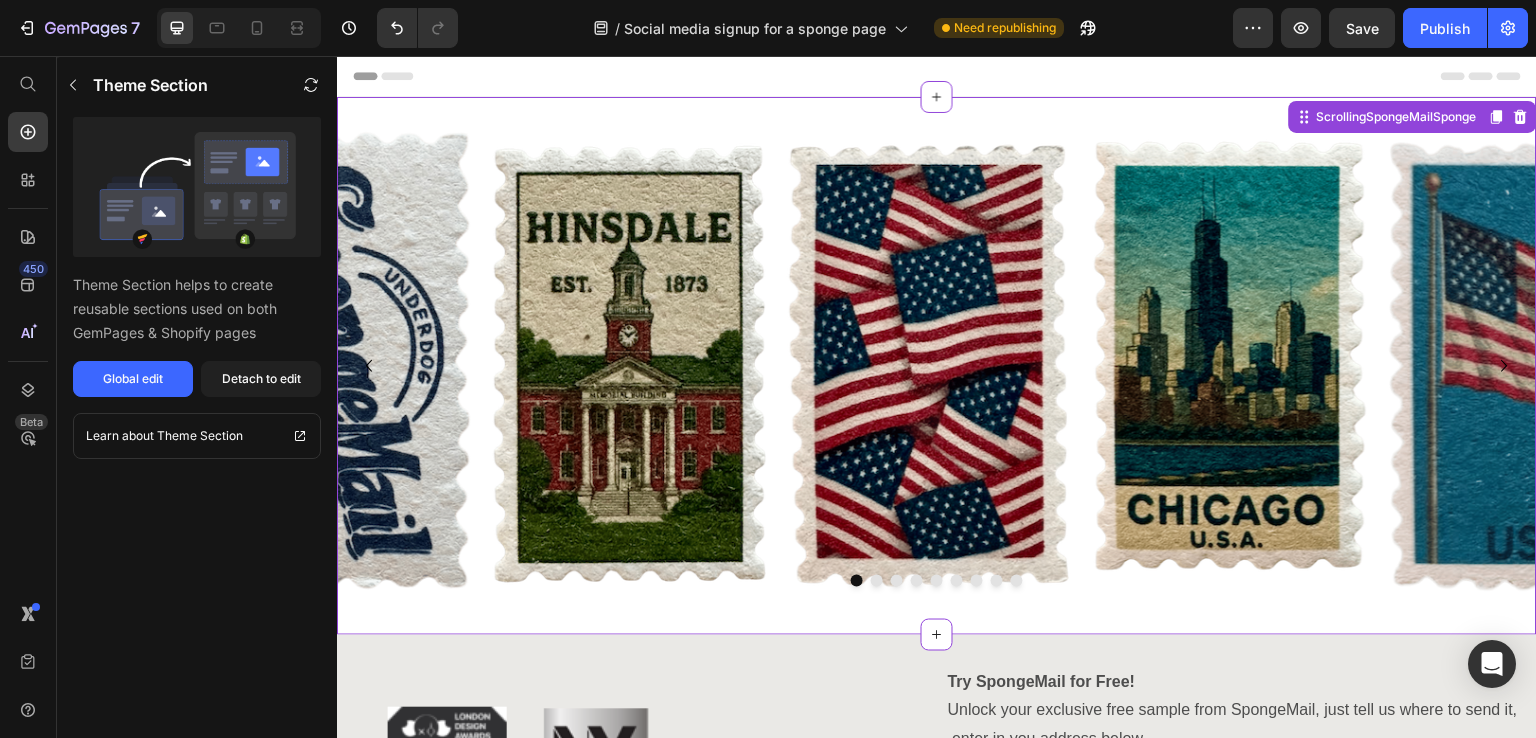 click at bounding box center (629, 366) 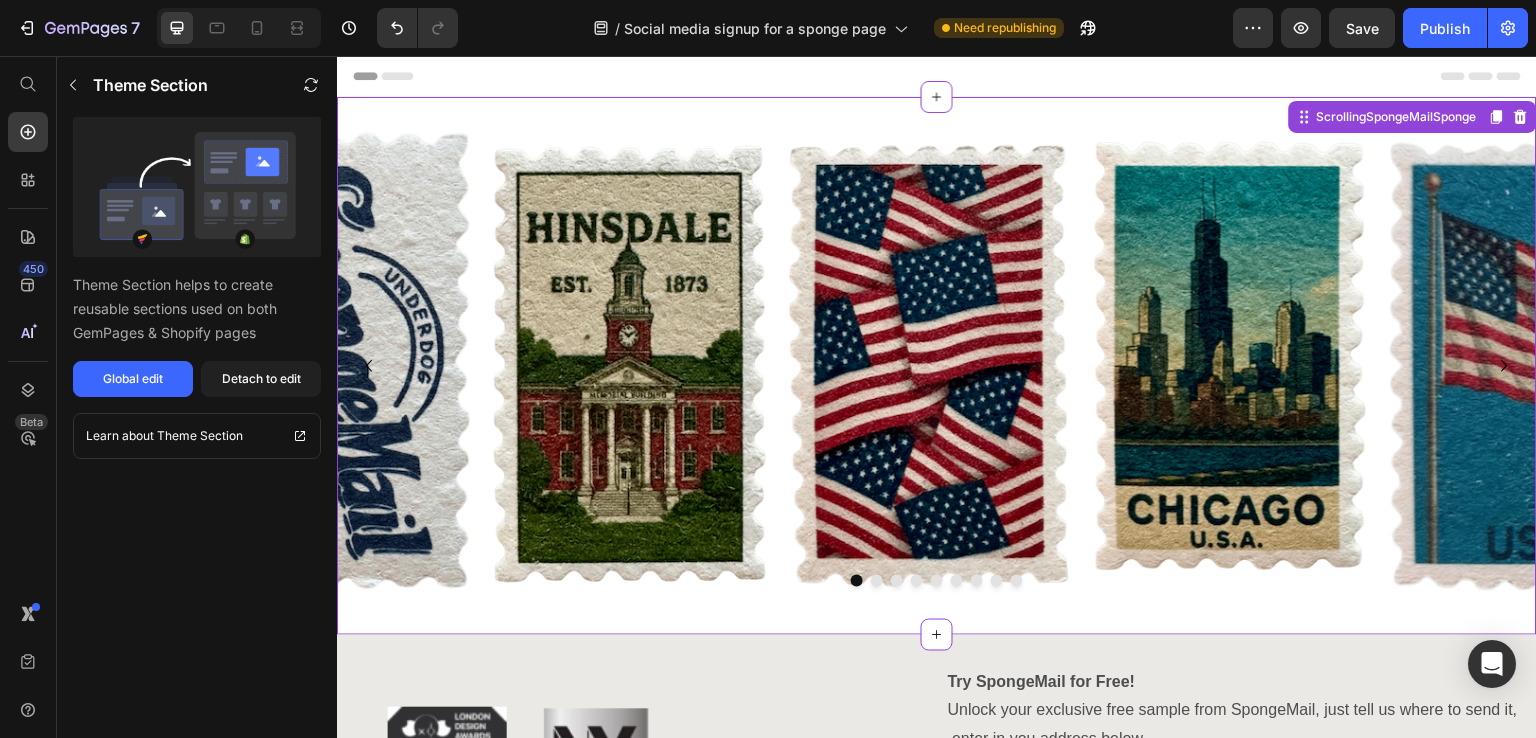 click on "Theme Section  Theme Section helps to create reusable sections used on both GemPages & Shopify pages  Global edit  Detach to edit Learn about     Theme Section" at bounding box center (197, 397) 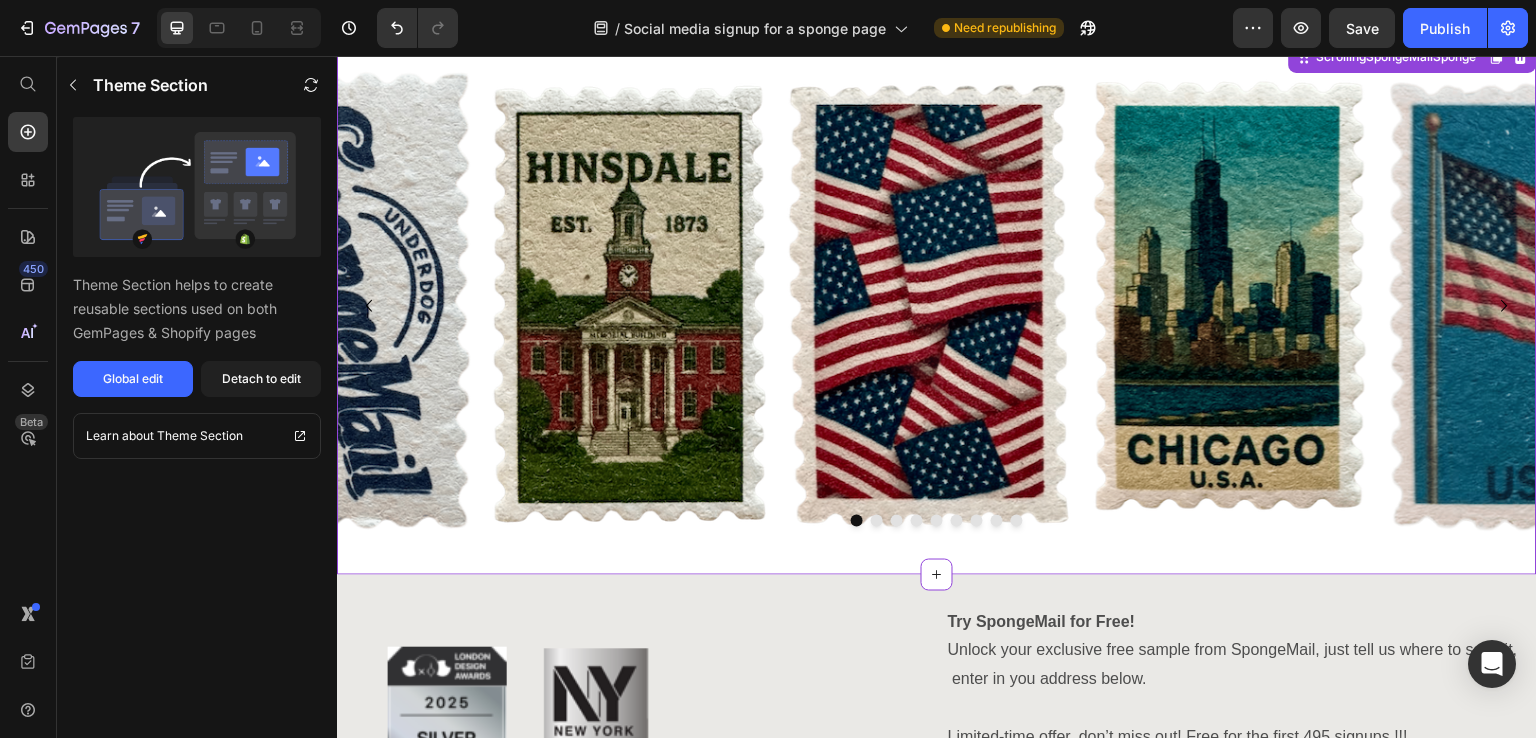 scroll, scrollTop: 0, scrollLeft: 0, axis: both 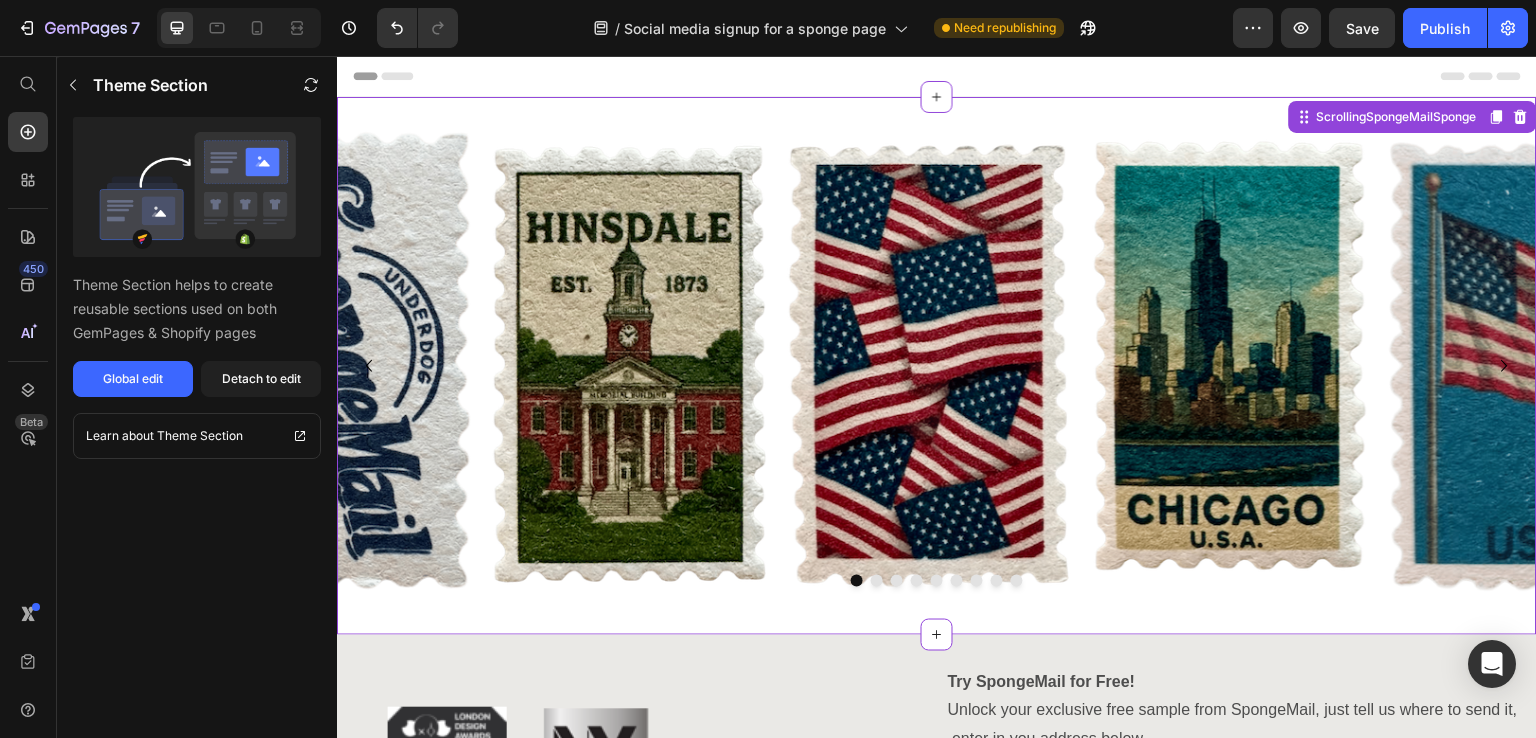 click on "Image Image Image Image Image Image Image Image Image
Carousel ScrollingSpongeMailSponge" at bounding box center (937, 366) 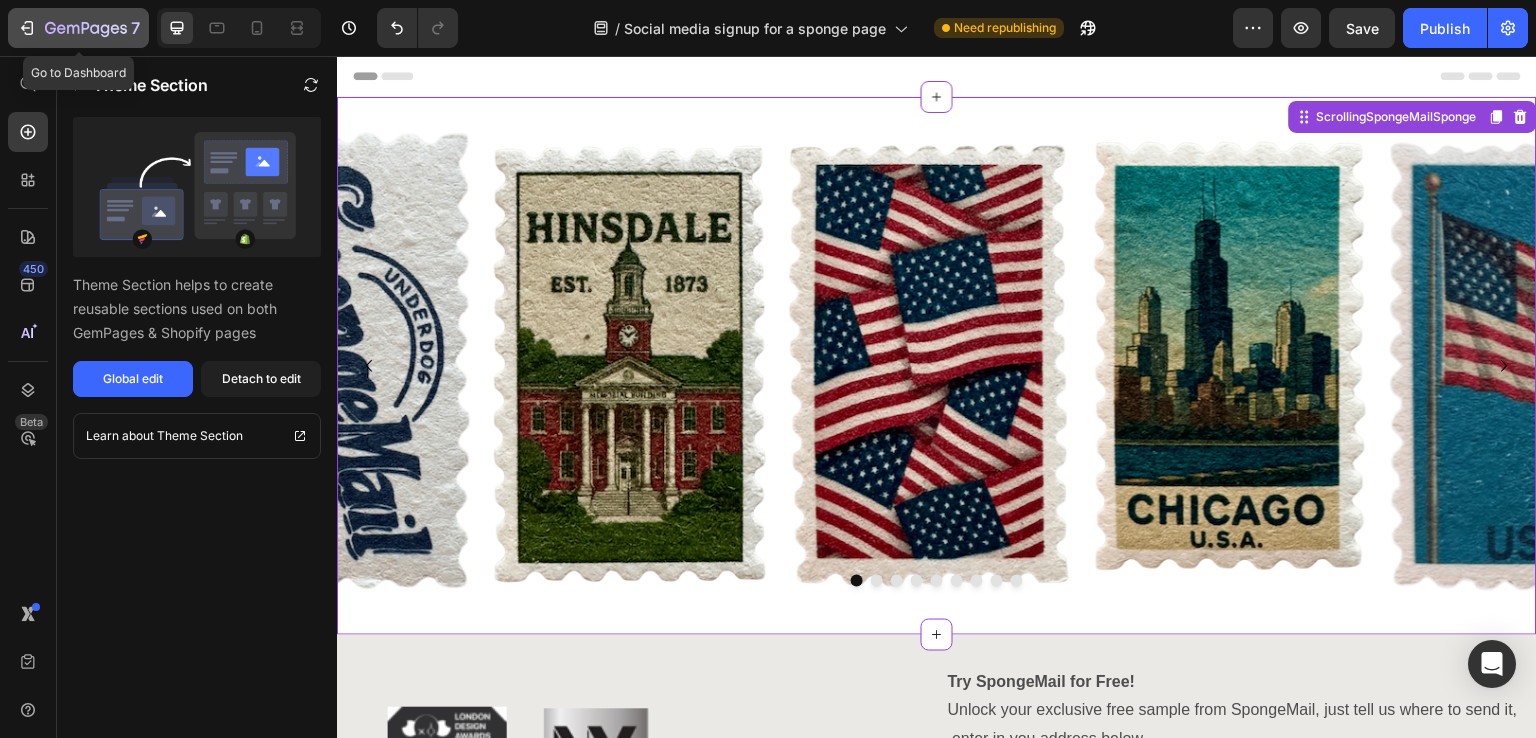 click 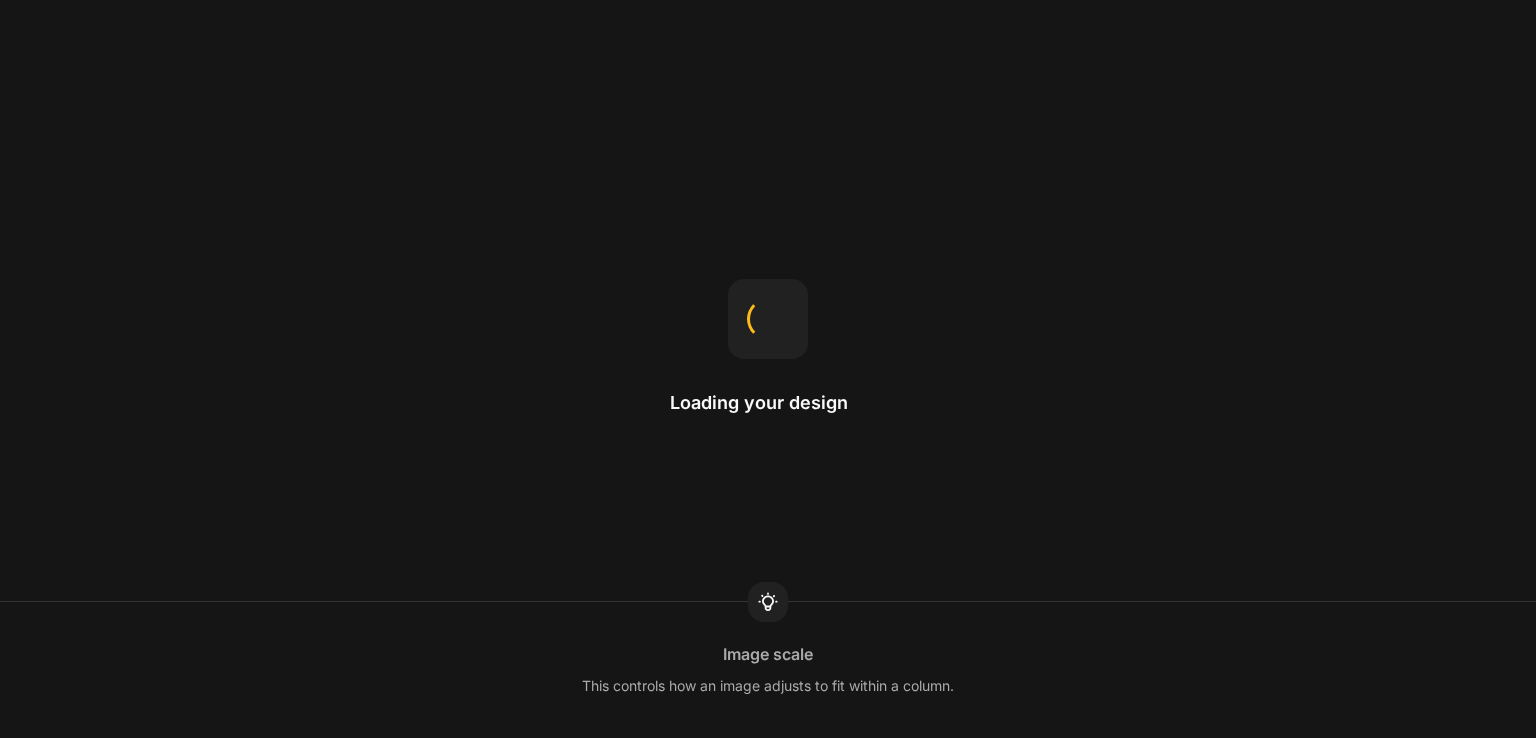 scroll, scrollTop: 0, scrollLeft: 0, axis: both 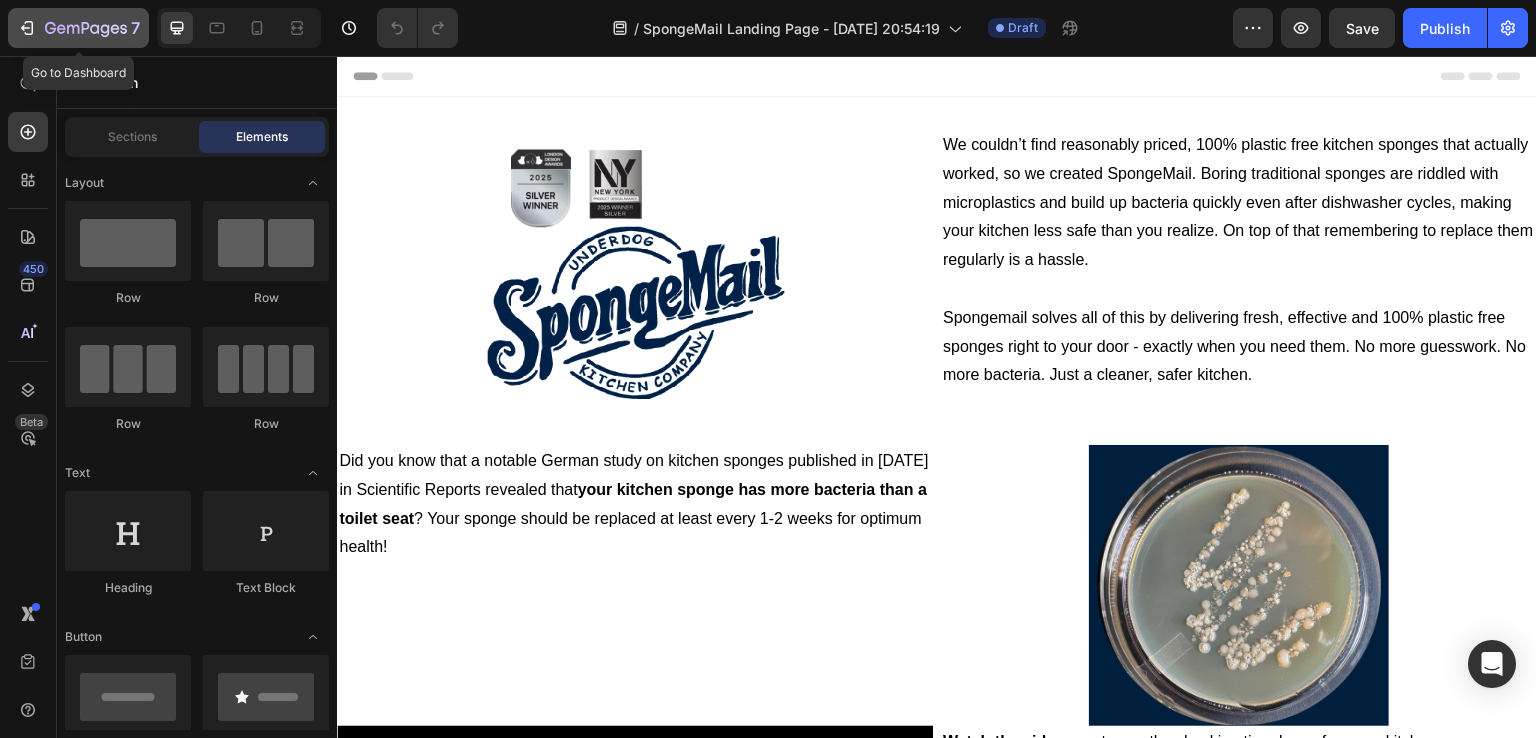 click on "7" at bounding box center [78, 28] 